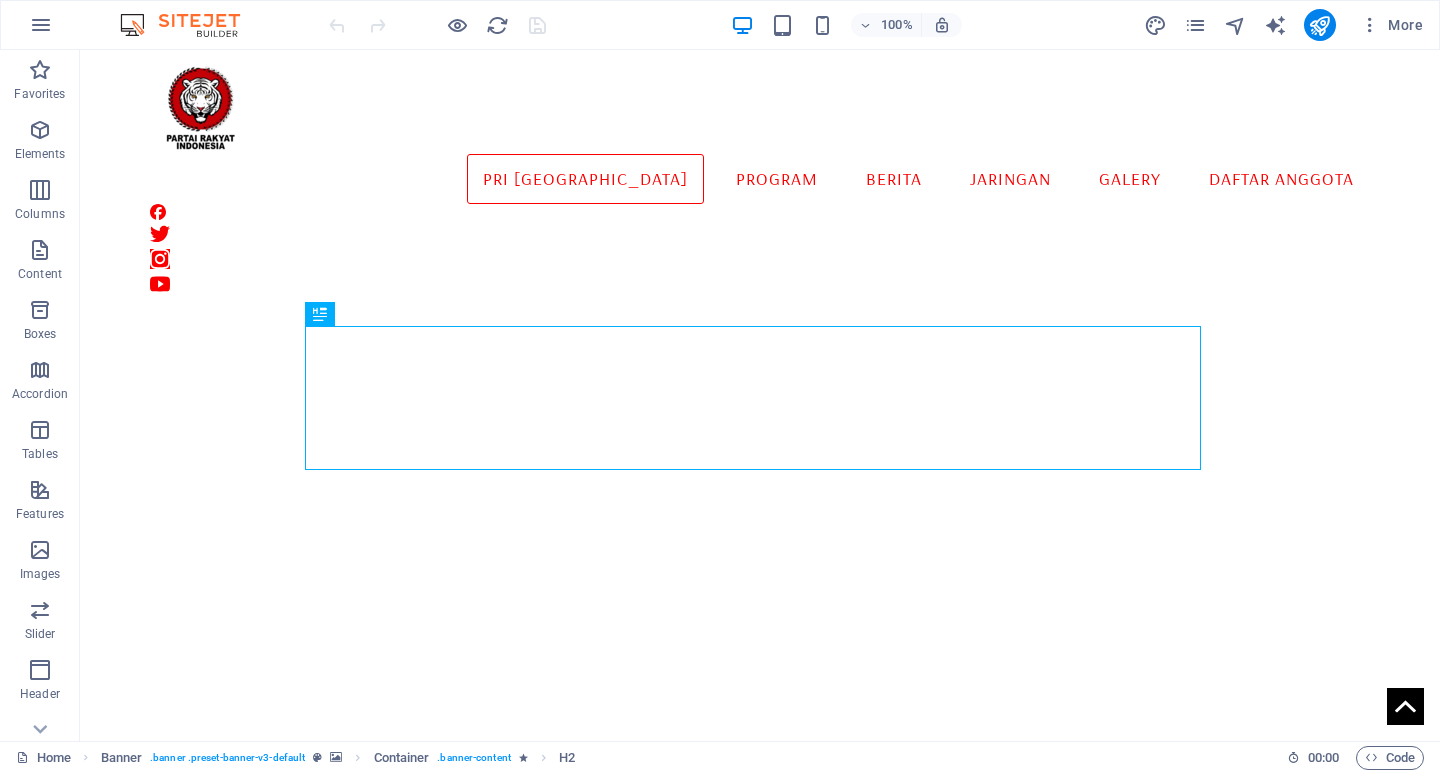 scroll, scrollTop: 0, scrollLeft: 0, axis: both 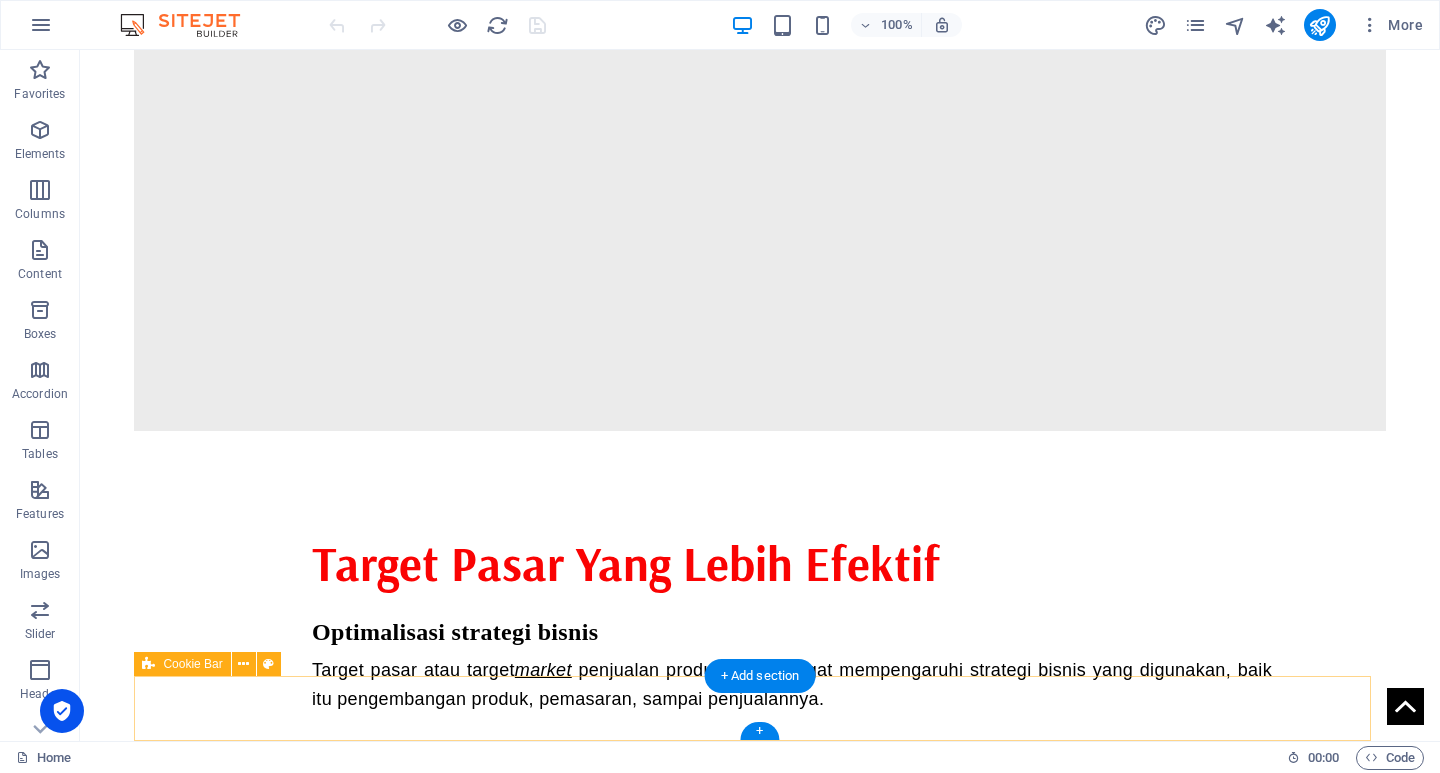 click on "[DOMAIN_NAME] dikelola oleh PPID partai rakyat indonesia." at bounding box center (759, 2342) 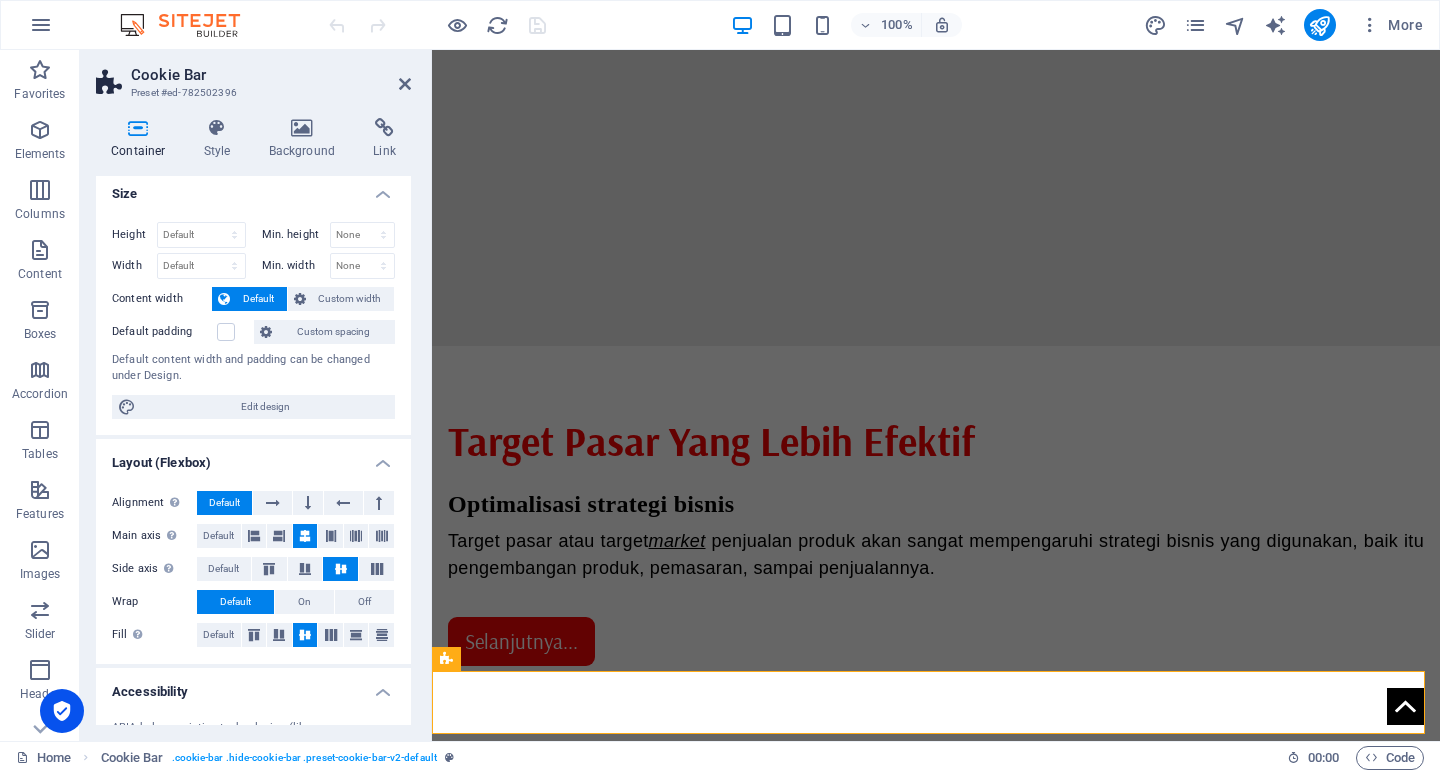 scroll, scrollTop: 0, scrollLeft: 0, axis: both 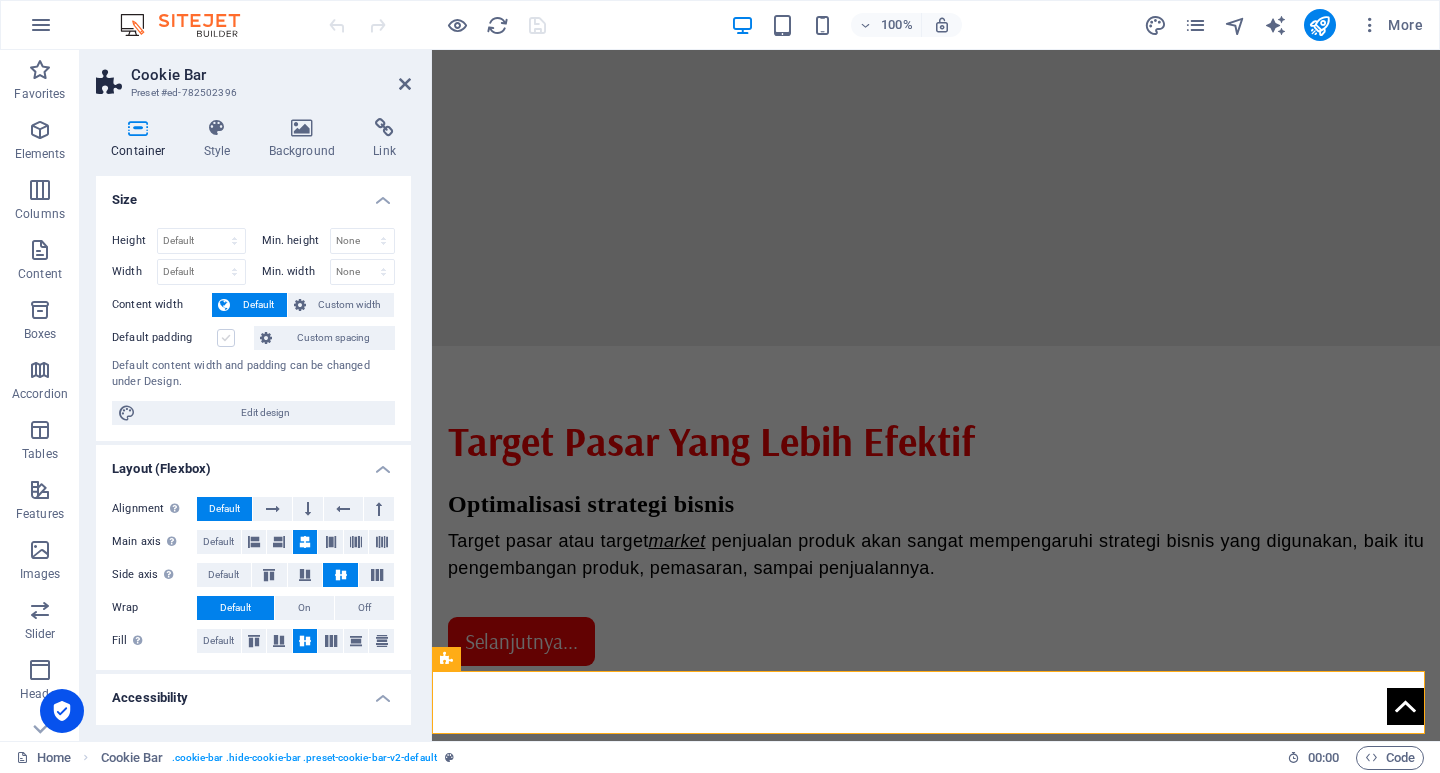 click at bounding box center [226, 338] 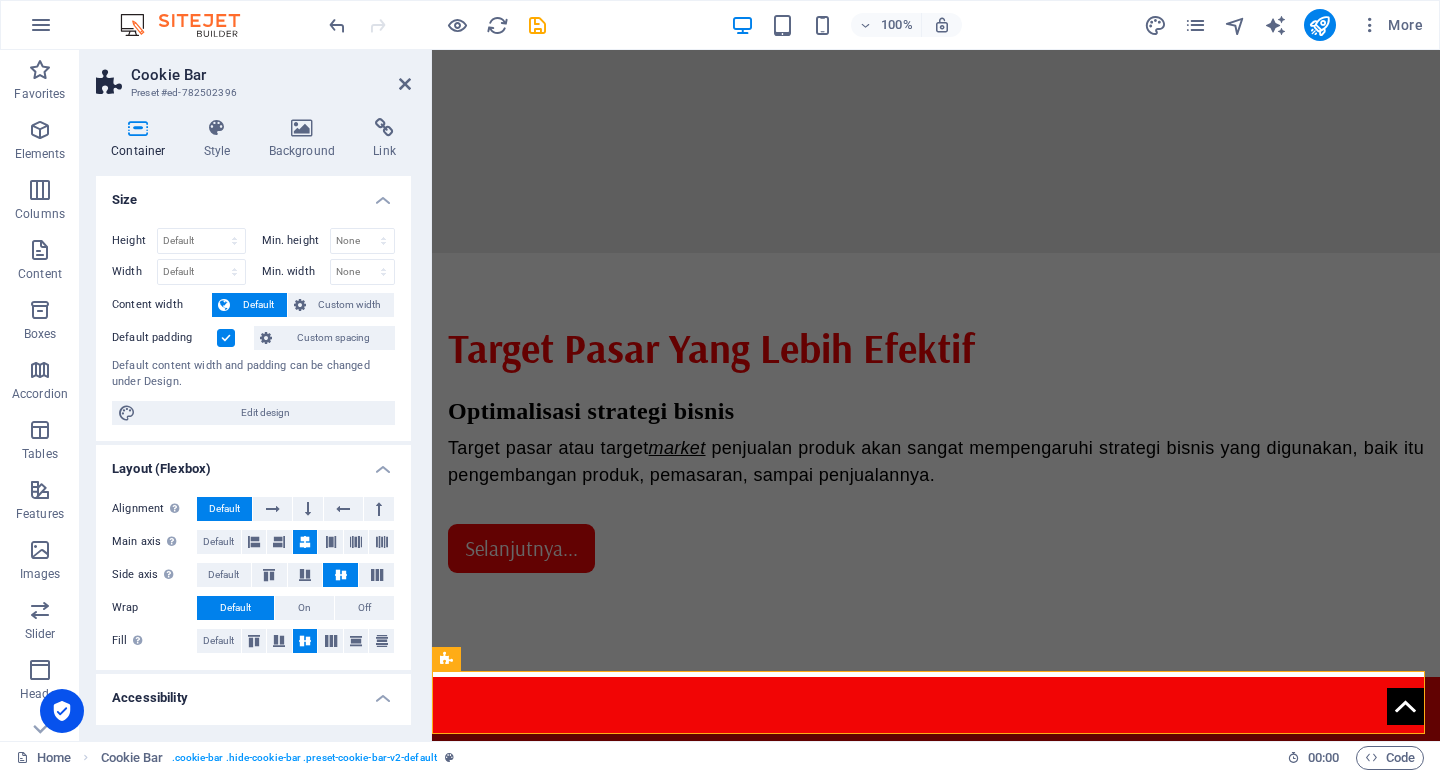 click at bounding box center [226, 338] 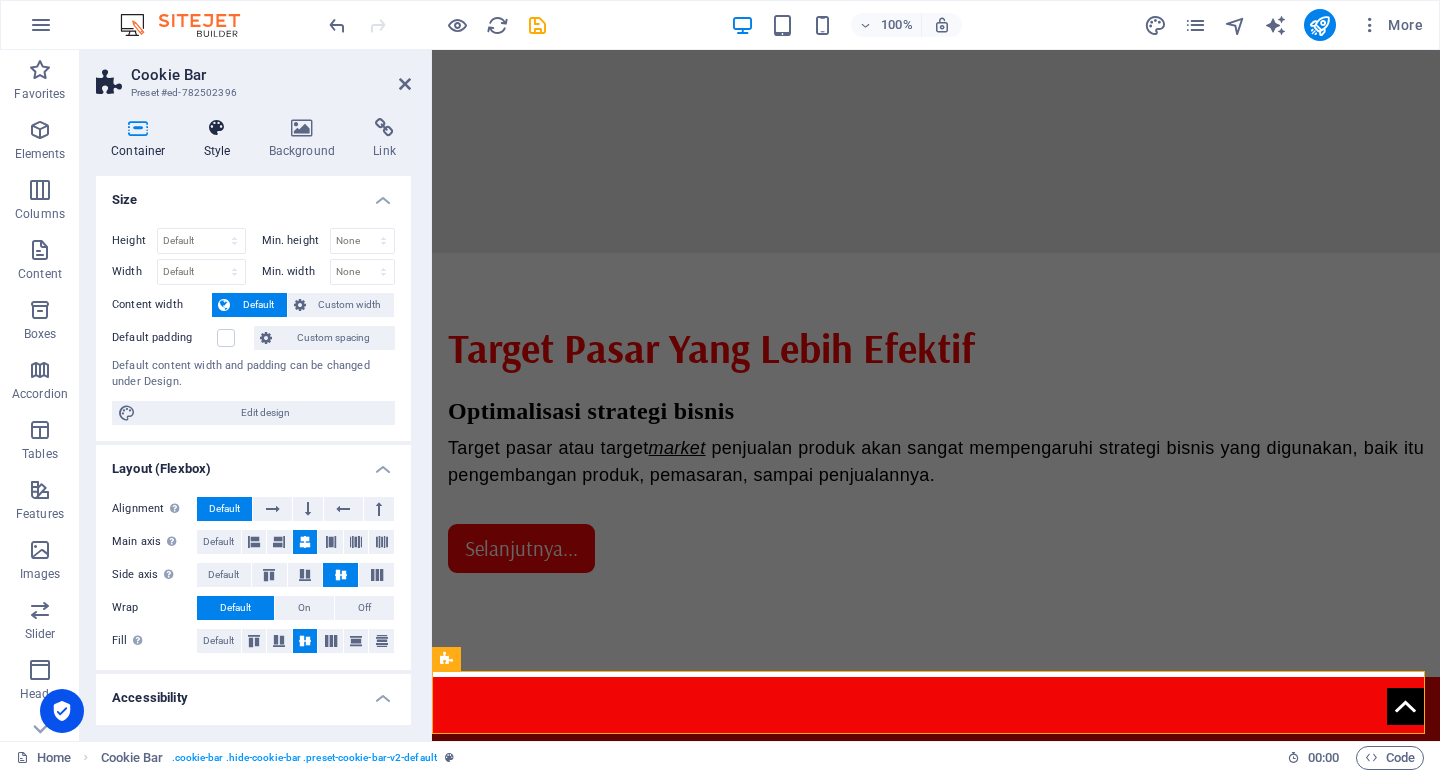 click at bounding box center [217, 128] 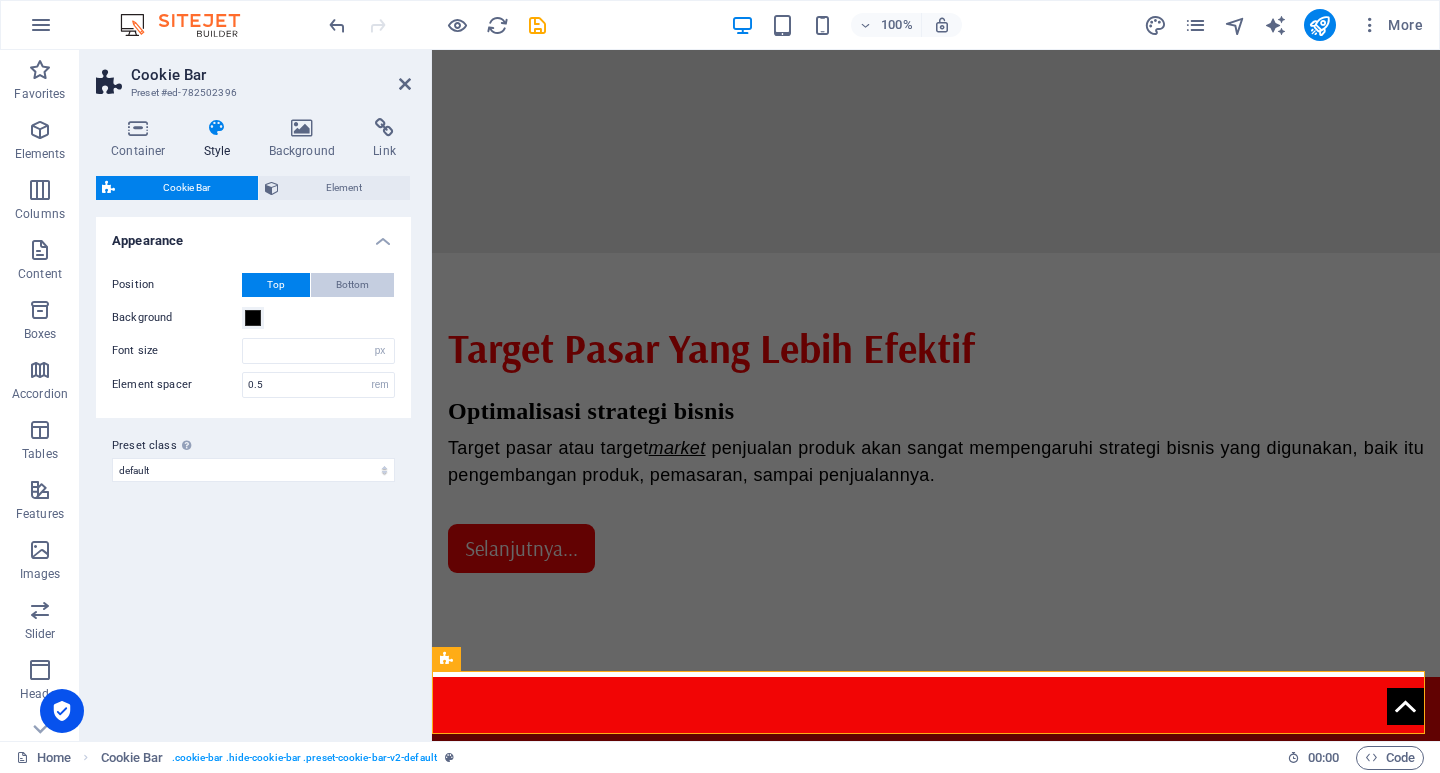click on "Bottom" at bounding box center (352, 285) 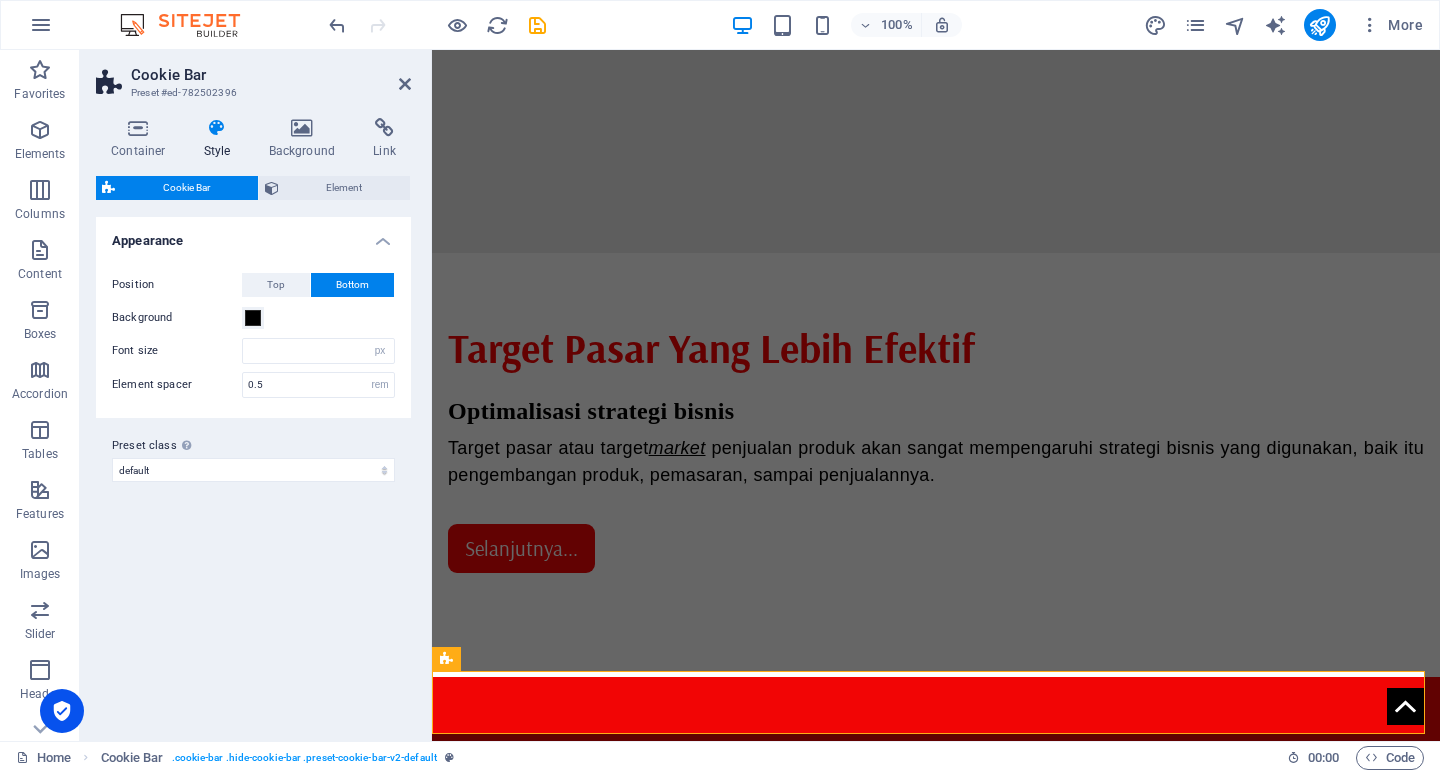 type 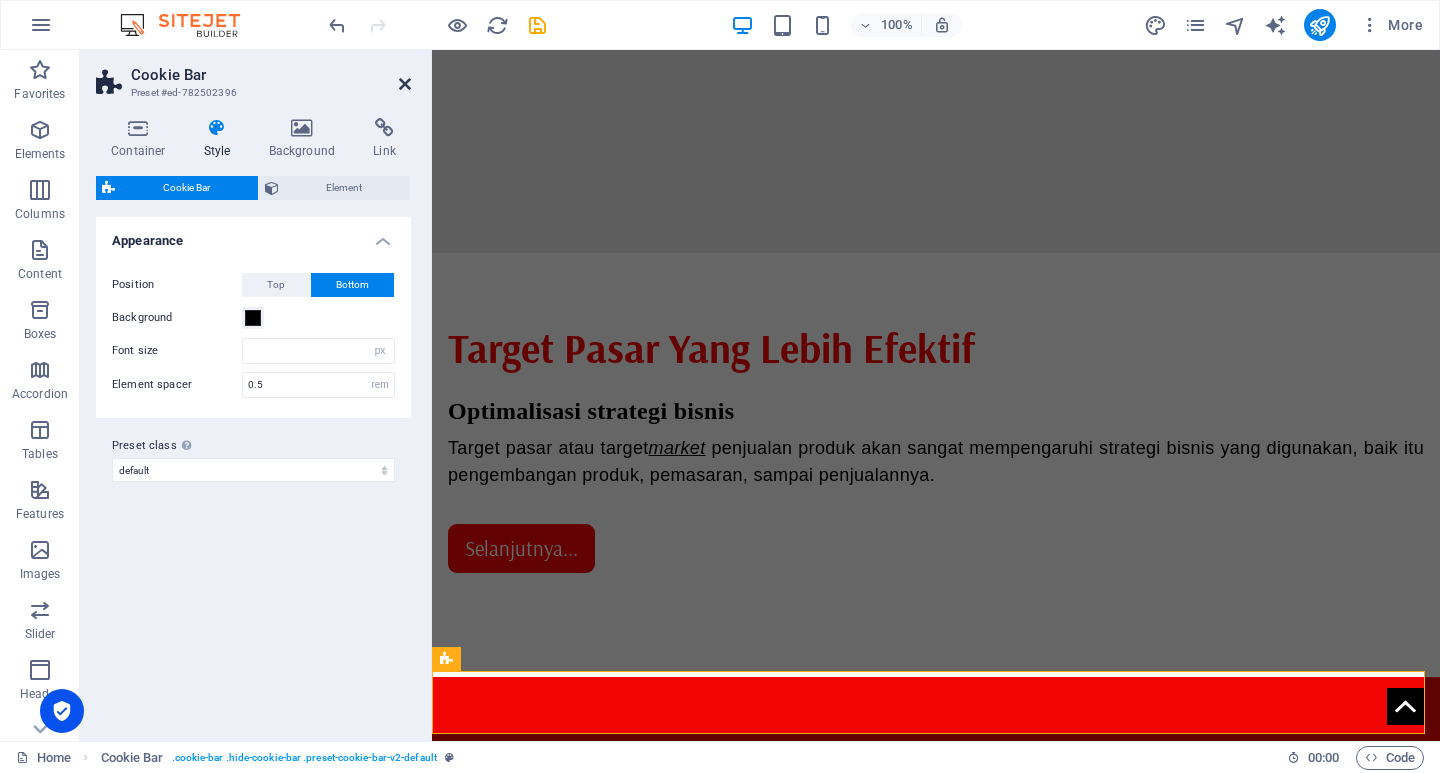 click at bounding box center (405, 84) 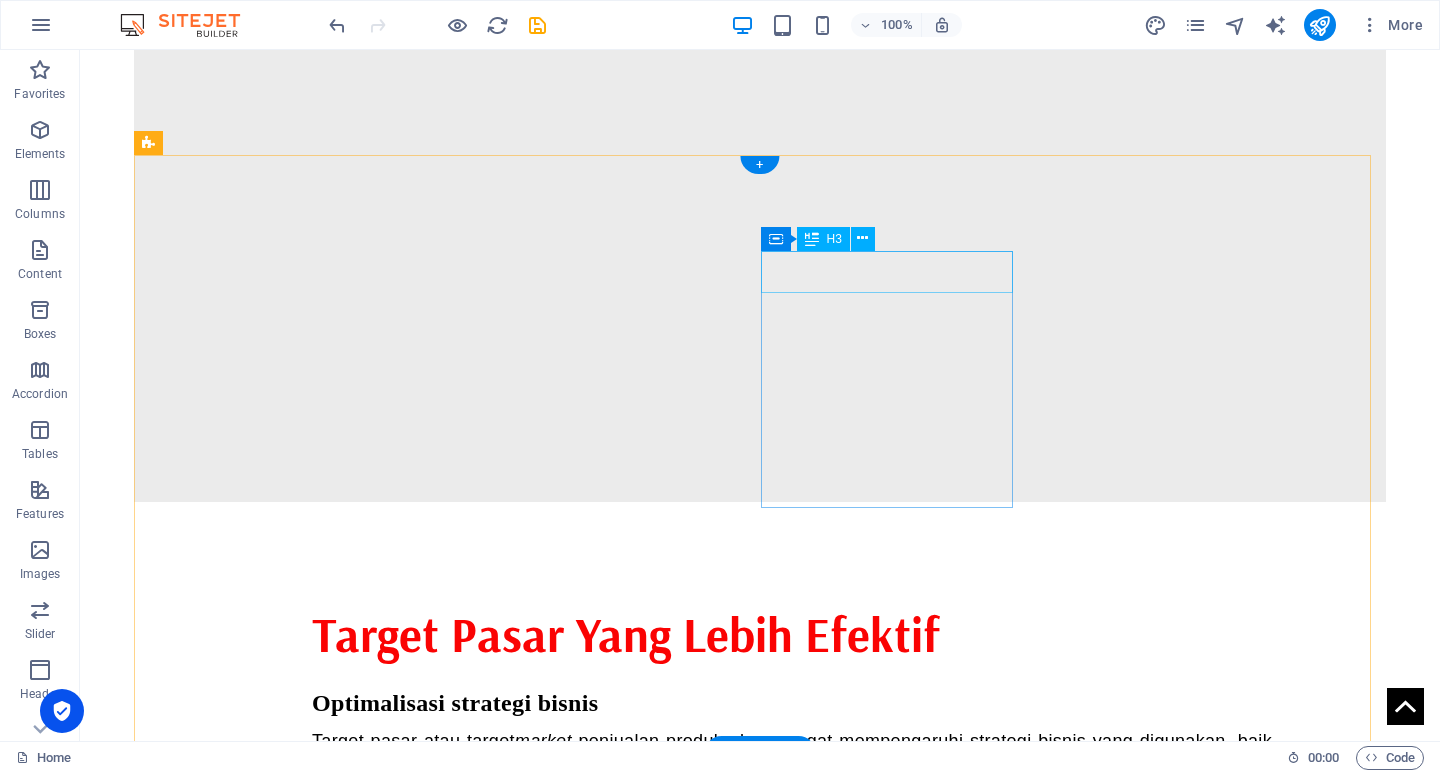 scroll, scrollTop: 1577, scrollLeft: 0, axis: vertical 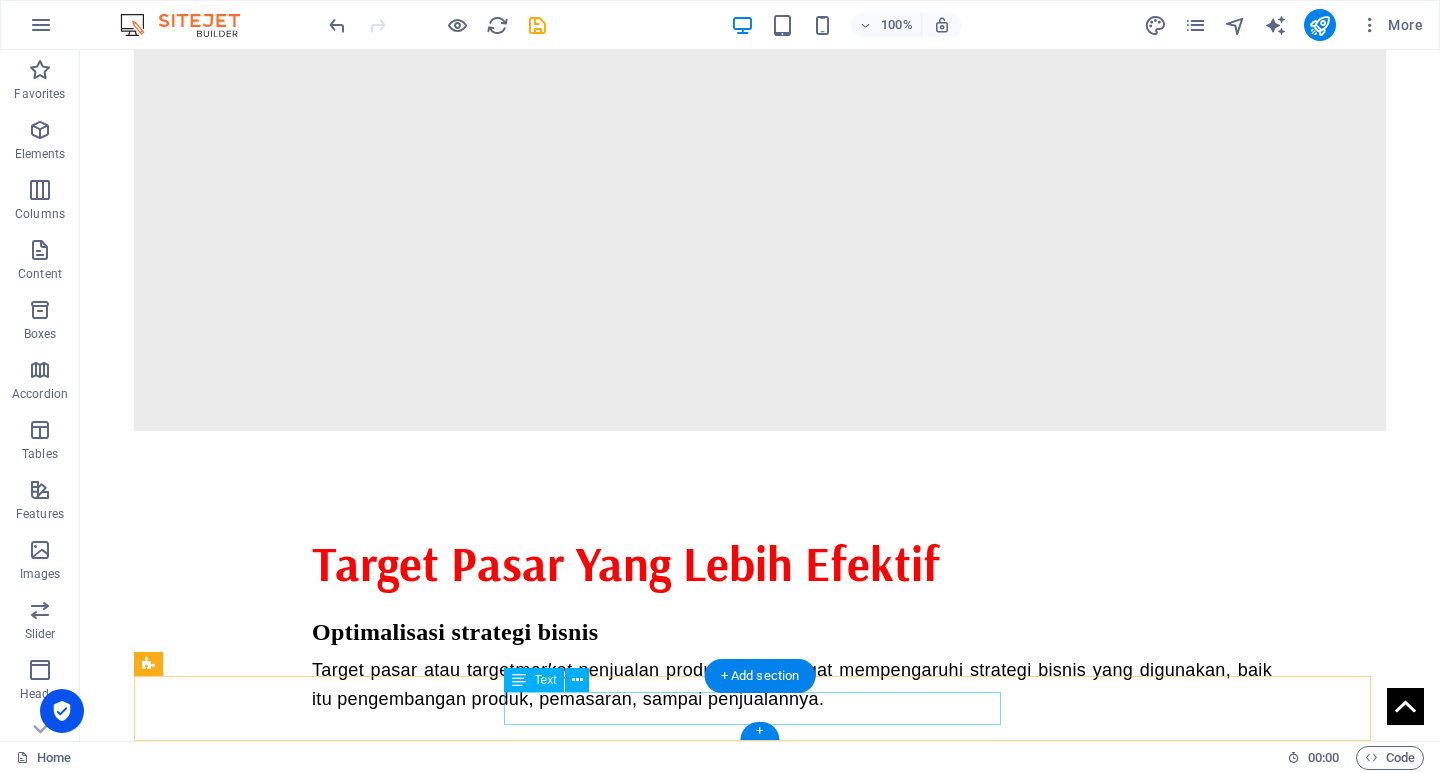 click on "[DOMAIN_NAME] dikelola oleh PPID partai rakyat indonesia." at bounding box center [760, 2342] 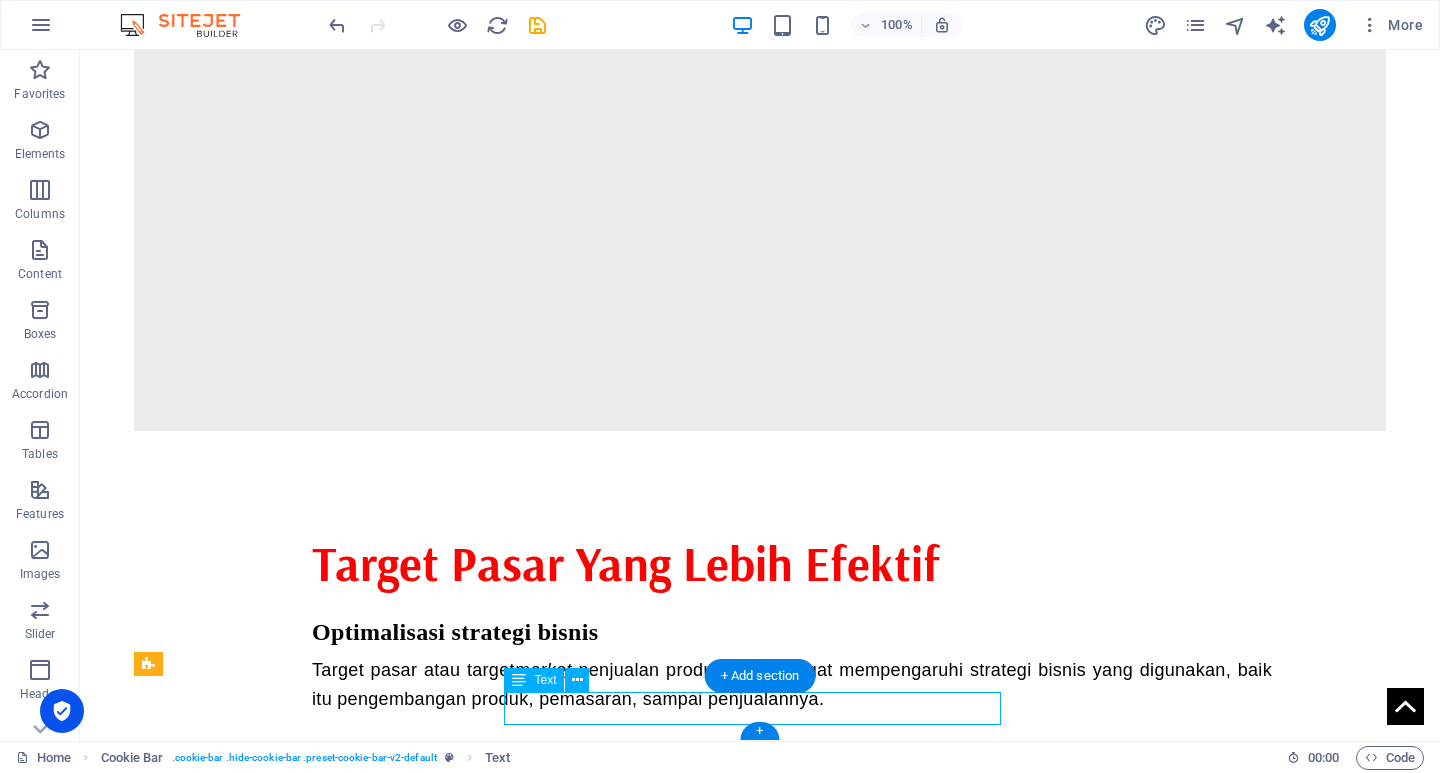 click on "[DOMAIN_NAME] dikelola oleh PPID partai rakyat indonesia." at bounding box center [760, 2342] 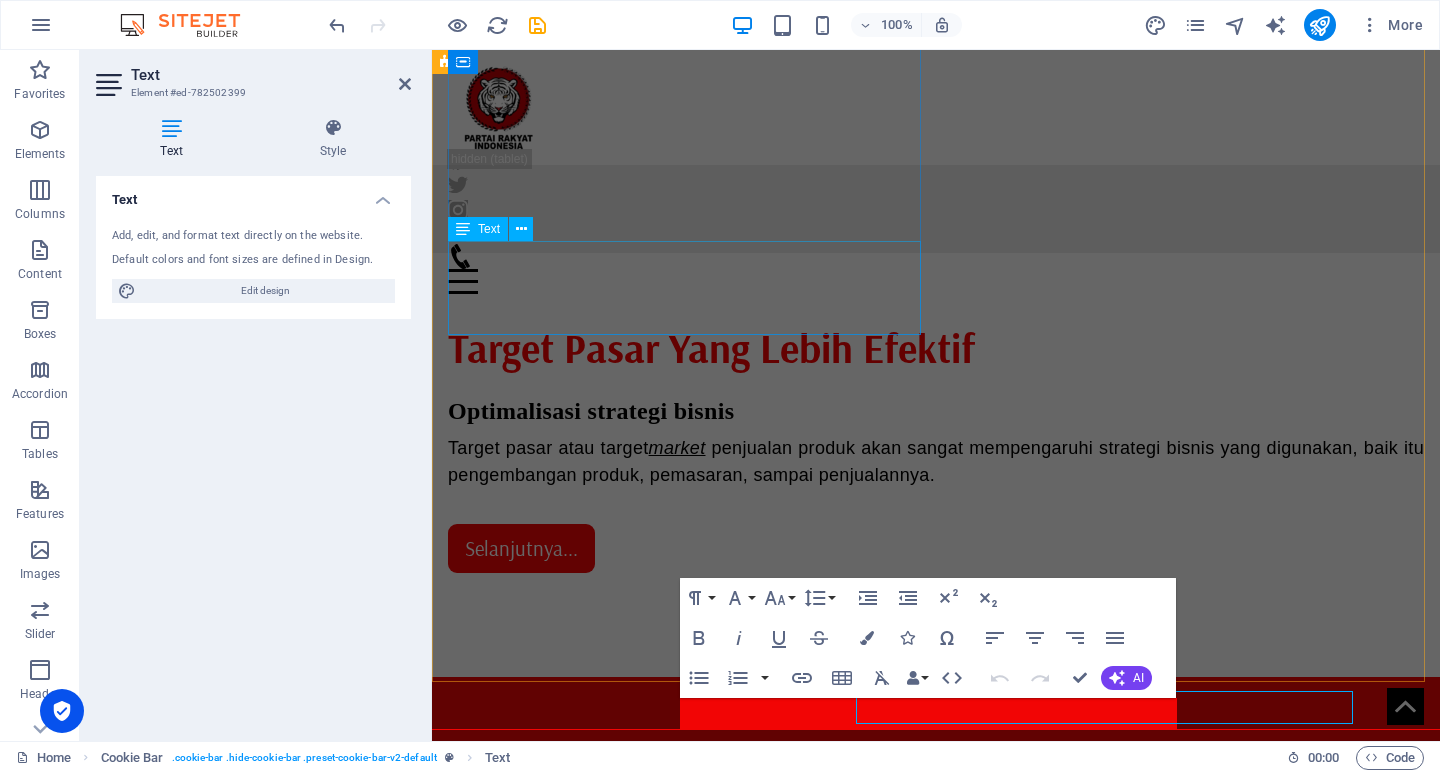 scroll, scrollTop: 1566, scrollLeft: 0, axis: vertical 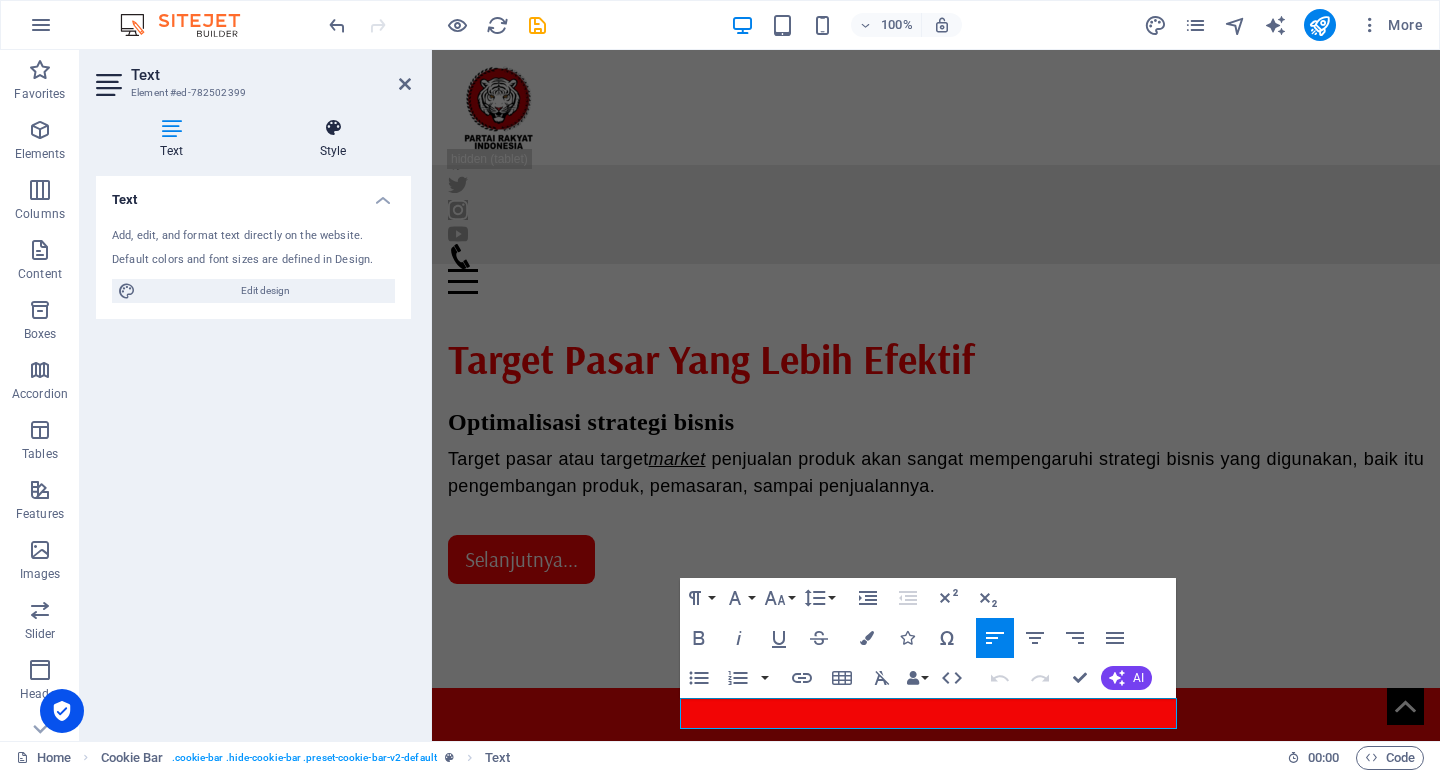 click at bounding box center (333, 128) 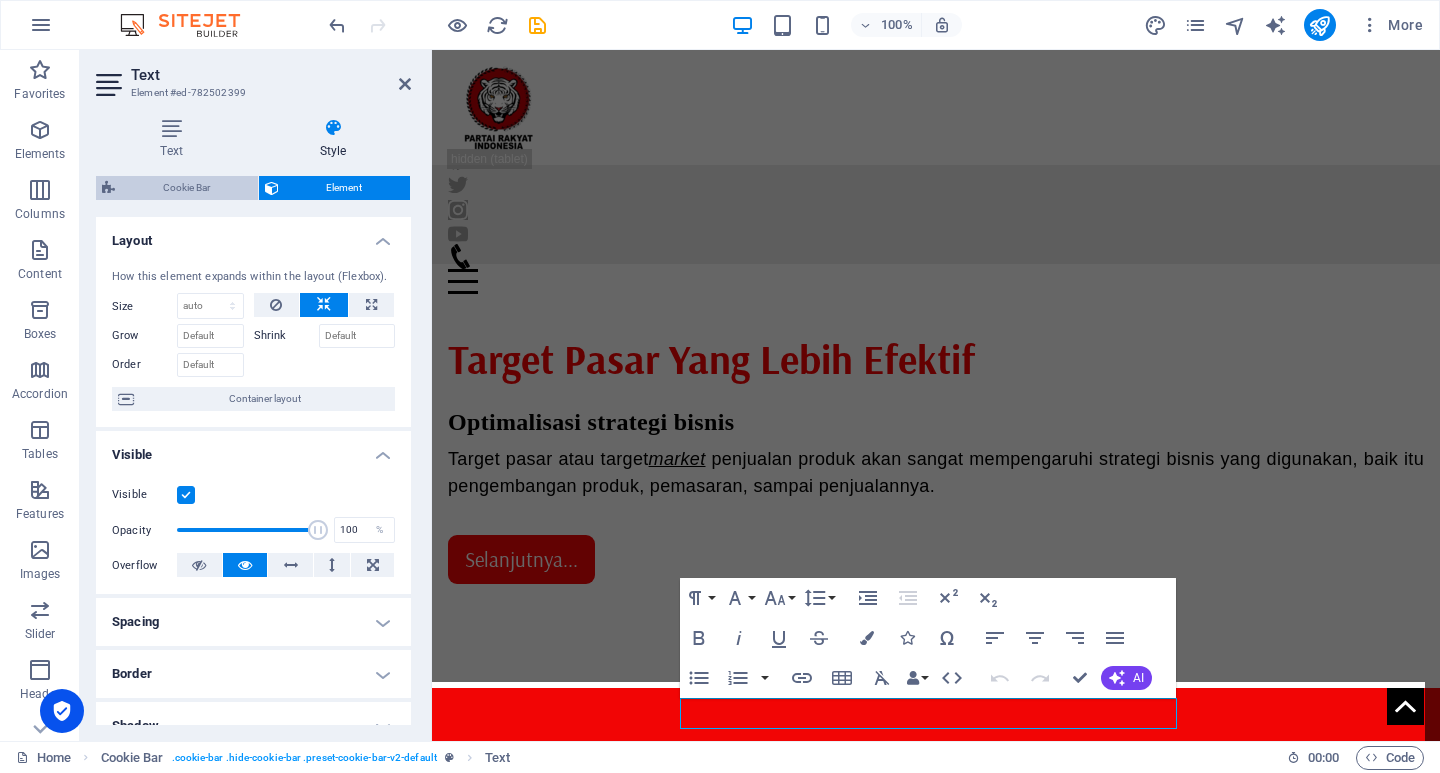 click on "Cookie Bar" at bounding box center [186, 188] 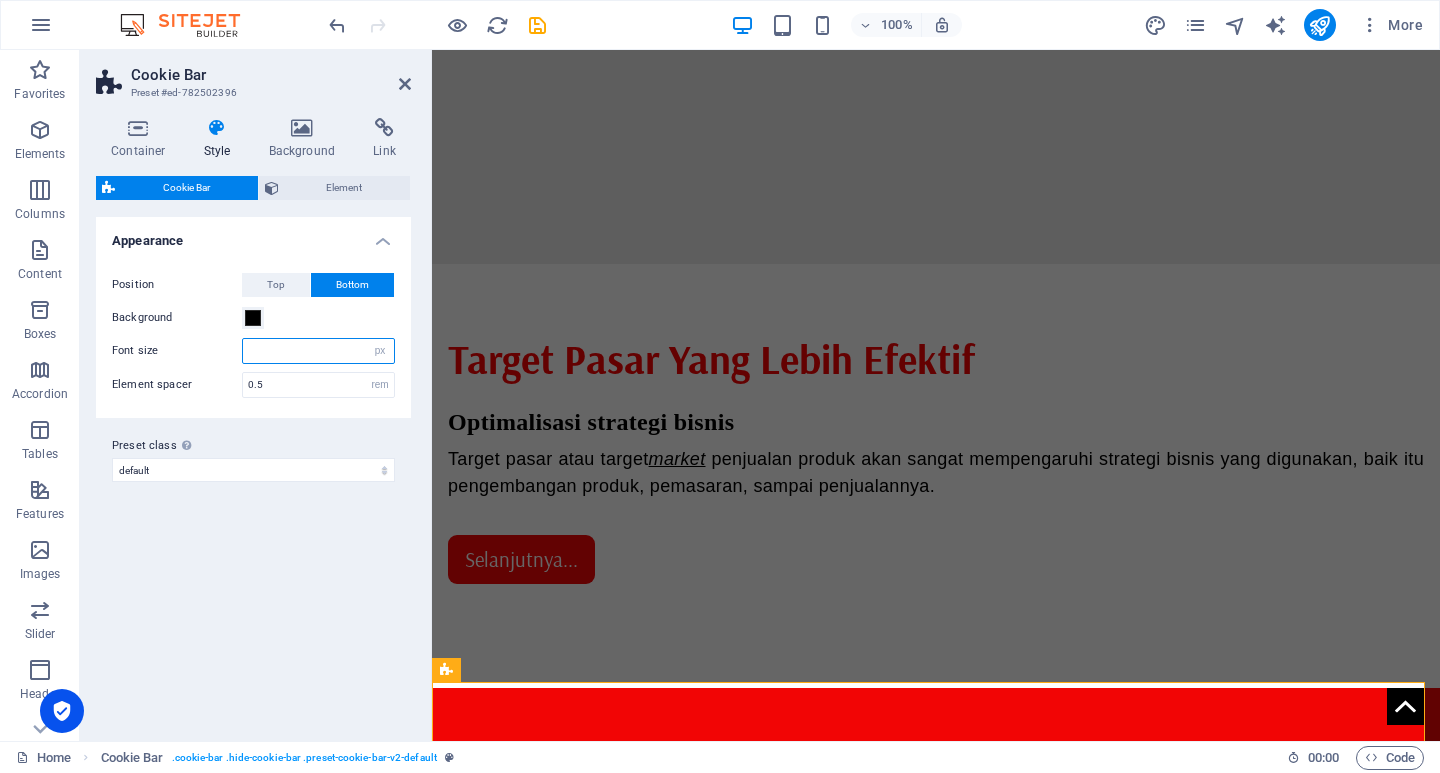 click at bounding box center (318, 351) 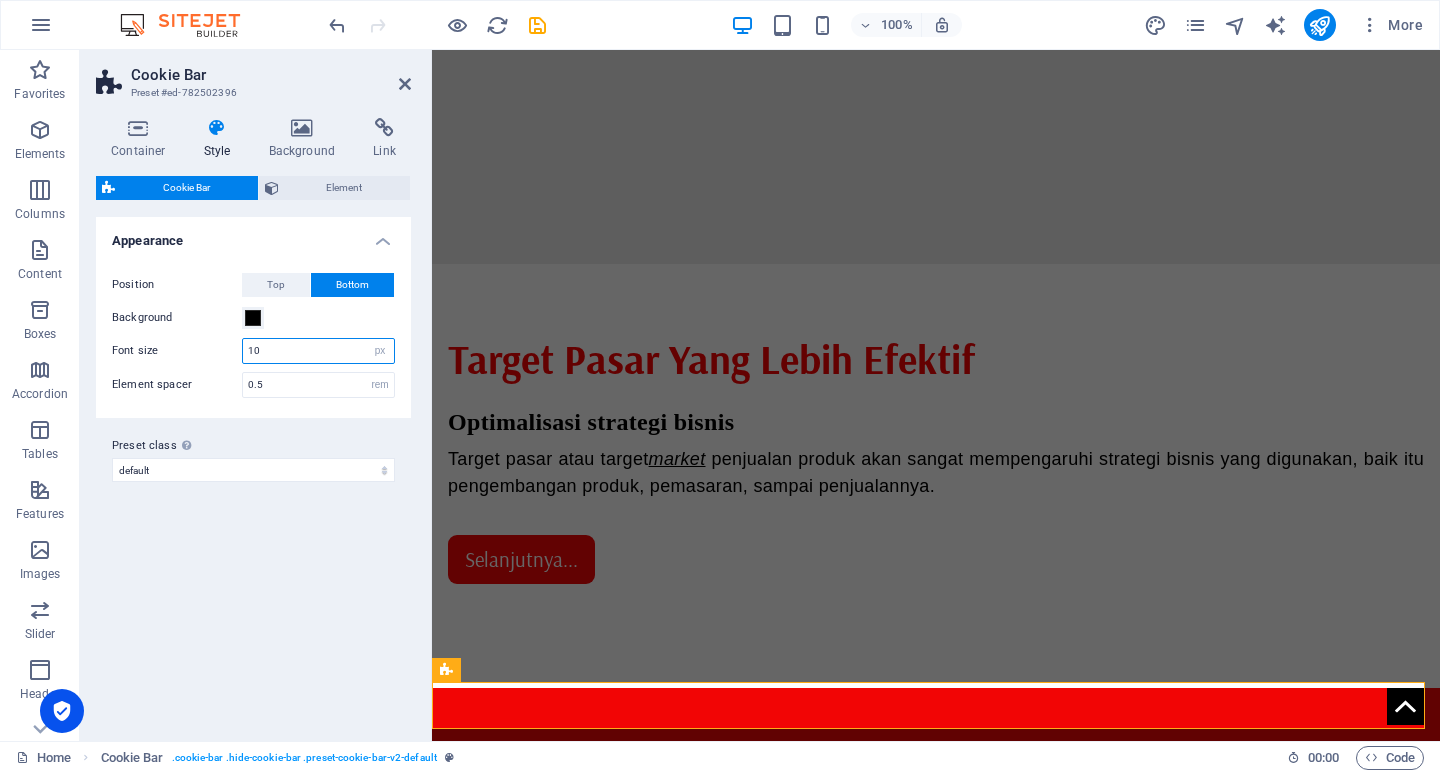 type on "1" 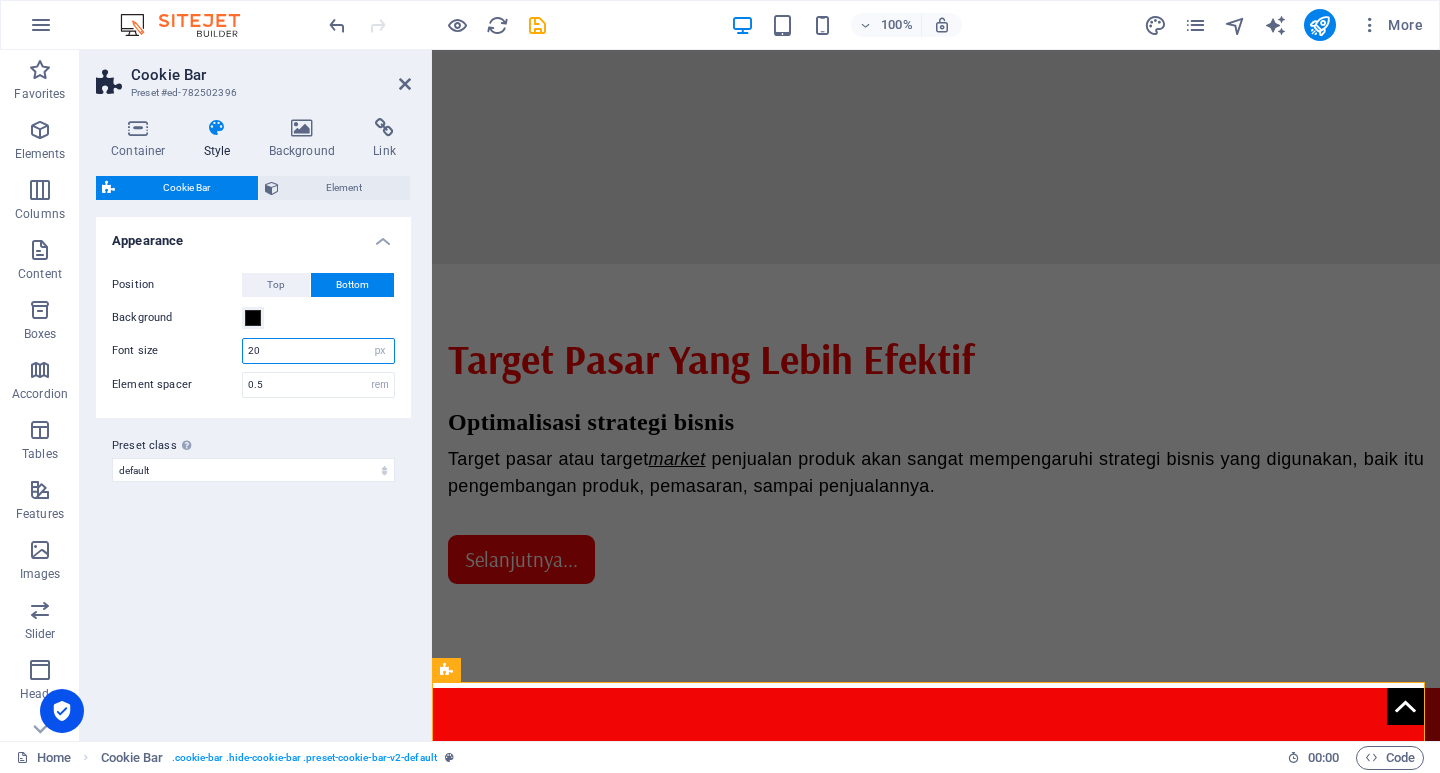 type on "2" 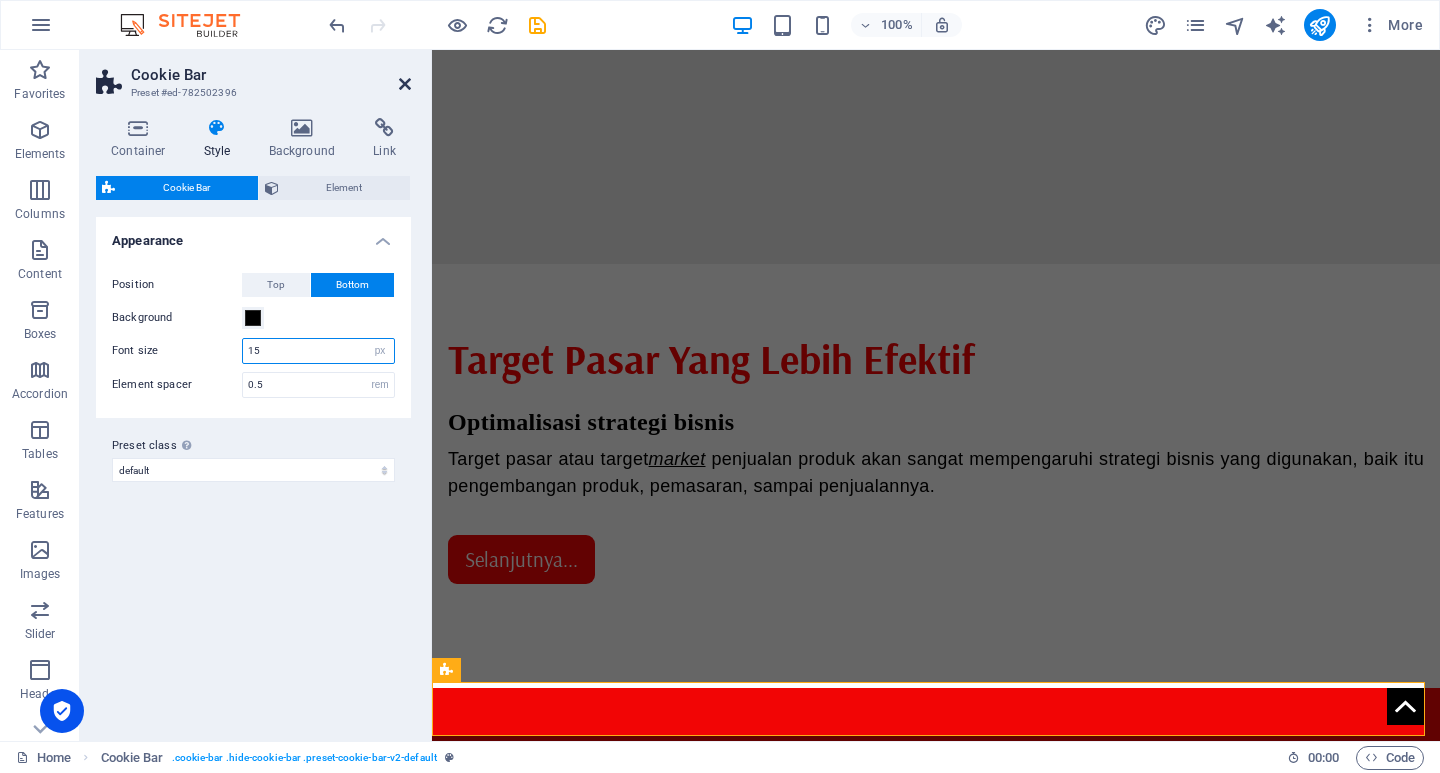 type on "15" 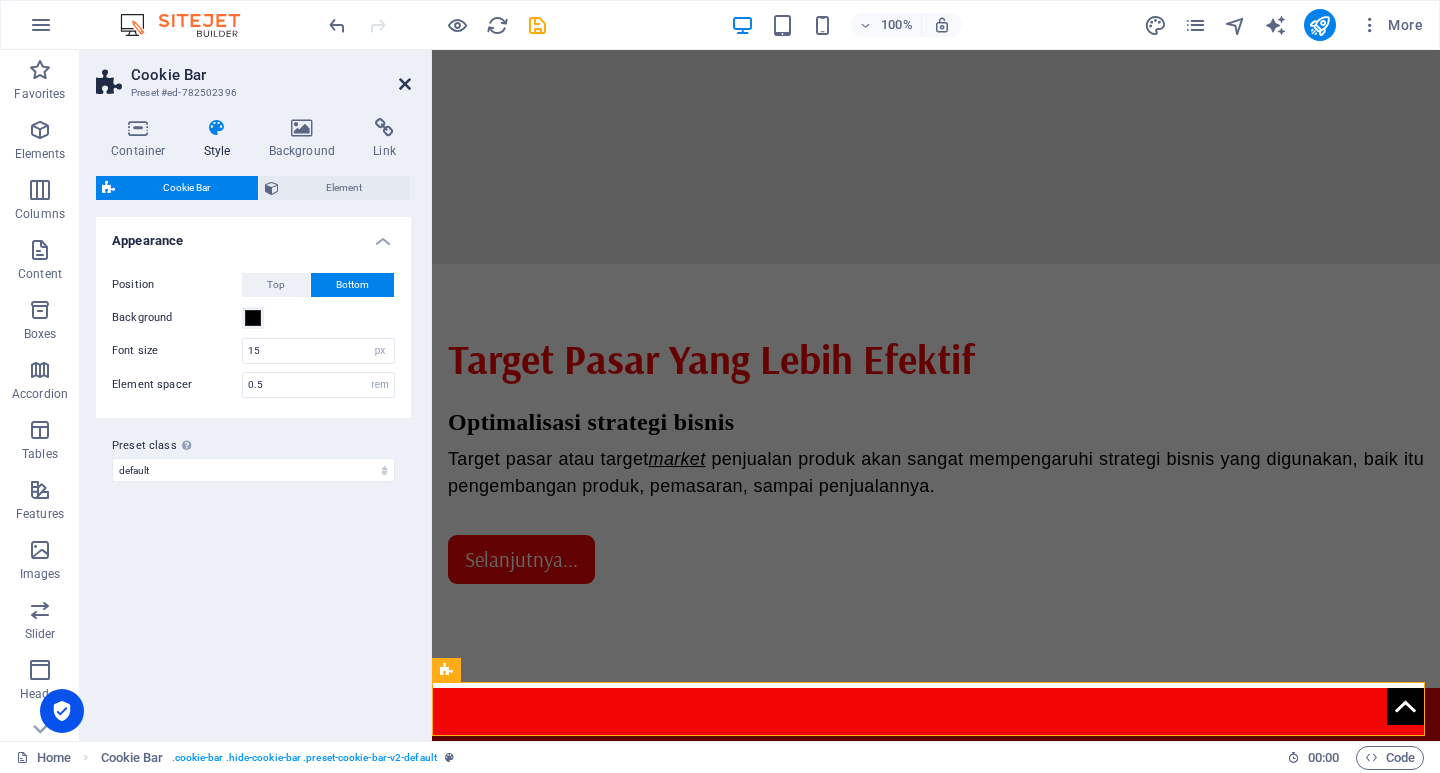 click at bounding box center [405, 84] 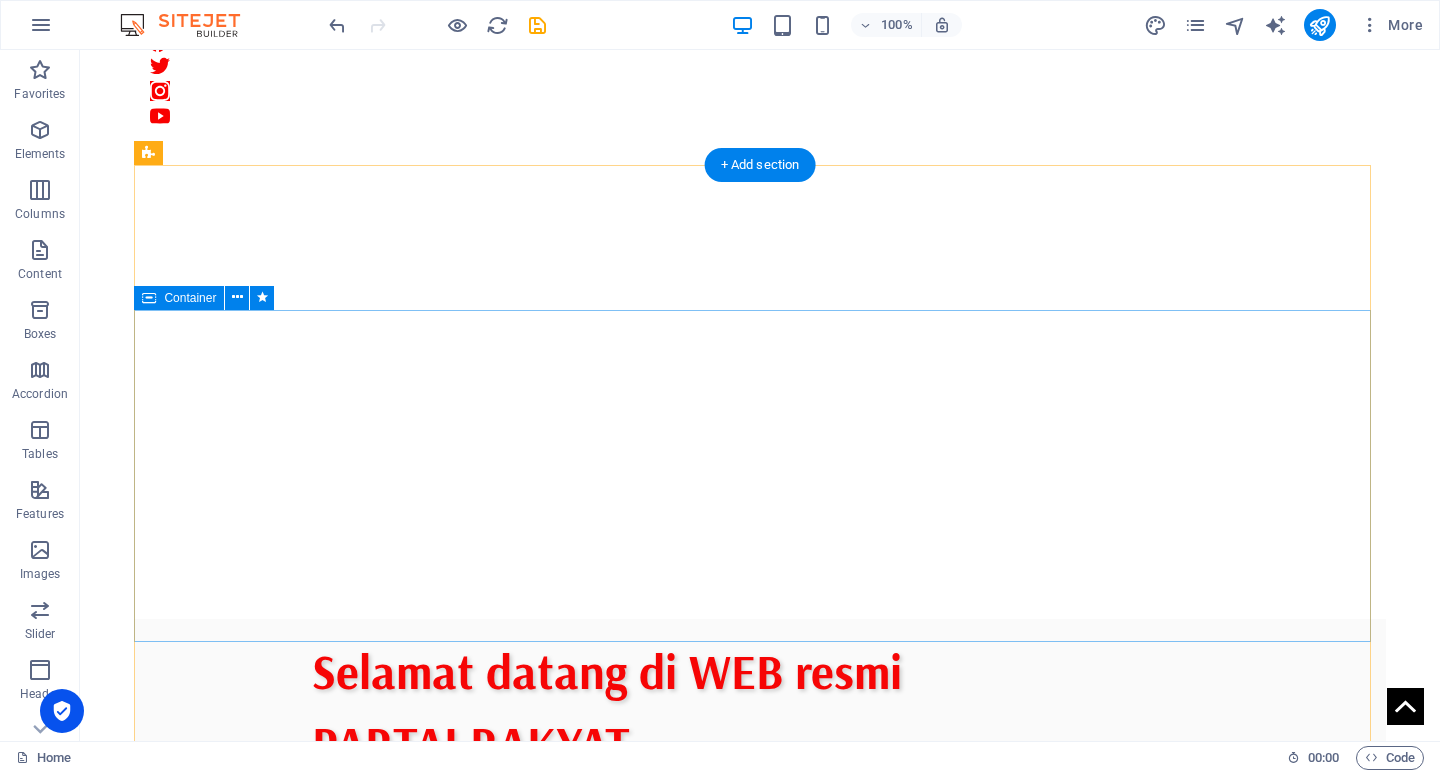 scroll, scrollTop: 0, scrollLeft: 0, axis: both 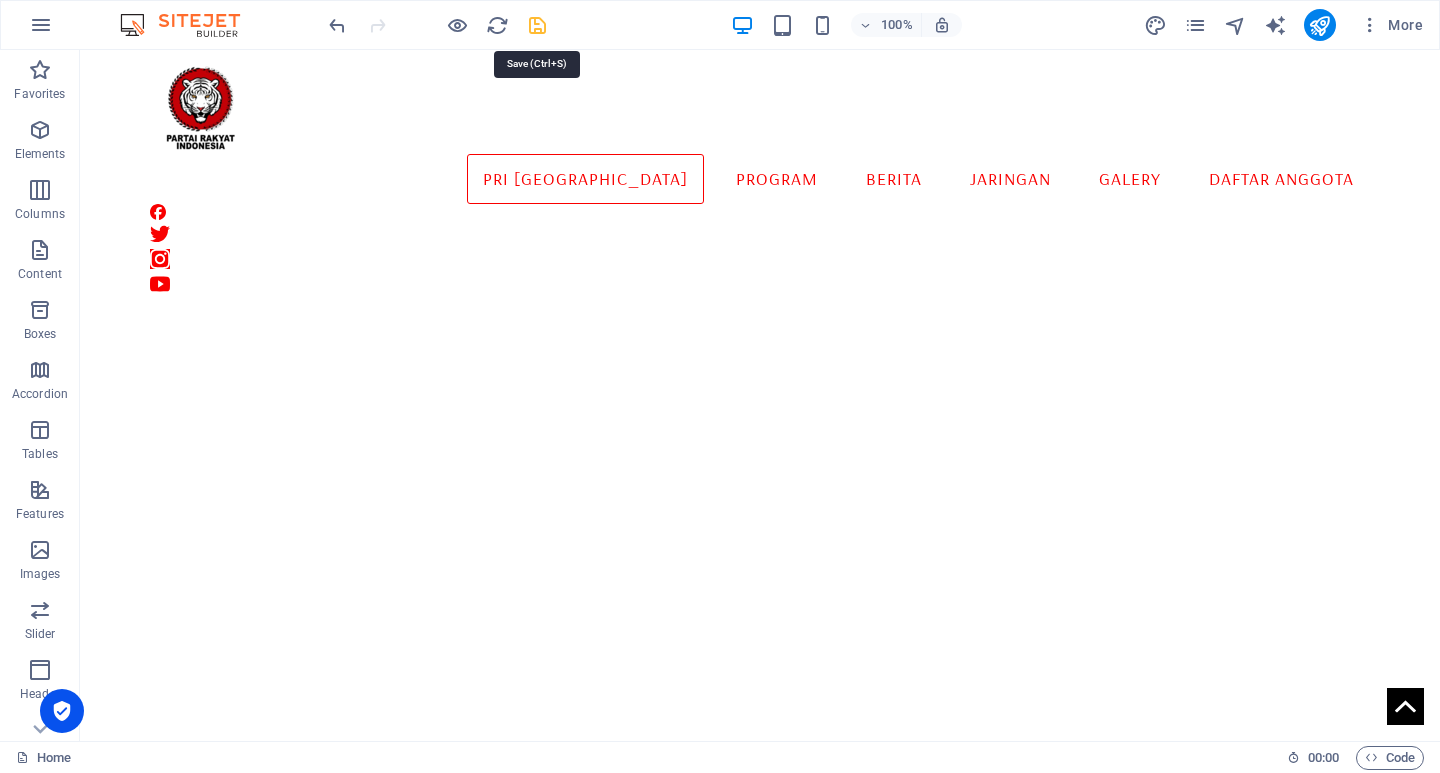 click at bounding box center (537, 25) 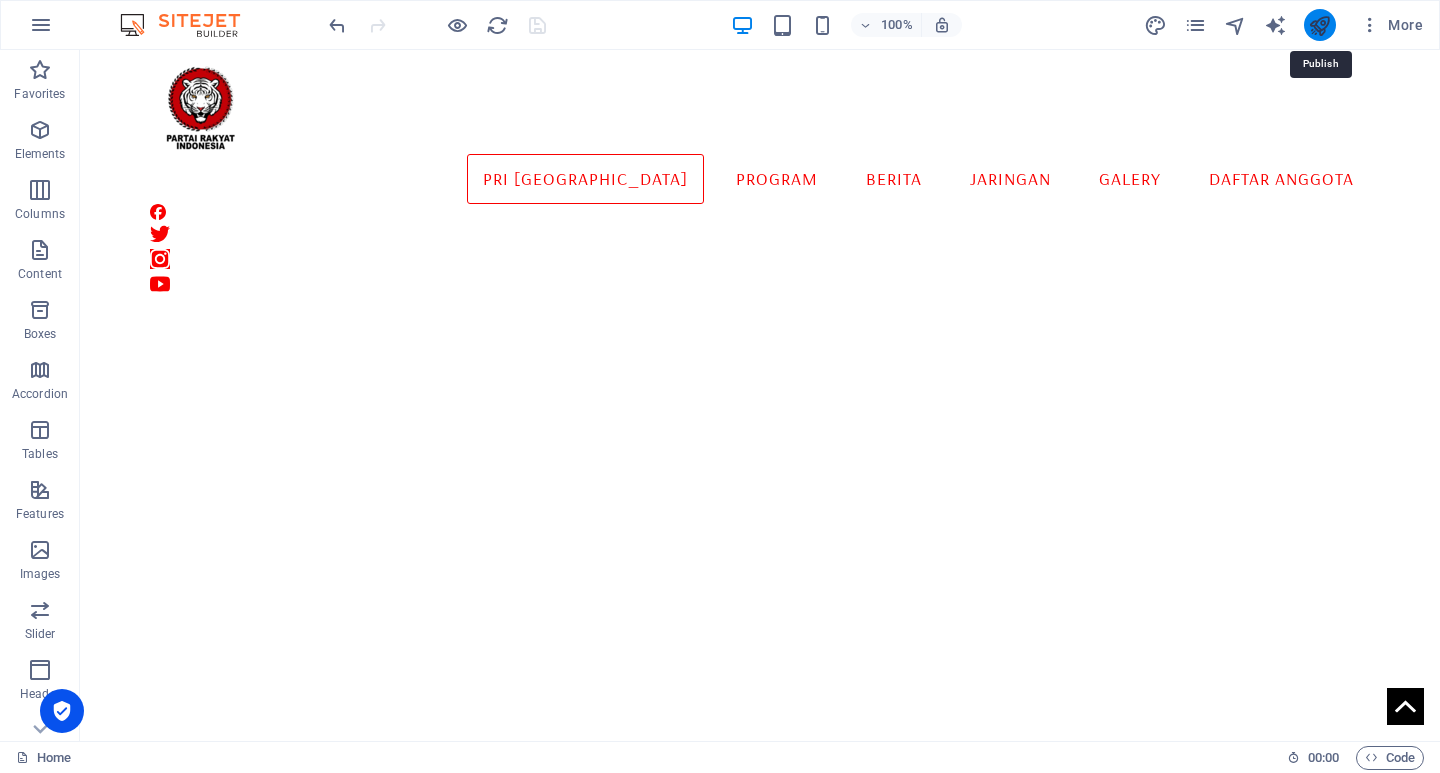 click at bounding box center (1319, 25) 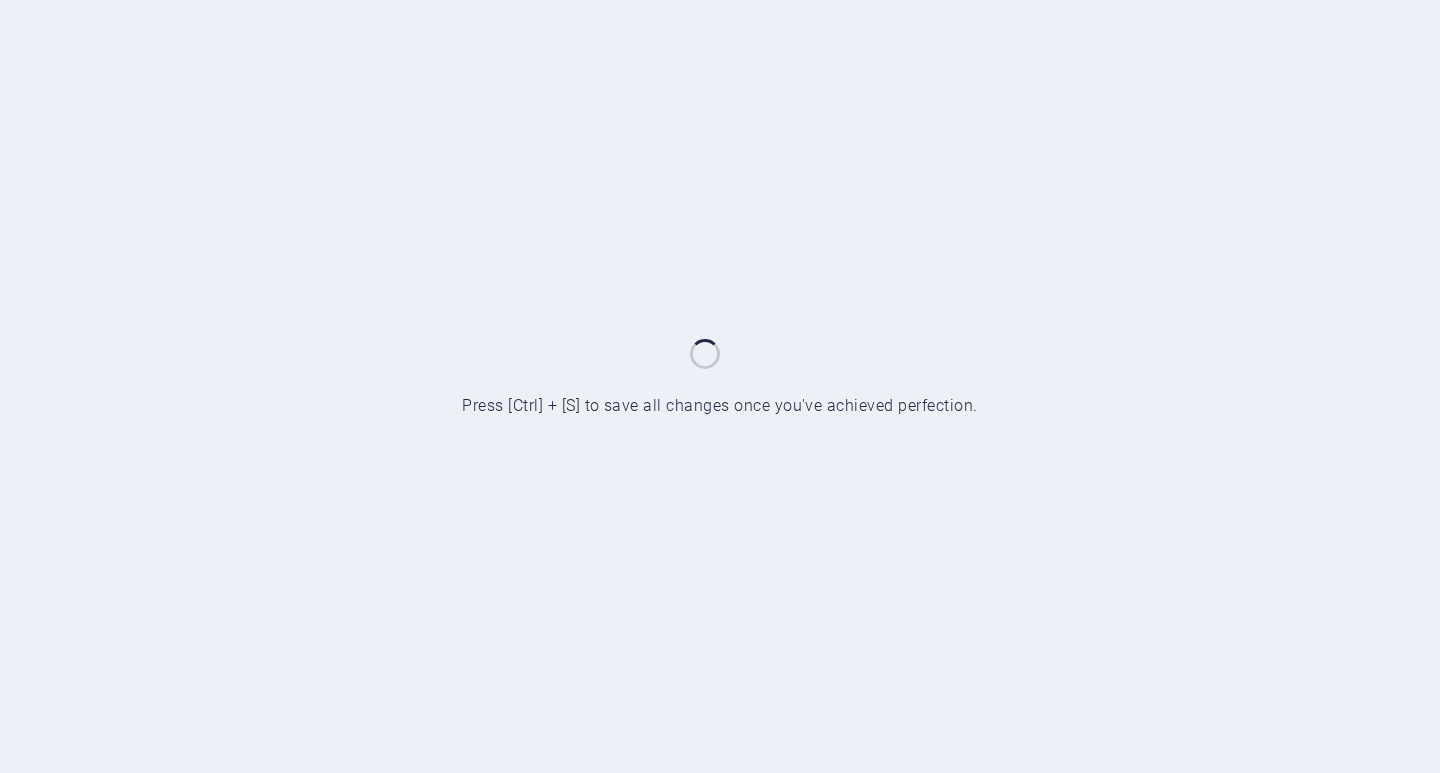 scroll, scrollTop: 0, scrollLeft: 0, axis: both 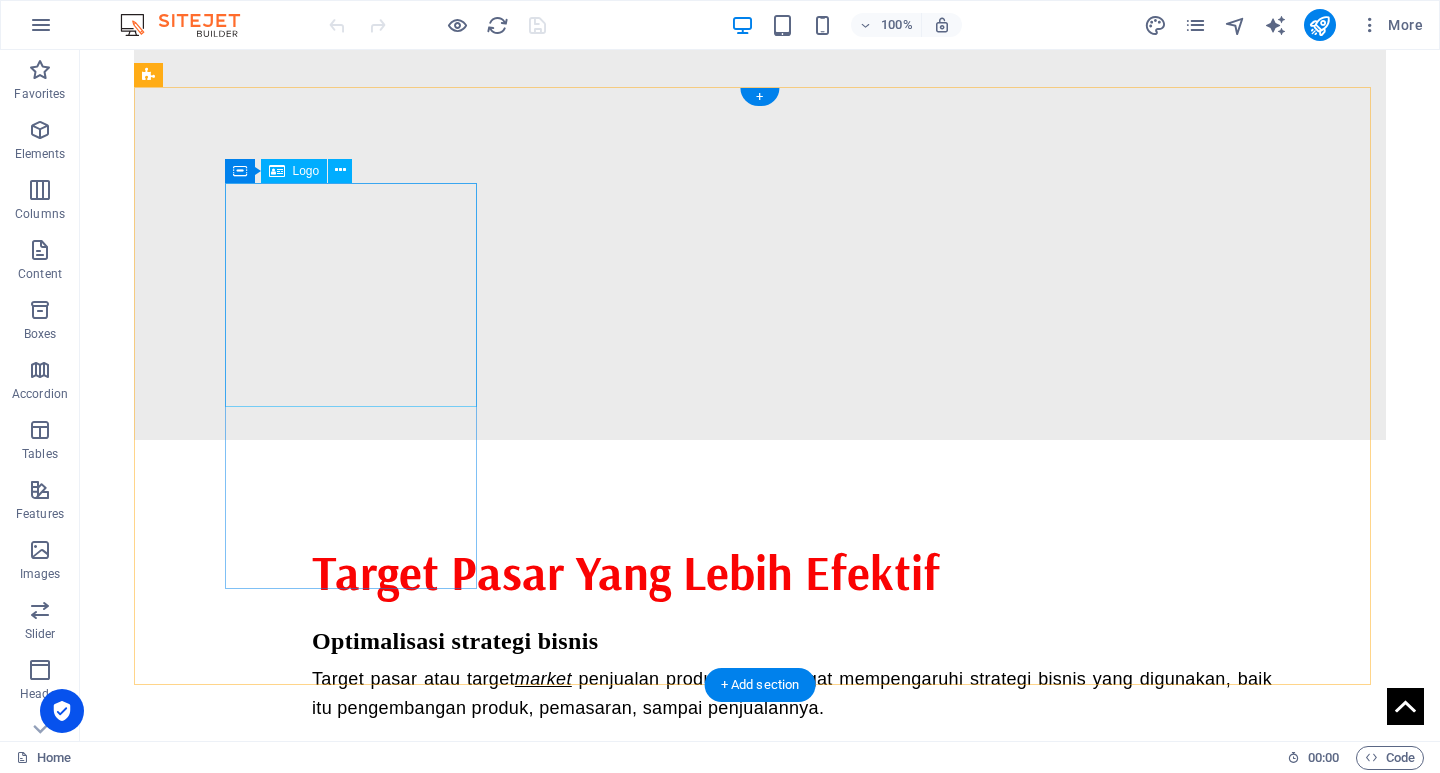 click at bounding box center (276, 1165) 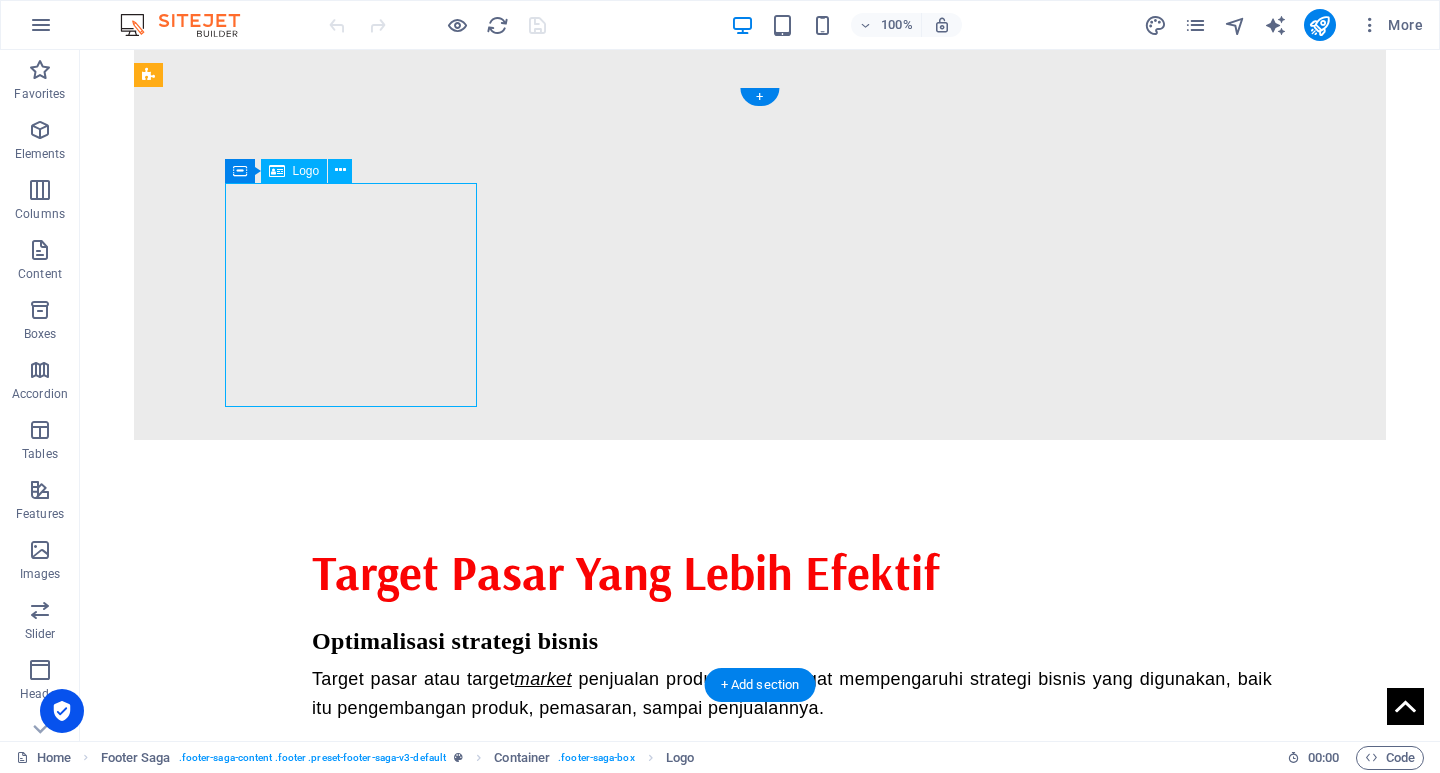 click at bounding box center [276, 1165] 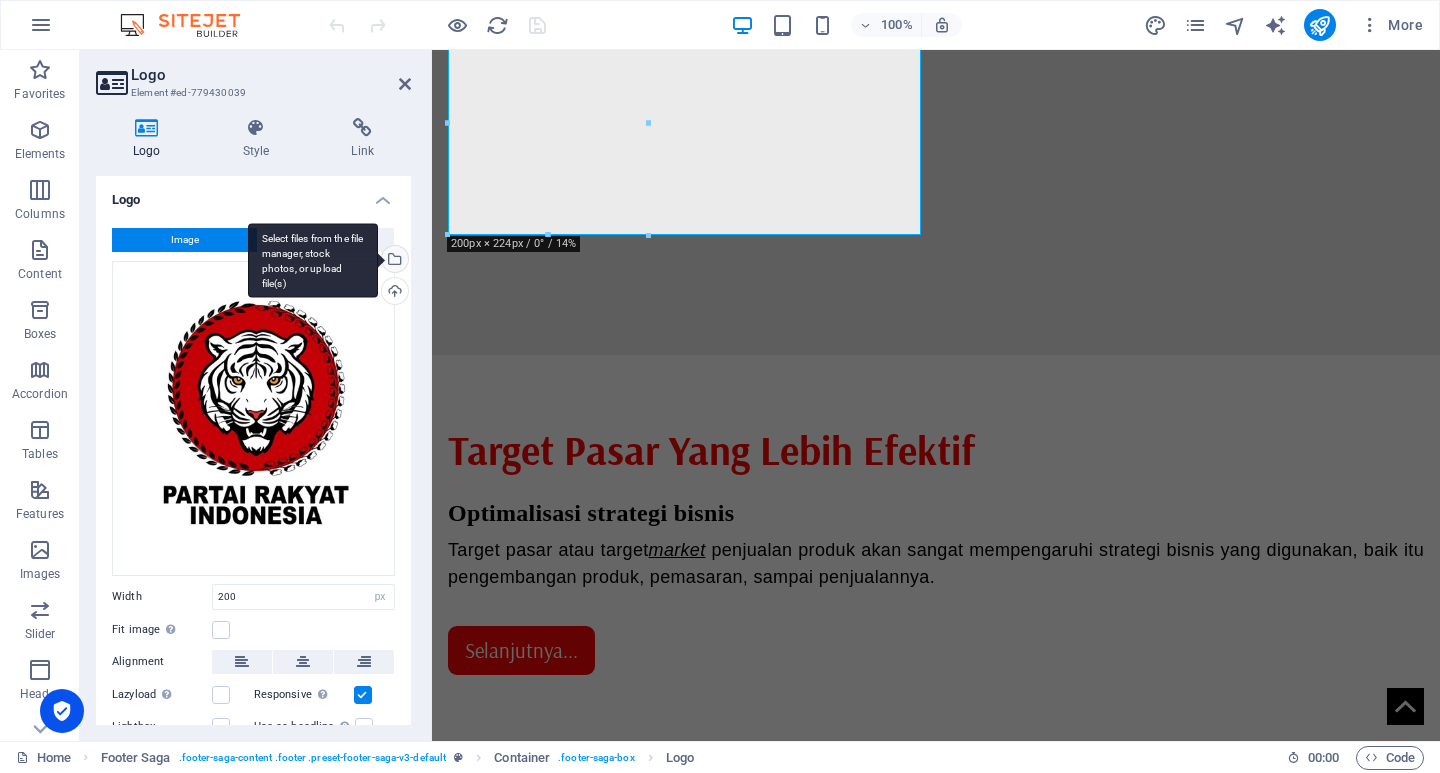click on "Select files from the file manager, stock photos, or upload file(s)" at bounding box center (393, 261) 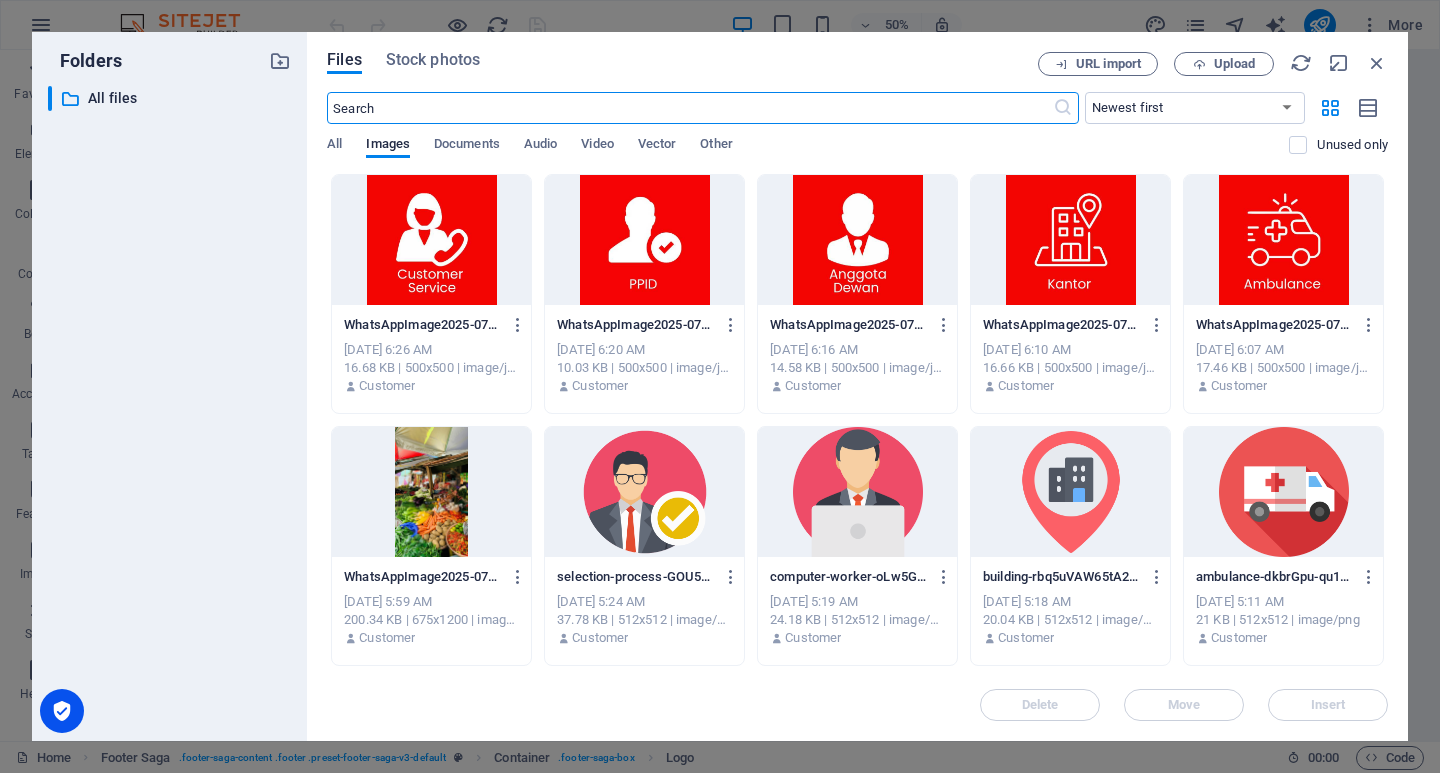 scroll, scrollTop: 1514, scrollLeft: 0, axis: vertical 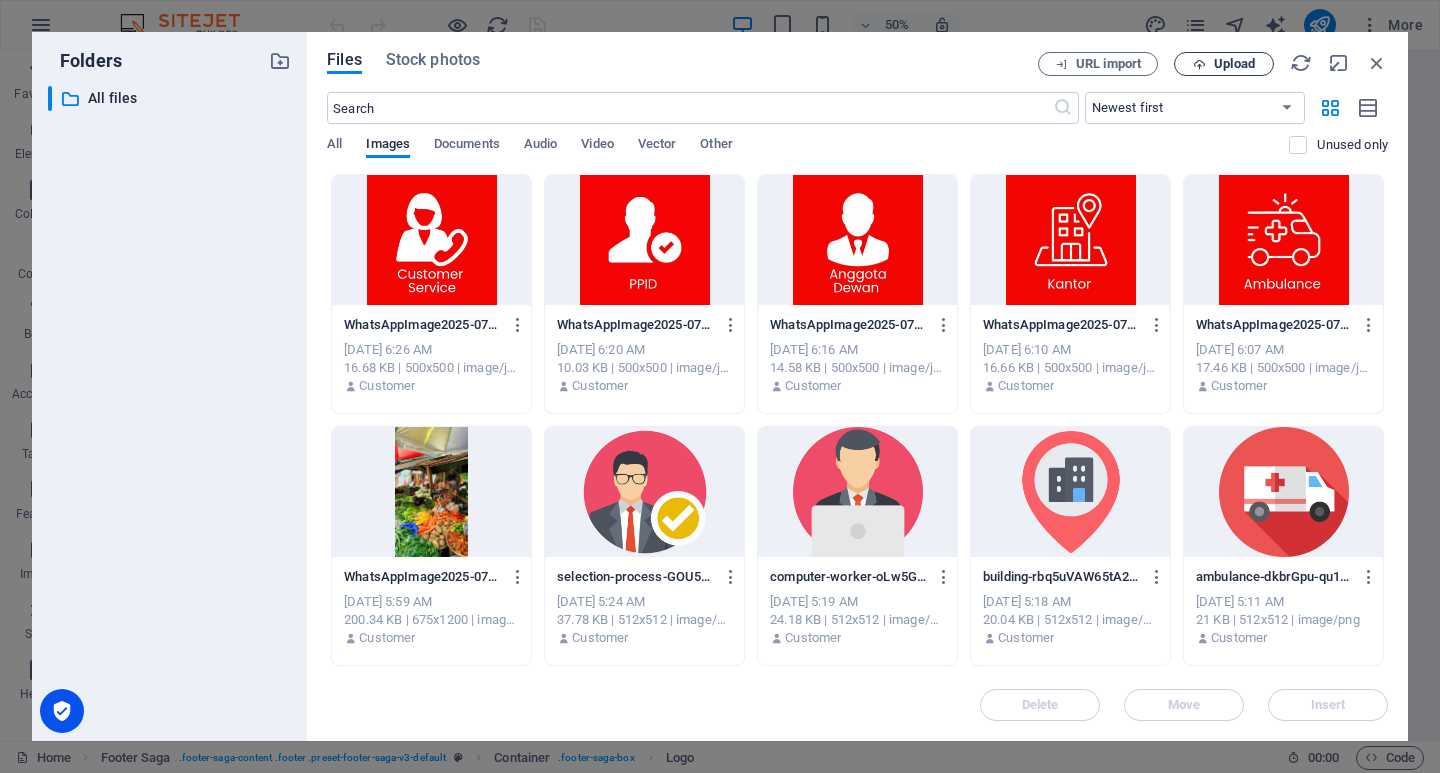 click on "Upload" at bounding box center [1234, 64] 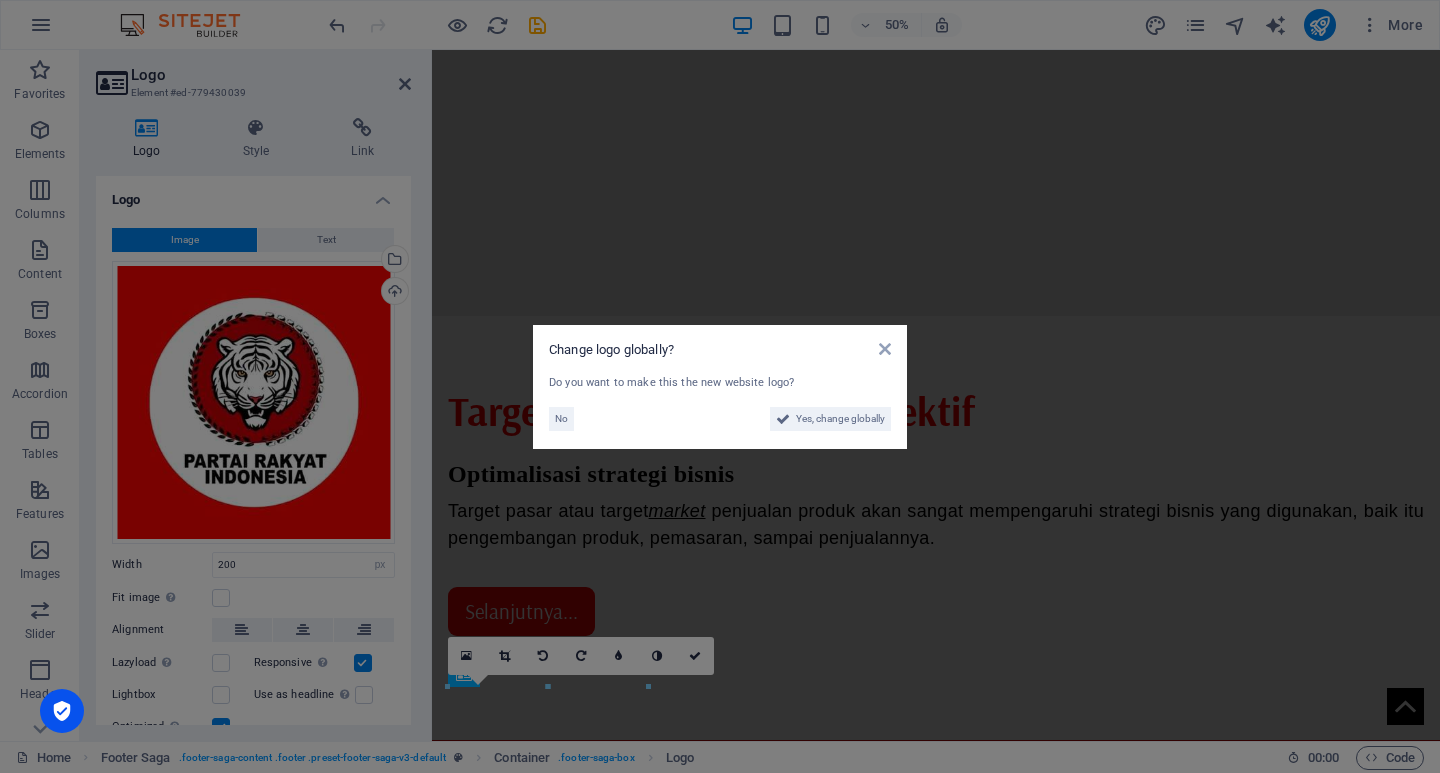 scroll, scrollTop: 892, scrollLeft: 0, axis: vertical 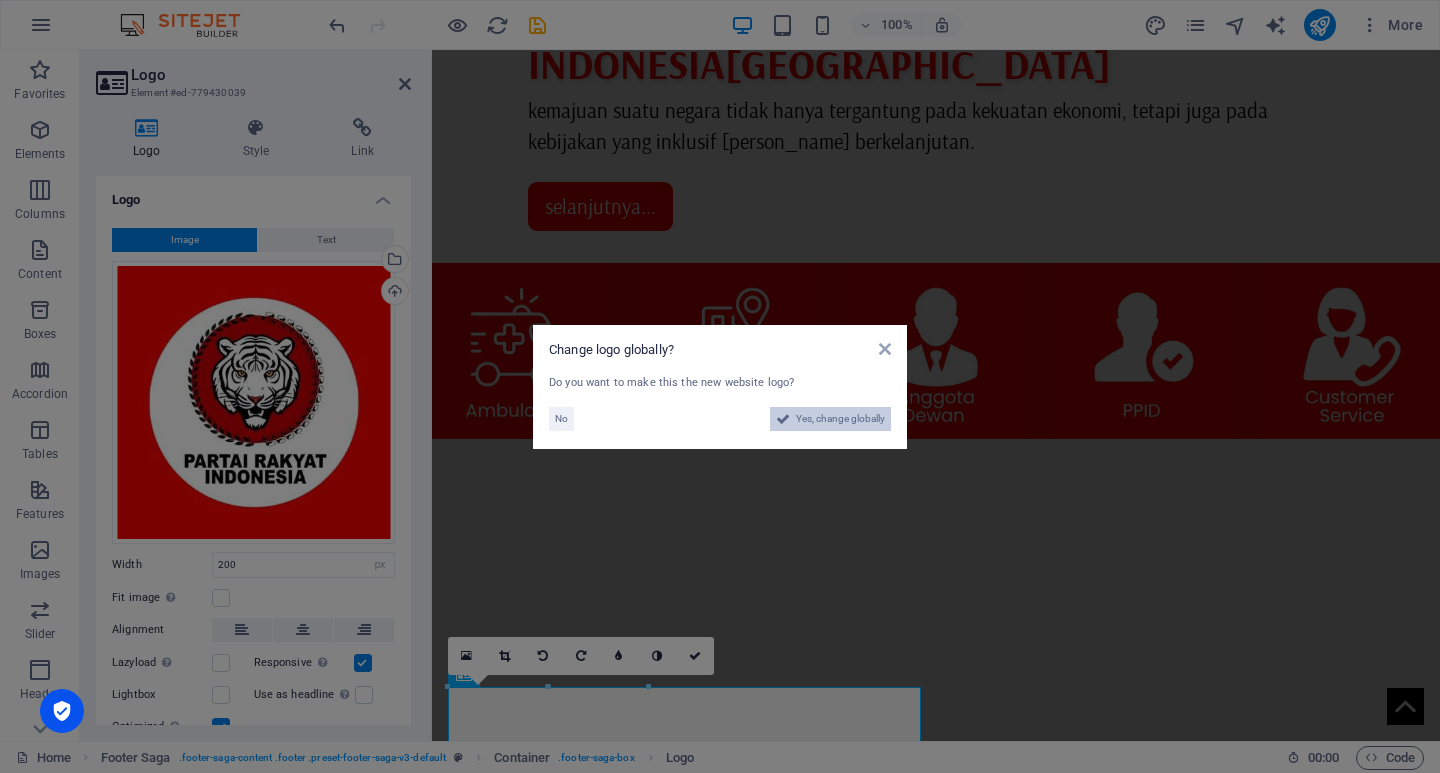 click on "Yes, change globally" at bounding box center (840, 419) 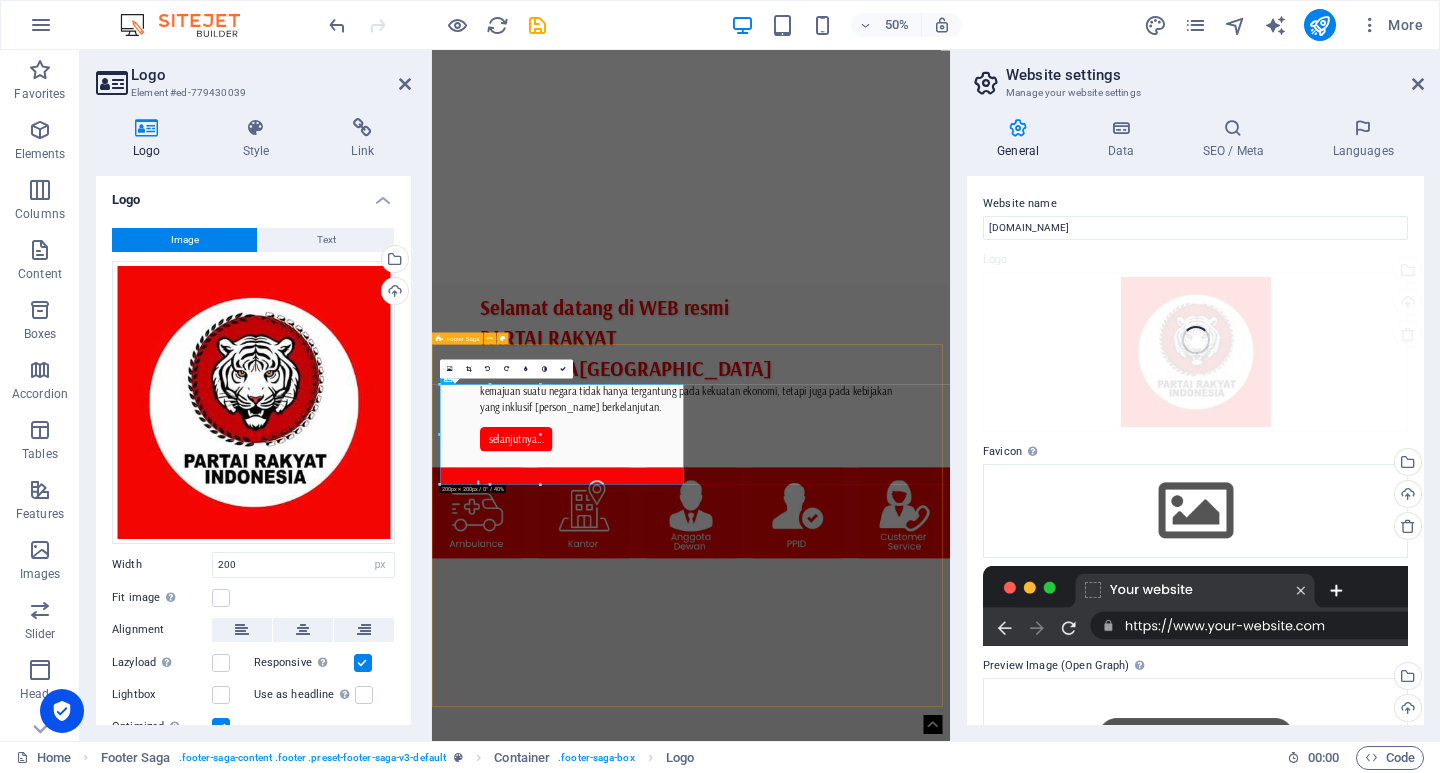 scroll, scrollTop: 1490, scrollLeft: 0, axis: vertical 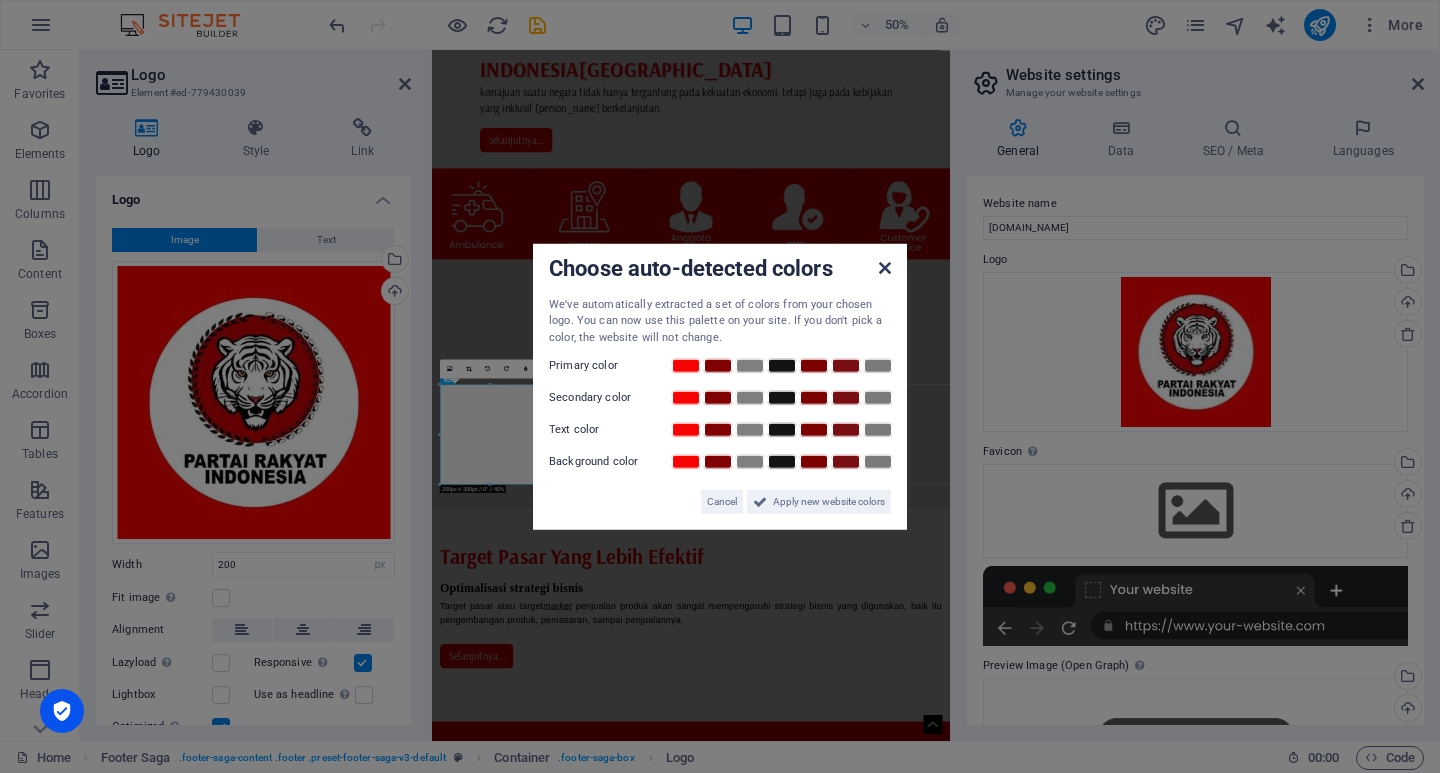 click at bounding box center [885, 267] 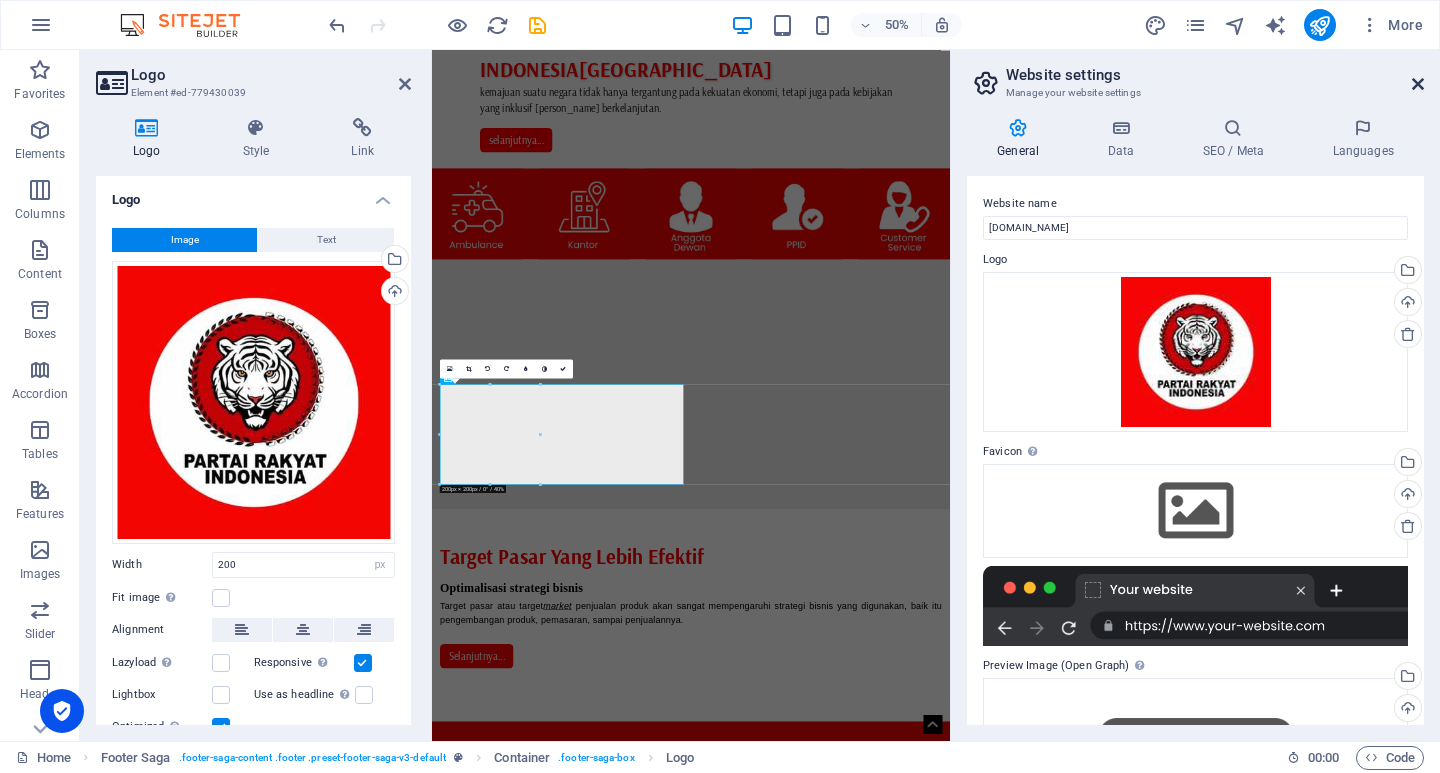 click at bounding box center (1418, 84) 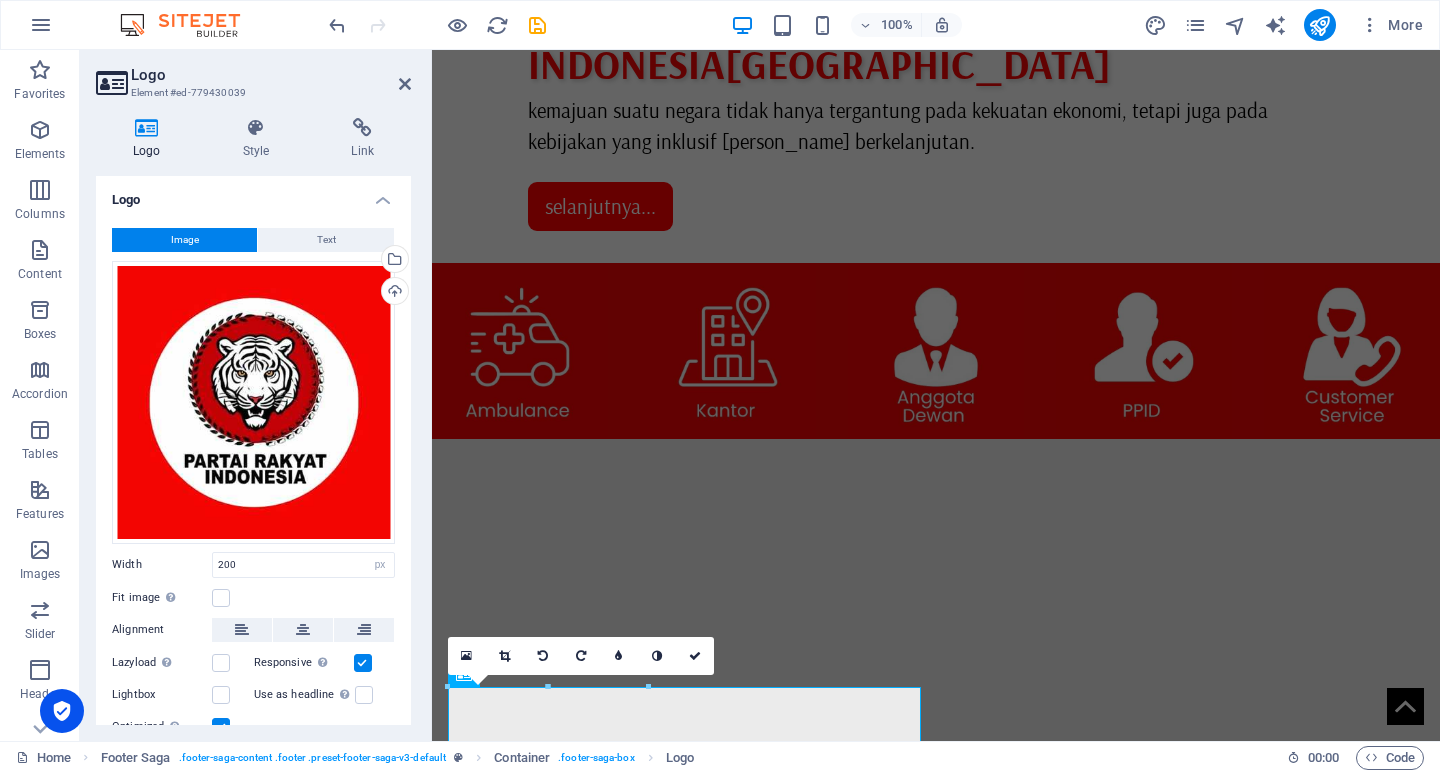 click on "PRI BANTEN PROFILE PARTAI VISI MISI PROGRAM PPID ANGGOTA MEDIA SOSIAL PROGRAM JADWAL PRI KEGIATAN AKSI NYATA RUMAH PANGAN MAKAN BERGIZI EKONOMI RAKYAT BERITA NASIONAL DAERAH BUDAYA WISATA UMKM JARINGAN WILAYAH GALERY FOTO VIDIO E-BULETIN DOWNLOAD DAFTAR ANGGOTA Selamat datang di WEB resmi PARTAI RAKYAT INDONESIA  Banten Kemajuan suatu negara tidak hanya tergantung pada kekuatan ekonomi, tetapi juga pada kebijakan yang inklusif dan berkelanjutan. selanjutnya... Target Pasar Yang Lebih Efektif Optimalisasi strategi bisnis Target pasar atau target  market   penjualan produk akan sangat mempengaruhi strategi bisnis yang digunakan, baik itu pengembangan produk, pemasaran, sampai penjualannya. Selanjutnya... " Kemajuan suatu negara tidak hanya tergantung pada kekuatan ekonomi, tetapi juga pada kebijakan yang inklusif dan berkelanjutan. " Contact jl soekarno hatta no. 697 123456   banten Phone:  +62 888 888 888 Mobile:  Email:  www.partairakyatindonesia.com Navigation Home About Service Contact Legal Notice" at bounding box center [936, 879] 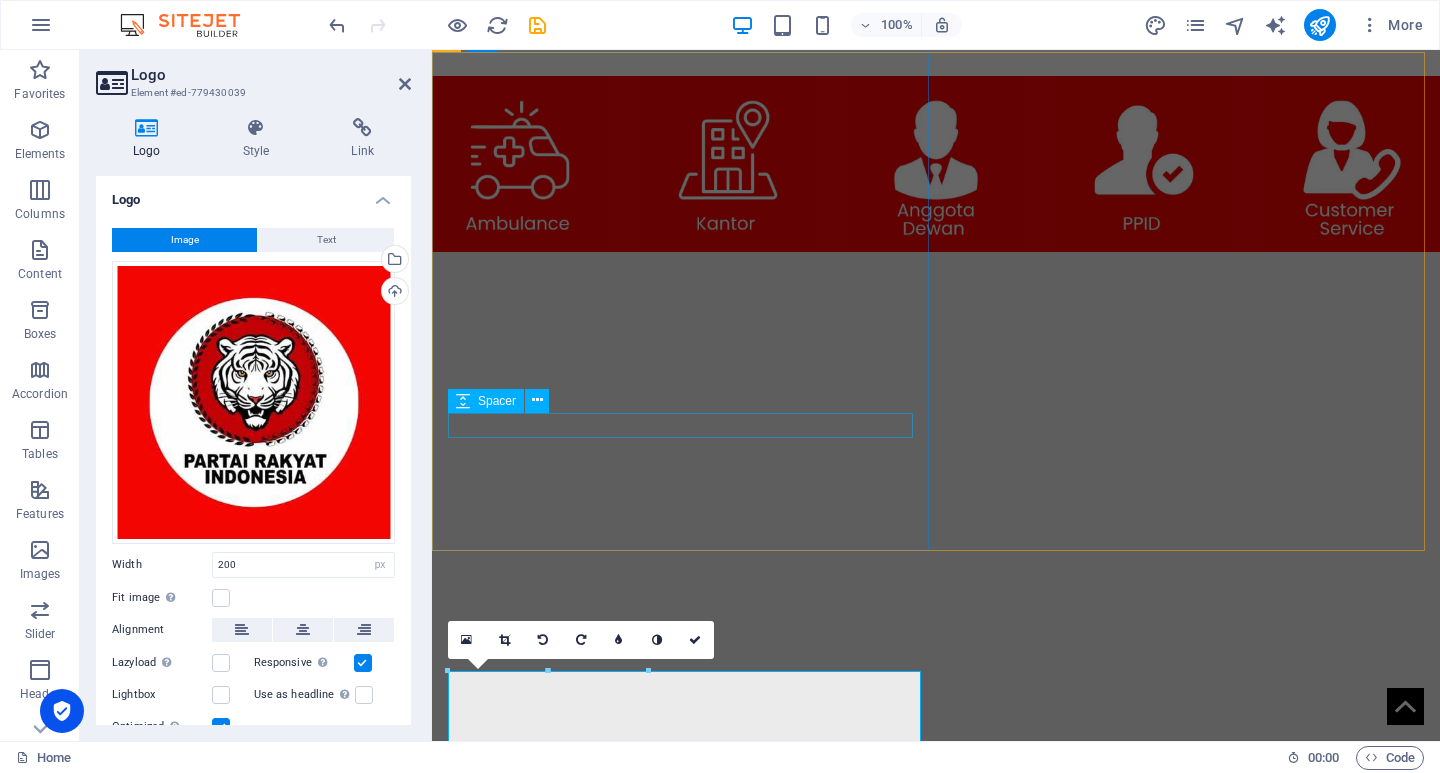 scroll, scrollTop: 1092, scrollLeft: 0, axis: vertical 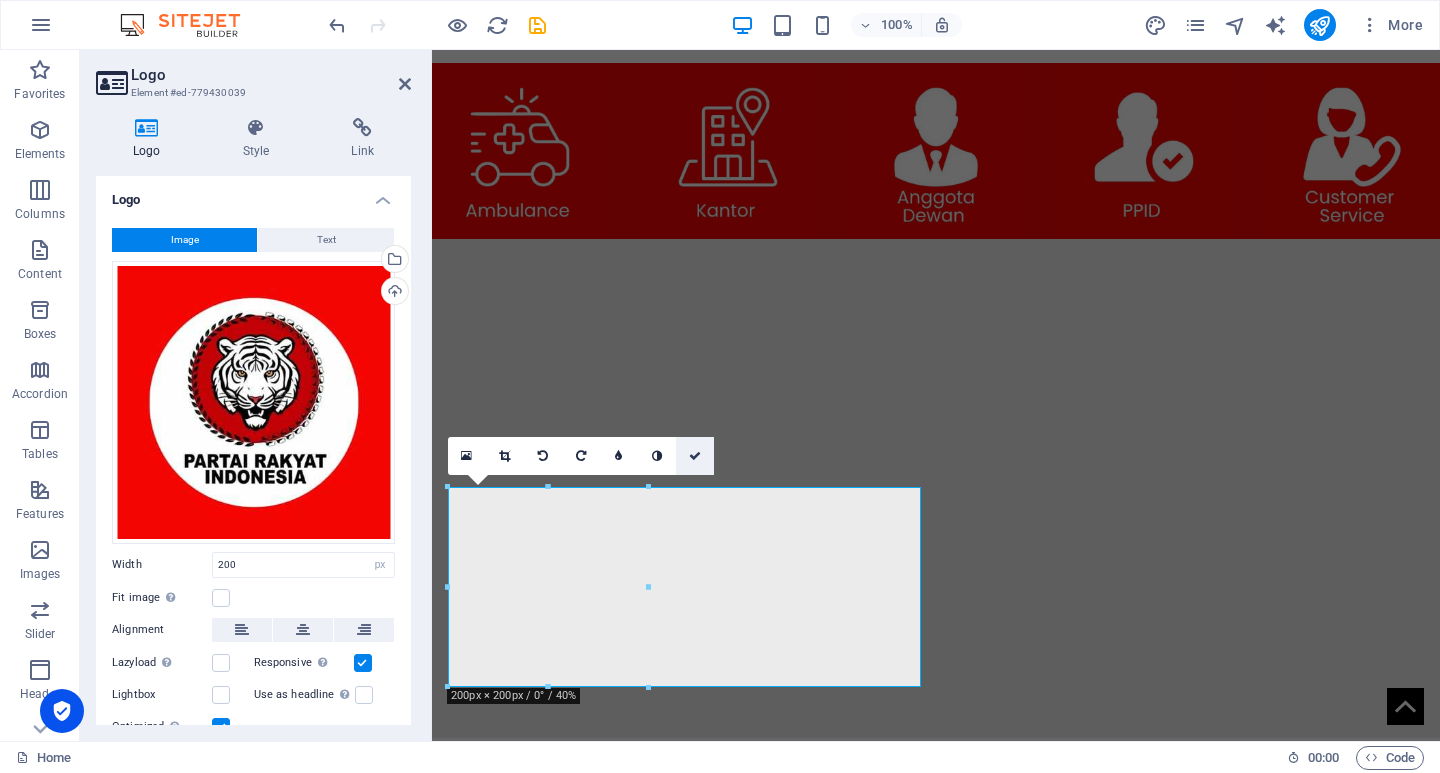 click at bounding box center (695, 456) 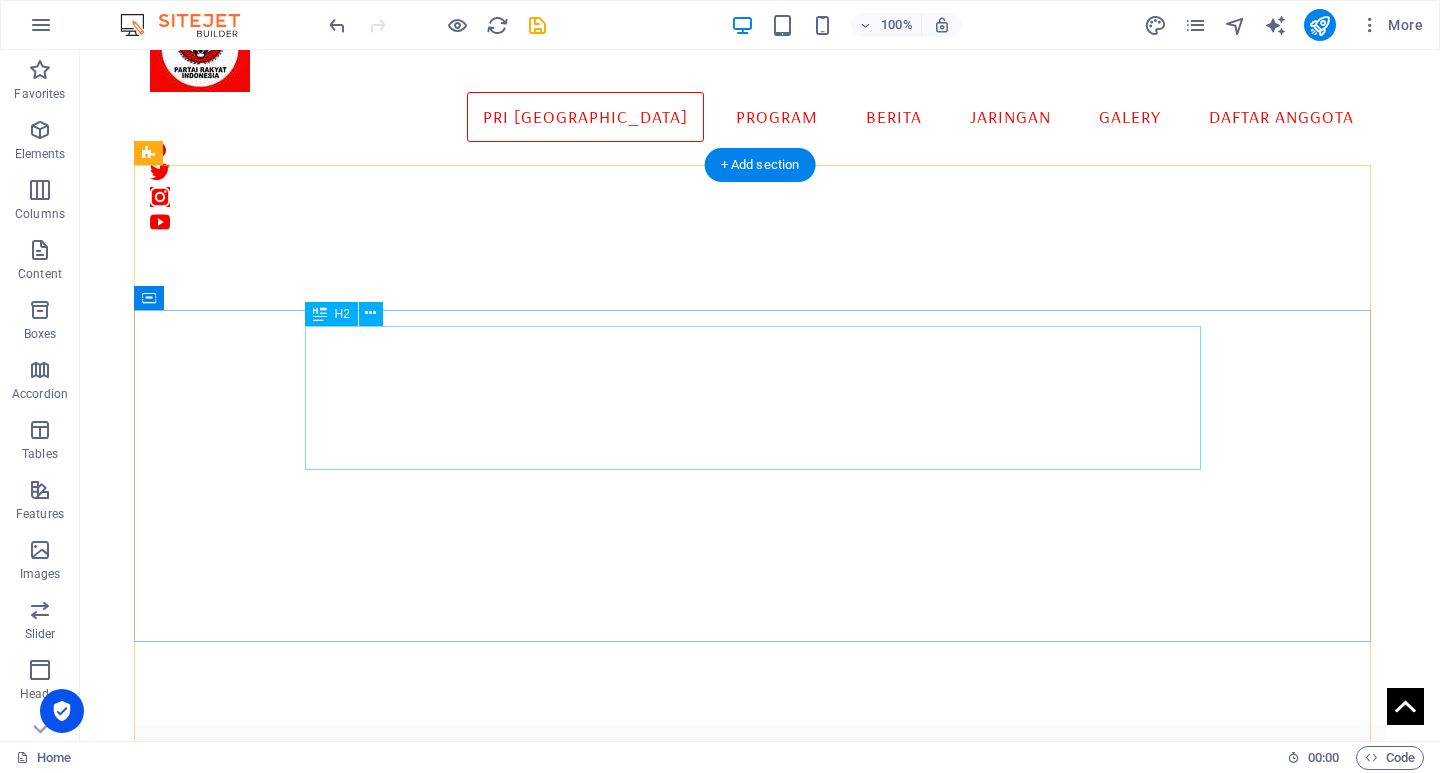 scroll, scrollTop: 0, scrollLeft: 0, axis: both 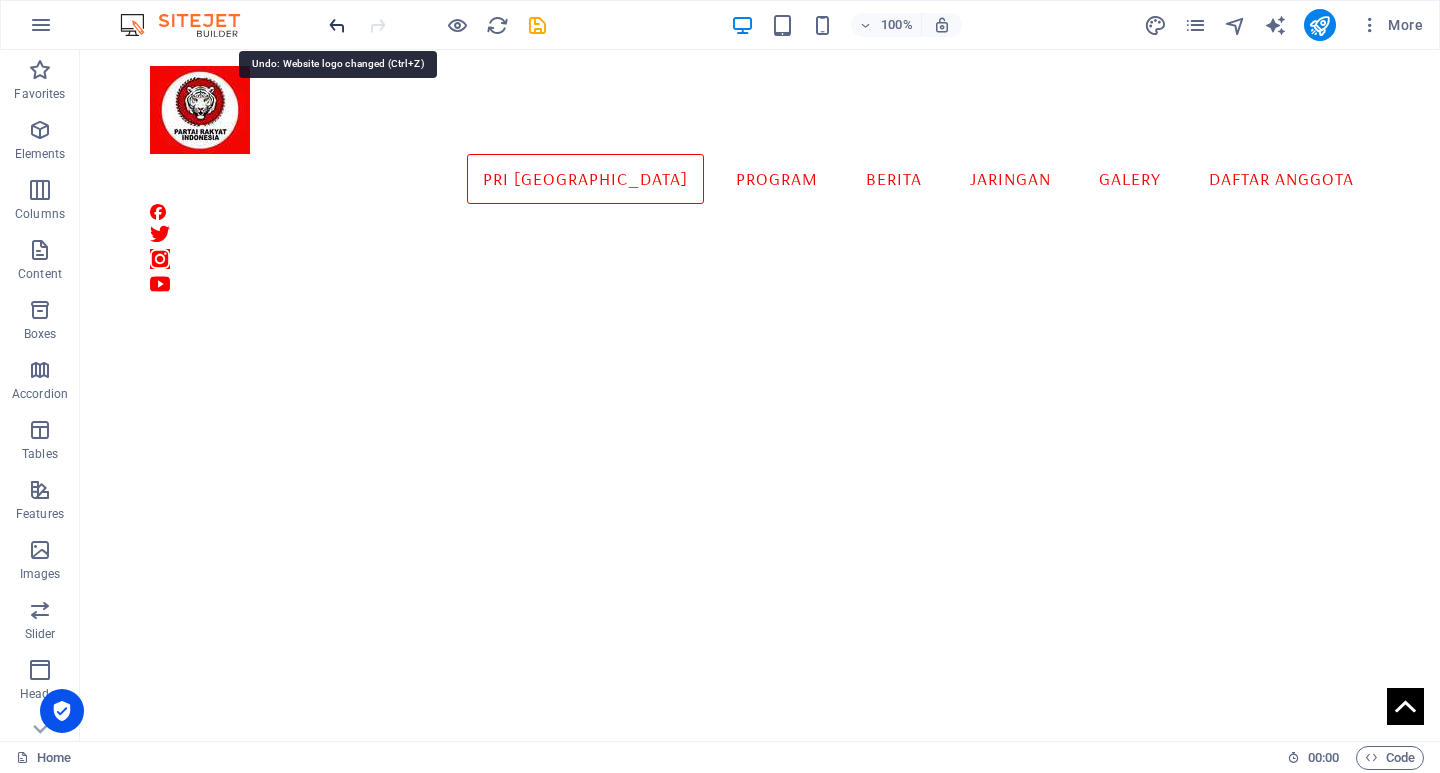 click at bounding box center (337, 25) 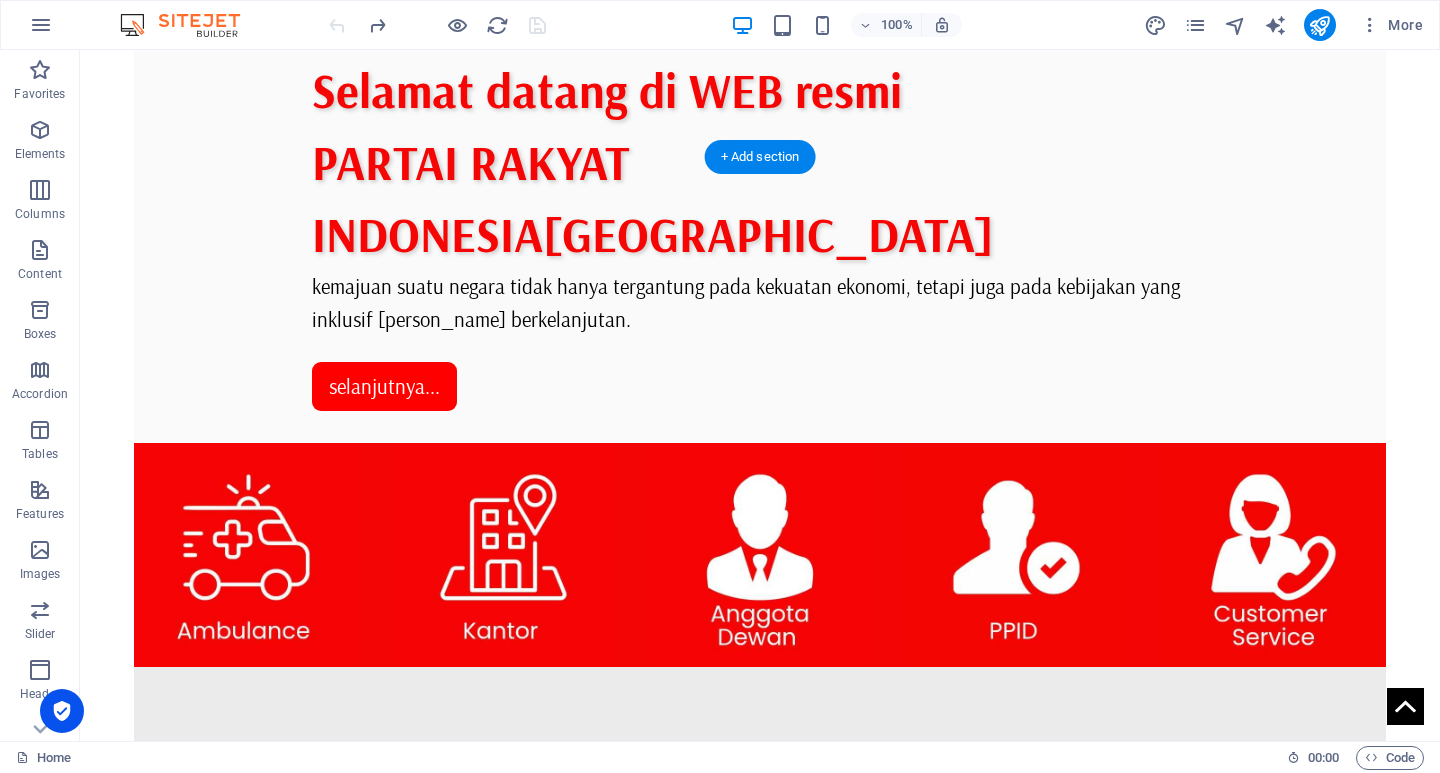 scroll, scrollTop: 0, scrollLeft: 0, axis: both 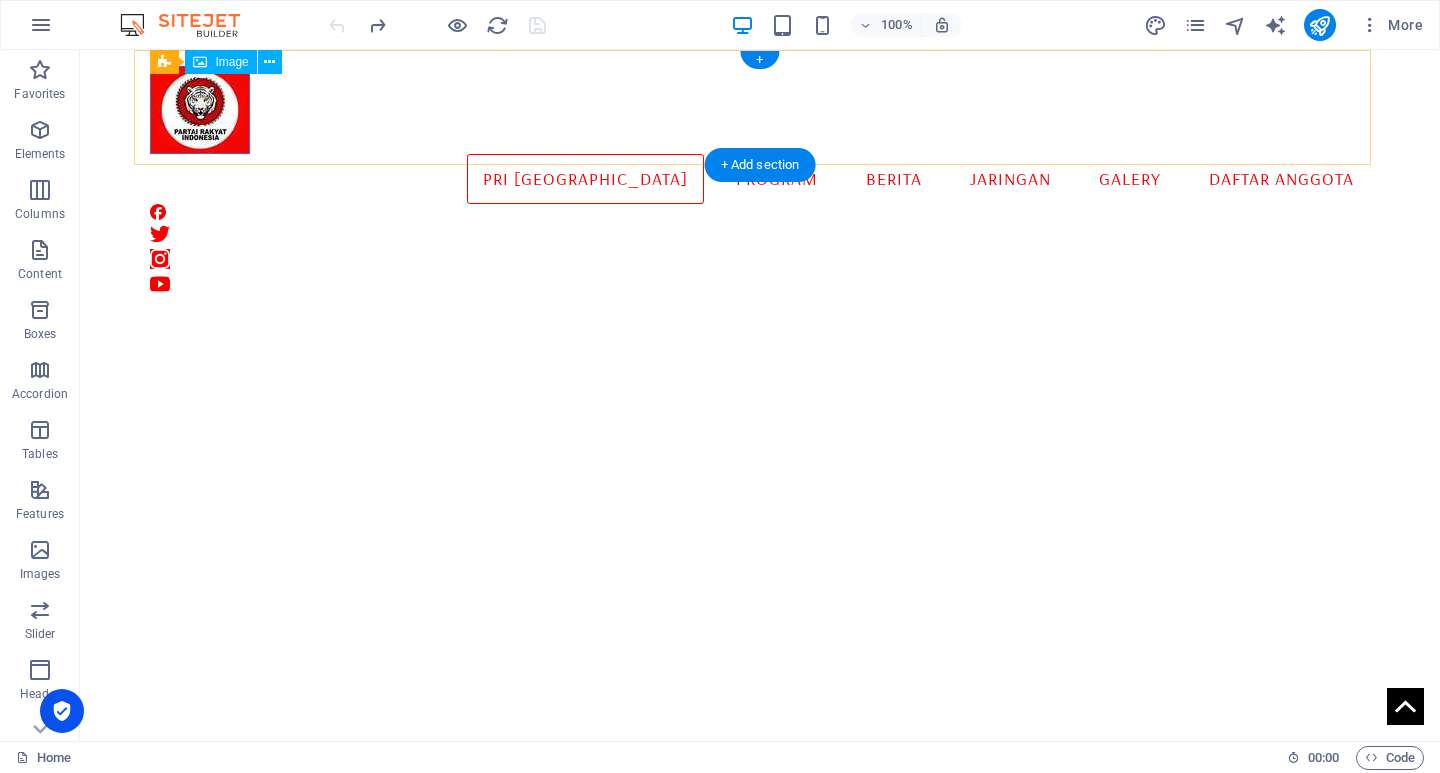 click at bounding box center [759, 110] 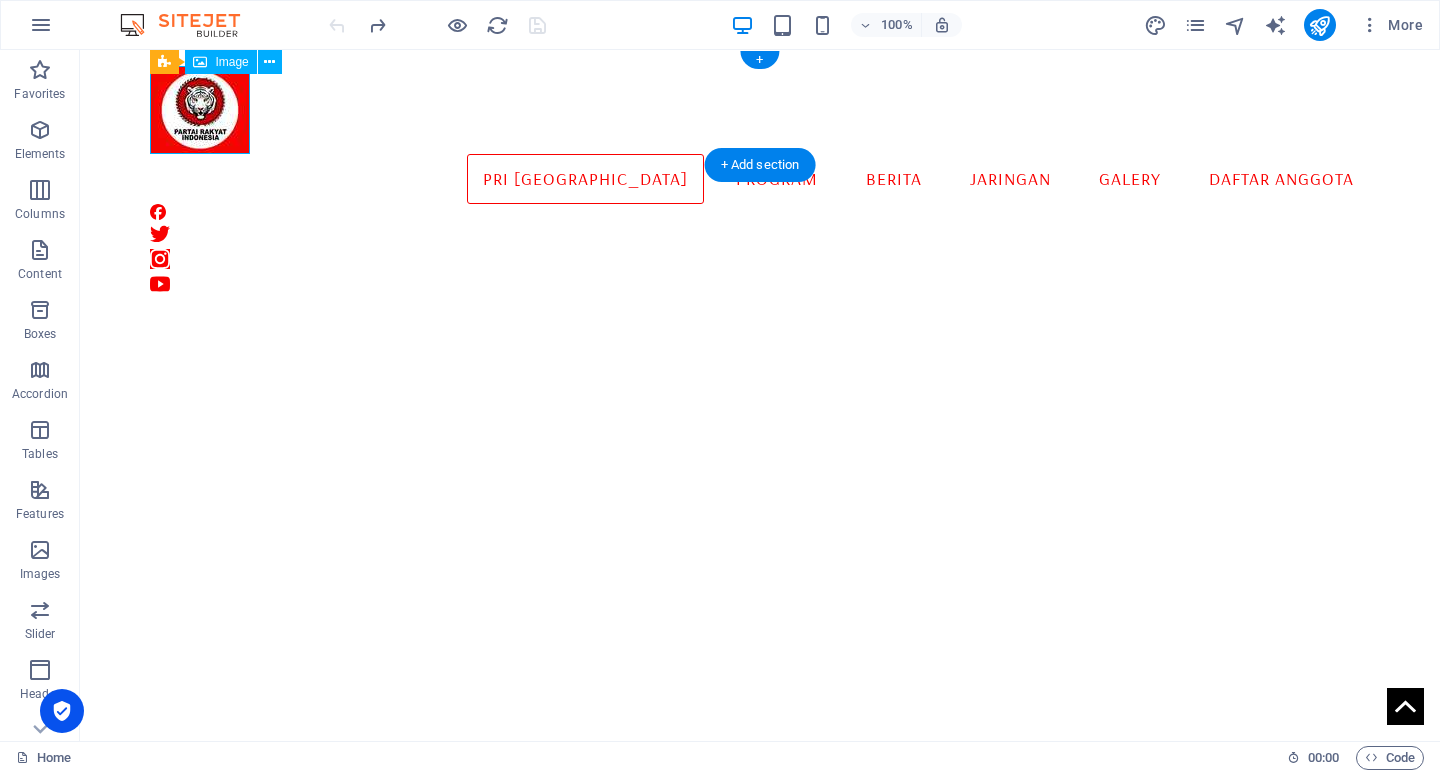 click at bounding box center (759, 110) 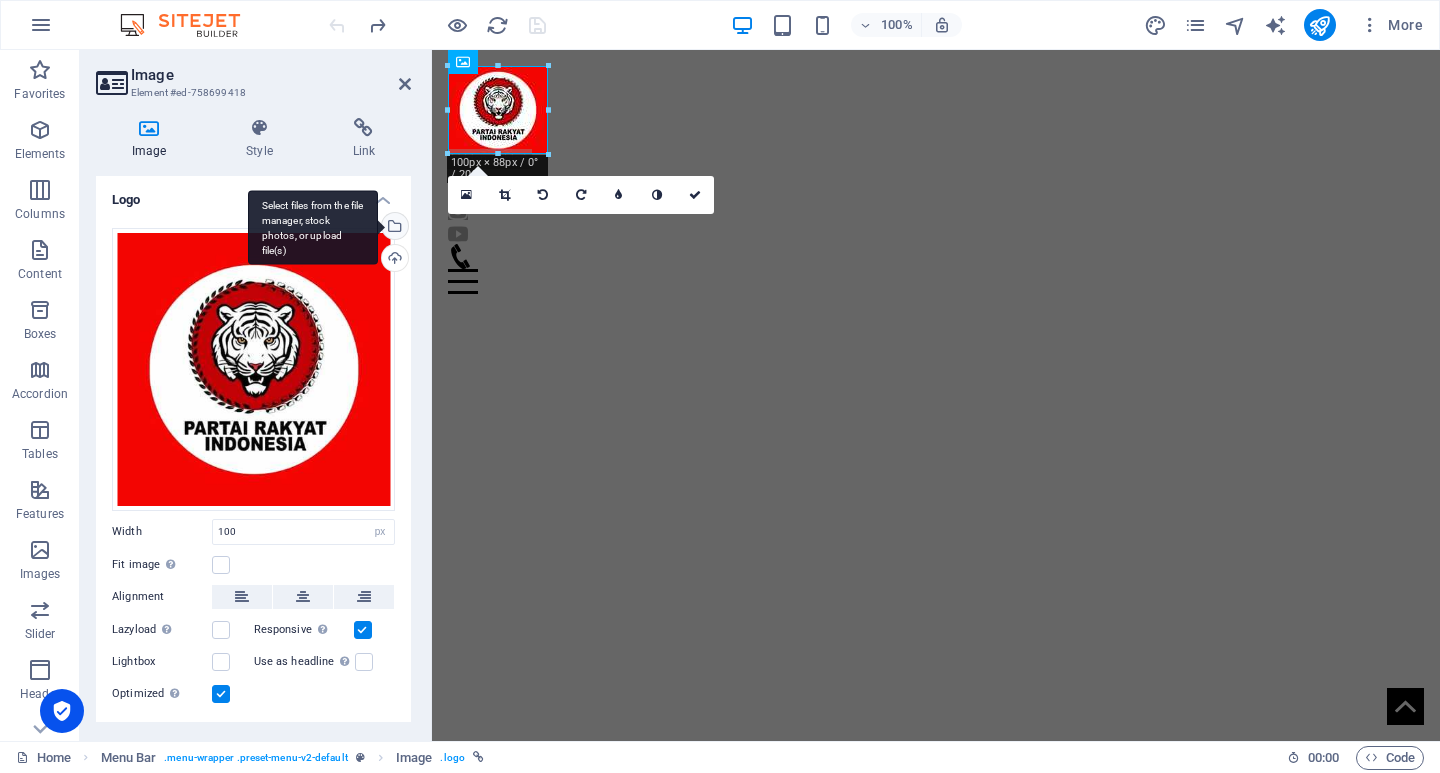 click on "Select files from the file manager, stock photos, or upload file(s)" at bounding box center (393, 228) 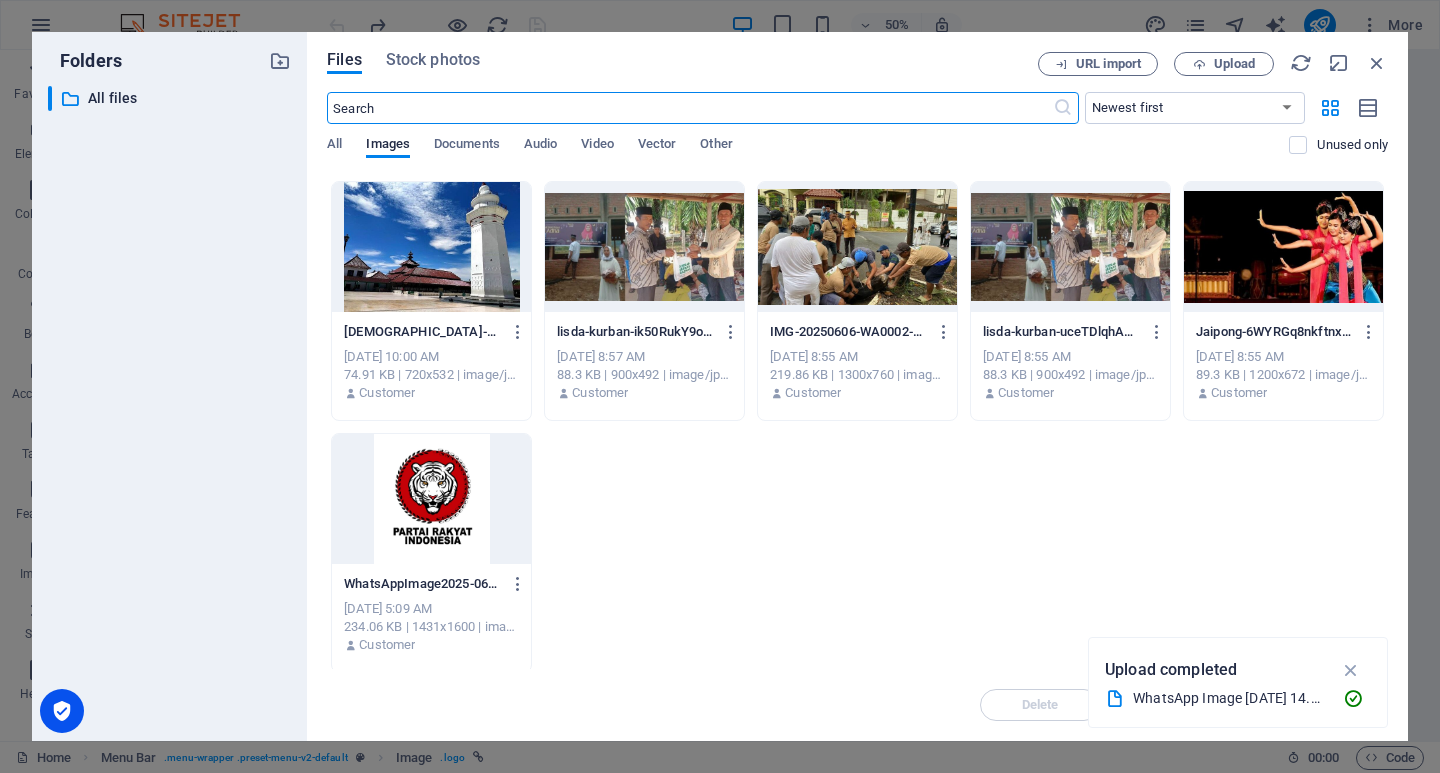 scroll, scrollTop: 1005, scrollLeft: 0, axis: vertical 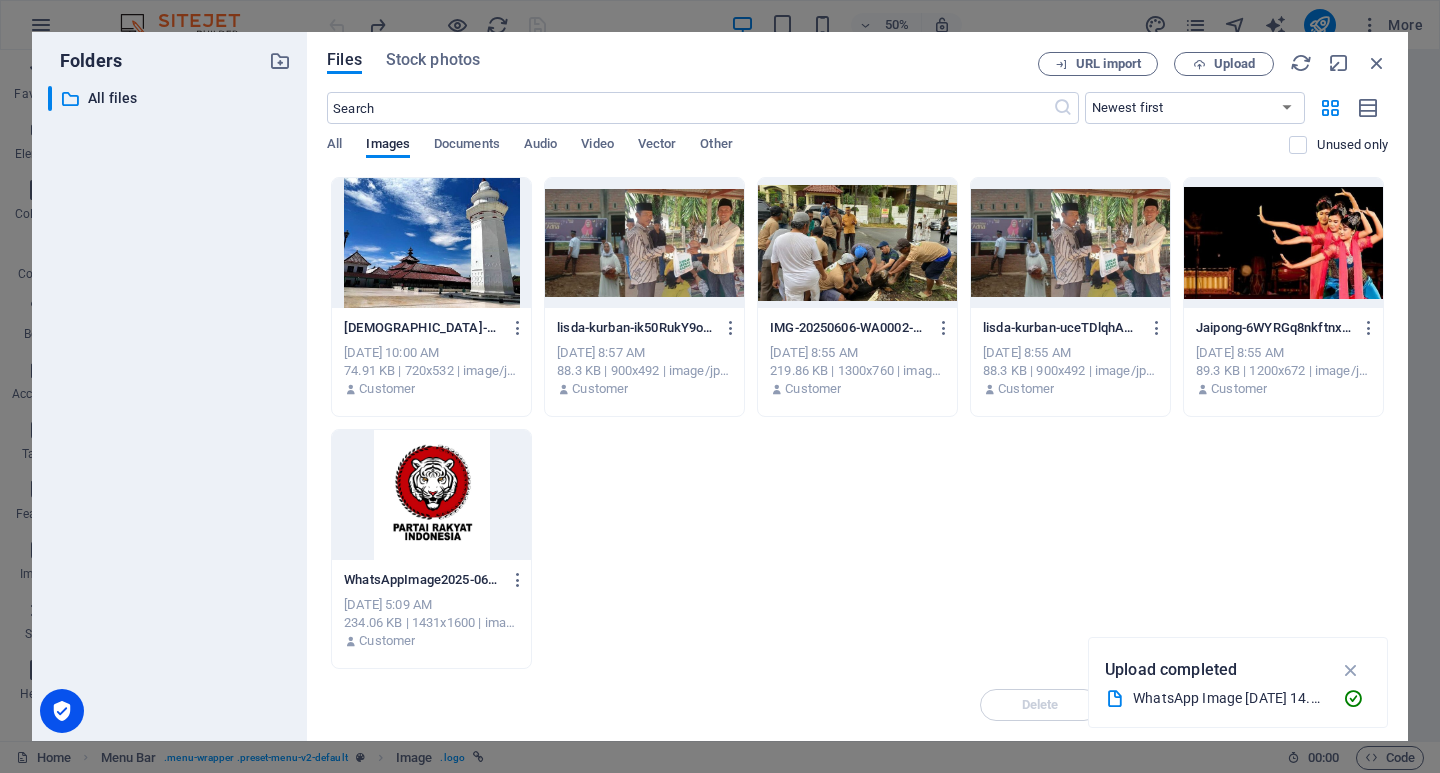 click at bounding box center [431, 495] 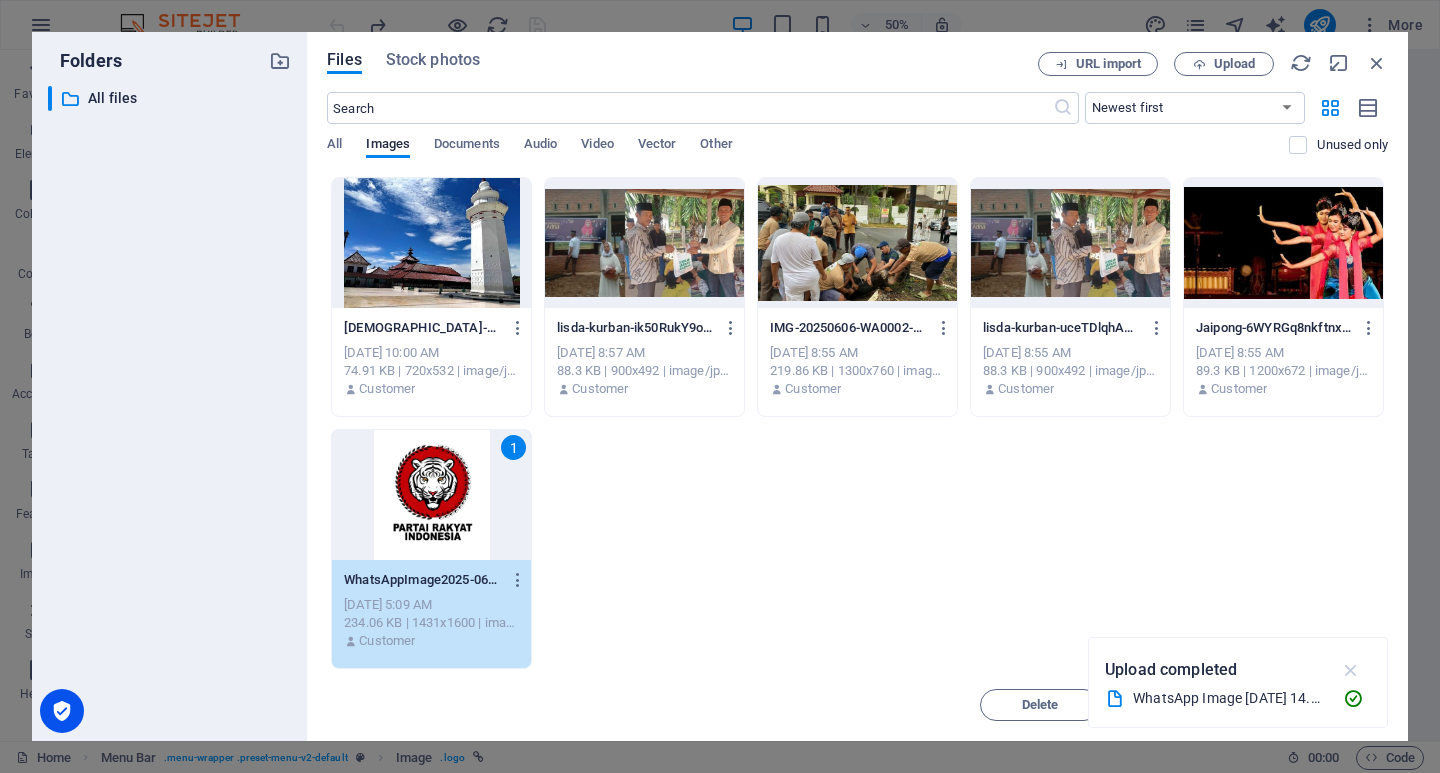 click at bounding box center [1351, 670] 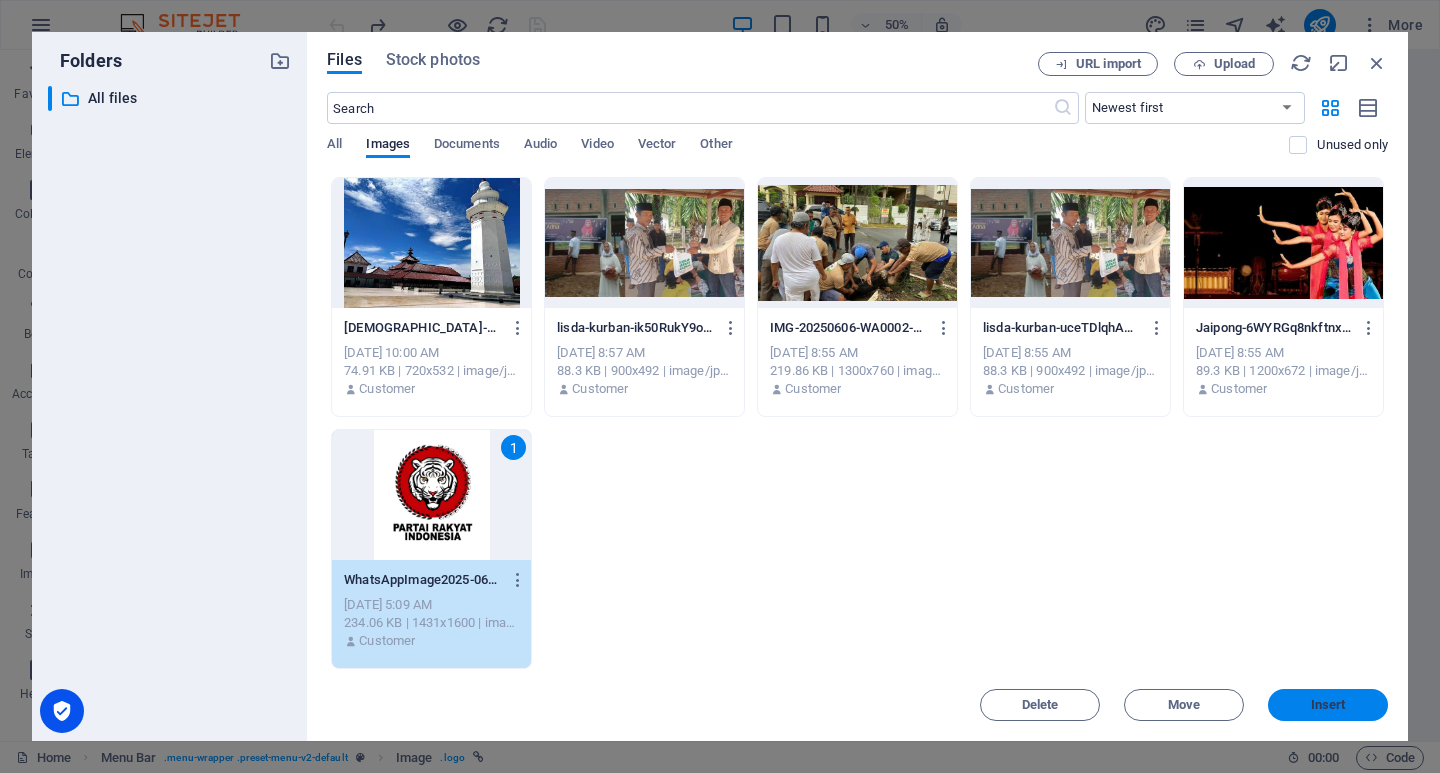 click on "Insert" at bounding box center [1328, 705] 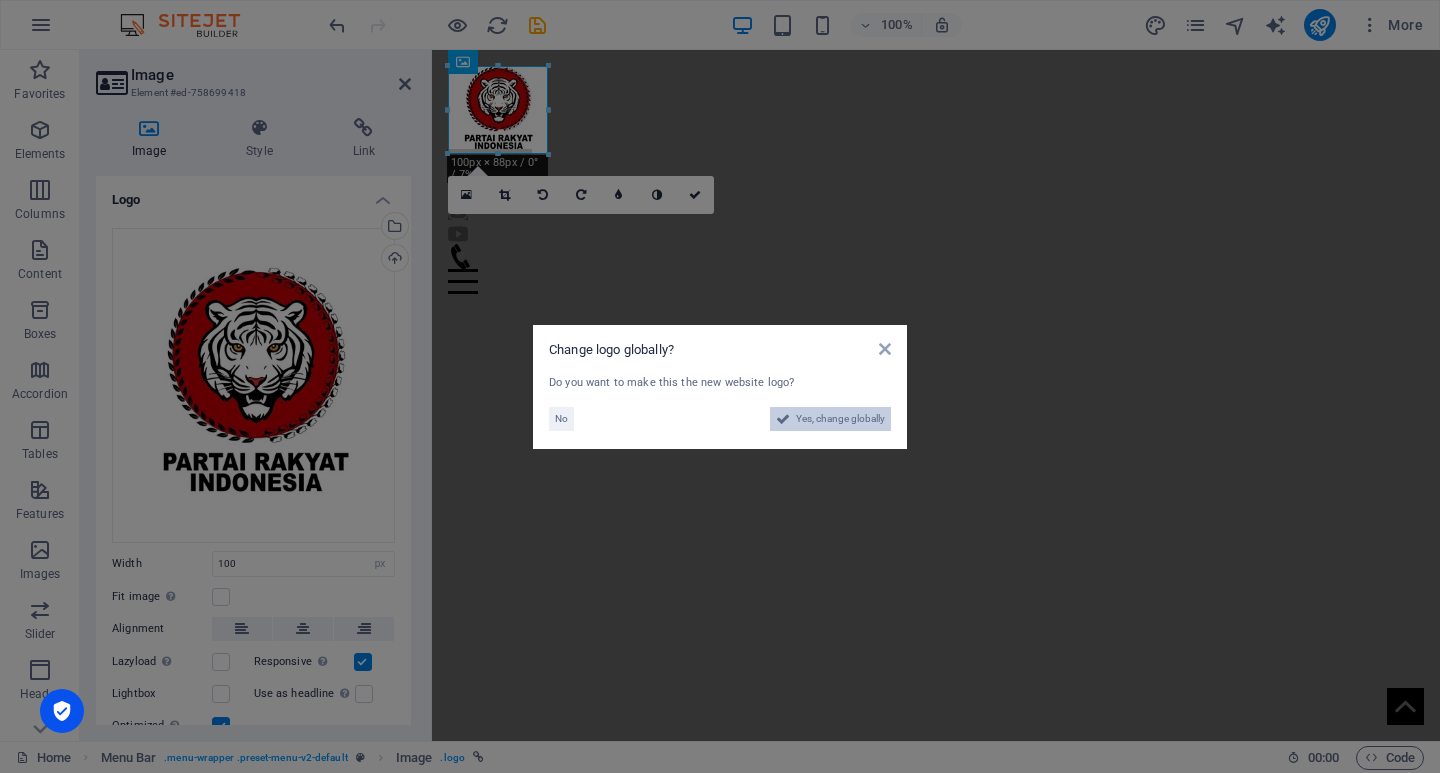 click on "Yes, change globally" at bounding box center [840, 419] 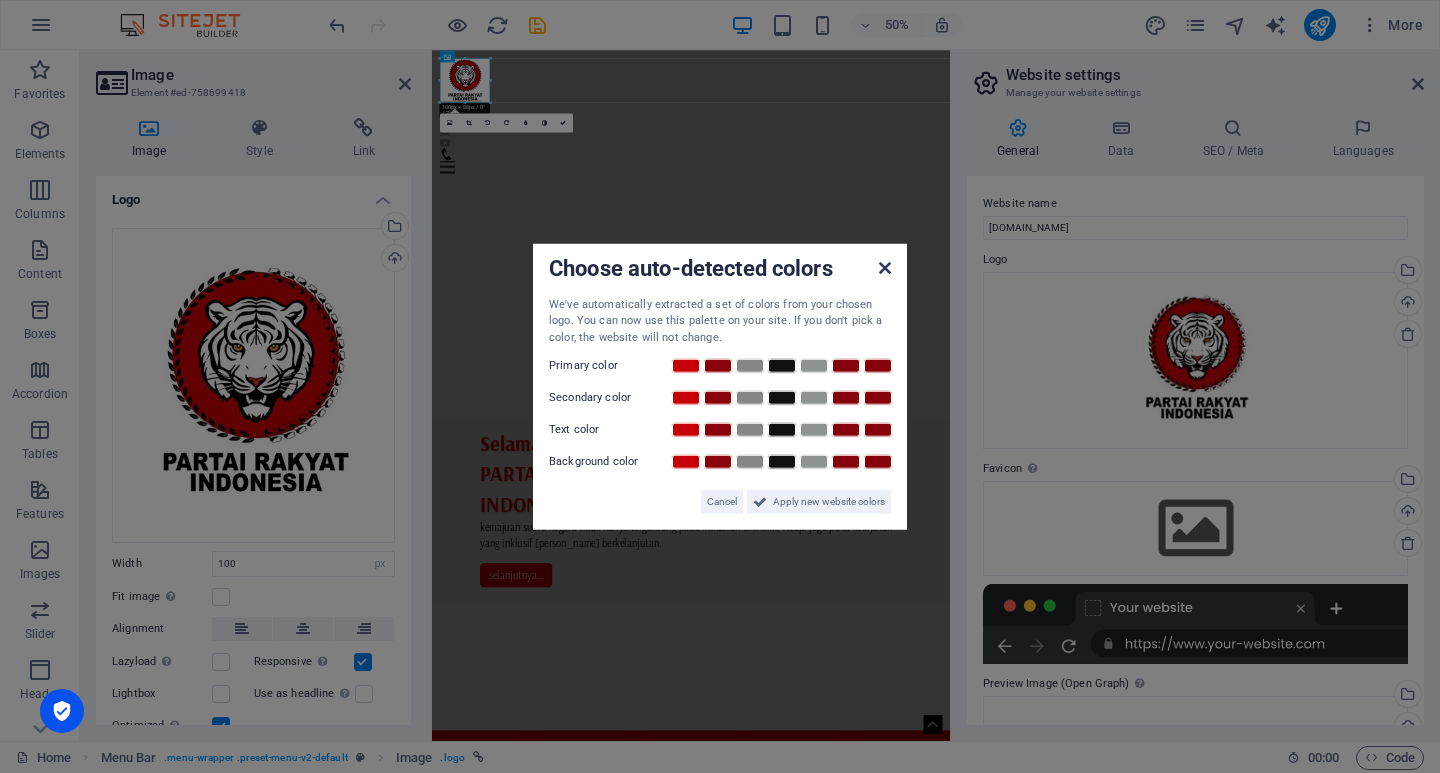 click at bounding box center (885, 267) 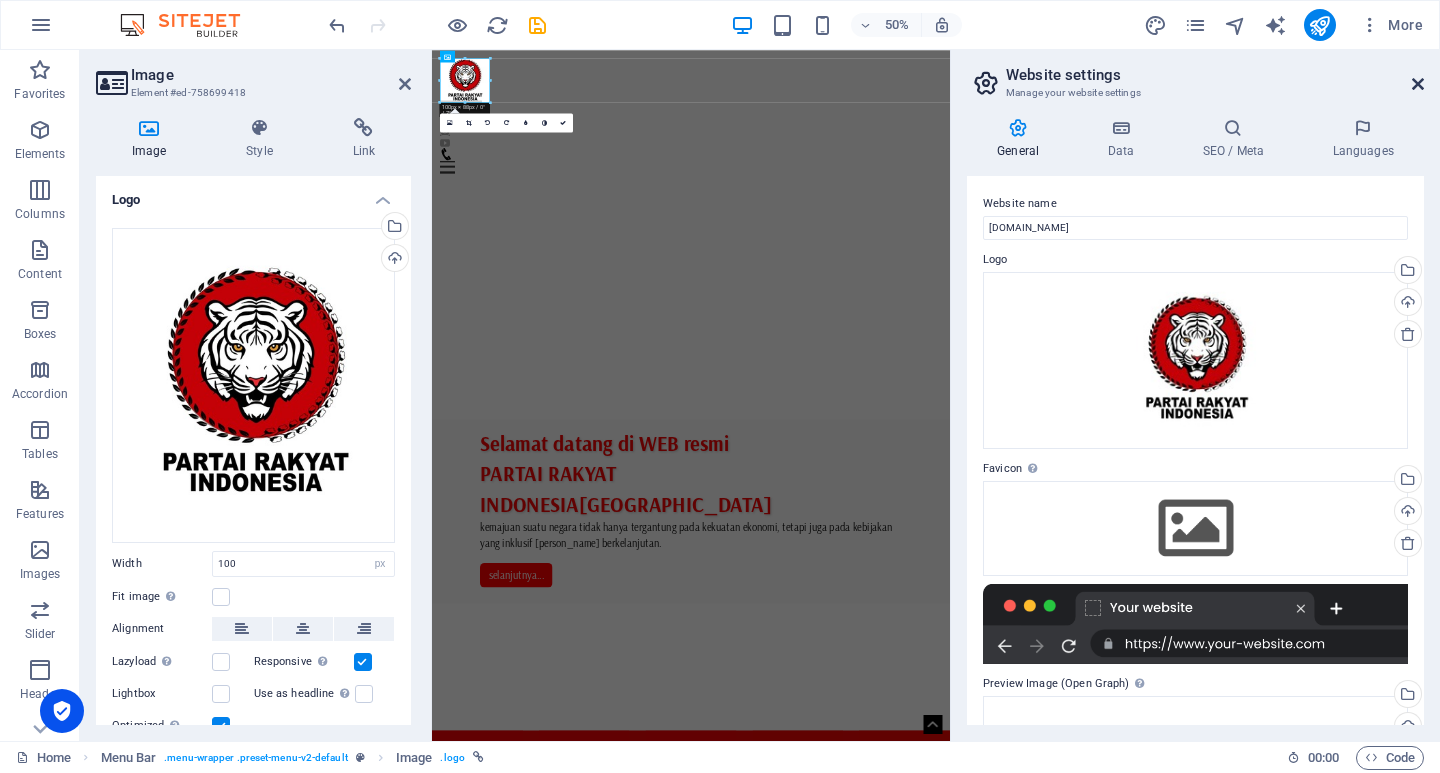 click at bounding box center (1418, 84) 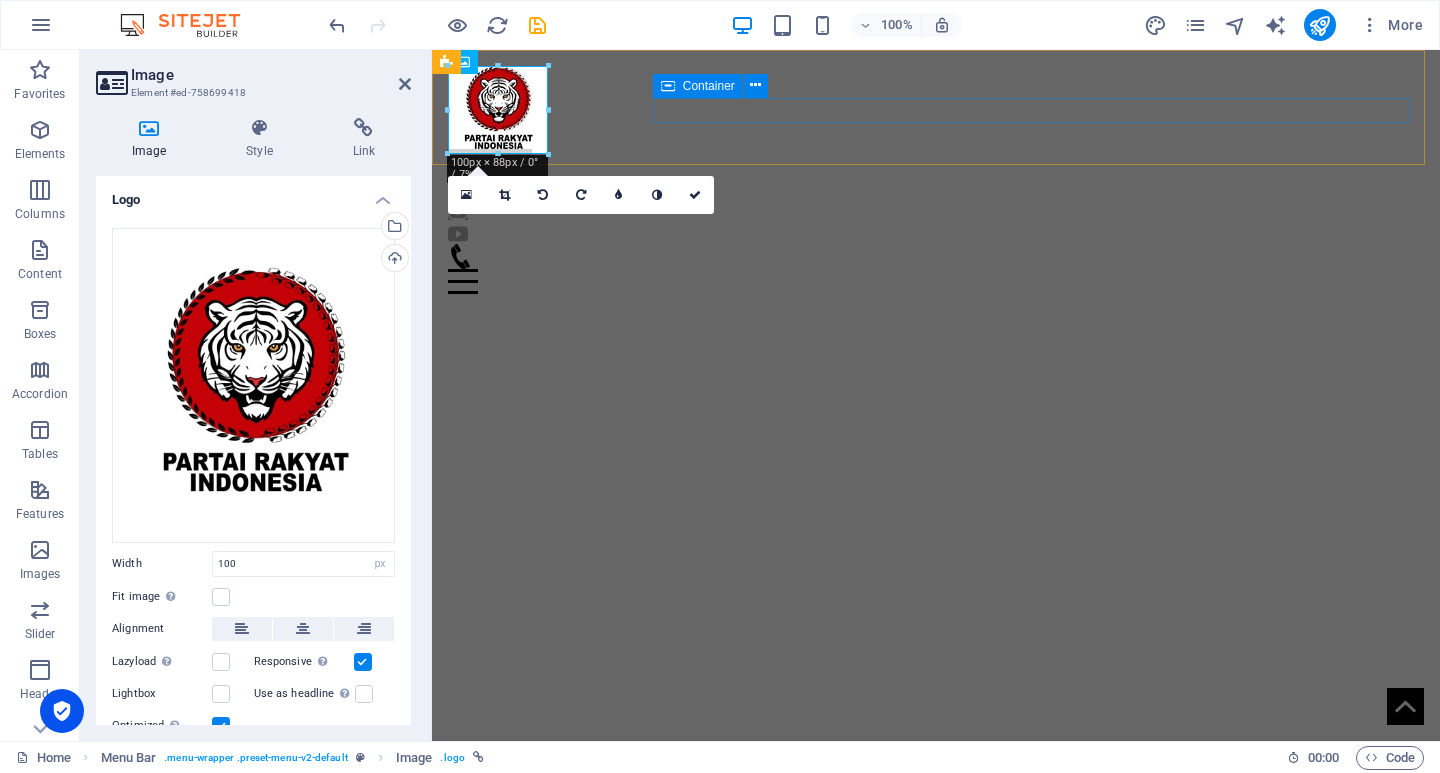 click at bounding box center [936, 269] 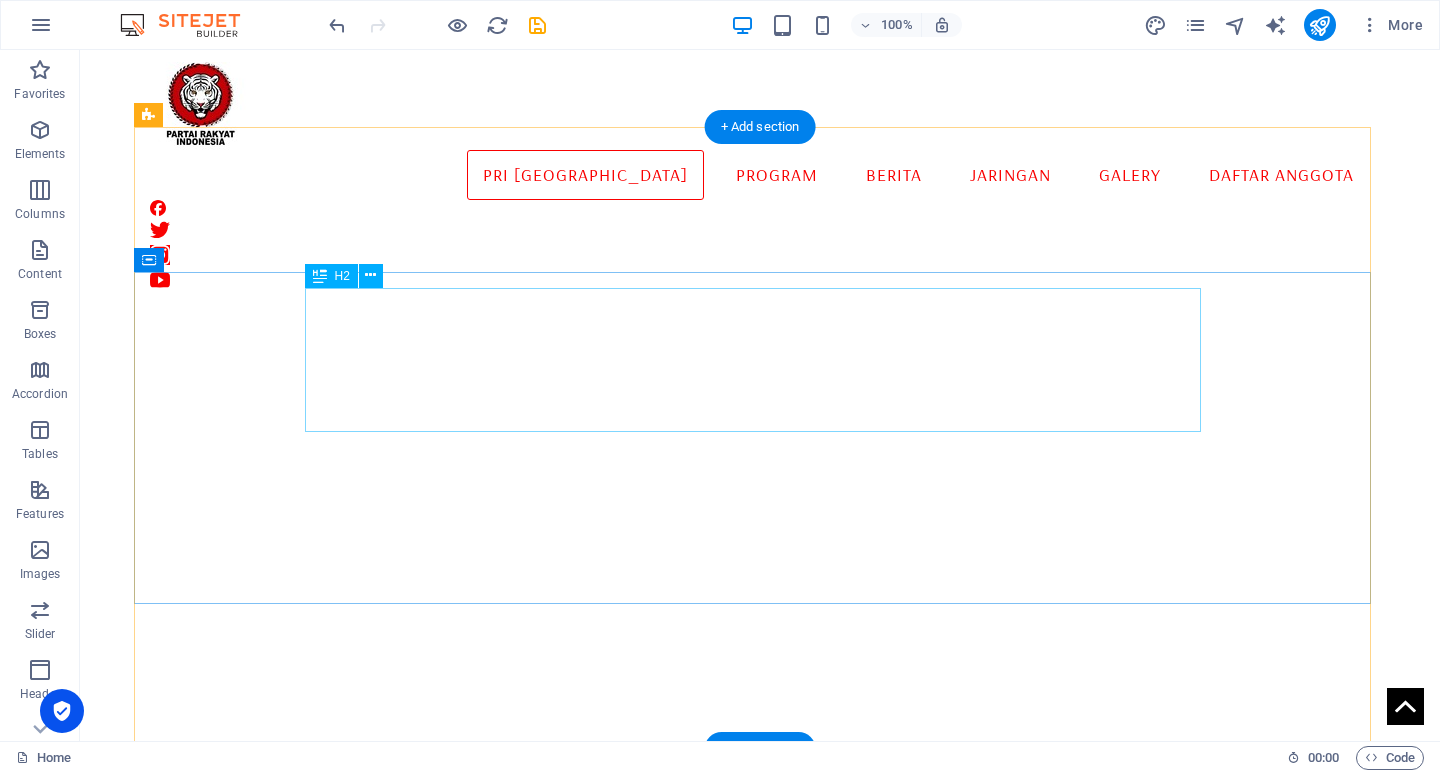 scroll, scrollTop: 0, scrollLeft: 0, axis: both 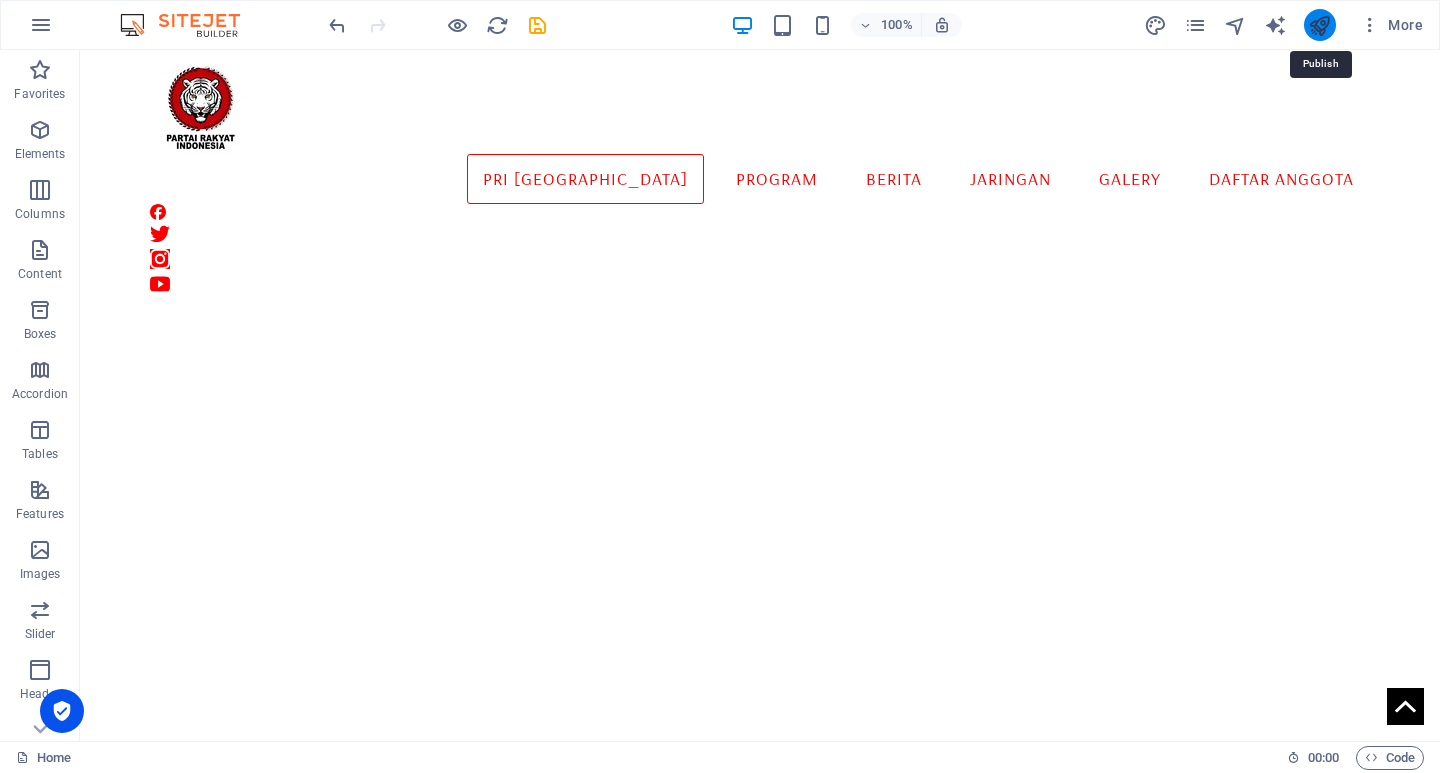click at bounding box center (1319, 25) 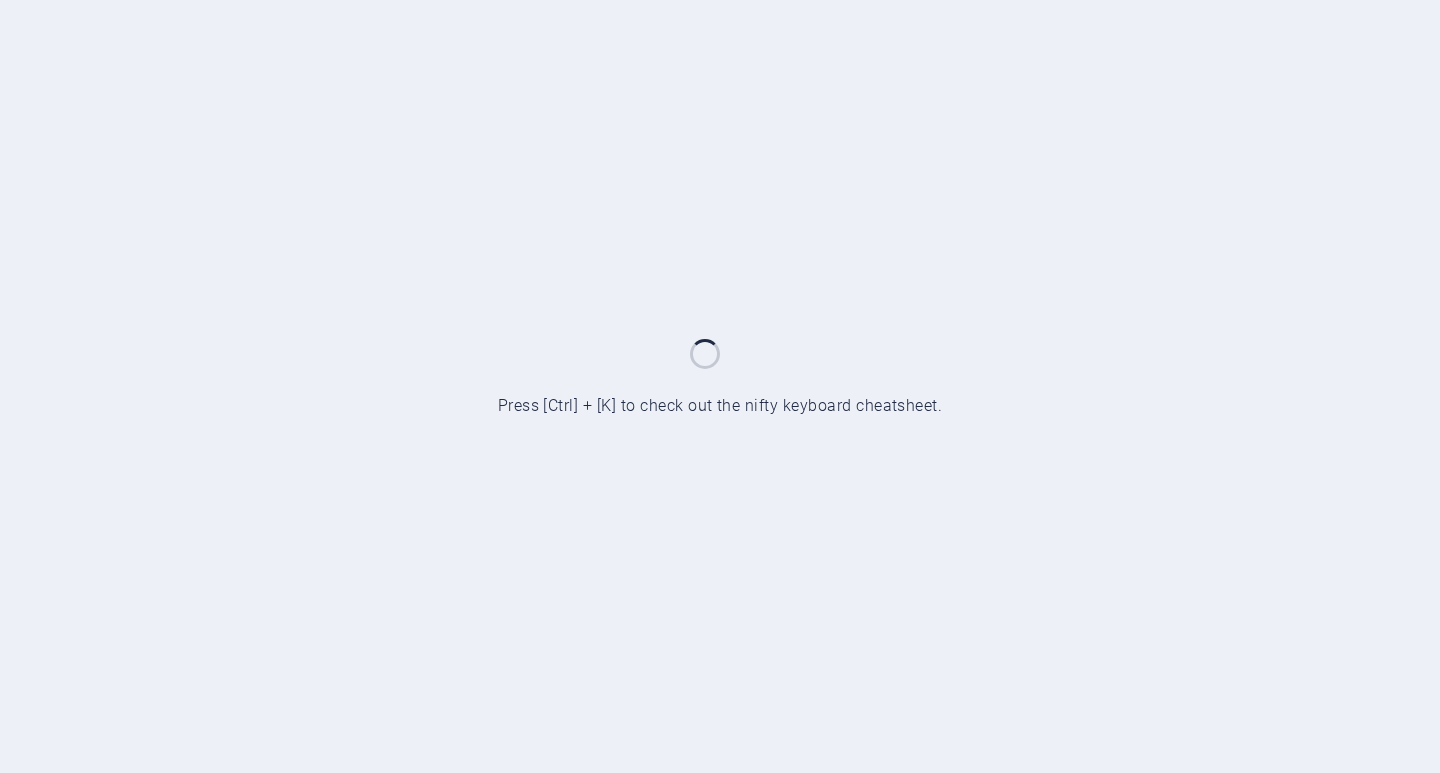 scroll, scrollTop: 0, scrollLeft: 0, axis: both 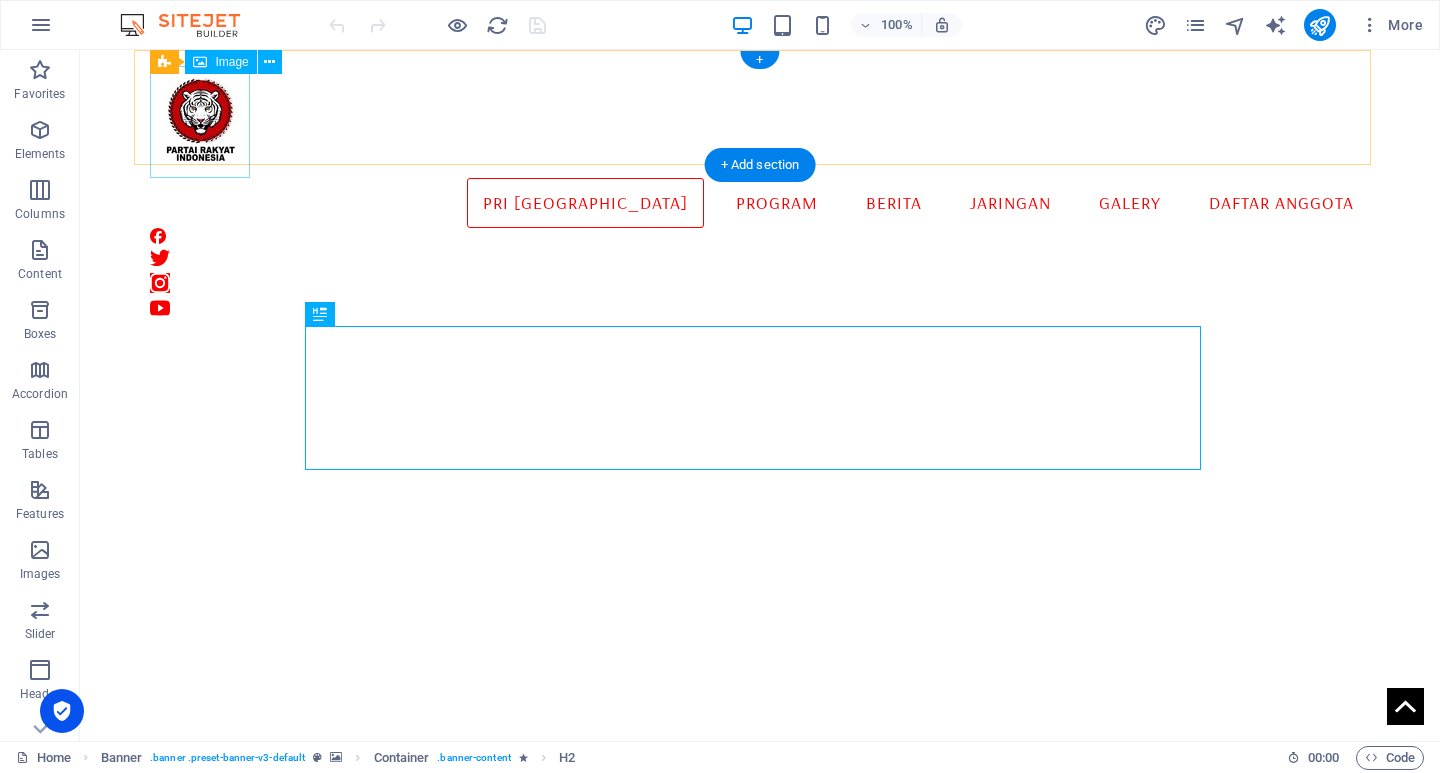 click at bounding box center [759, 122] 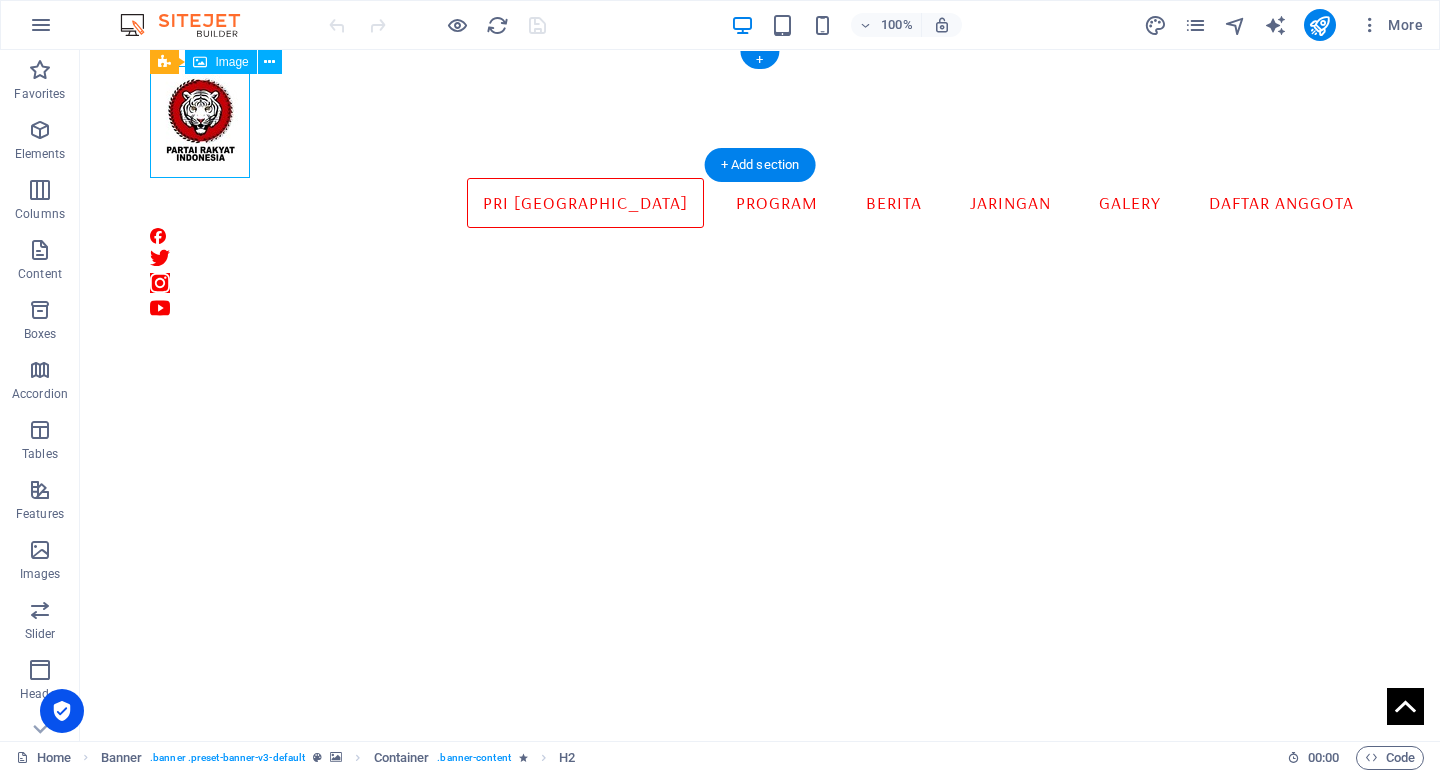 click at bounding box center (759, 122) 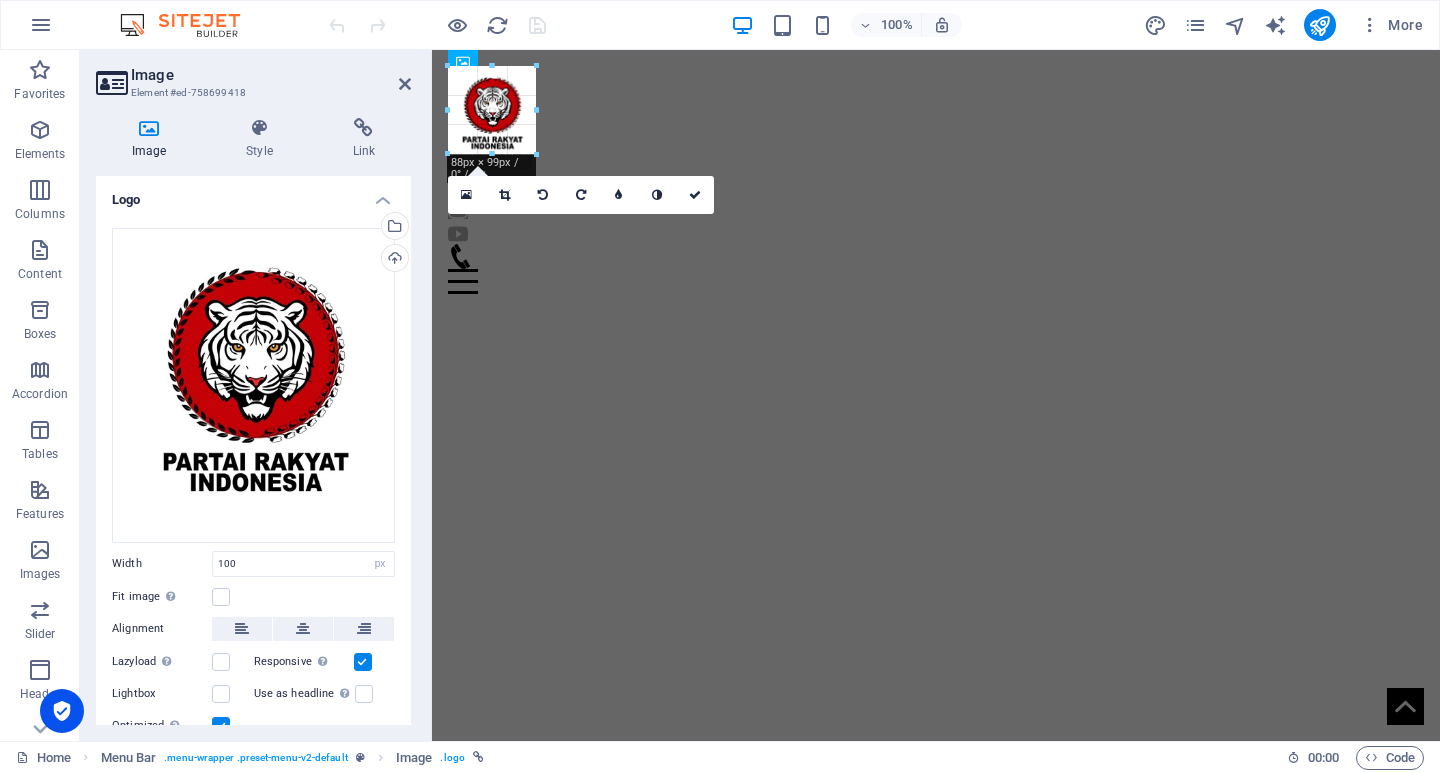 drag, startPoint x: 550, startPoint y: 179, endPoint x: 528, endPoint y: 125, distance: 58.30952 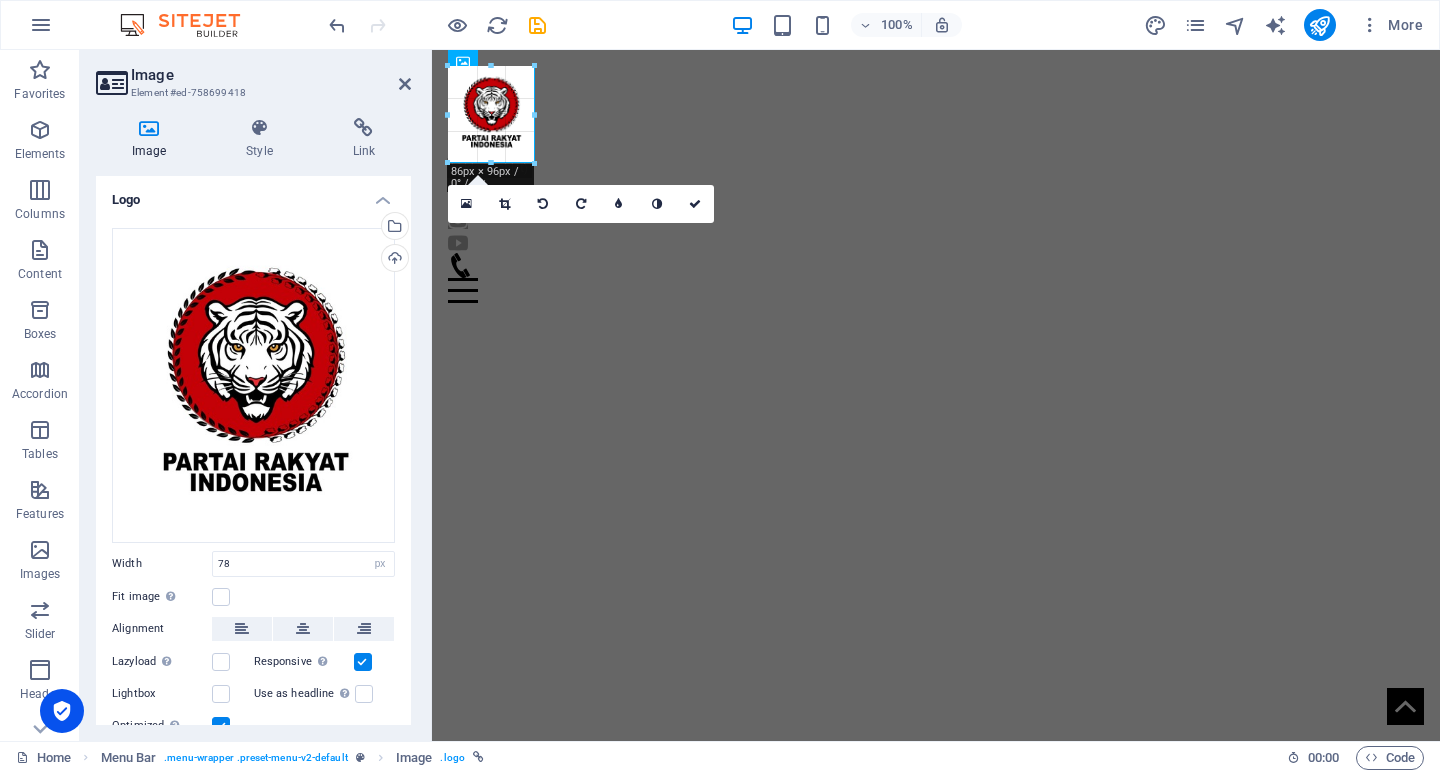 drag, startPoint x: 527, startPoint y: 152, endPoint x: 536, endPoint y: 160, distance: 12.0415945 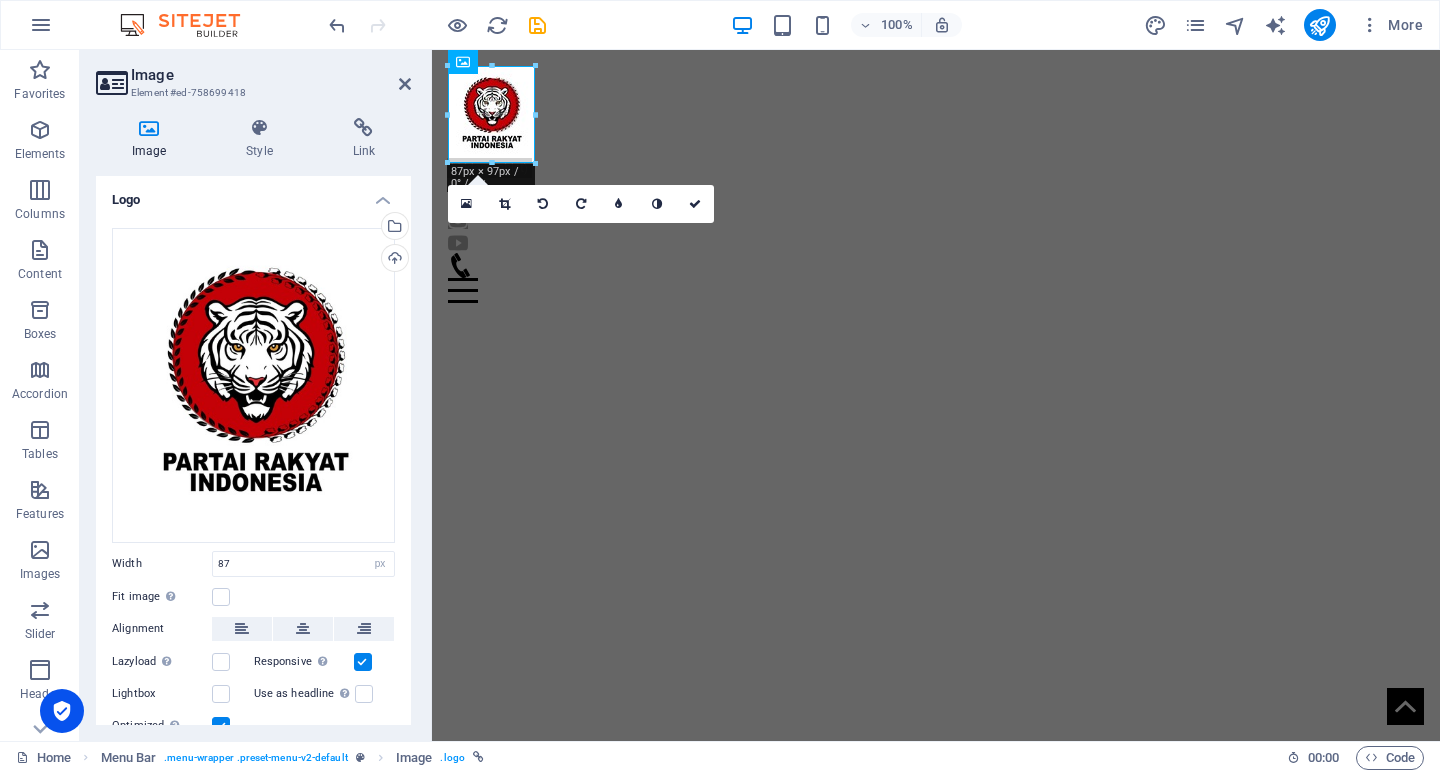 click at bounding box center [-65, 165] 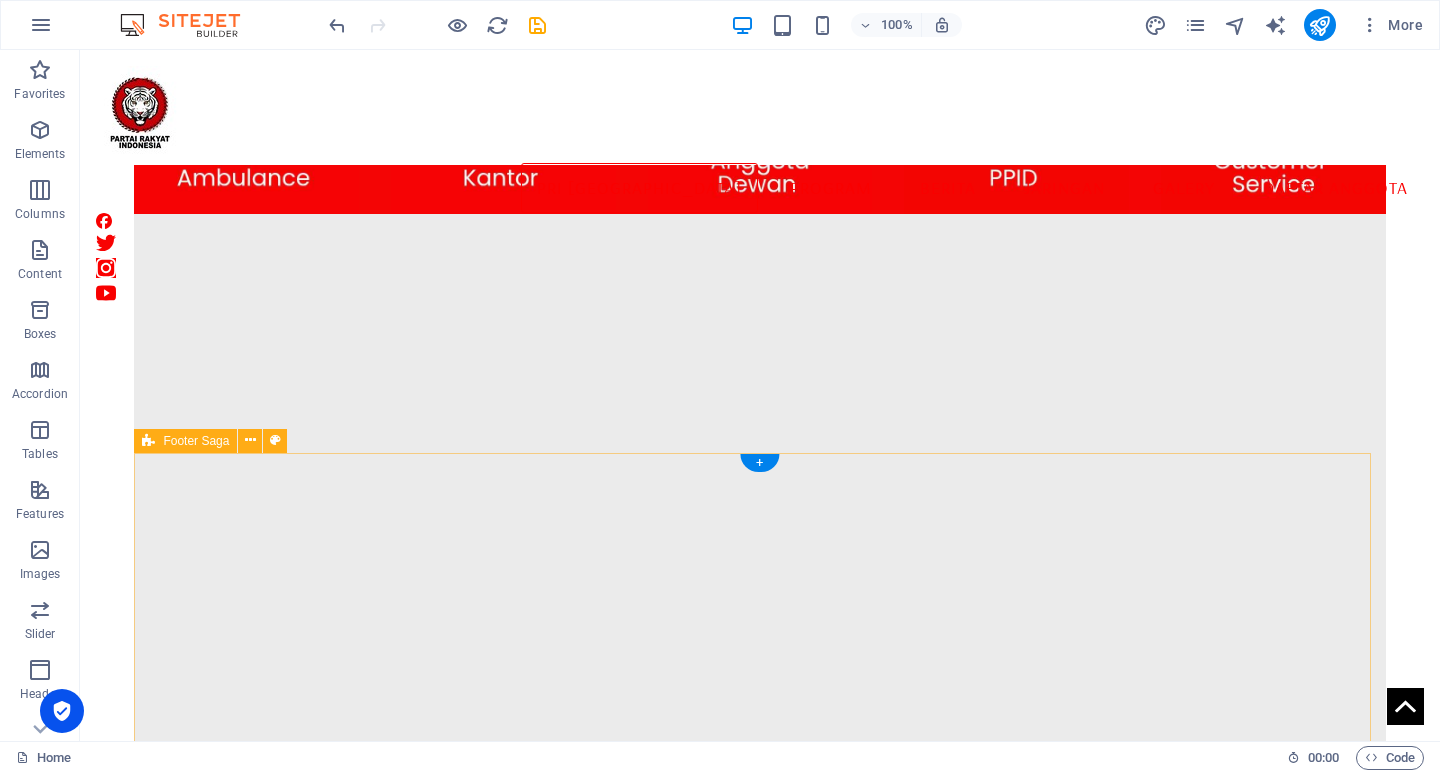 scroll, scrollTop: 1568, scrollLeft: 0, axis: vertical 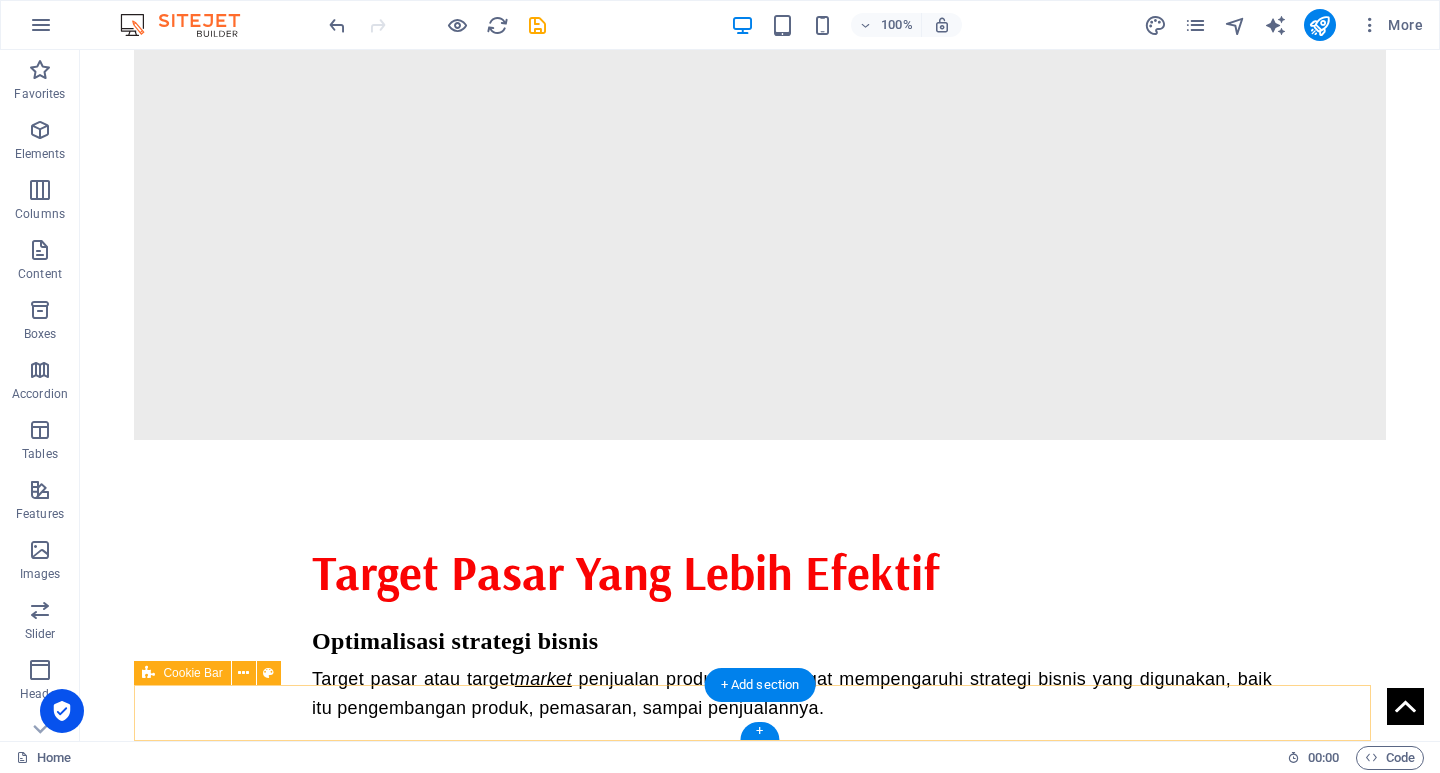 click on "[DOMAIN_NAME] dikelola oleh PPID partai rakyat indonesia." at bounding box center (759, 2347) 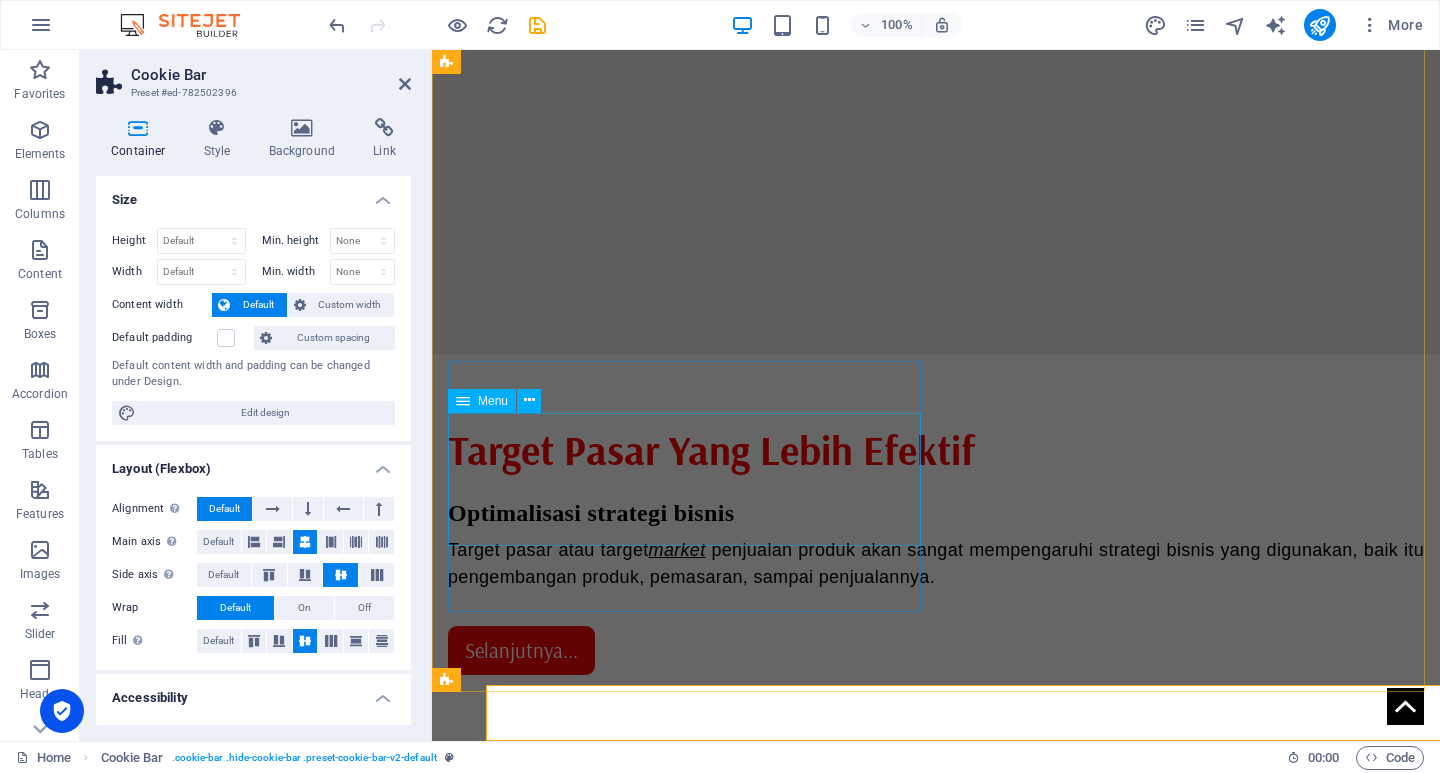 select on "px" 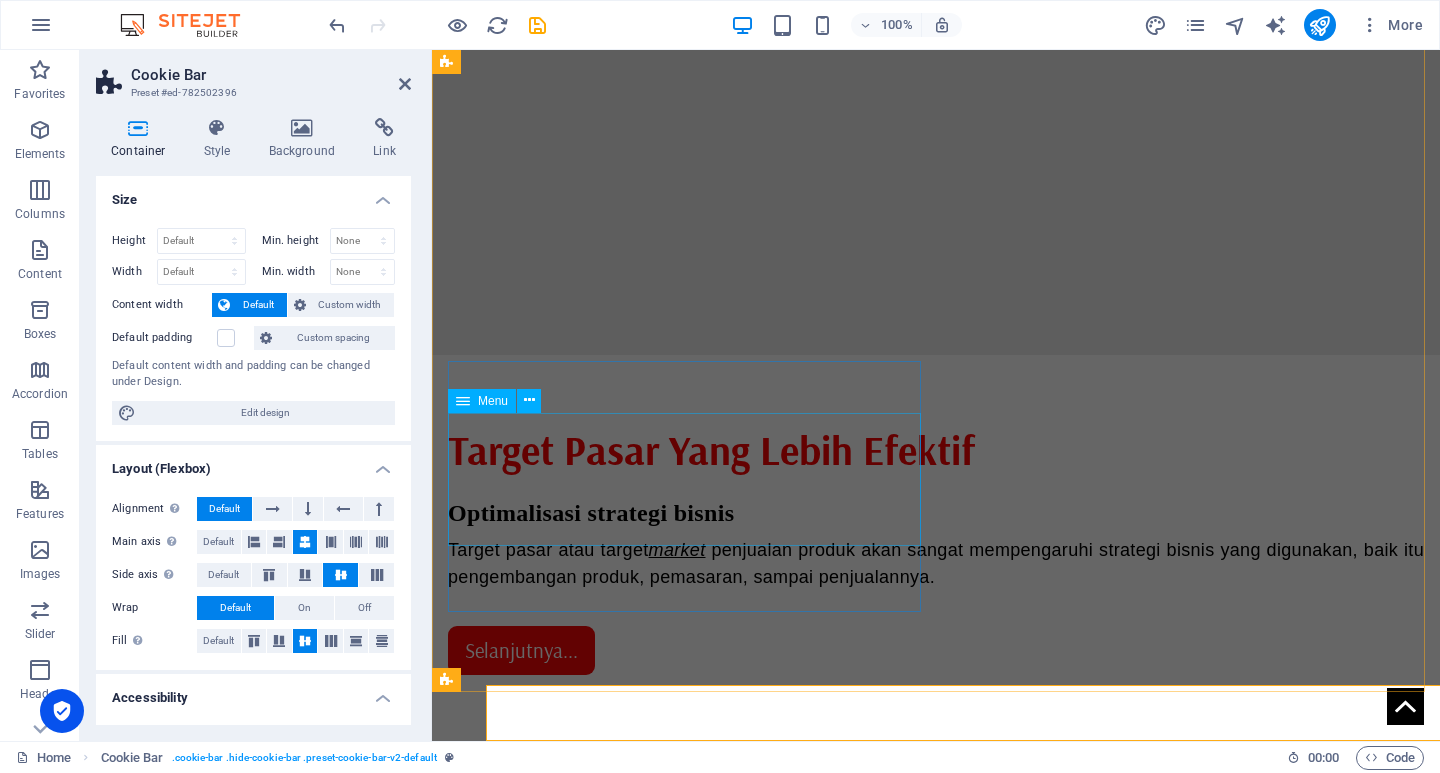 select on "rem" 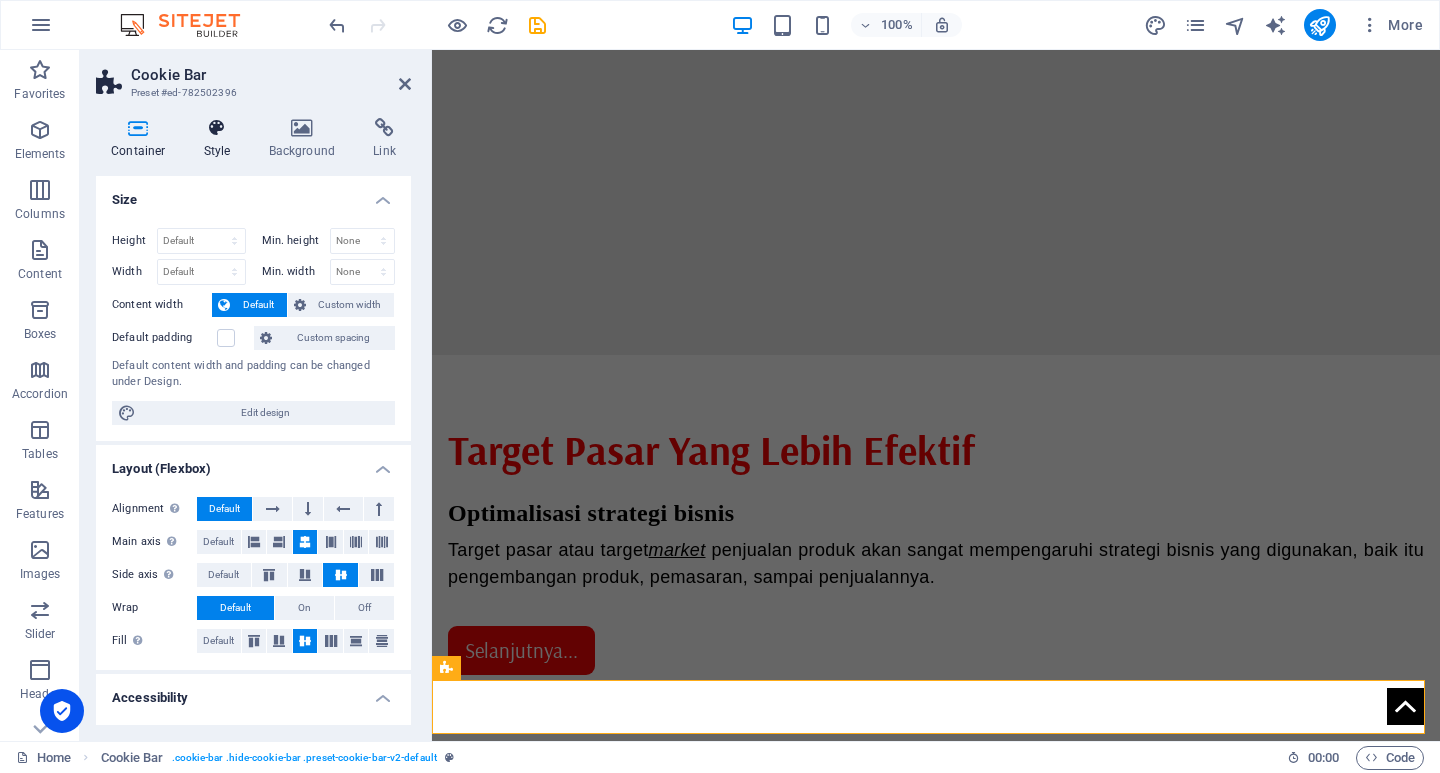 click on "Style" at bounding box center [221, 139] 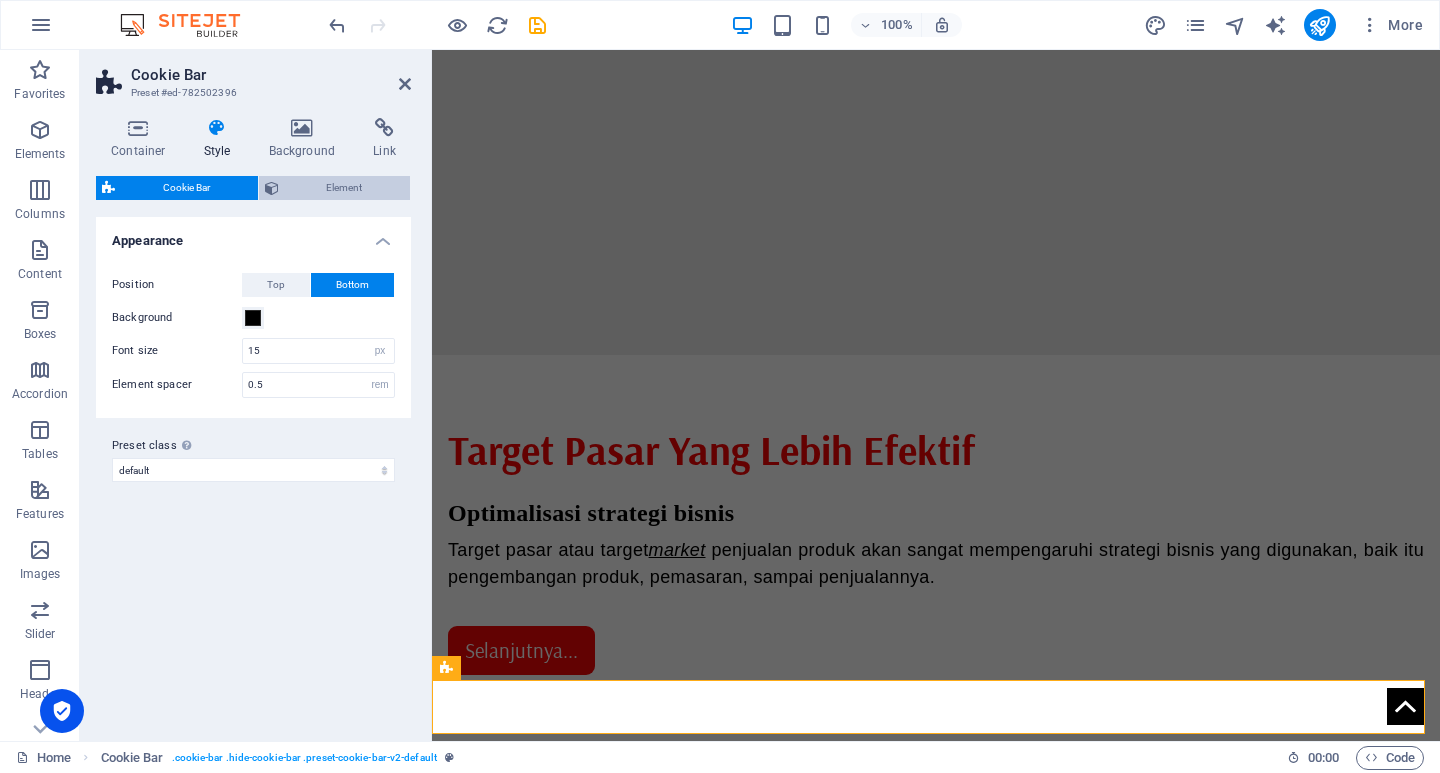 click on "Element" at bounding box center [345, 188] 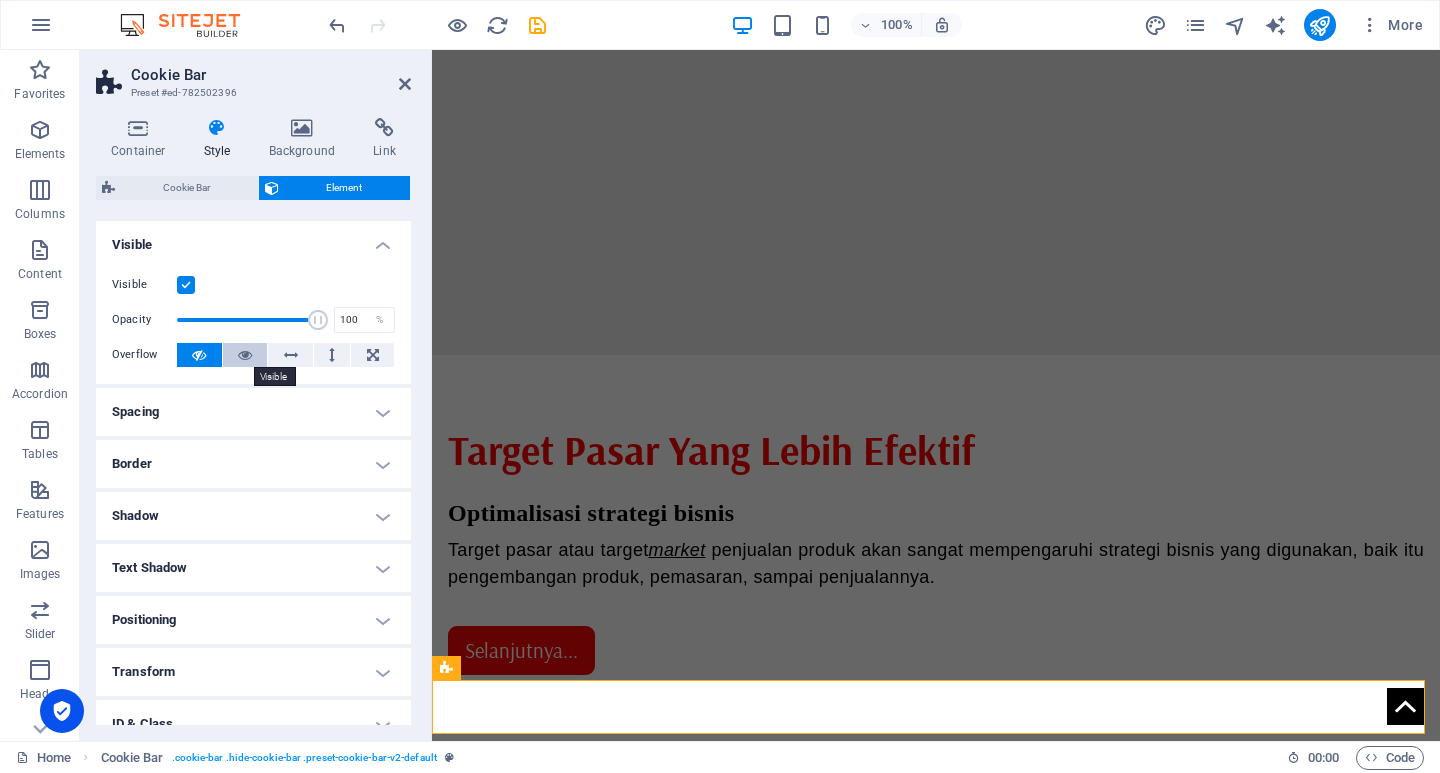 click at bounding box center [245, 355] 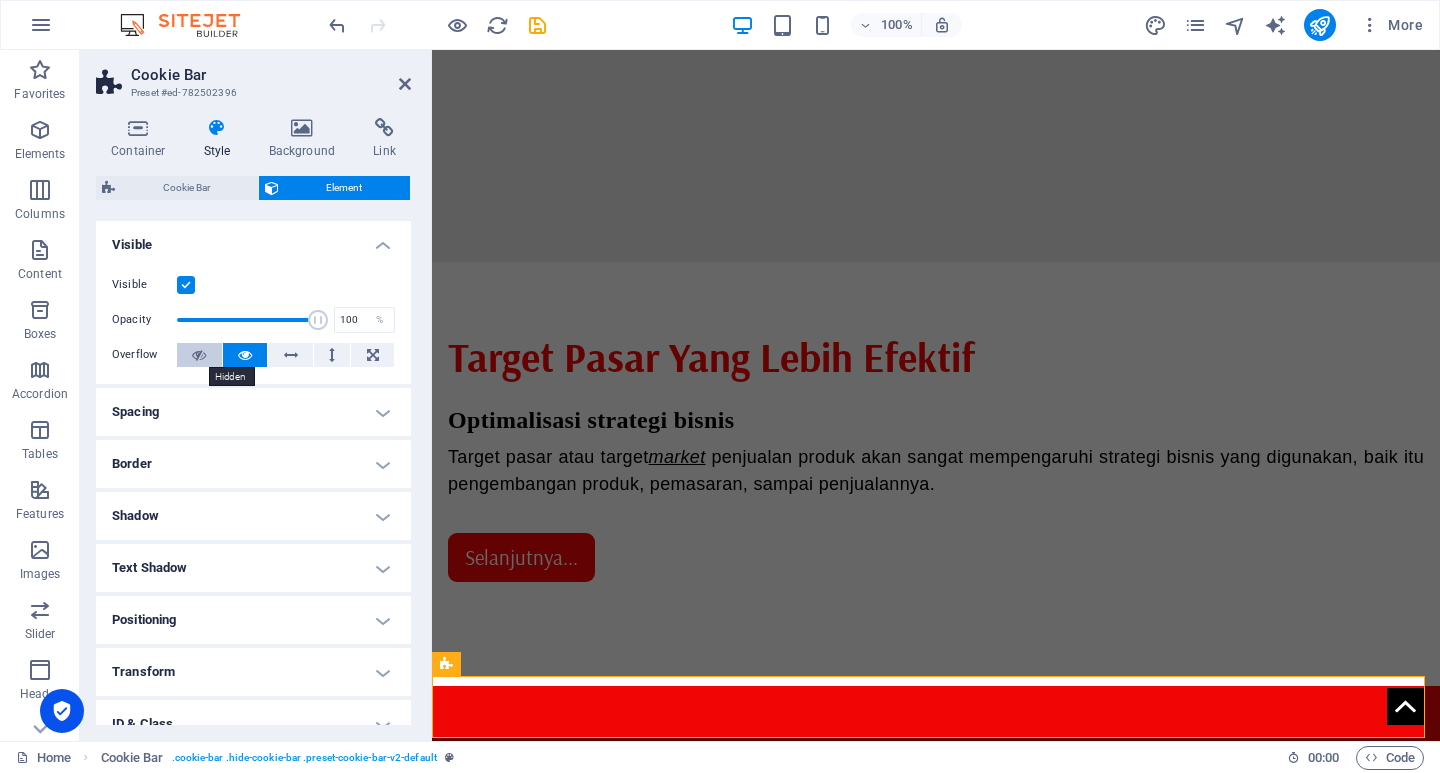 click at bounding box center (199, 355) 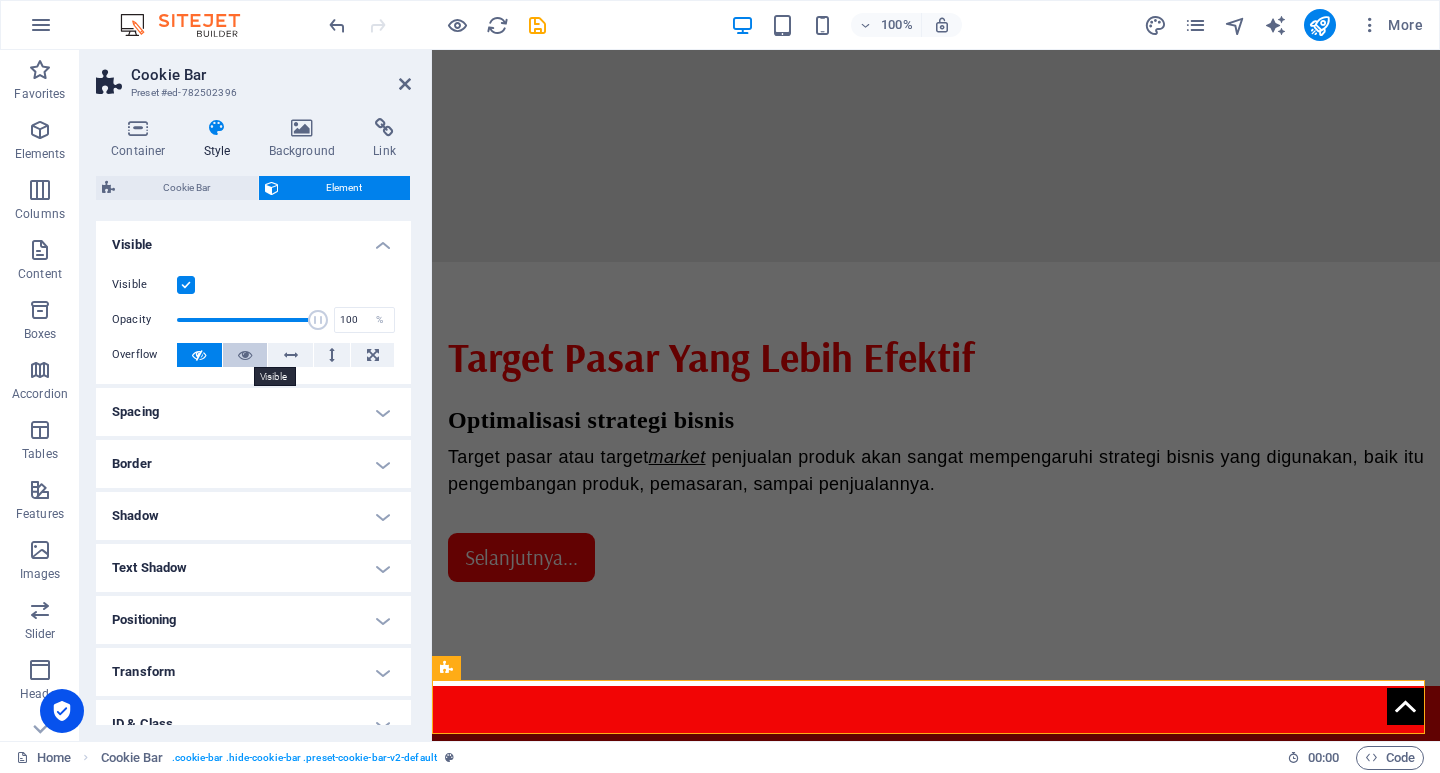 click at bounding box center [245, 355] 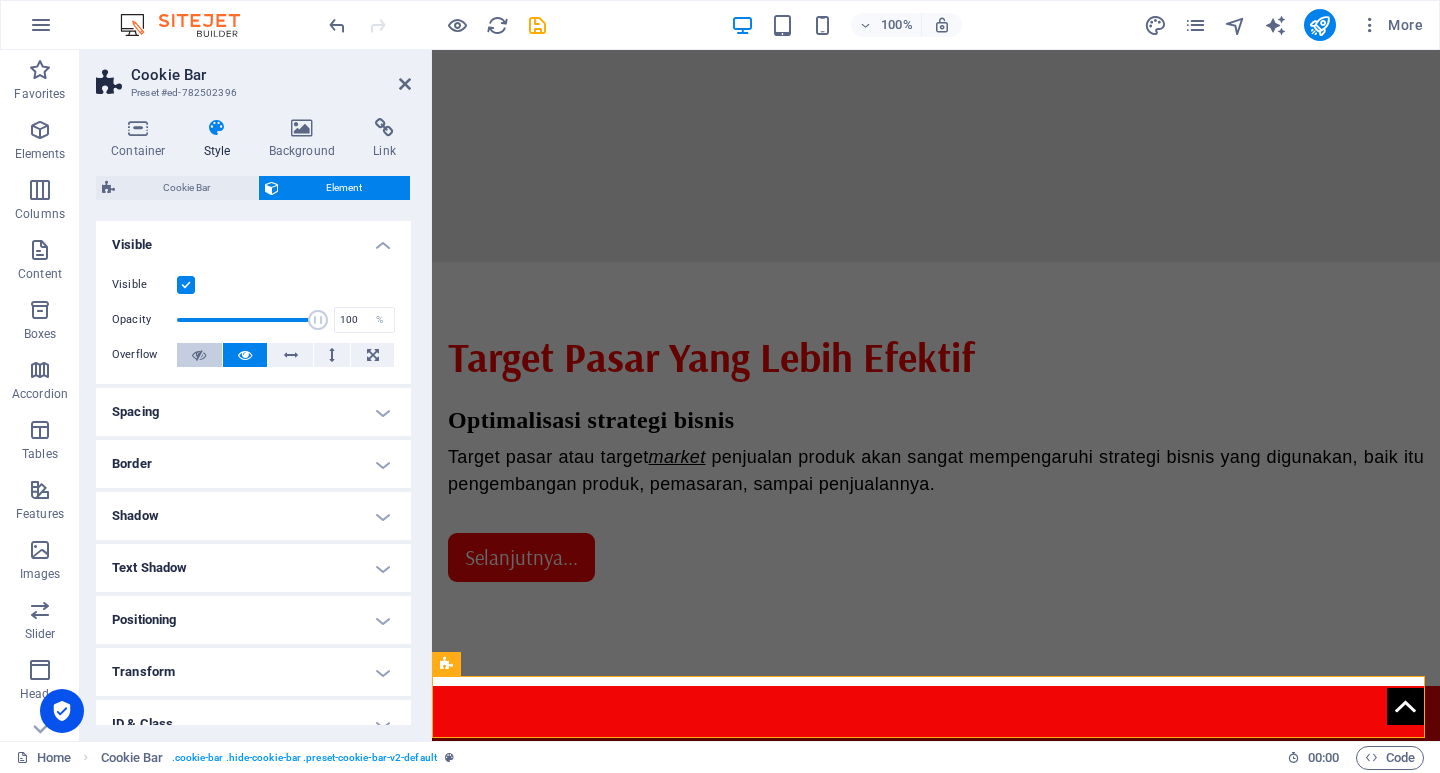 click at bounding box center [199, 355] 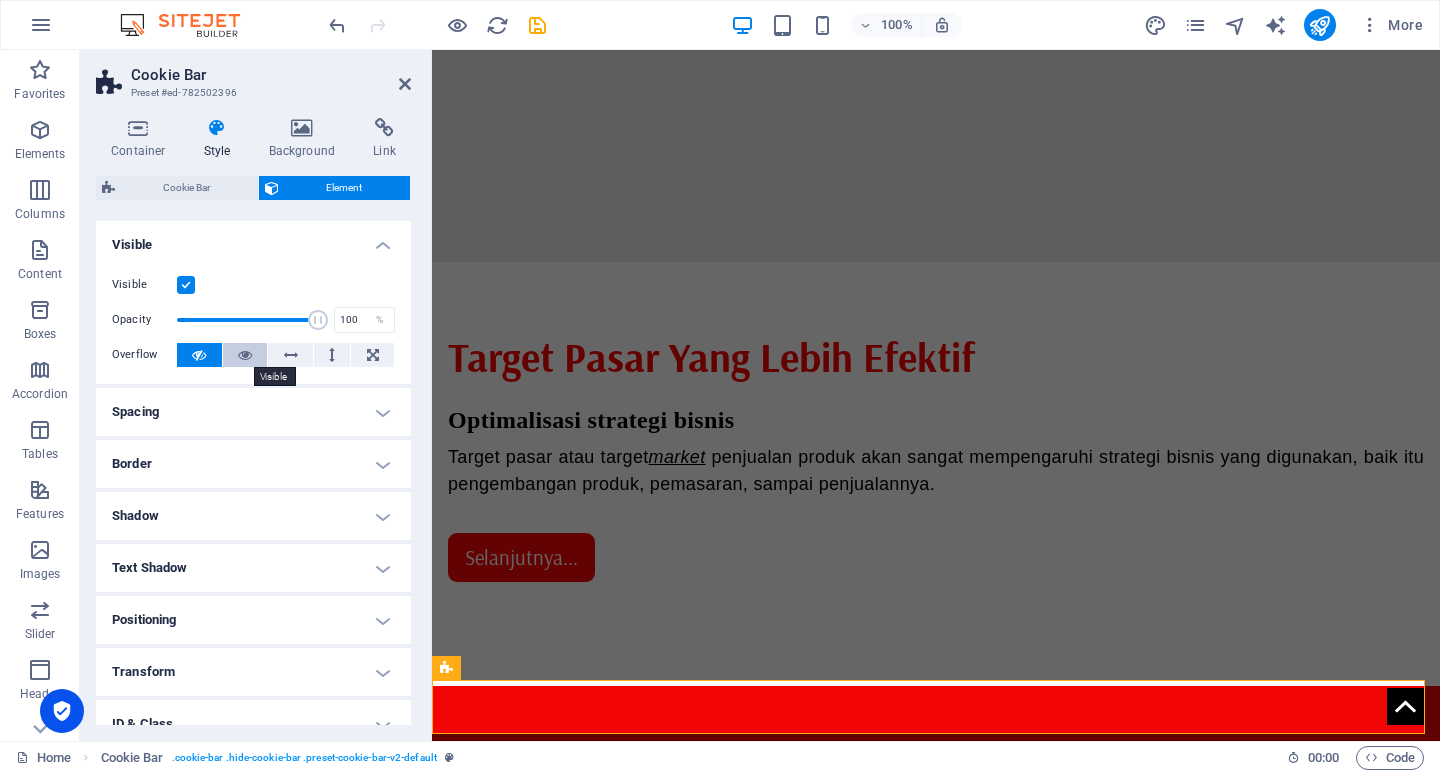 click at bounding box center [245, 355] 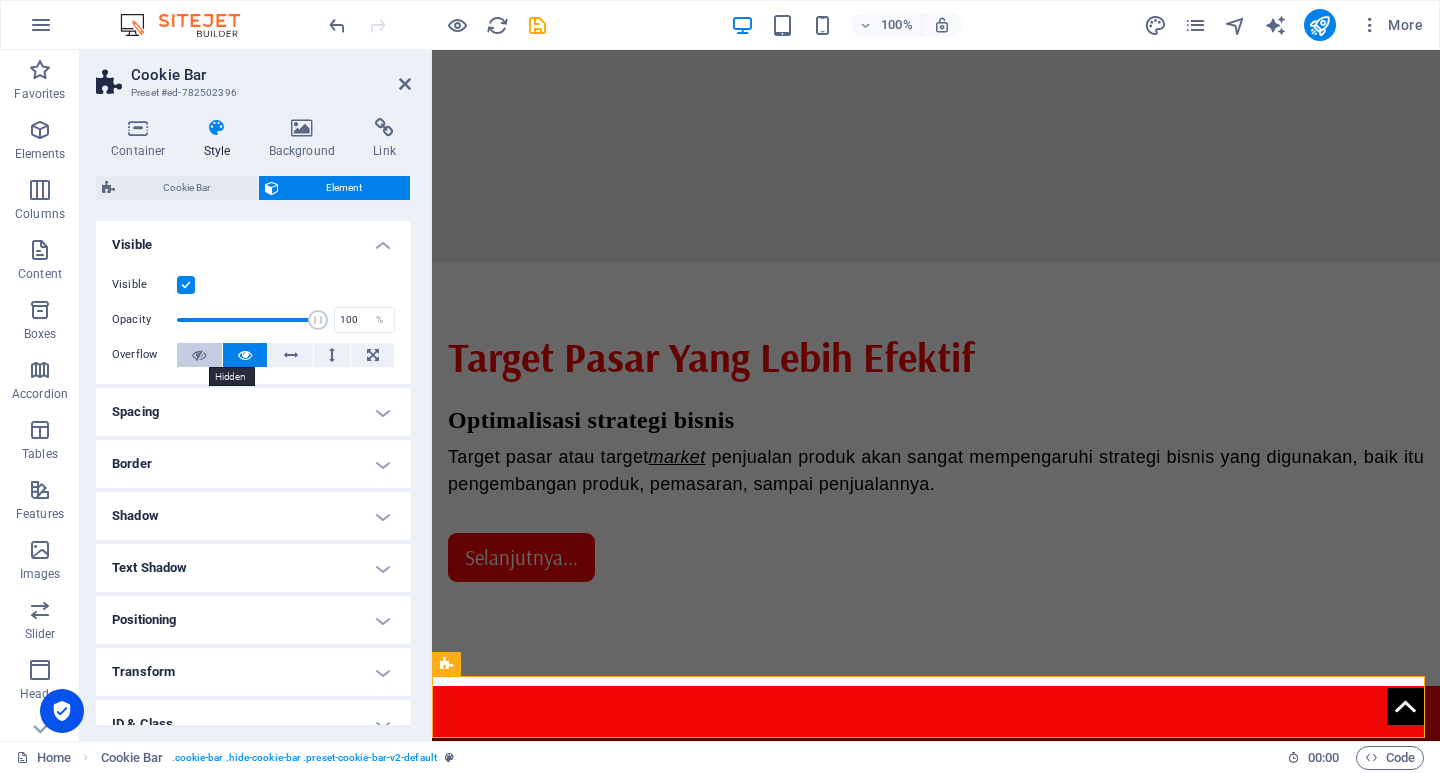 click at bounding box center (199, 355) 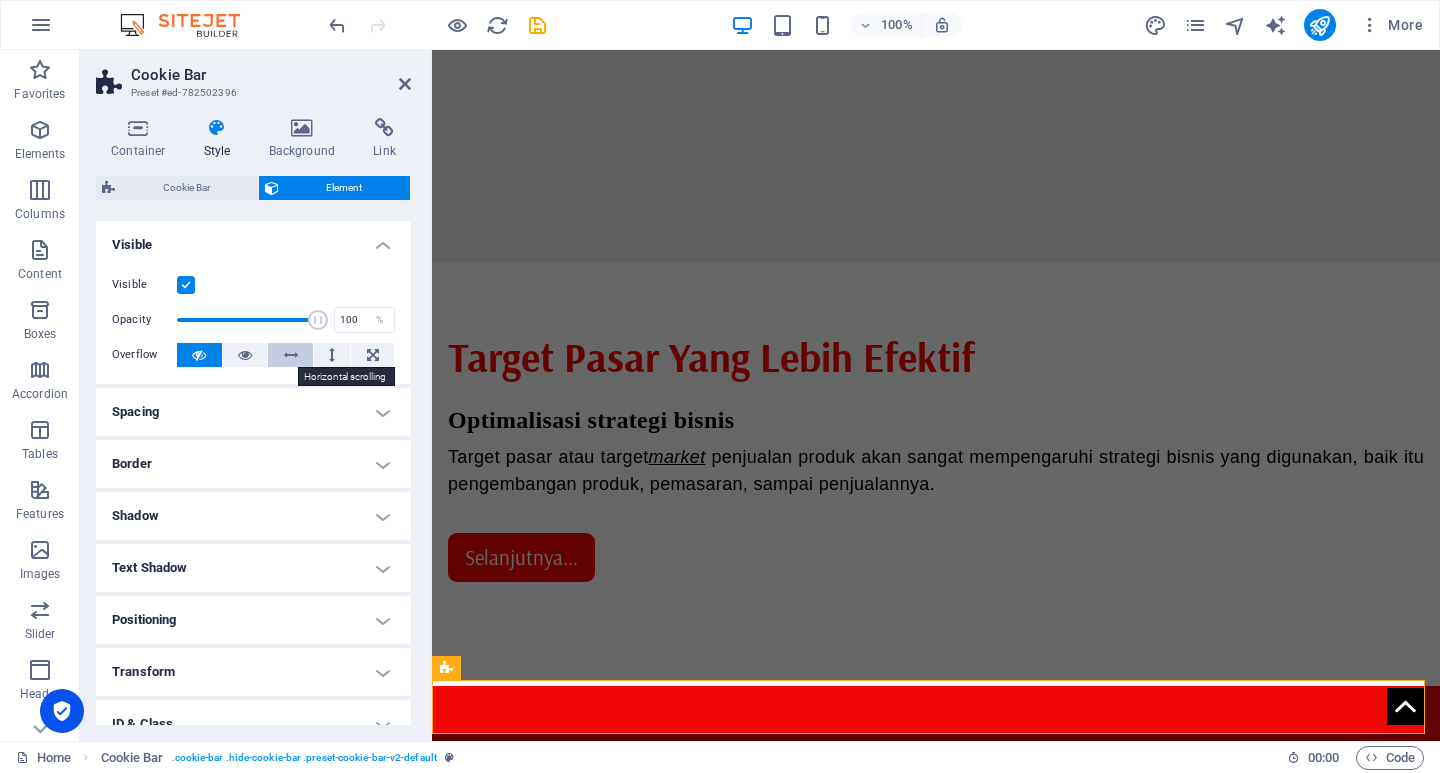 click at bounding box center [291, 355] 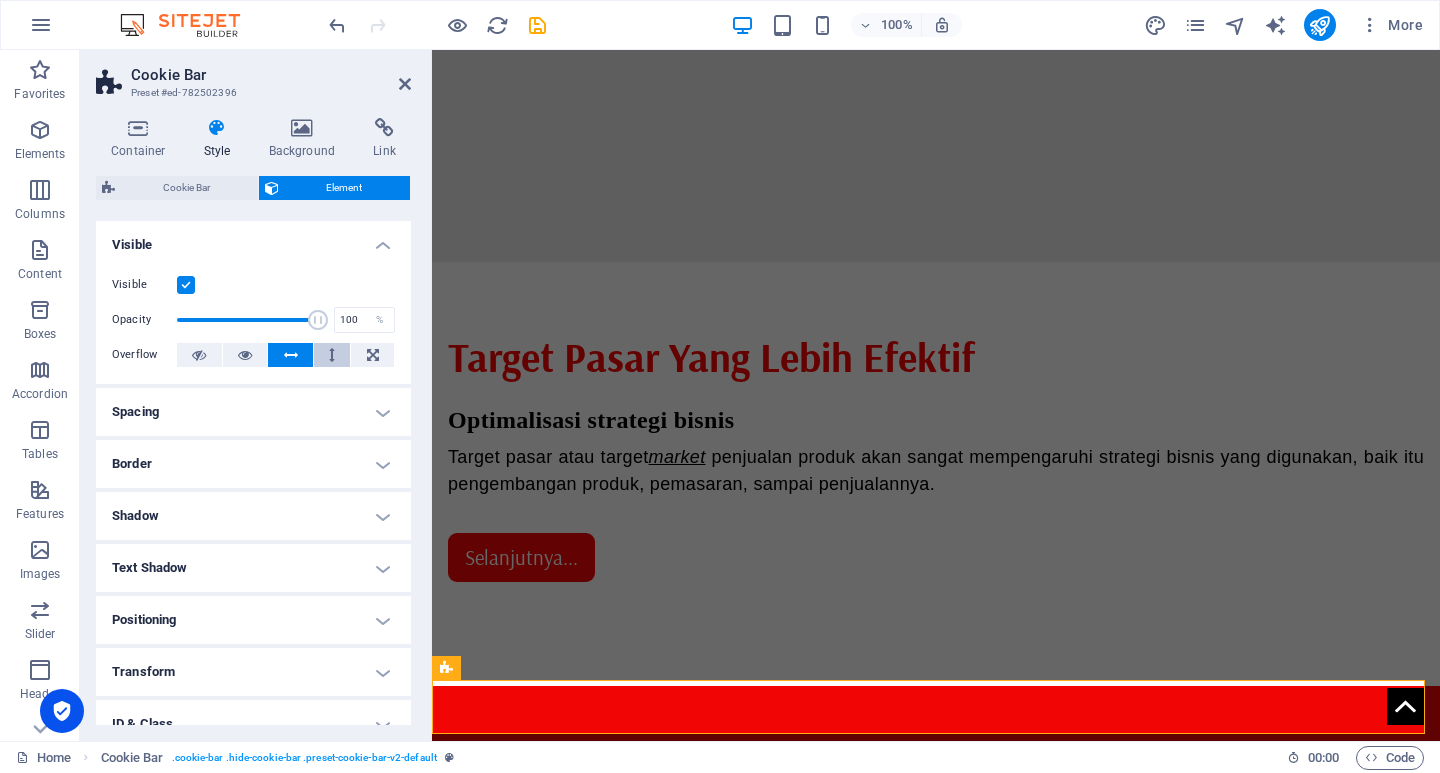 click at bounding box center [332, 355] 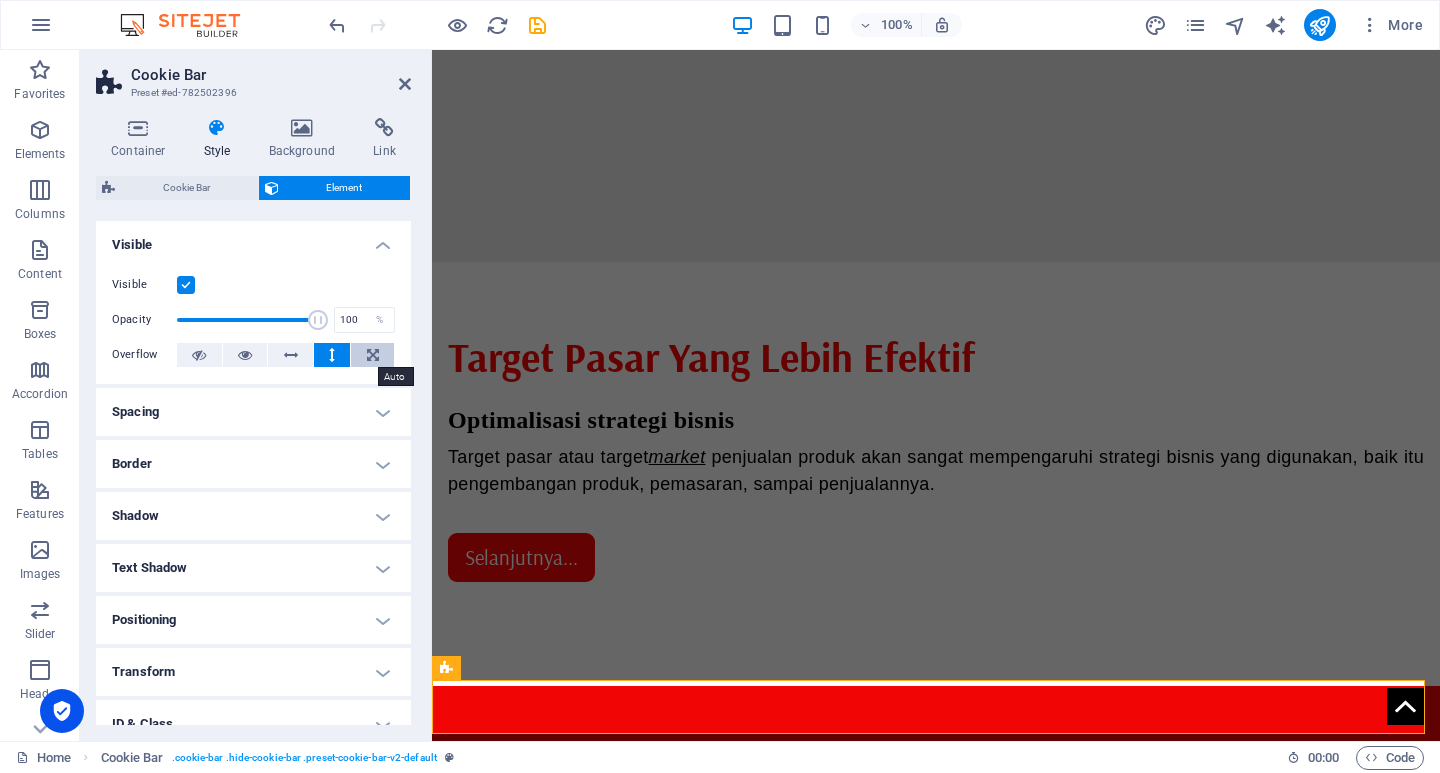 click at bounding box center (373, 355) 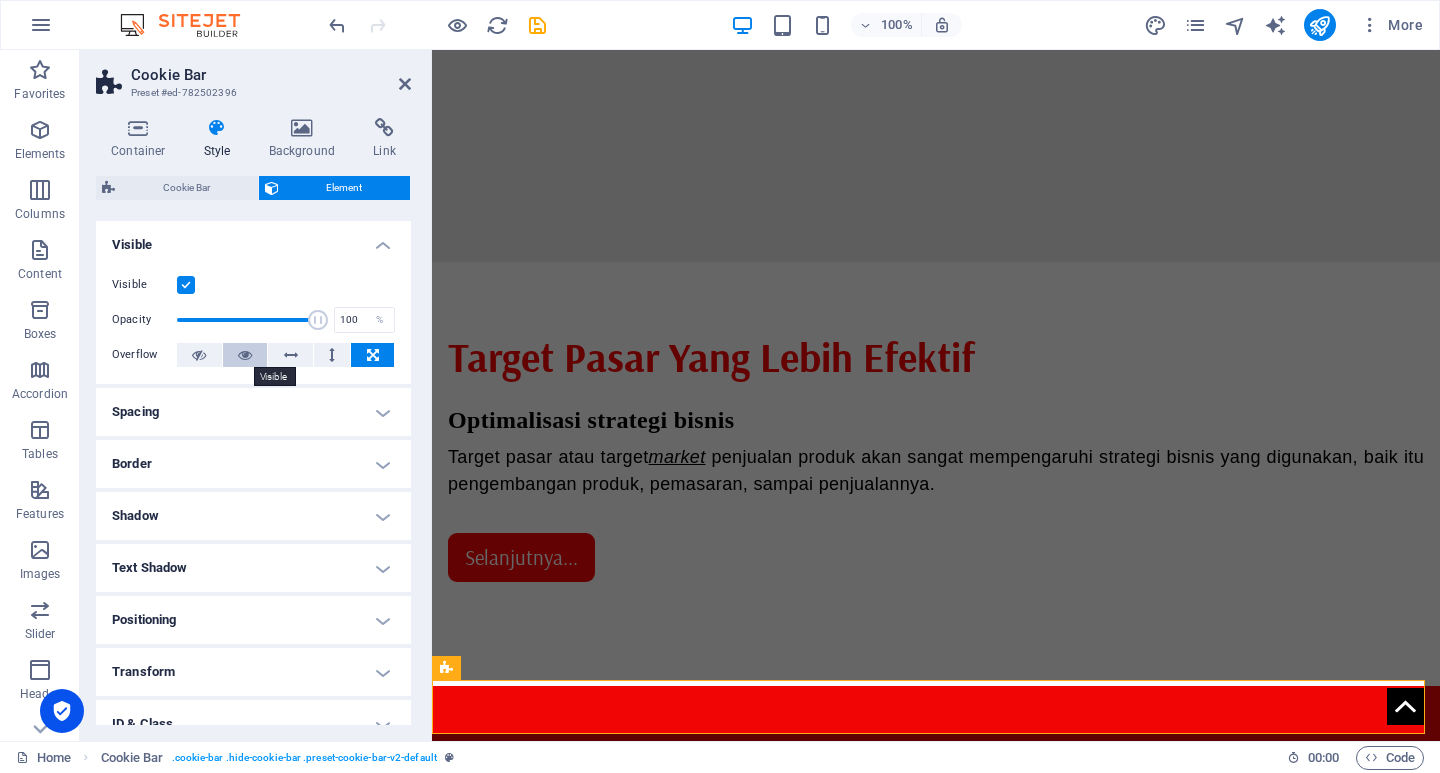 click at bounding box center (245, 355) 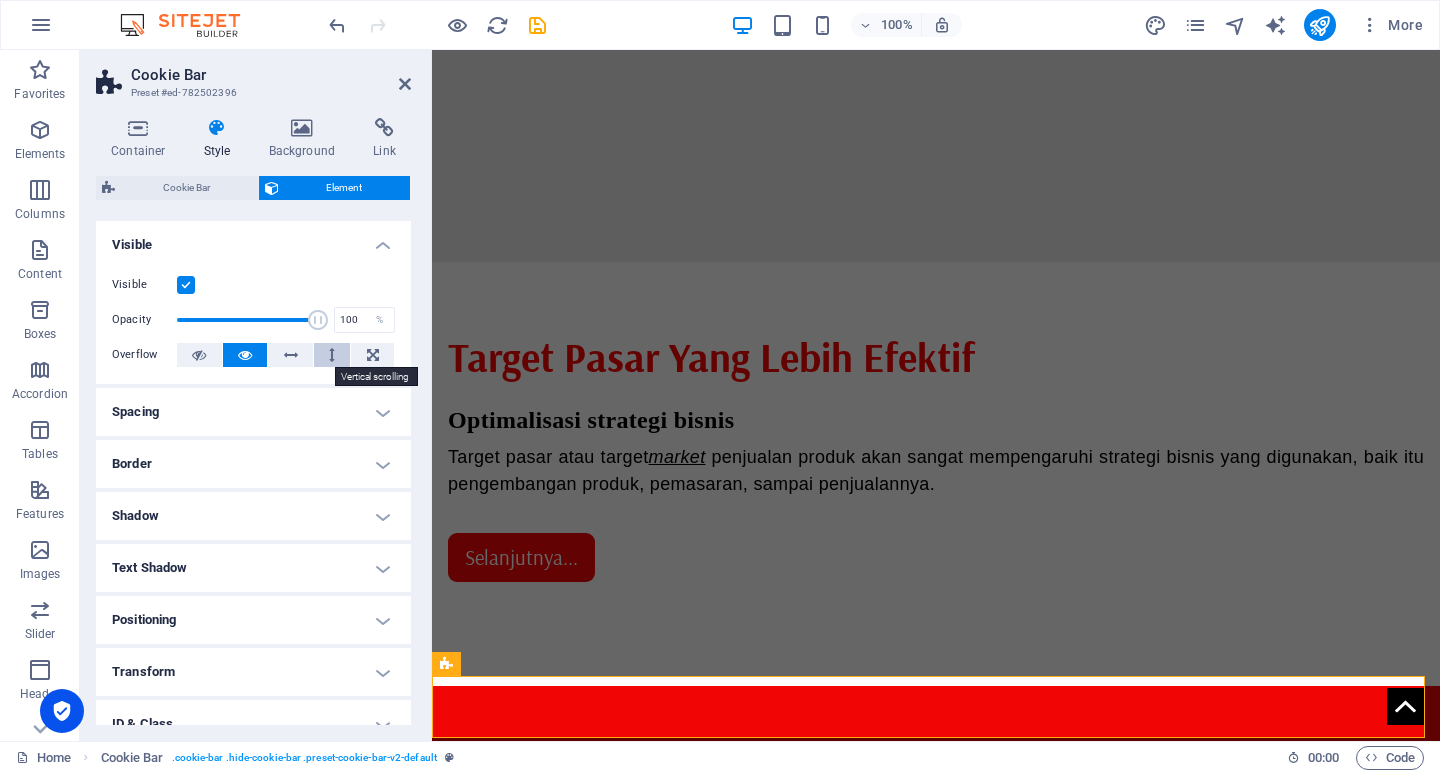 click at bounding box center [332, 355] 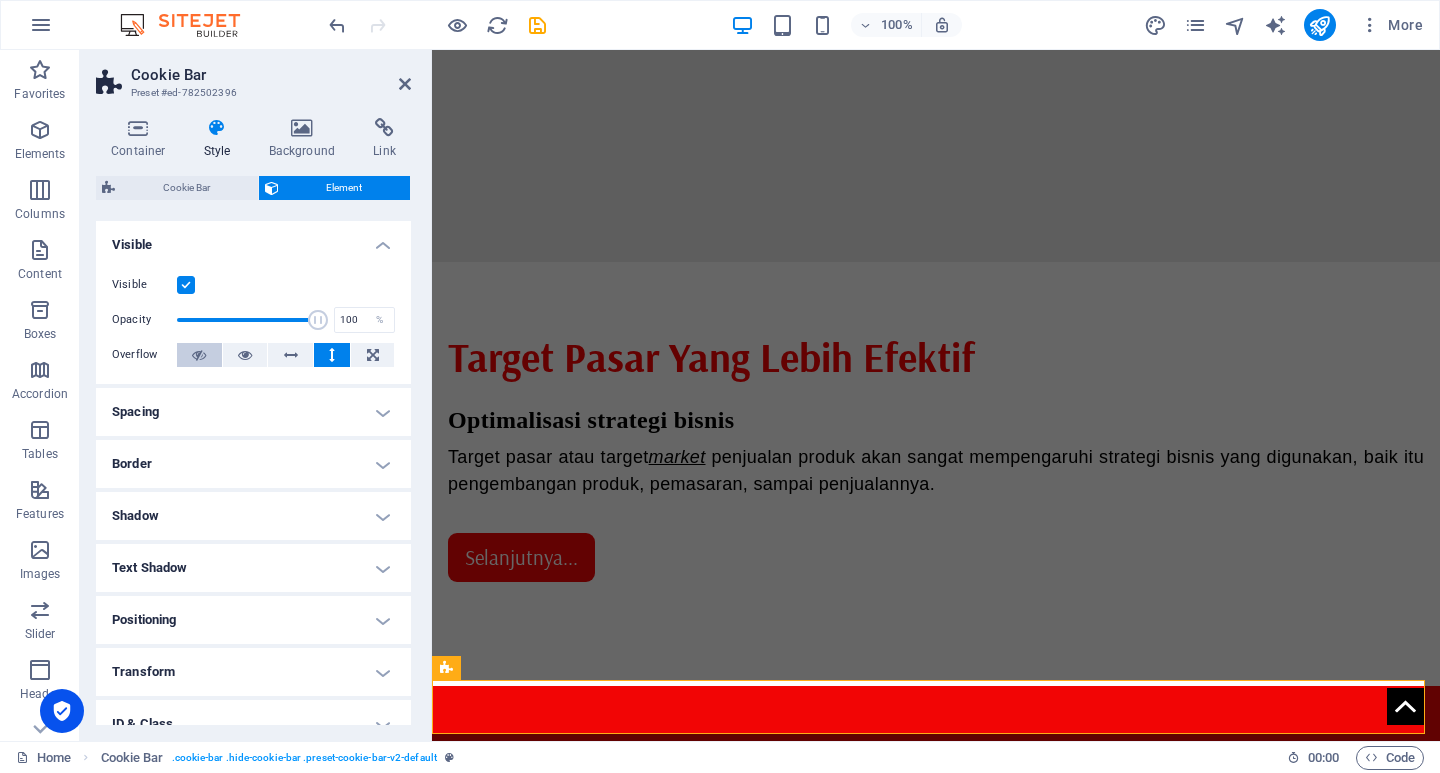 click at bounding box center (199, 355) 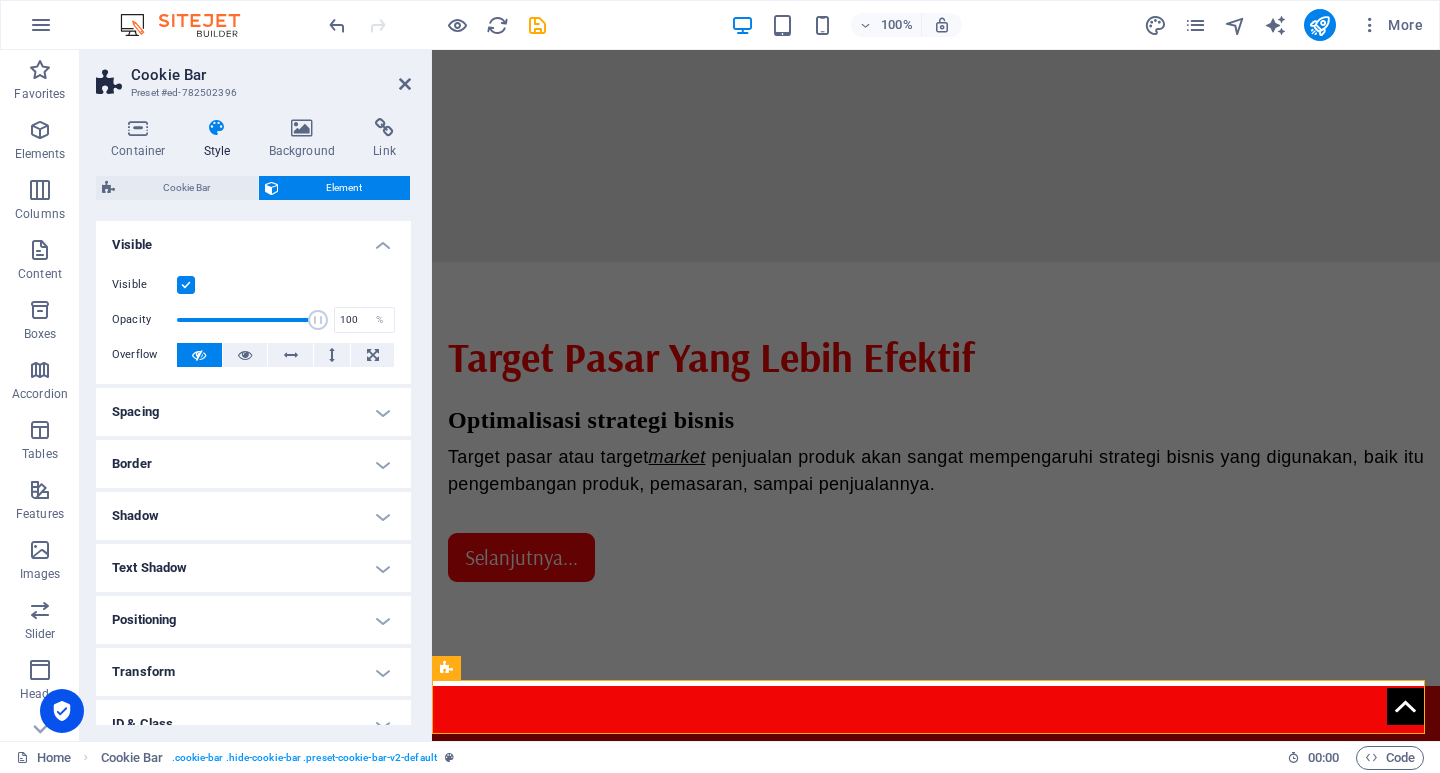 scroll, scrollTop: 100, scrollLeft: 0, axis: vertical 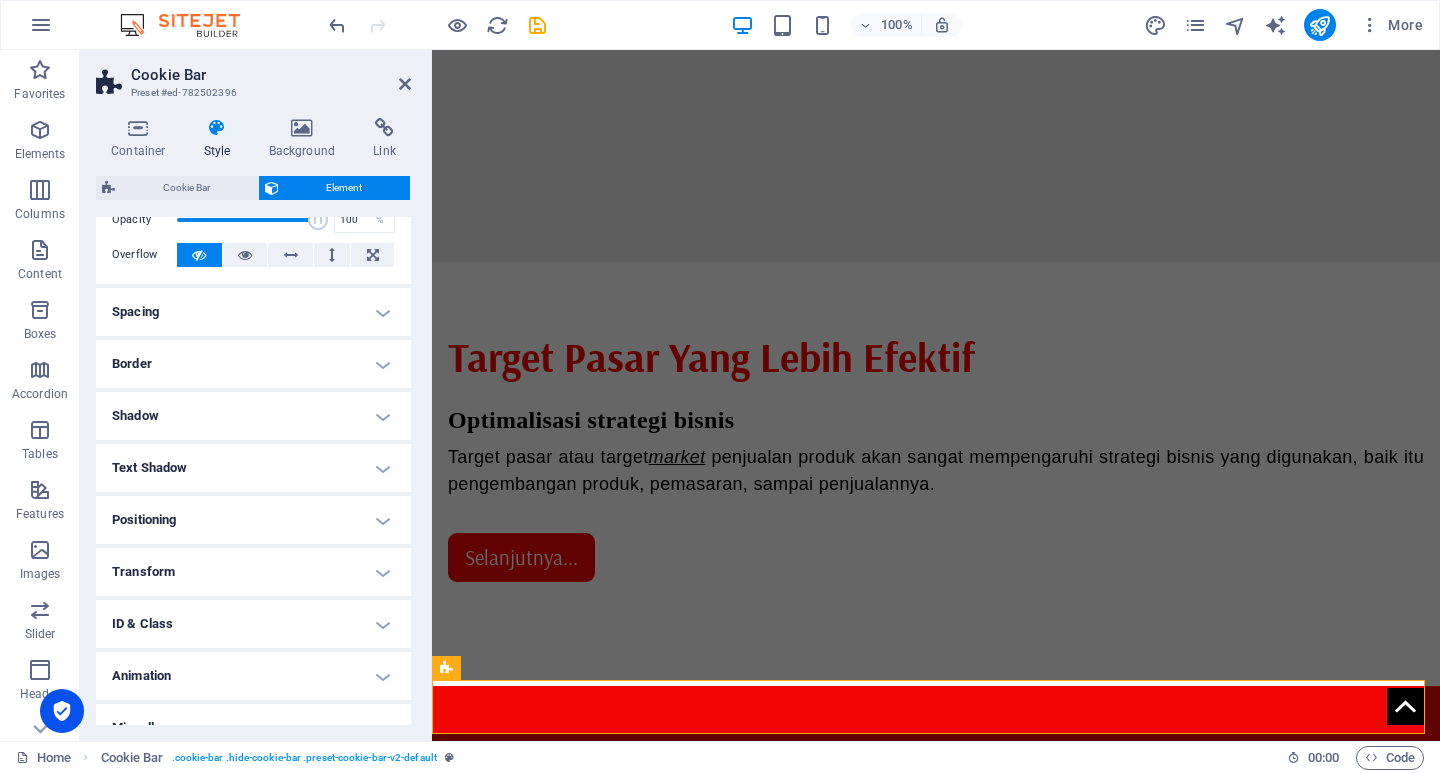 click on "Positioning" at bounding box center [253, 520] 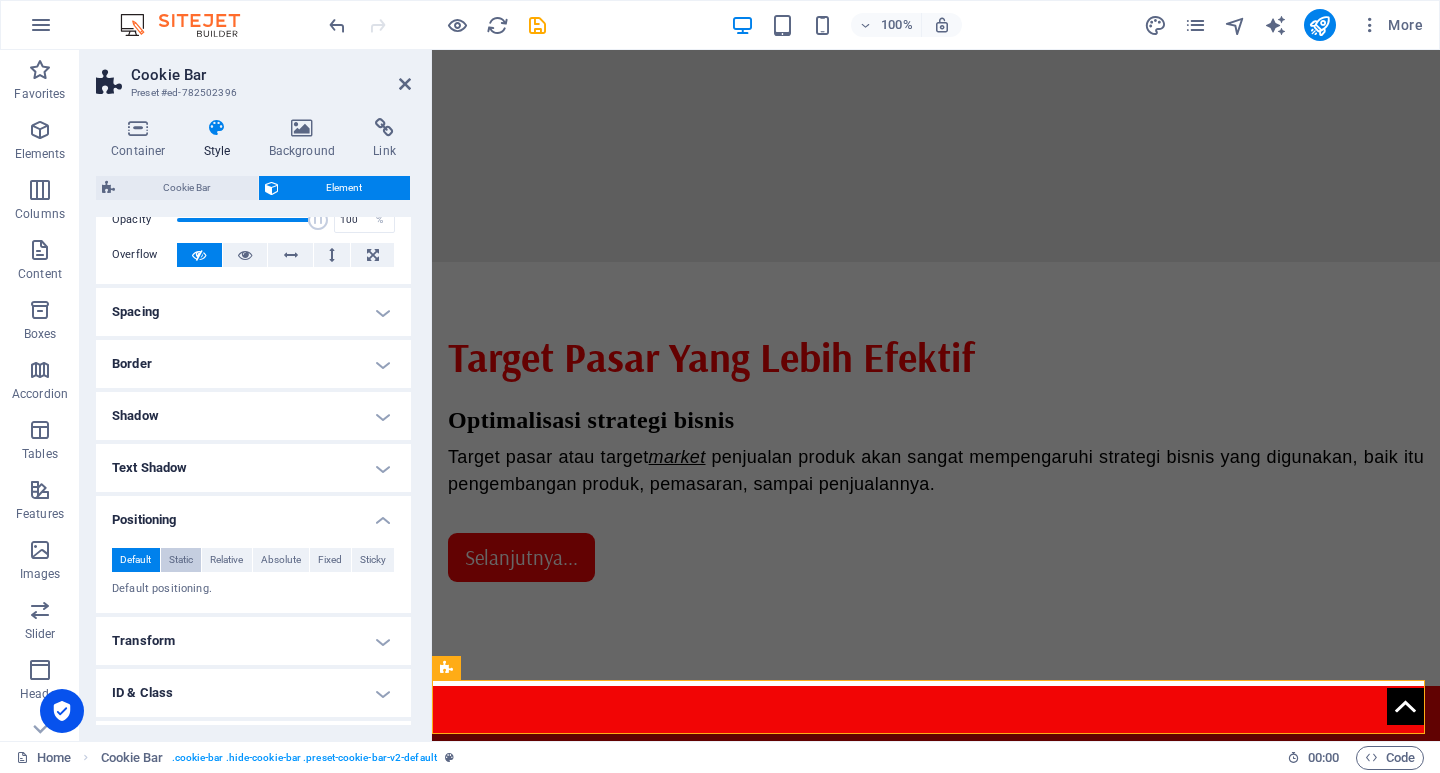 click on "Static" at bounding box center [181, 560] 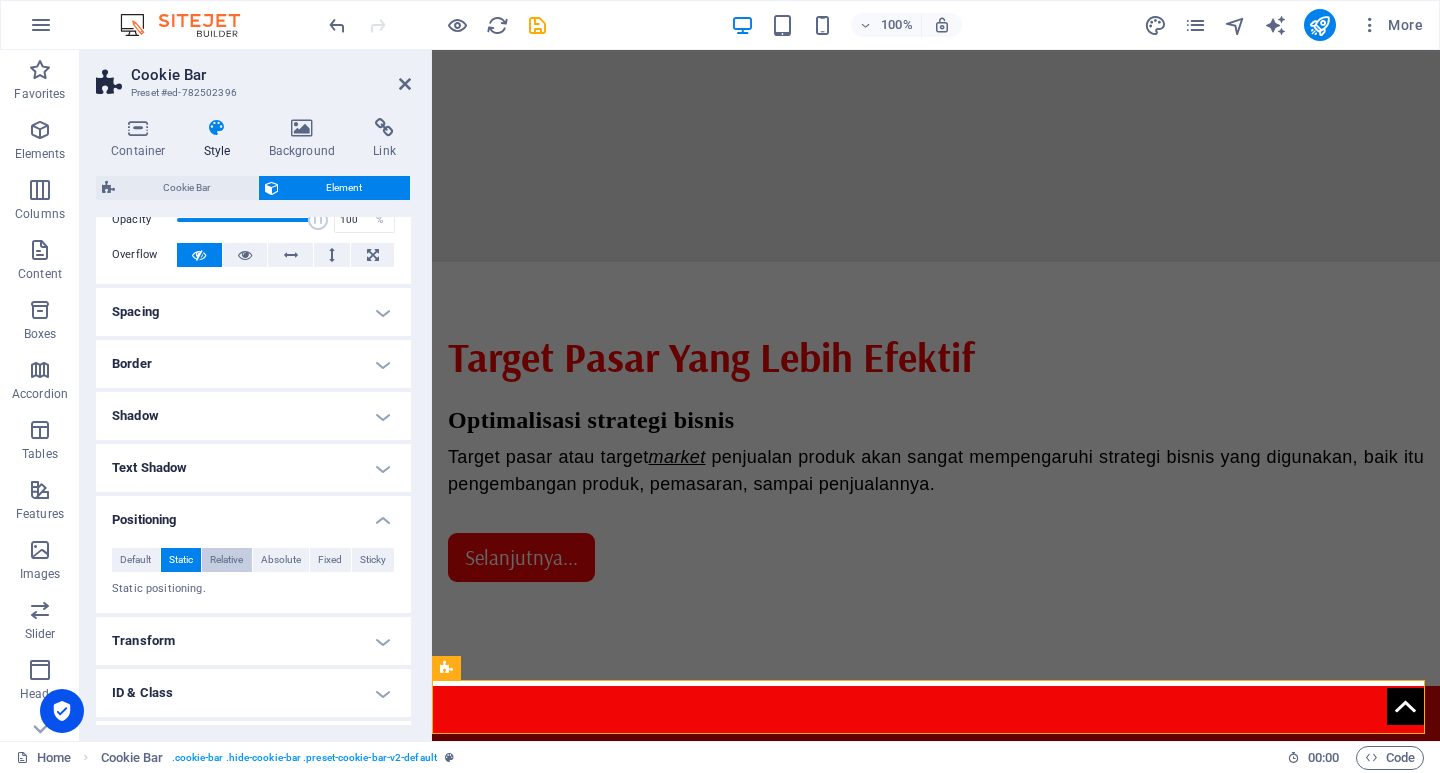 click on "Relative" at bounding box center [226, 560] 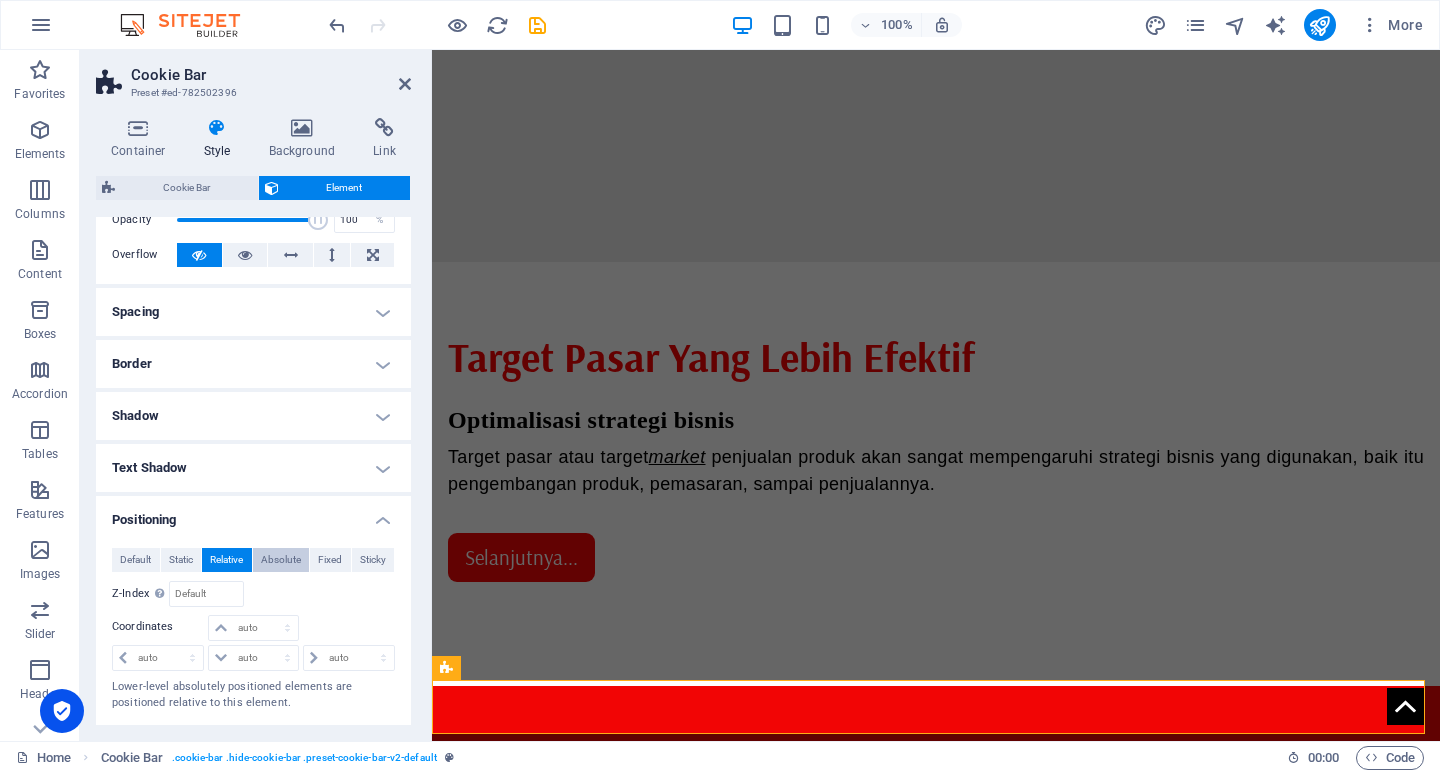 click on "Absolute" at bounding box center [281, 560] 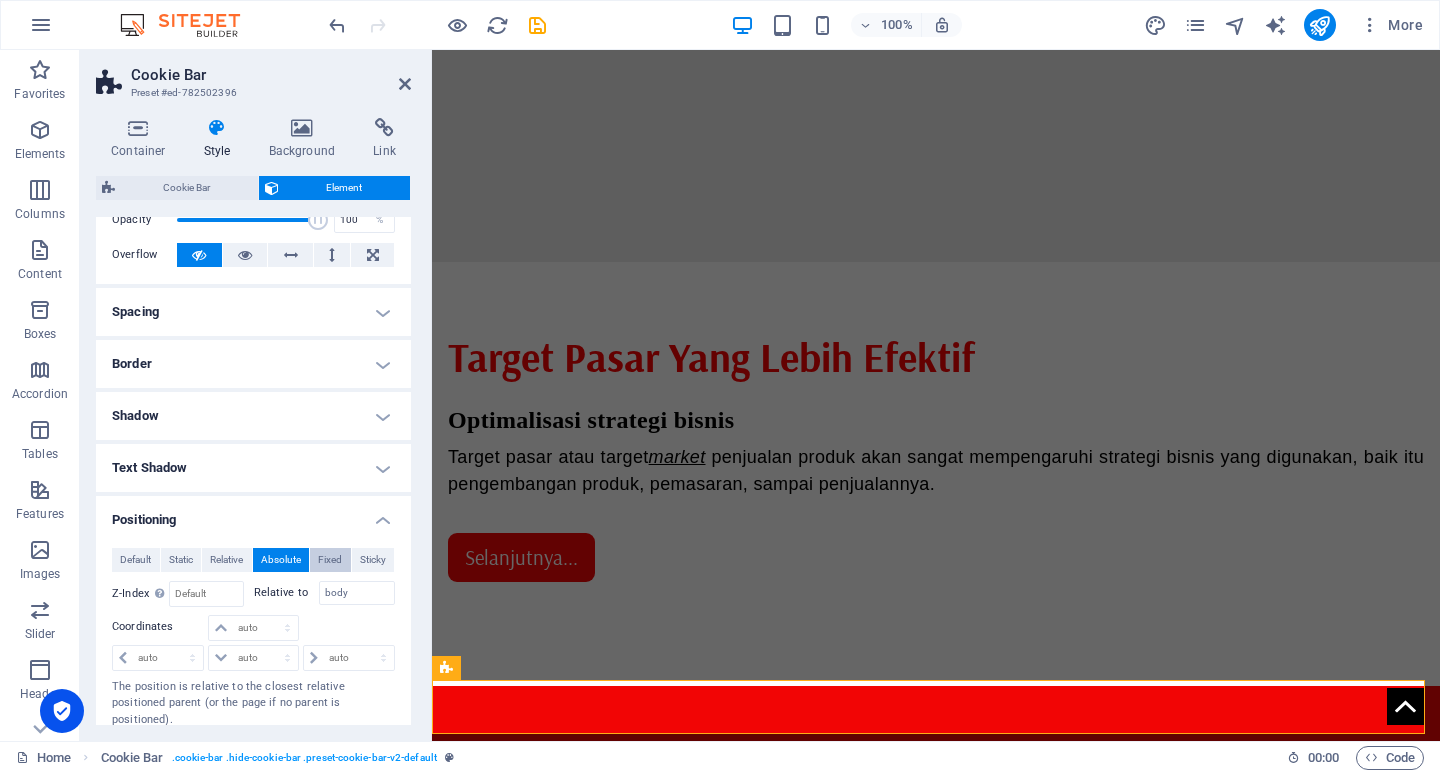 click on "Fixed" at bounding box center [330, 560] 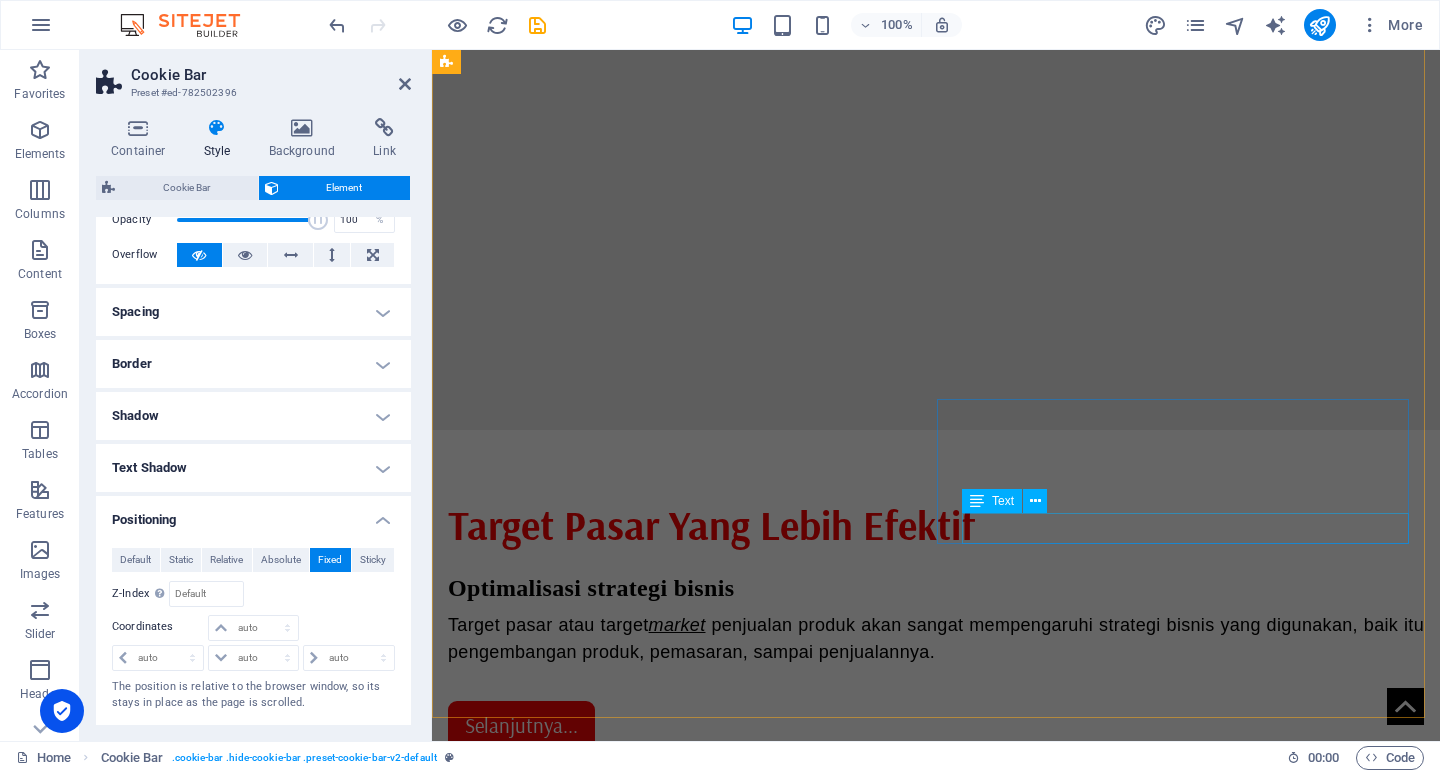 scroll, scrollTop: 1530, scrollLeft: 0, axis: vertical 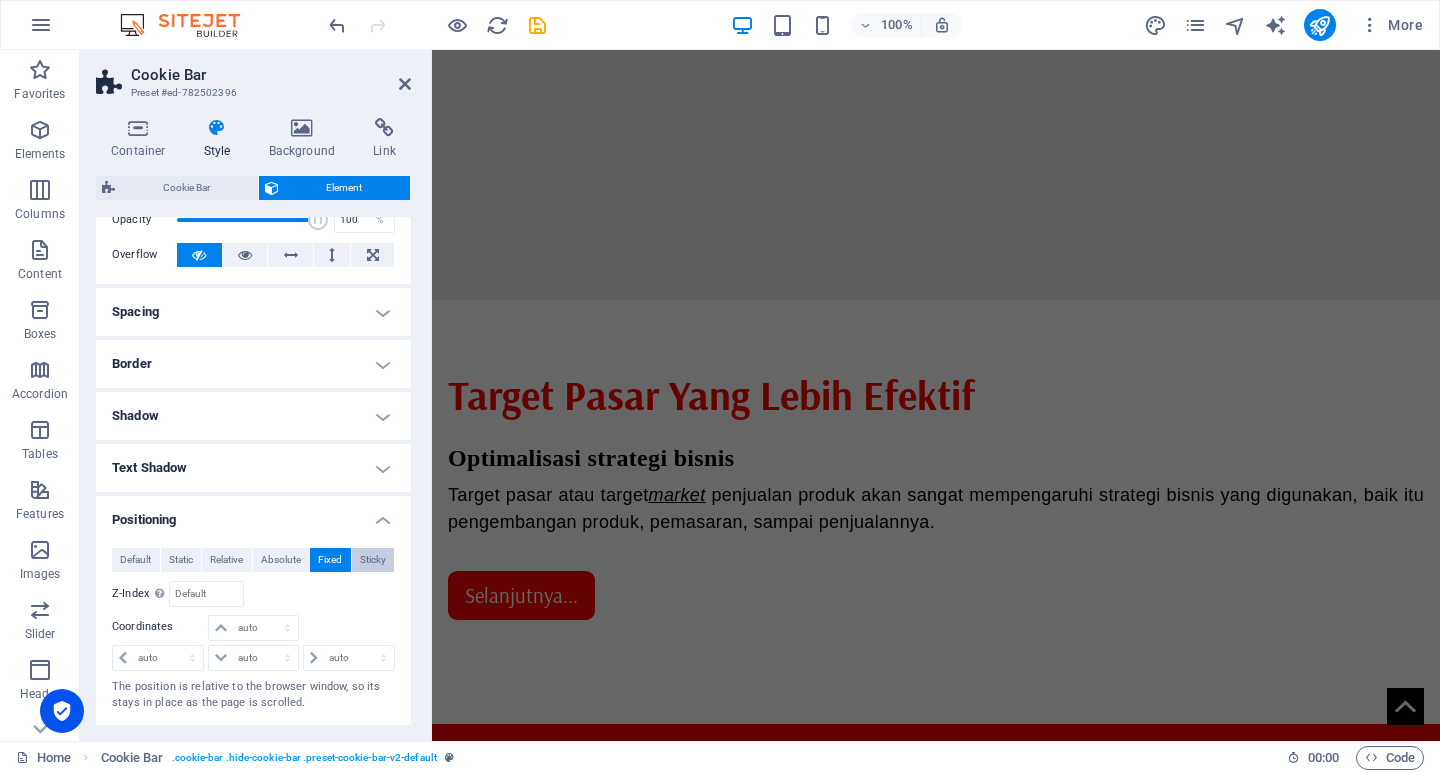 click on "Sticky" at bounding box center (373, 560) 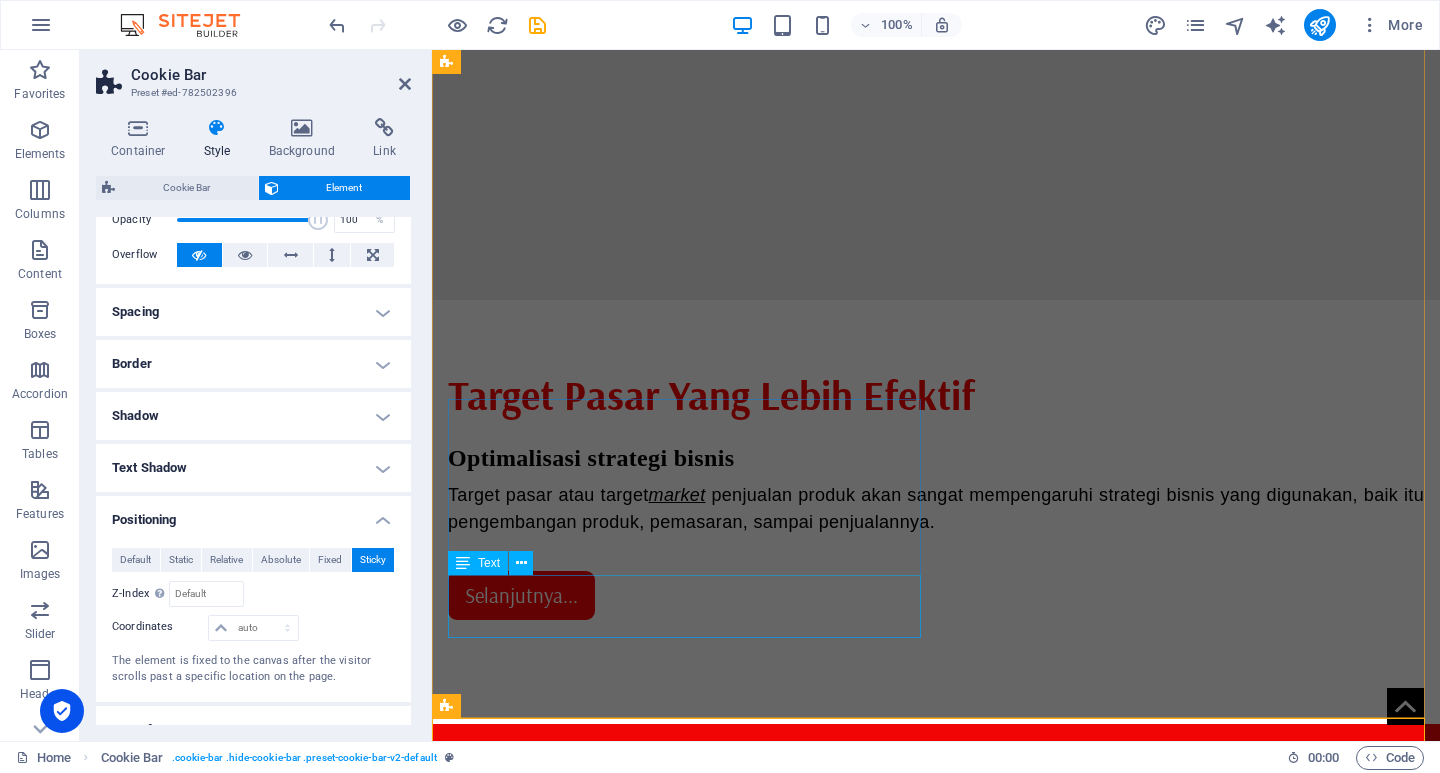 scroll, scrollTop: 1576, scrollLeft: 0, axis: vertical 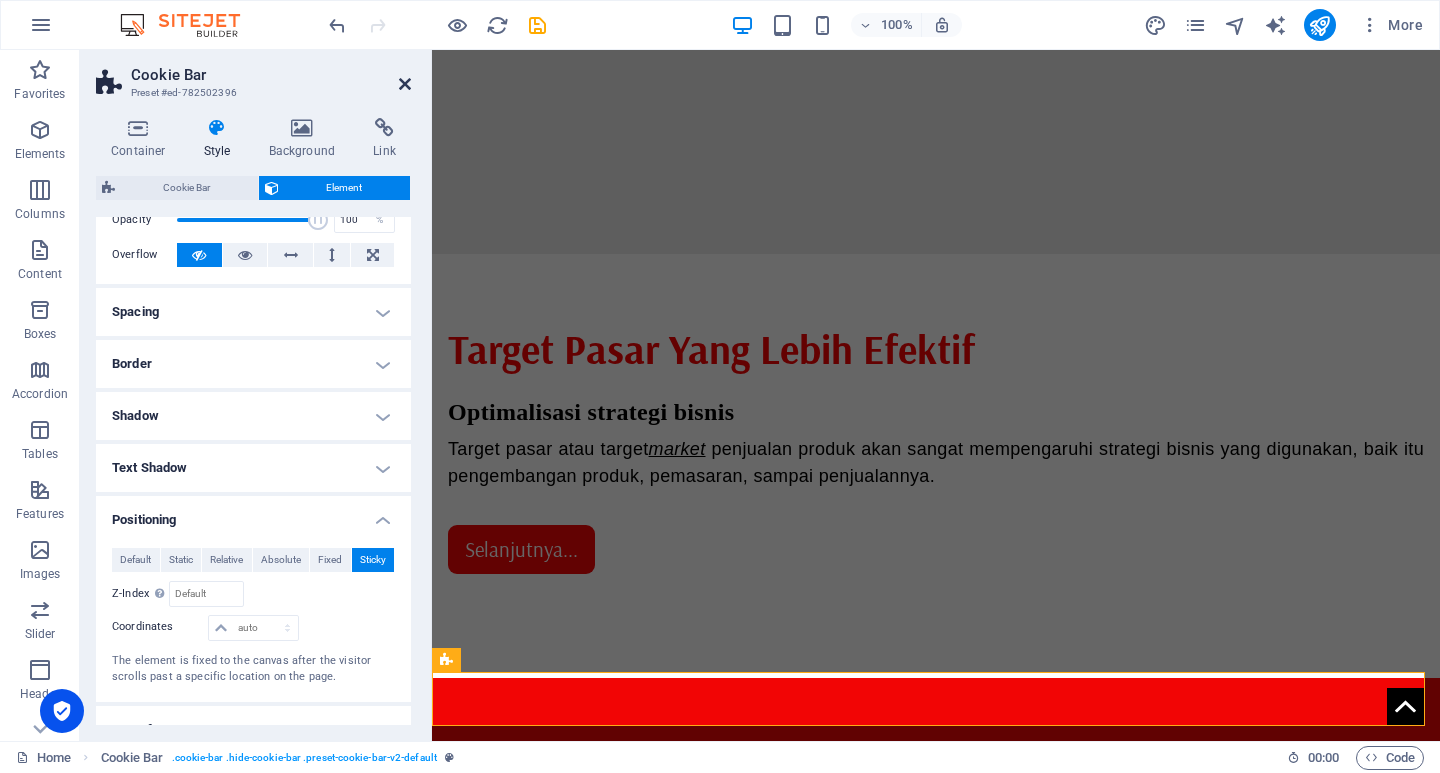 click at bounding box center (405, 84) 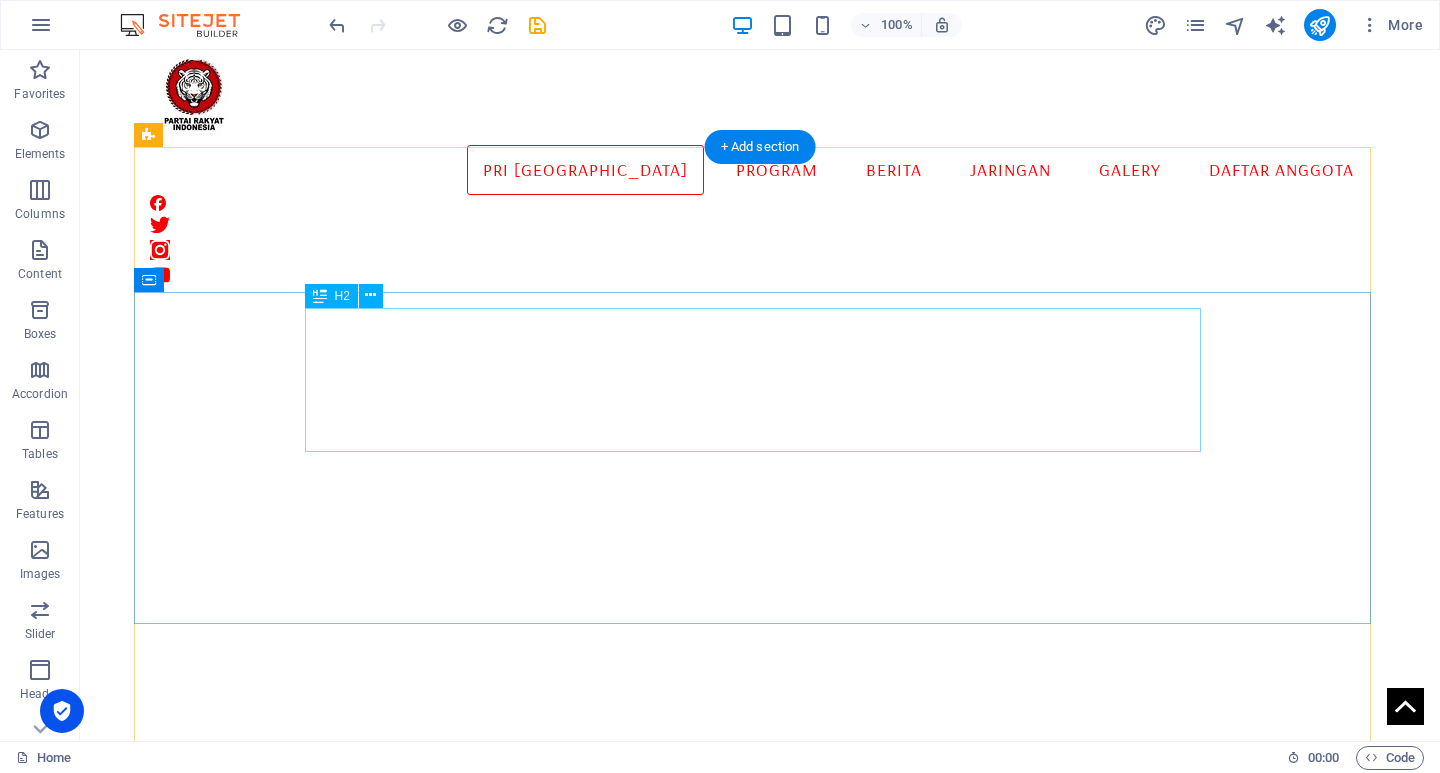scroll, scrollTop: 0, scrollLeft: 0, axis: both 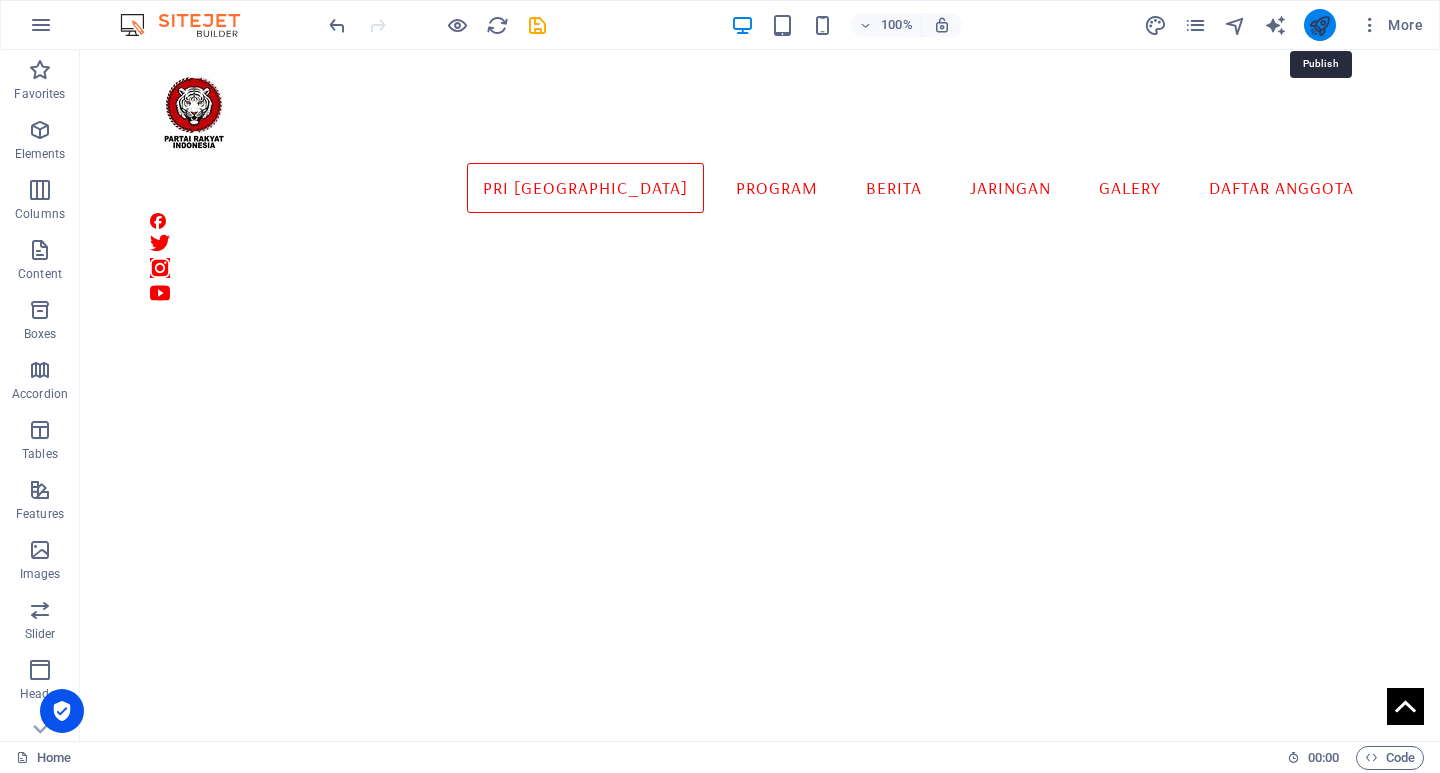click at bounding box center (1319, 25) 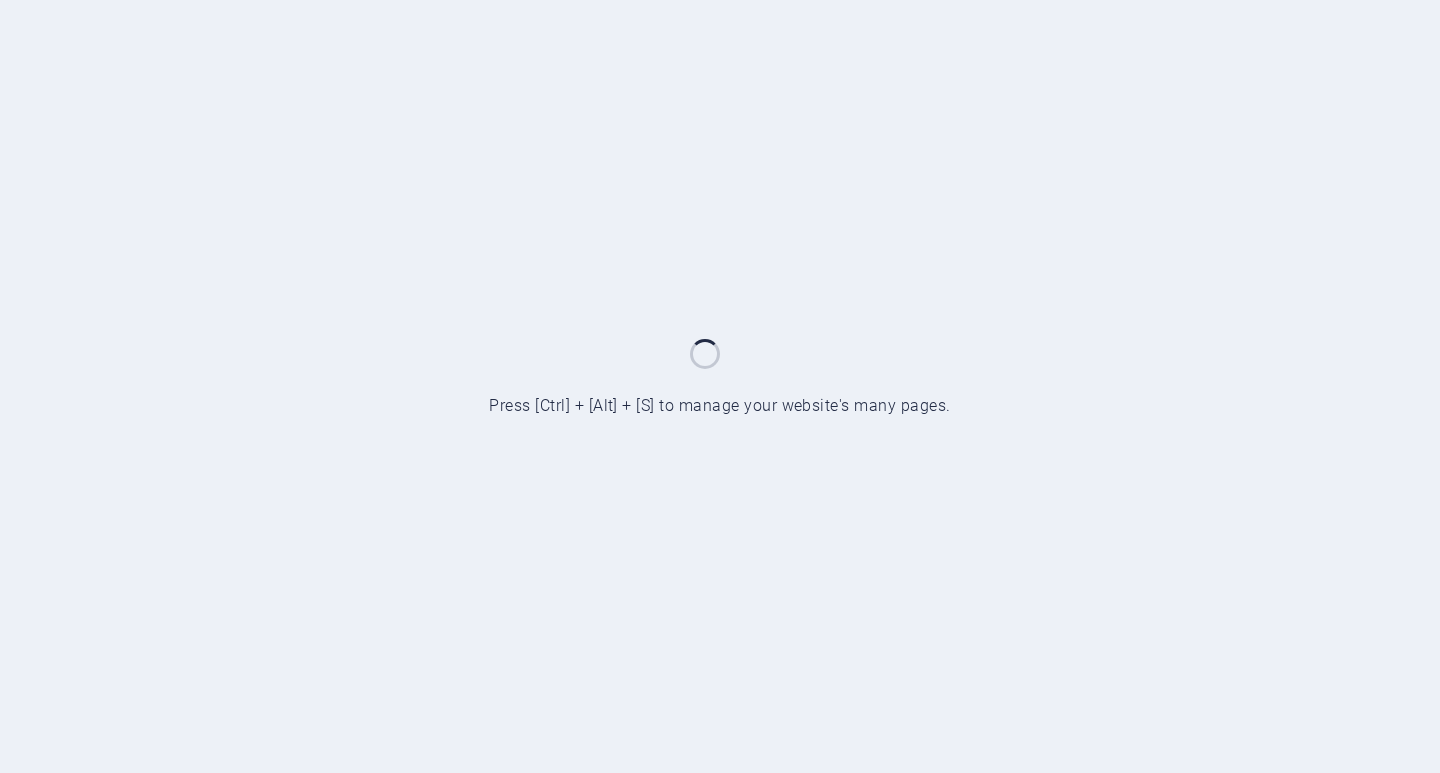 scroll, scrollTop: 0, scrollLeft: 0, axis: both 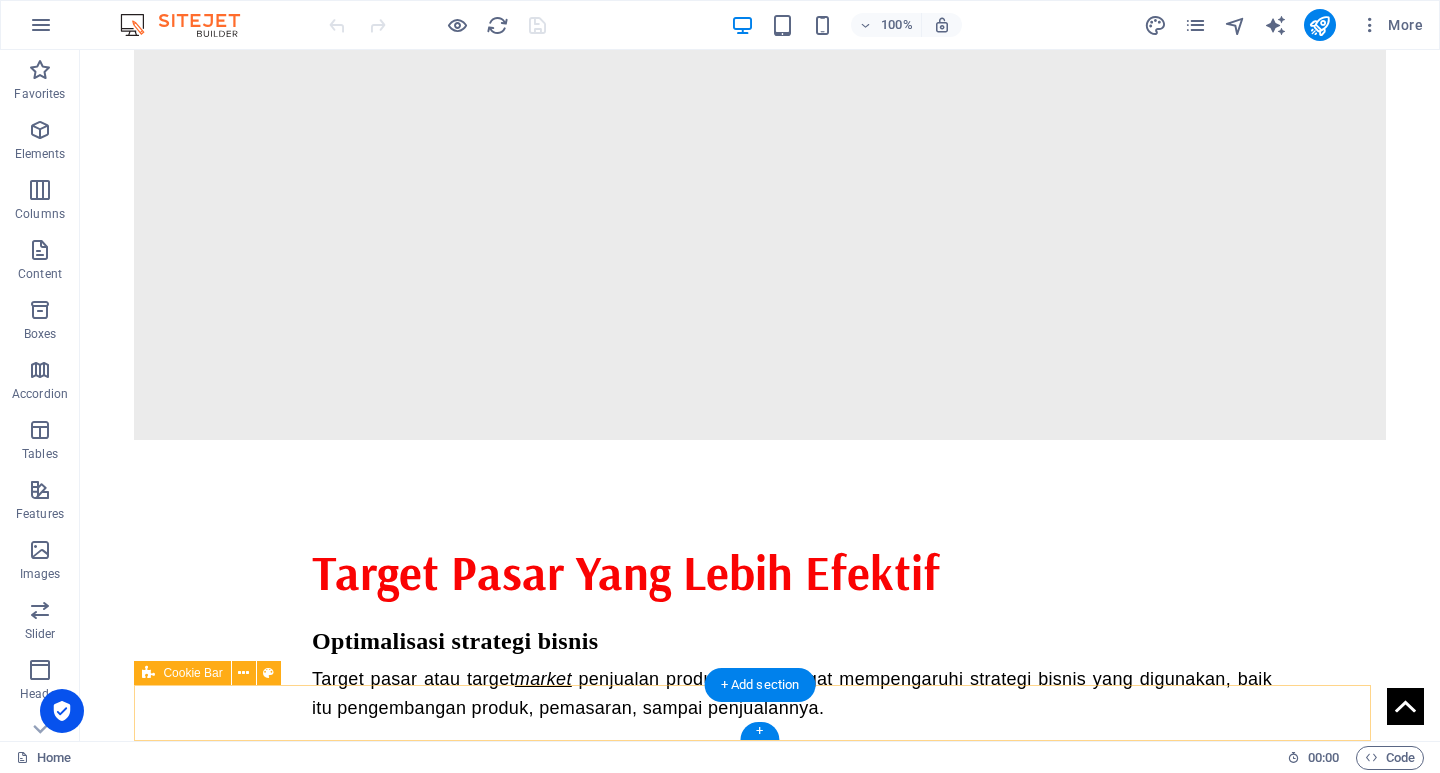click on "[DOMAIN_NAME] dikelola oleh PPID partai rakyat indonesia." at bounding box center (759, 2347) 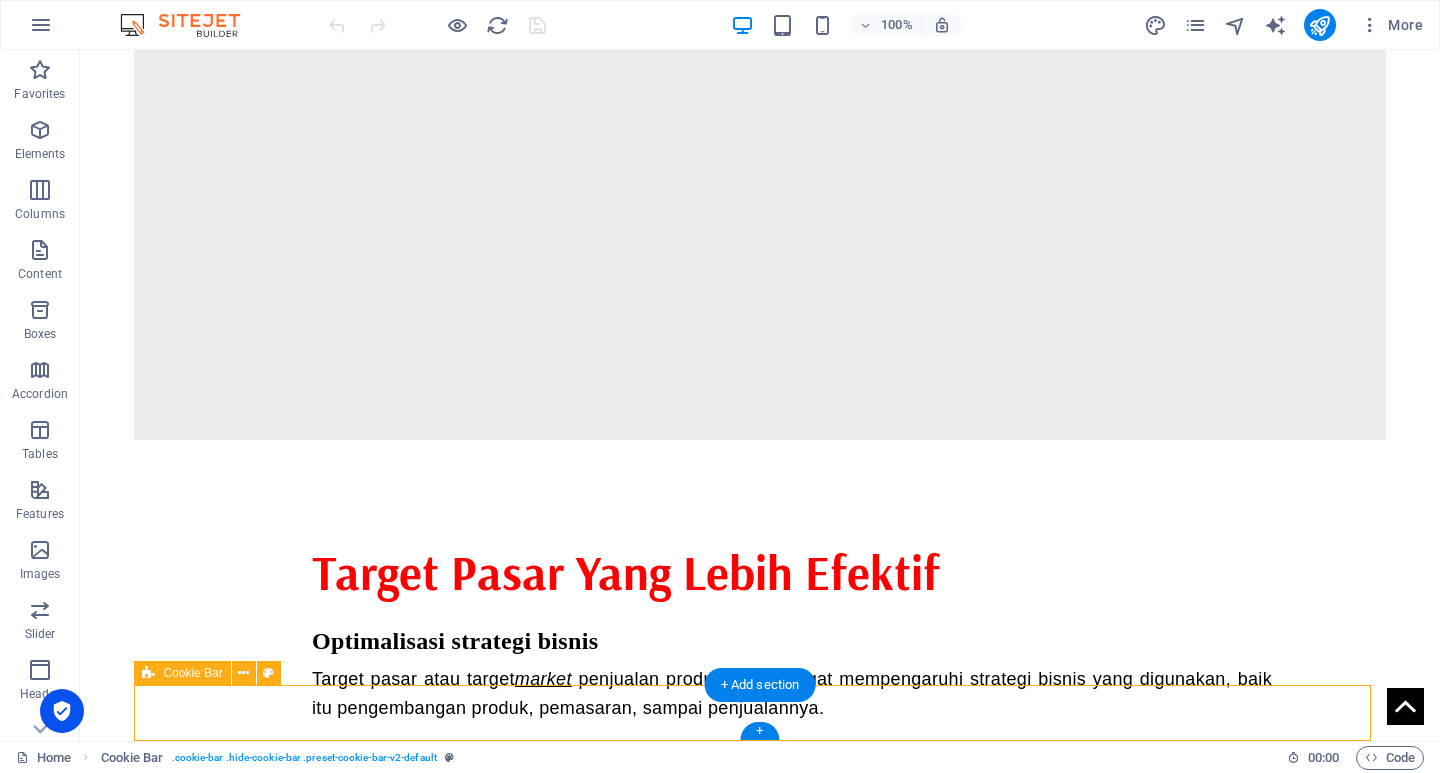 click on "[DOMAIN_NAME] dikelola oleh PPID partai rakyat indonesia." at bounding box center [759, 2347] 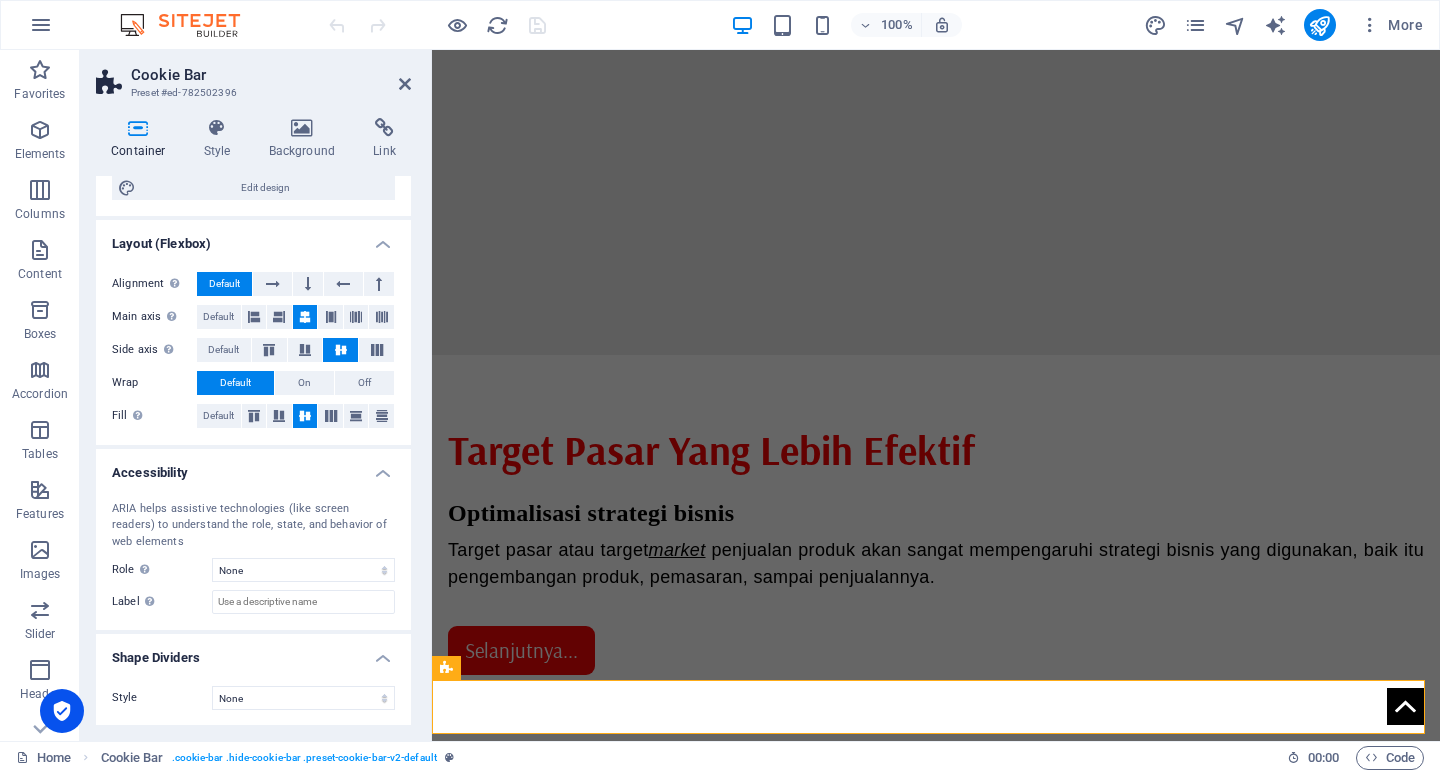 scroll, scrollTop: 226, scrollLeft: 0, axis: vertical 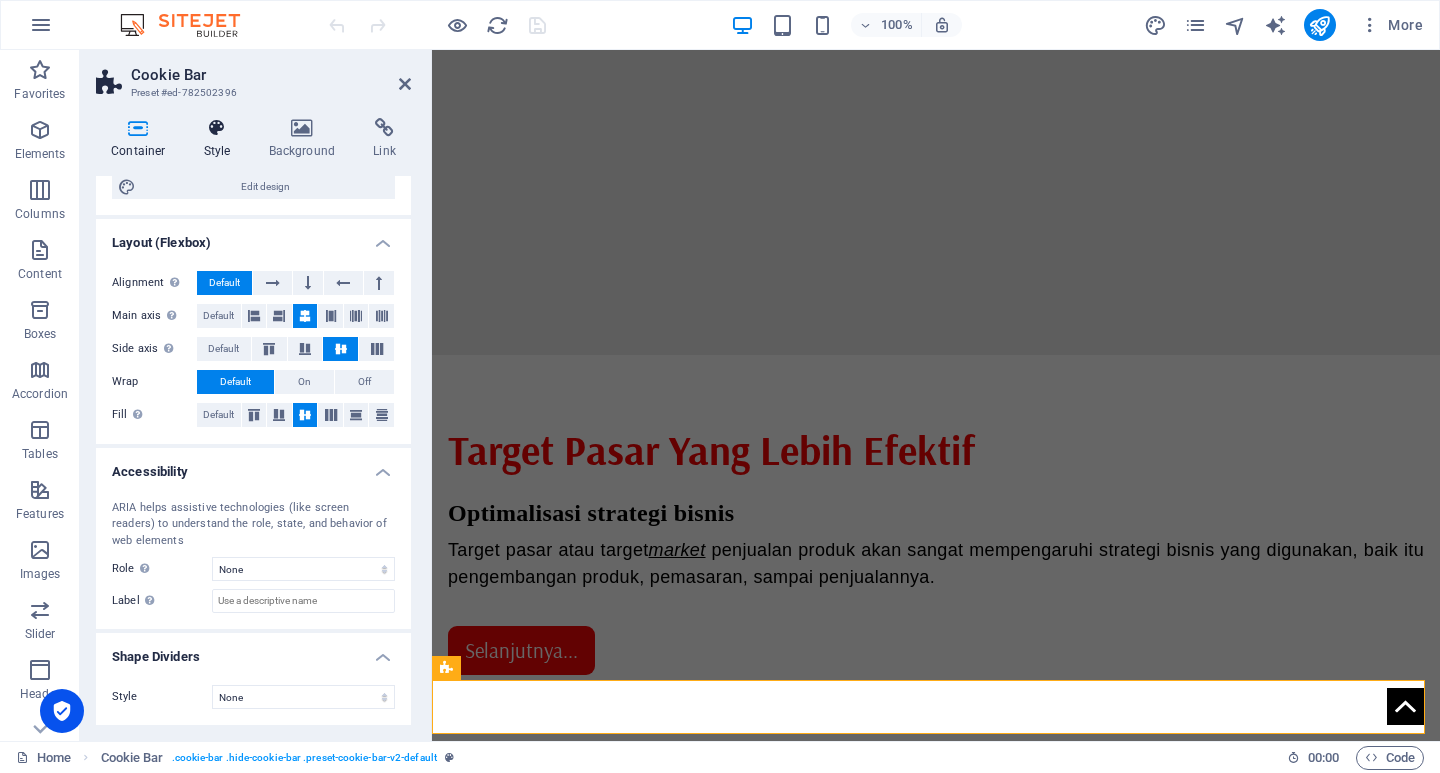 click on "Style" at bounding box center (221, 139) 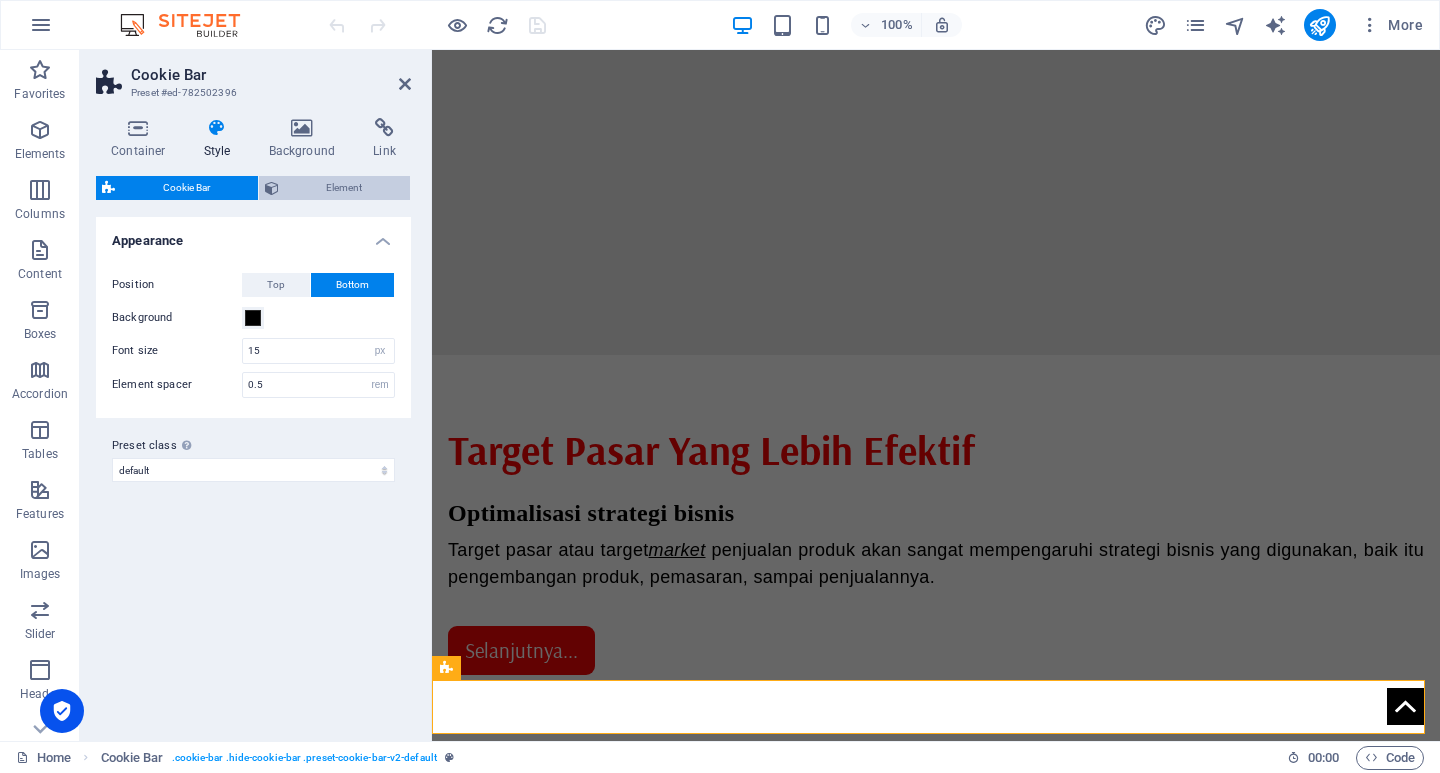click on "Element" at bounding box center (345, 188) 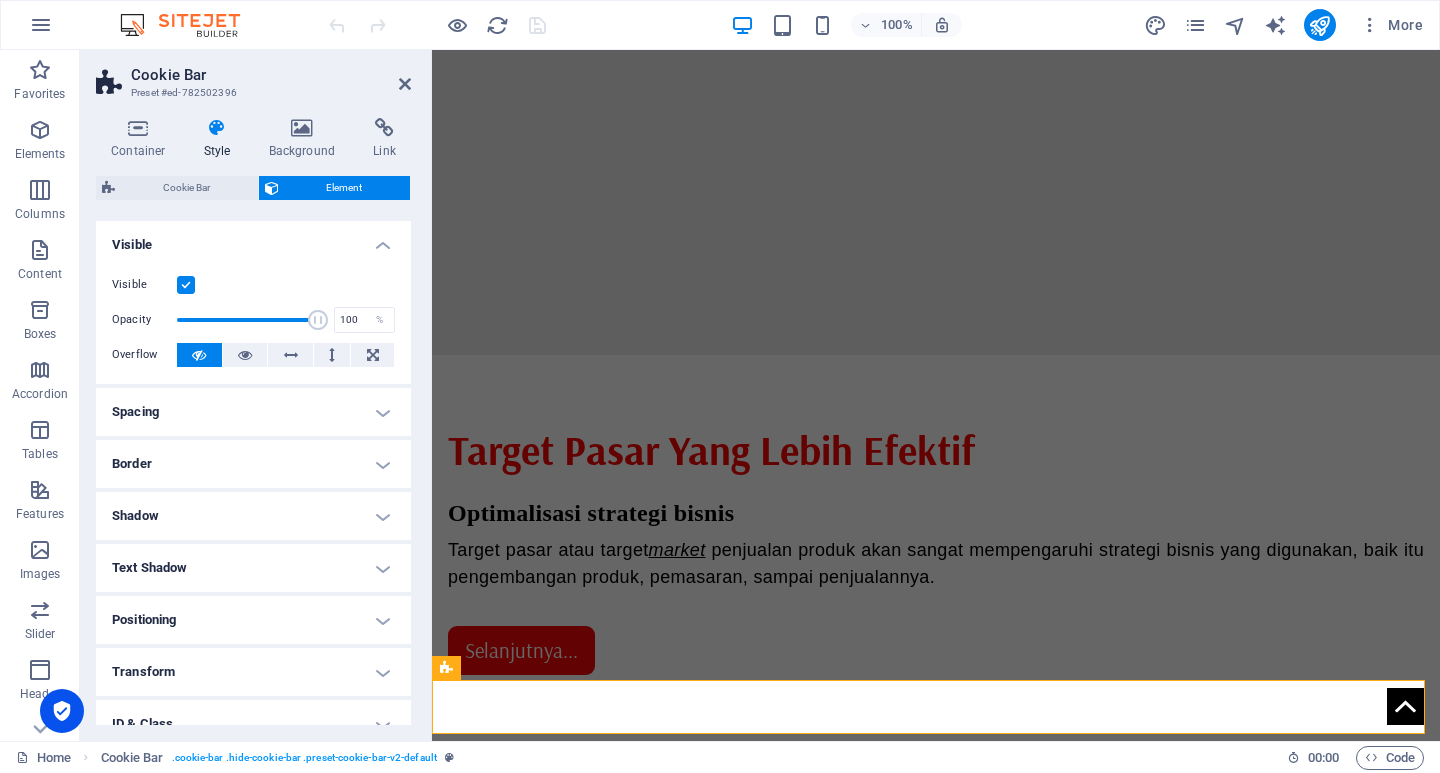 click on "Positioning" at bounding box center (253, 620) 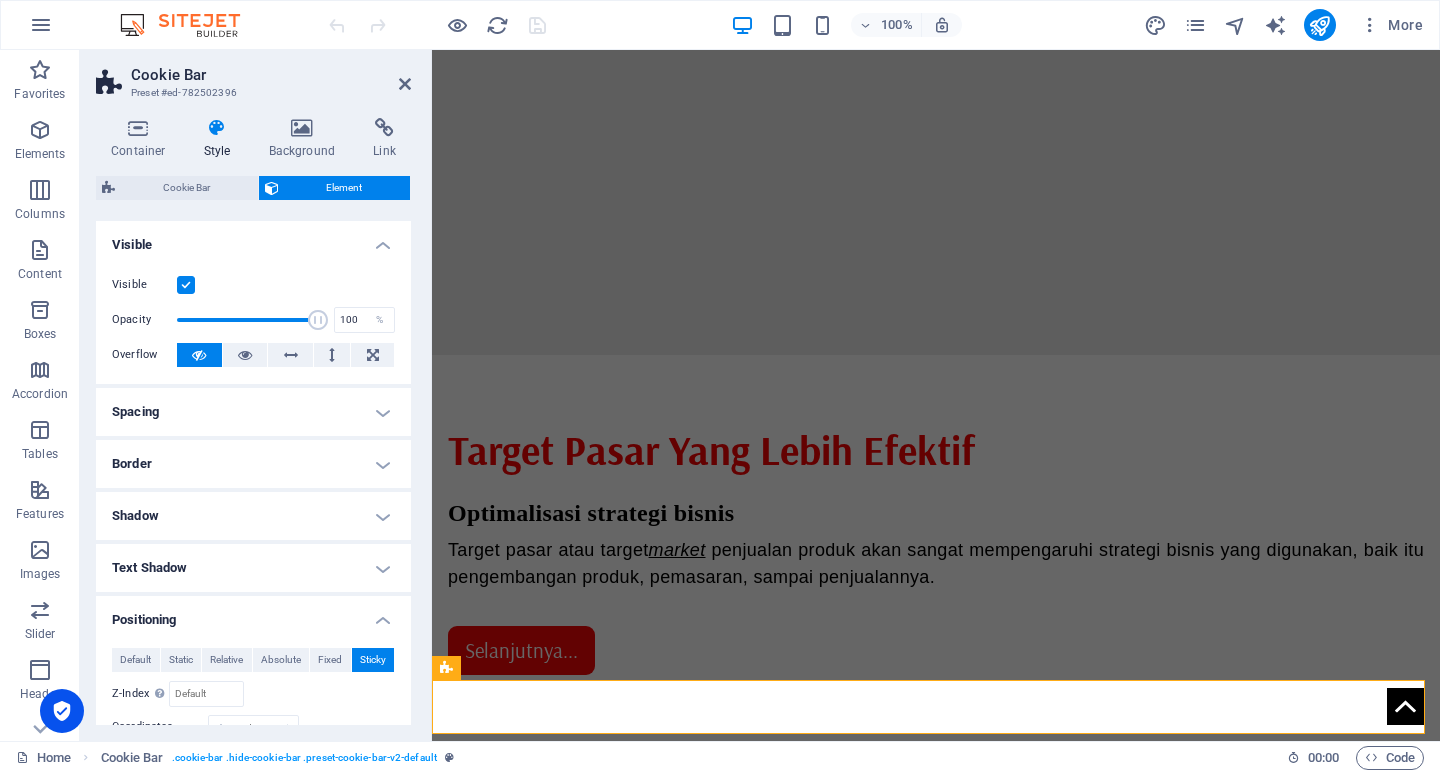 scroll, scrollTop: 100, scrollLeft: 0, axis: vertical 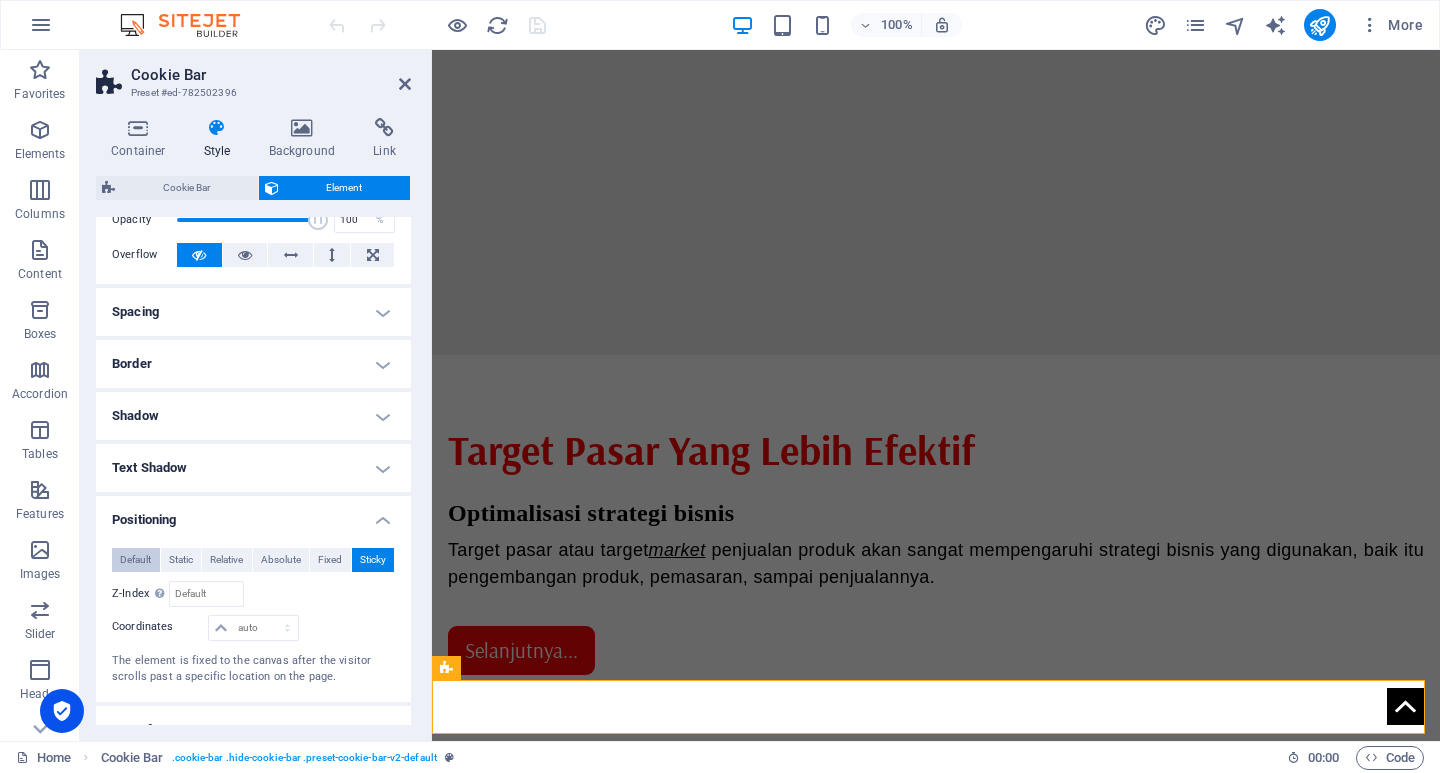 click on "Default" at bounding box center [135, 560] 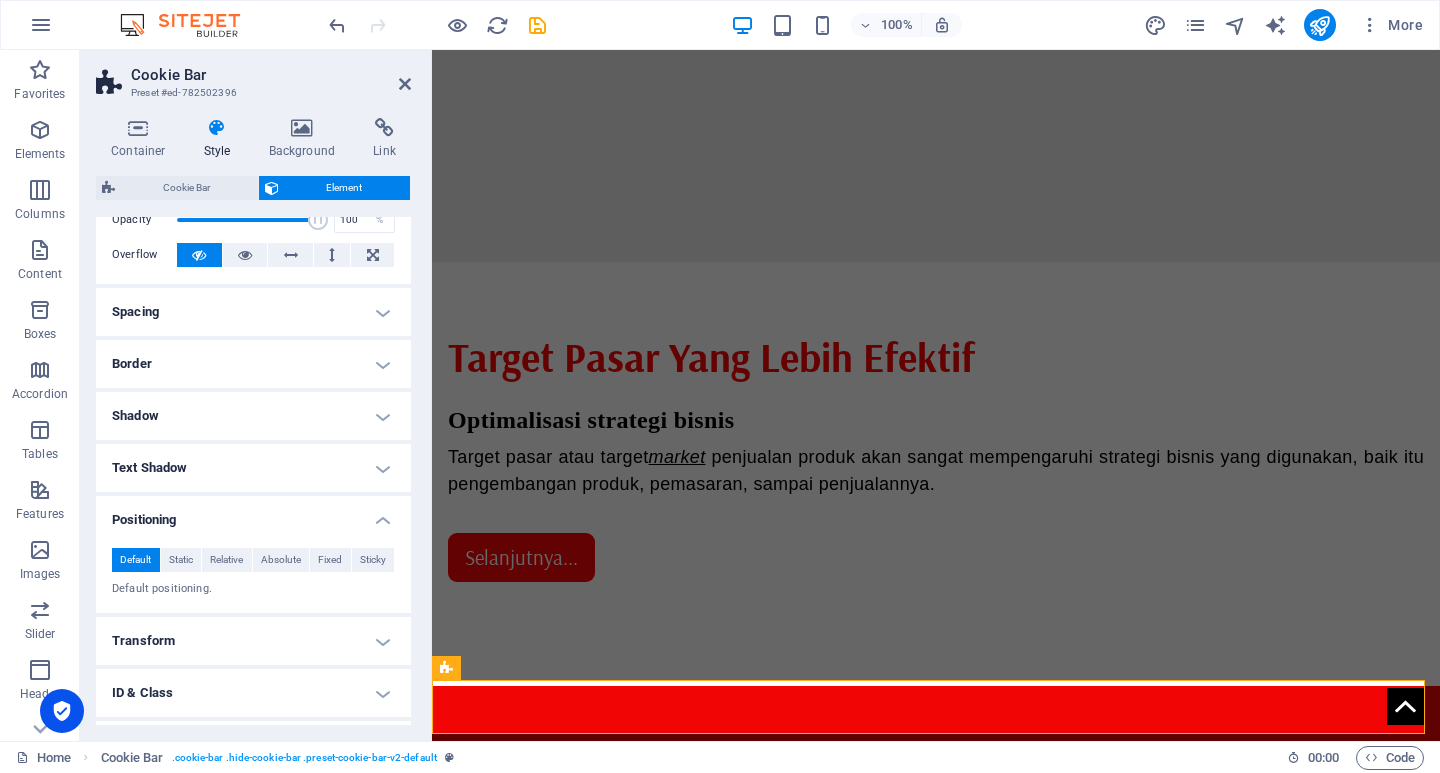 click on "Positioning" at bounding box center (253, 514) 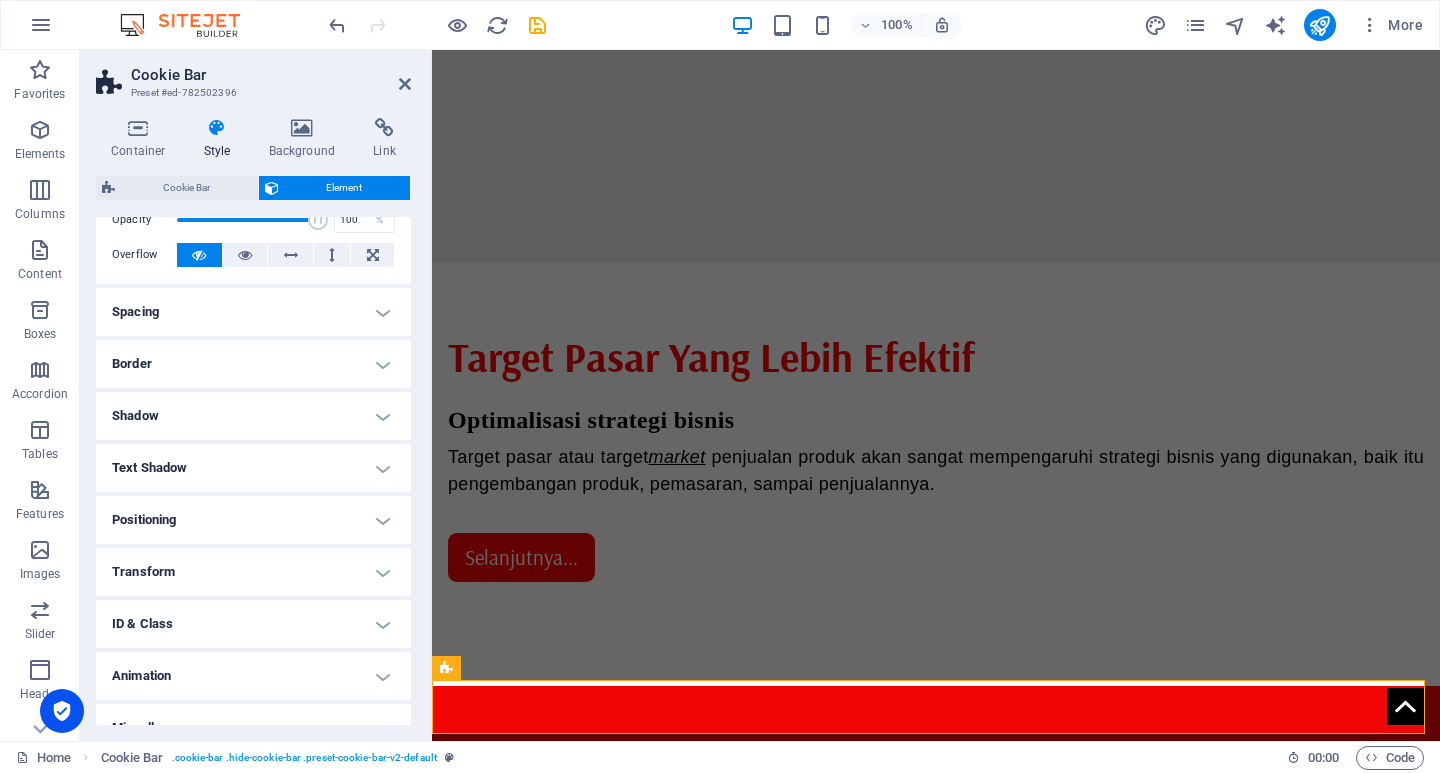 scroll, scrollTop: 127, scrollLeft: 0, axis: vertical 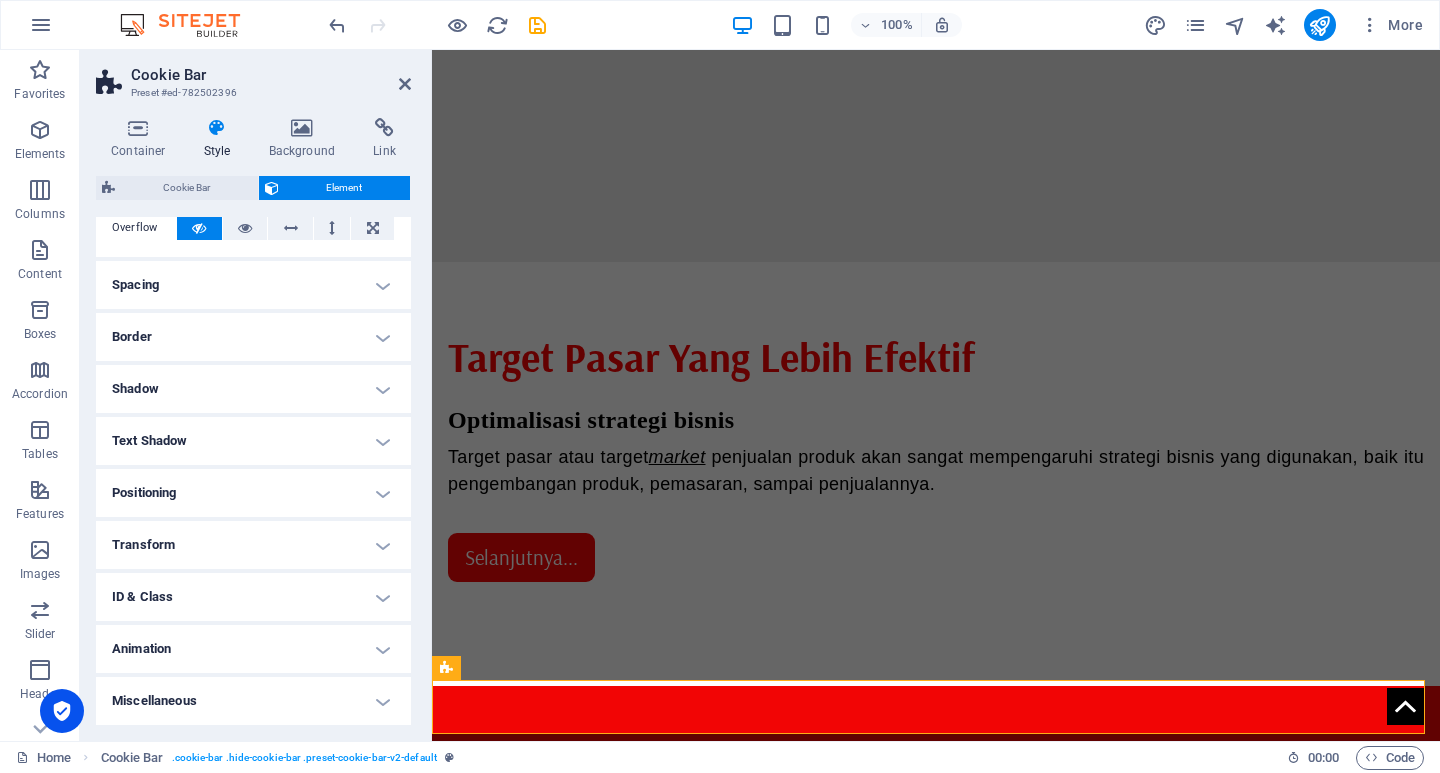 click on "Animation" at bounding box center (253, 649) 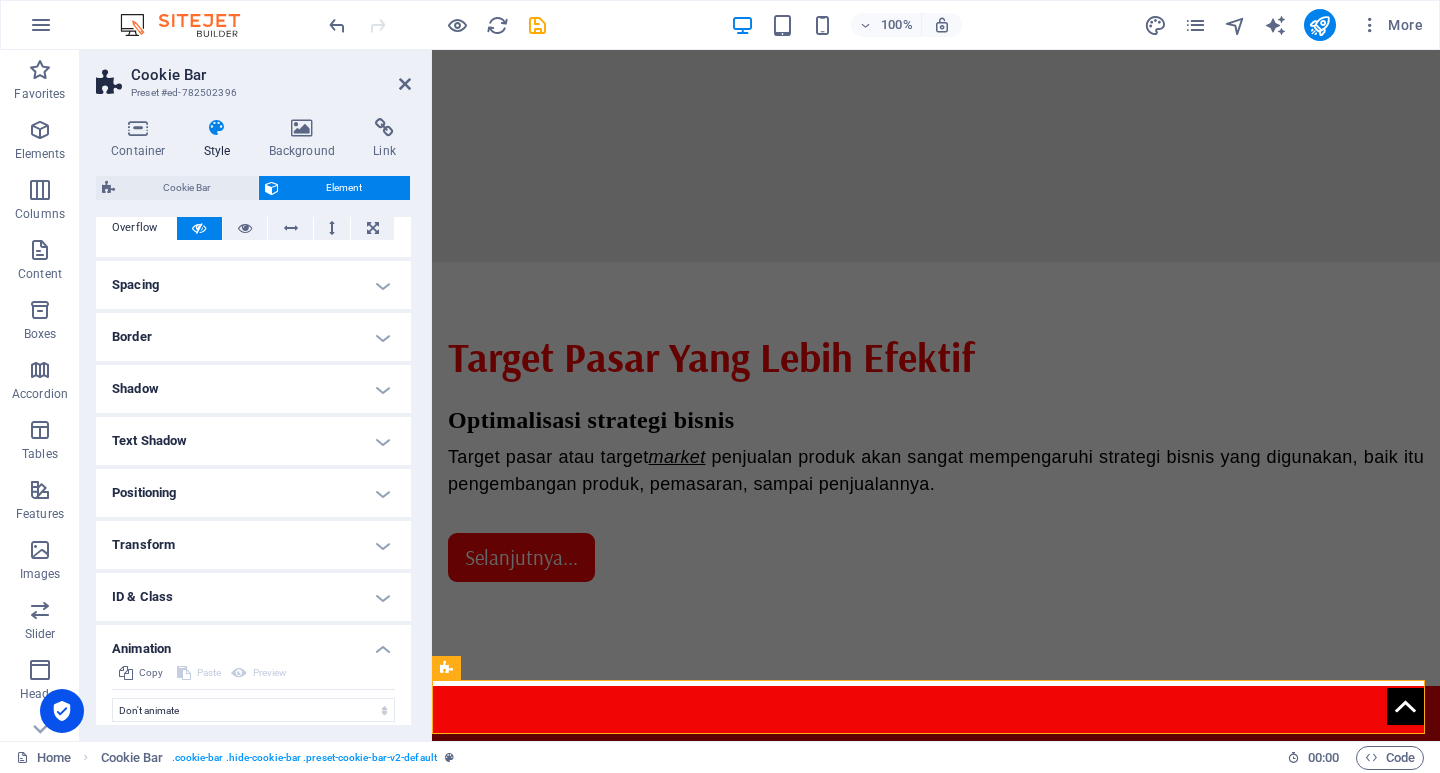 scroll, scrollTop: 192, scrollLeft: 0, axis: vertical 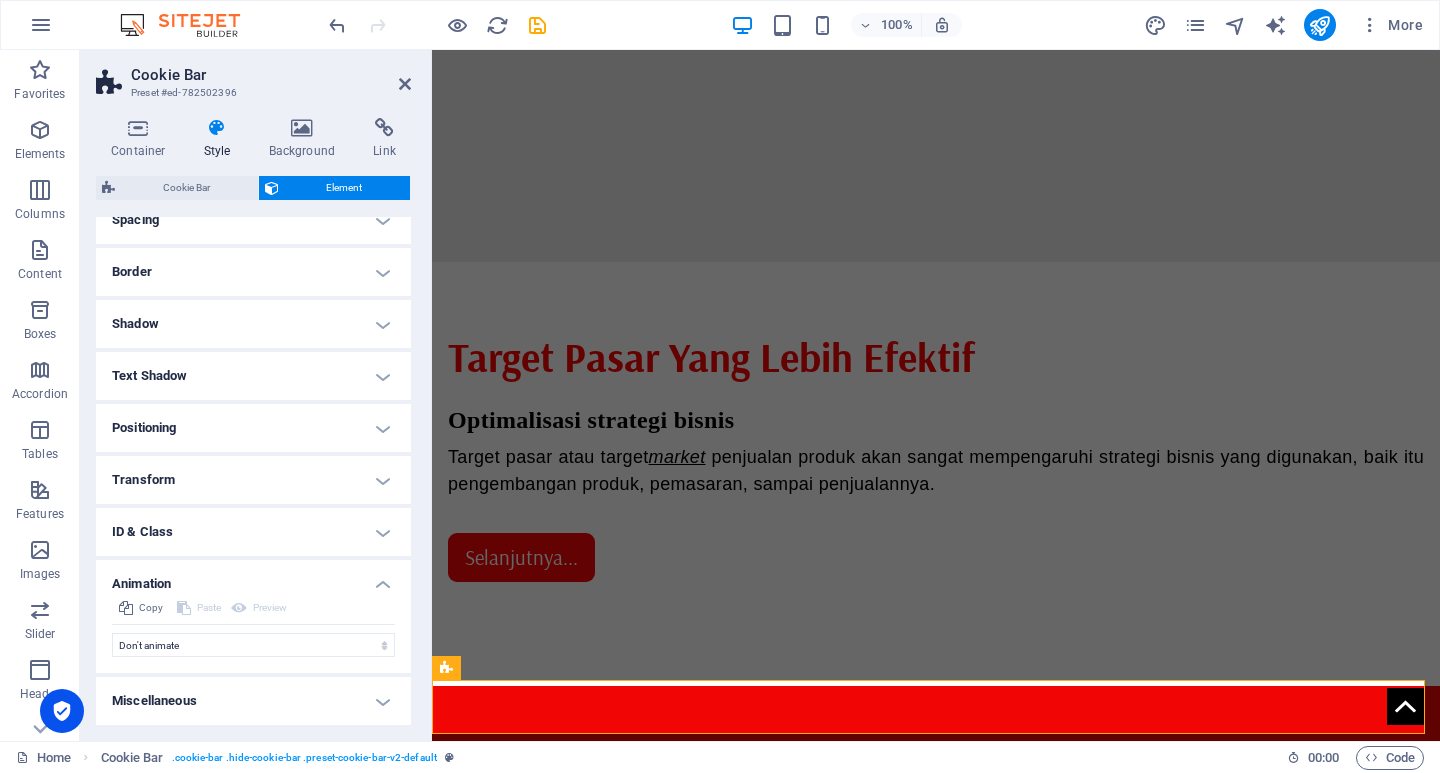 click on "Animation" at bounding box center (253, 578) 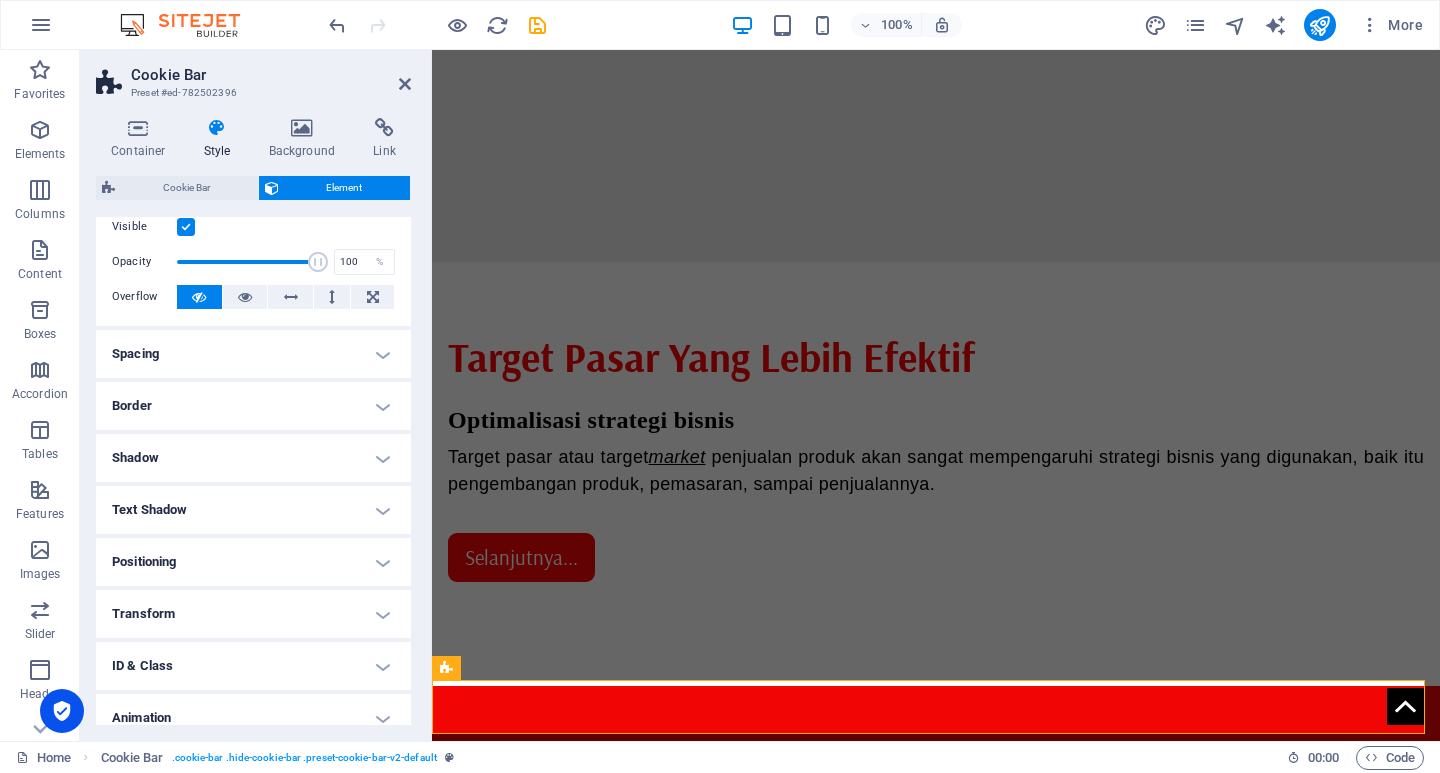 scroll, scrollTop: 0, scrollLeft: 0, axis: both 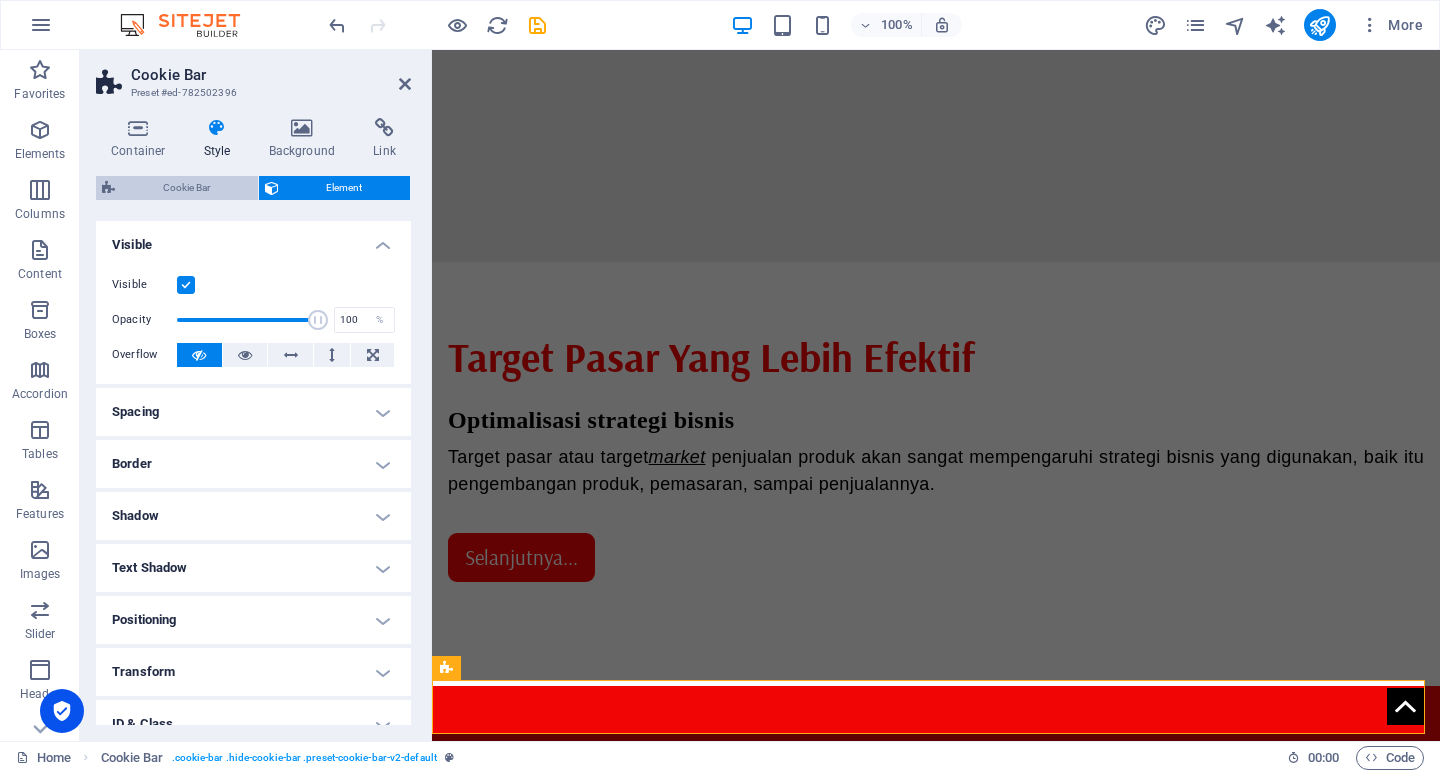 click on "Cookie Bar" at bounding box center (186, 188) 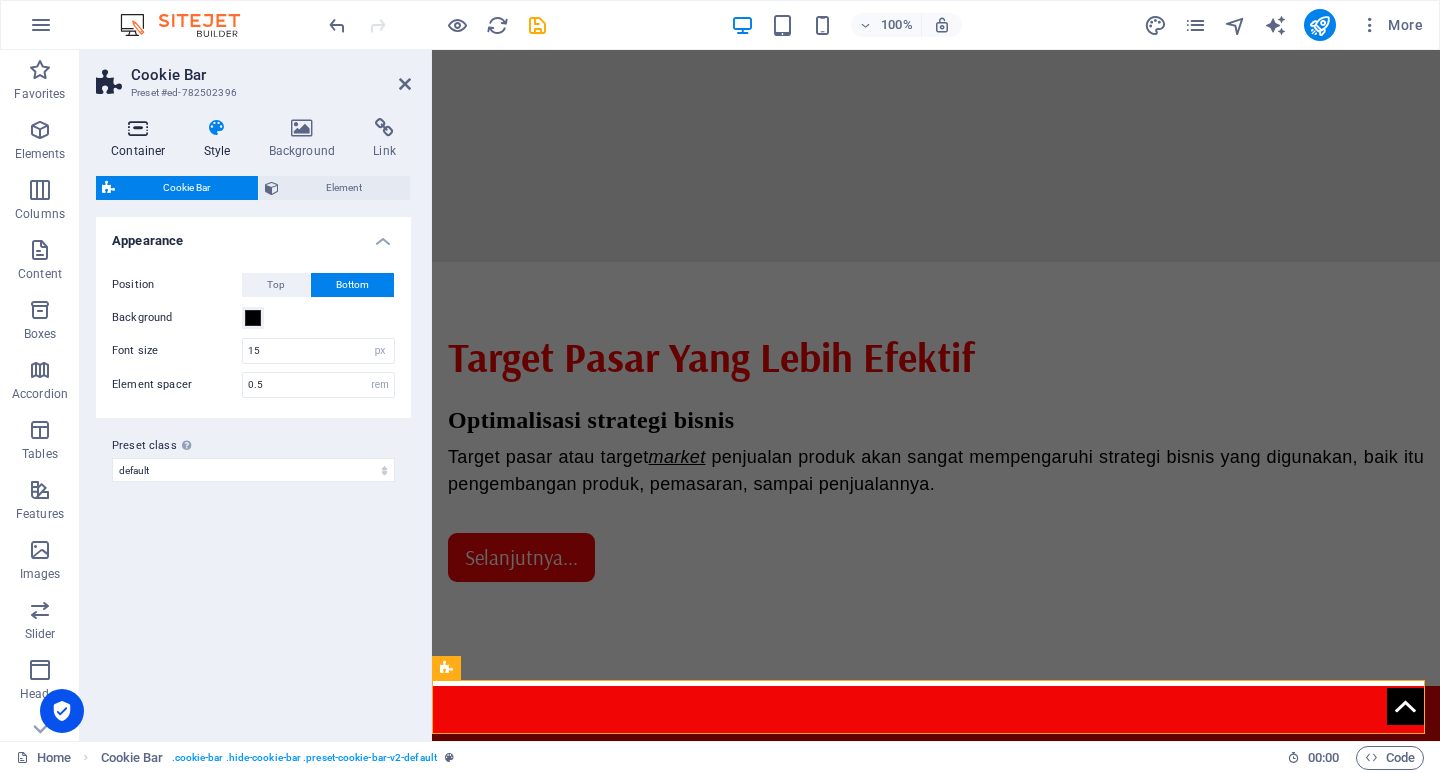 click on "Container" at bounding box center [142, 139] 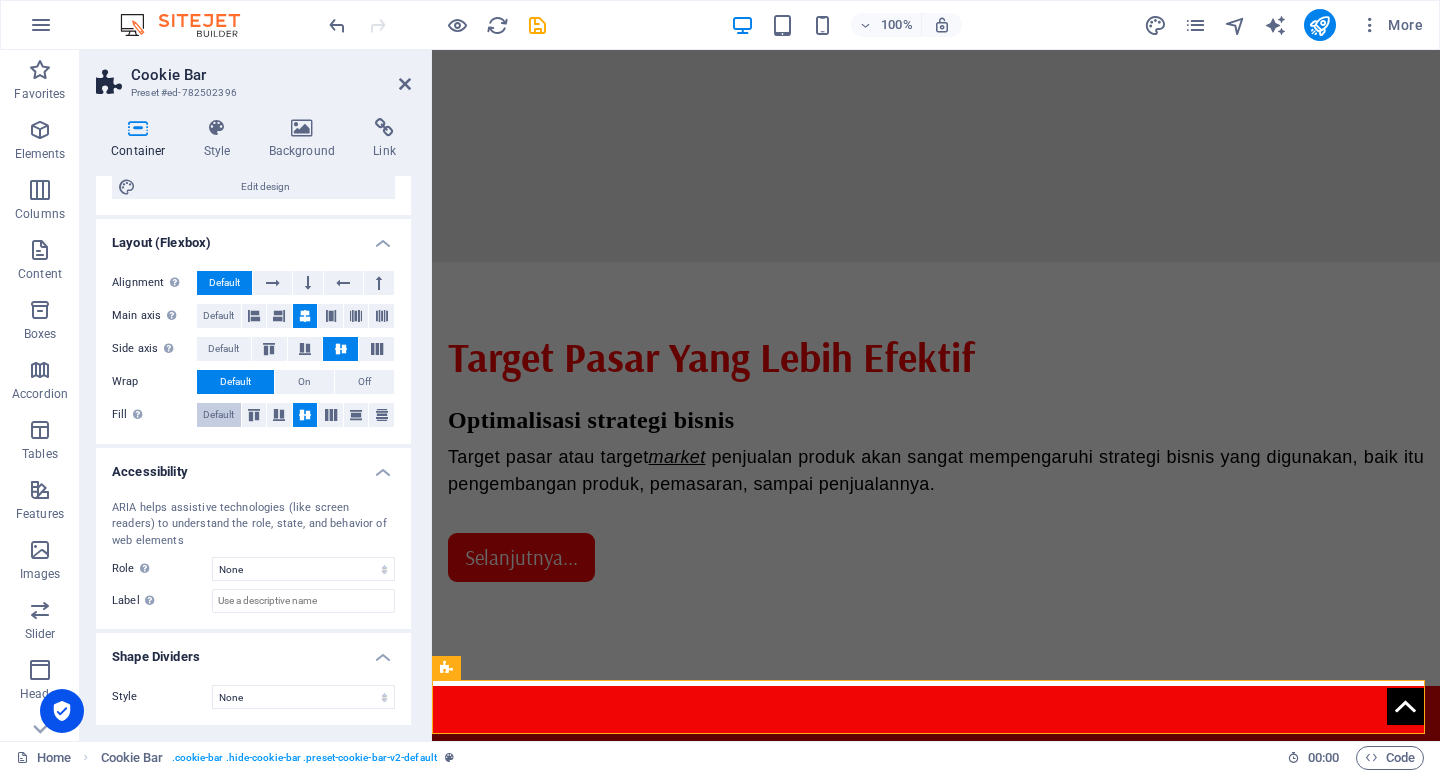 click on "Default" at bounding box center [218, 415] 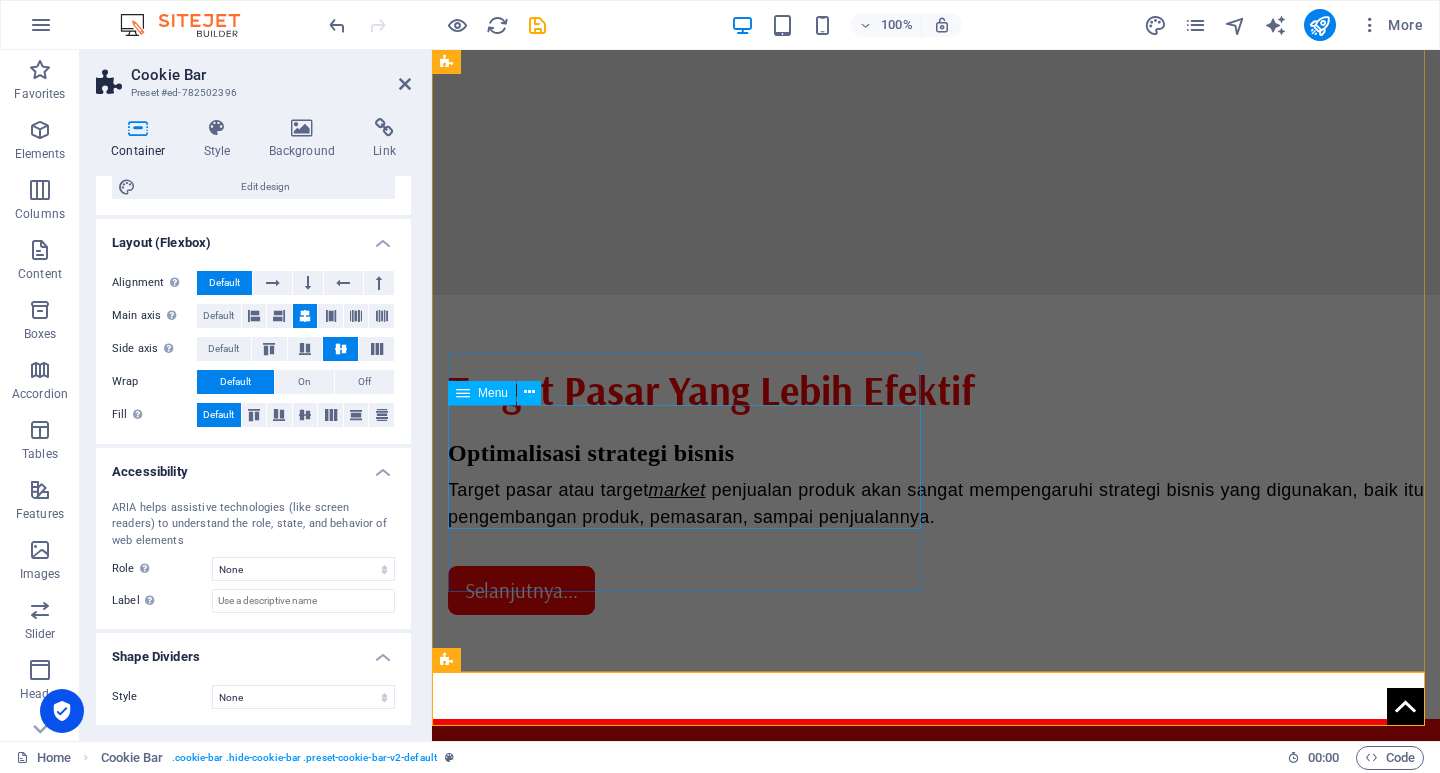 scroll, scrollTop: 1576, scrollLeft: 0, axis: vertical 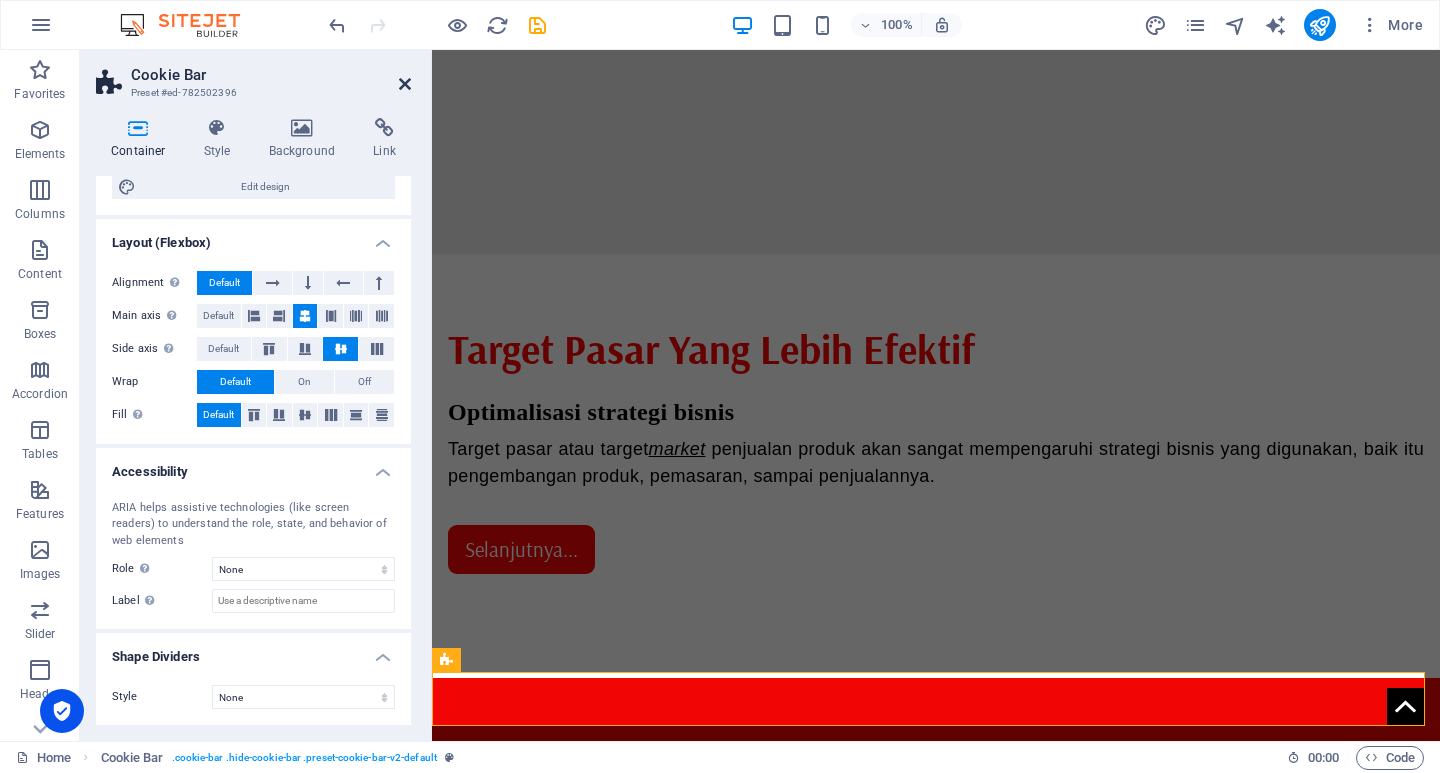 click at bounding box center [405, 84] 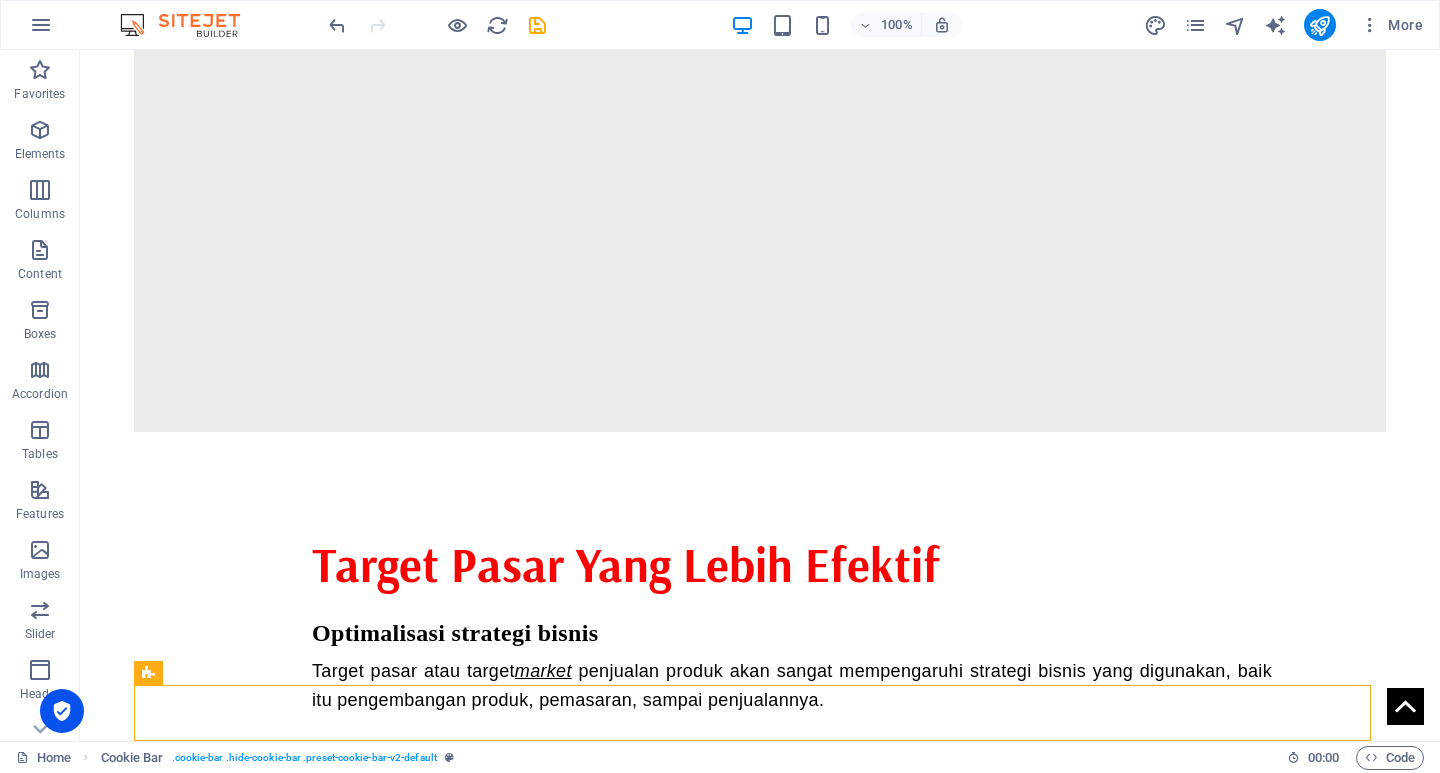 scroll, scrollTop: 1568, scrollLeft: 0, axis: vertical 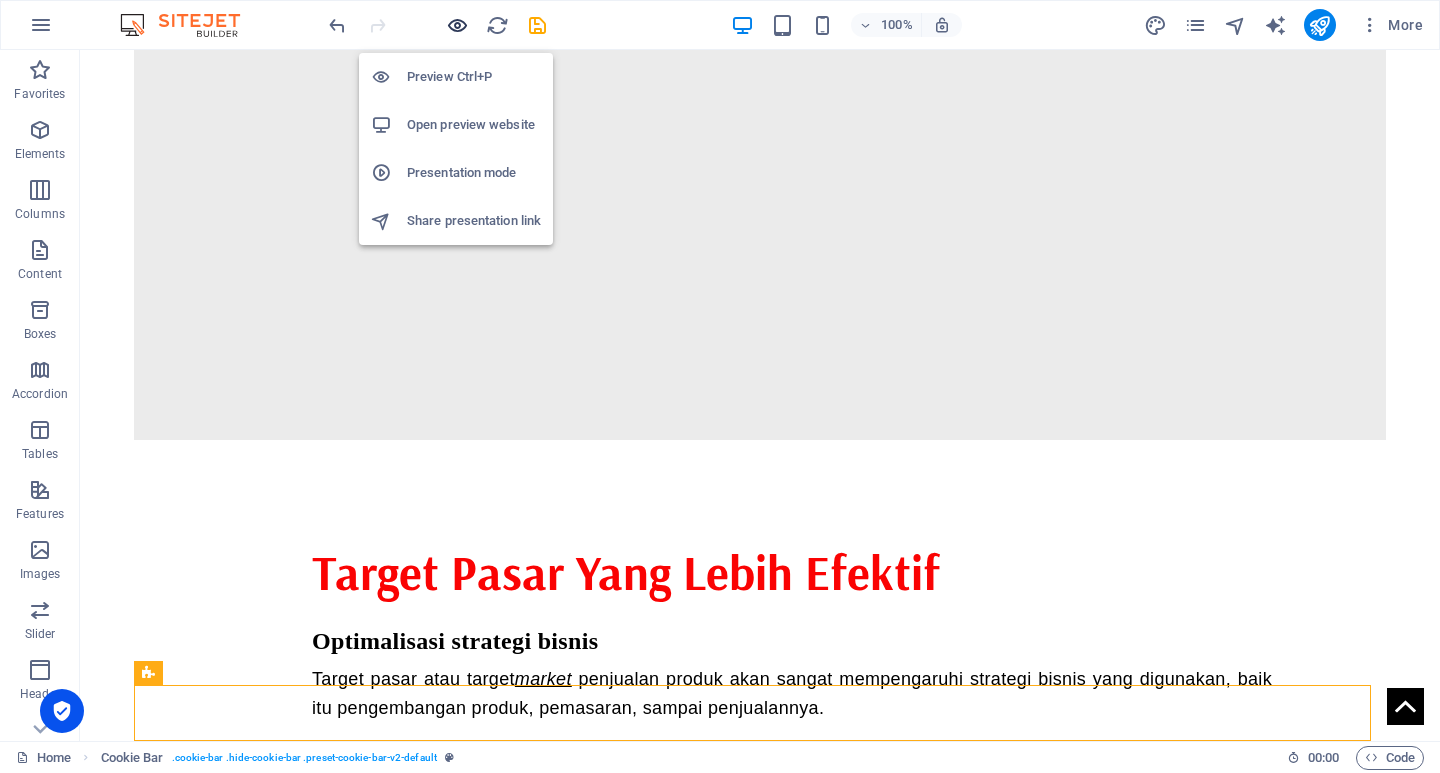 click at bounding box center [457, 25] 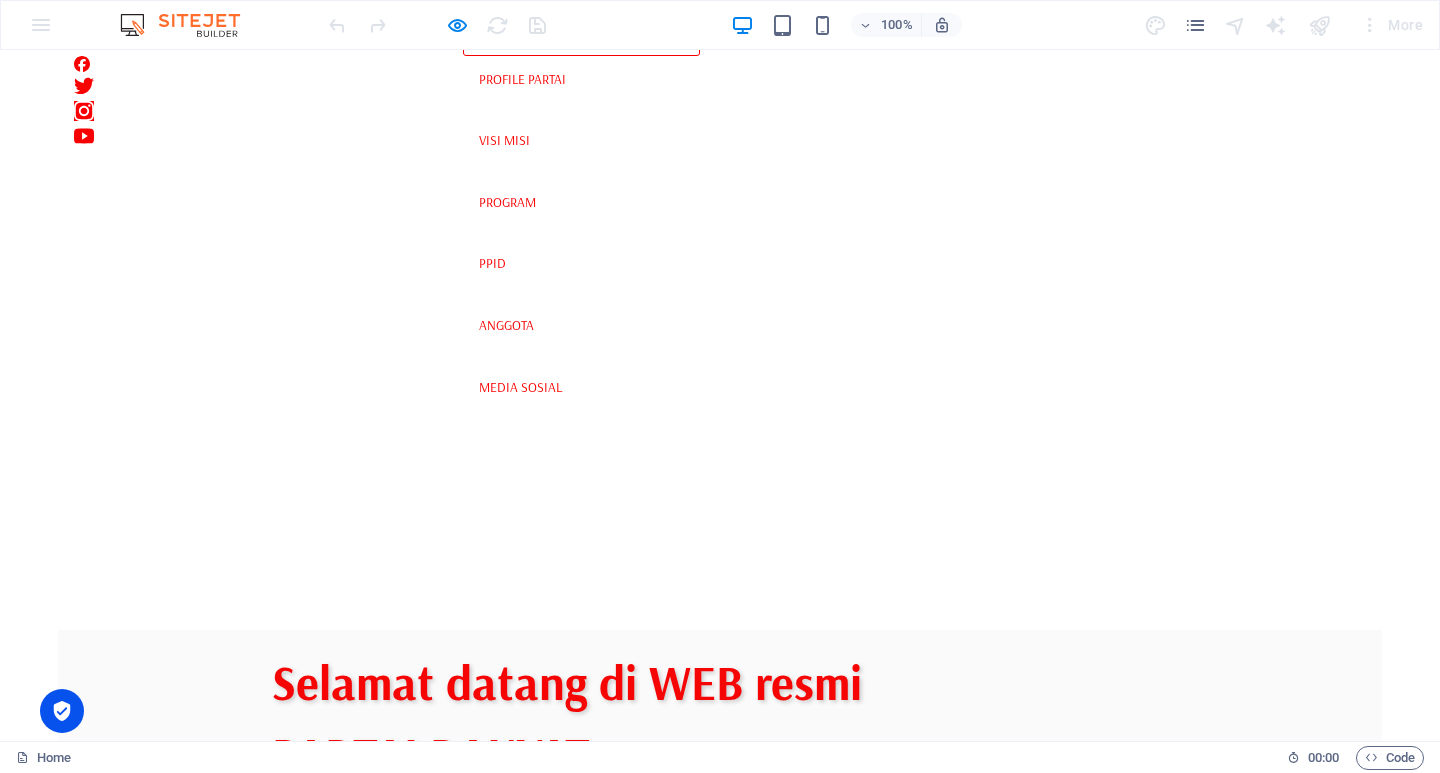 scroll, scrollTop: 0, scrollLeft: 0, axis: both 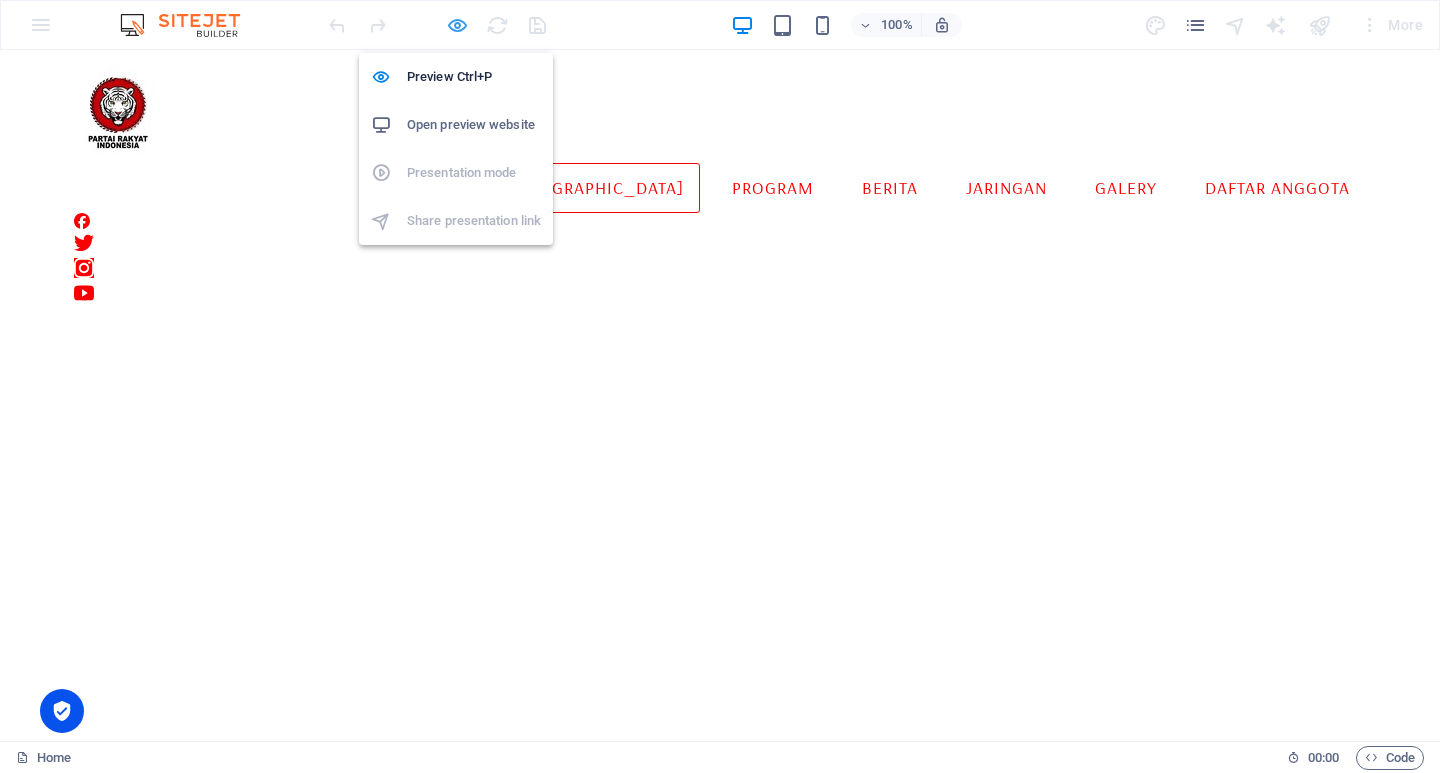 click at bounding box center (457, 25) 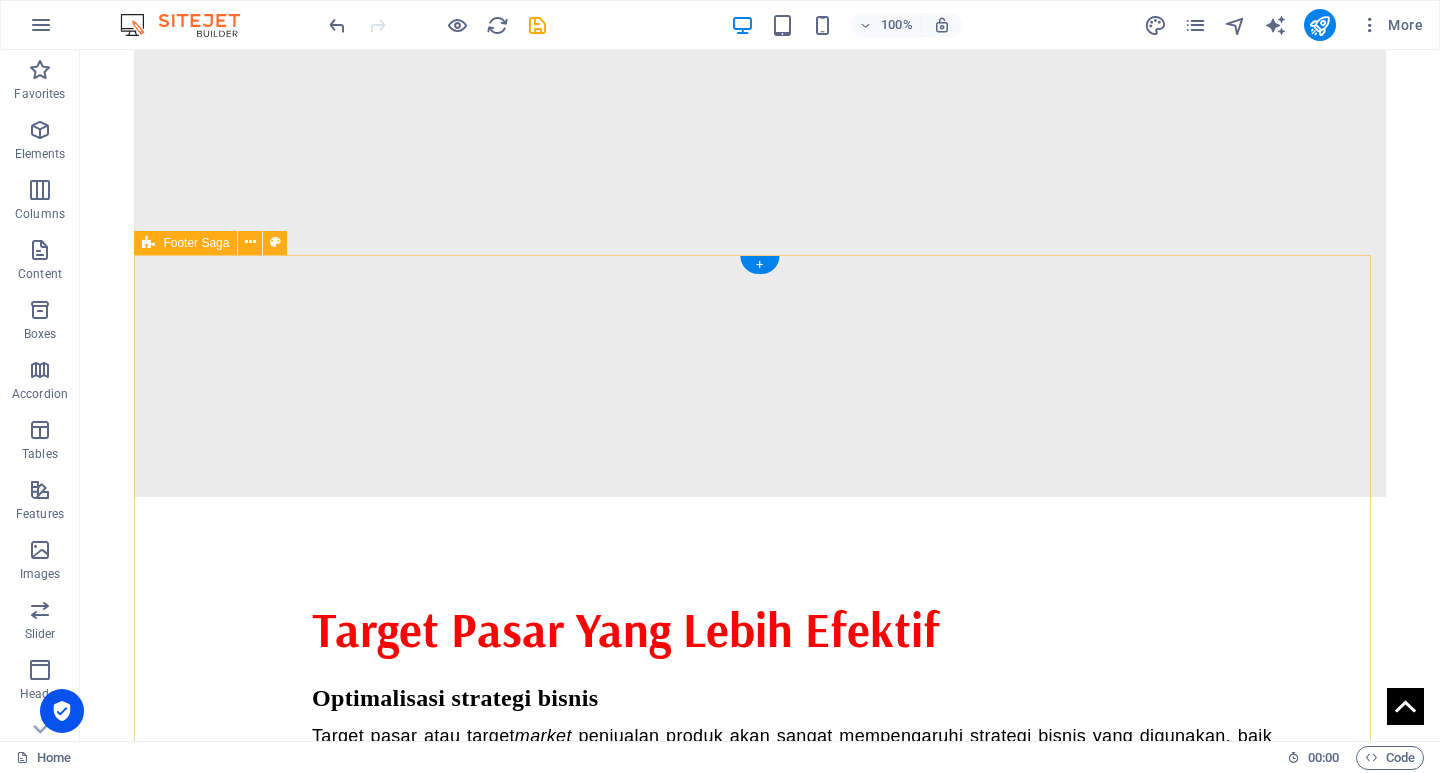 scroll, scrollTop: 1568, scrollLeft: 0, axis: vertical 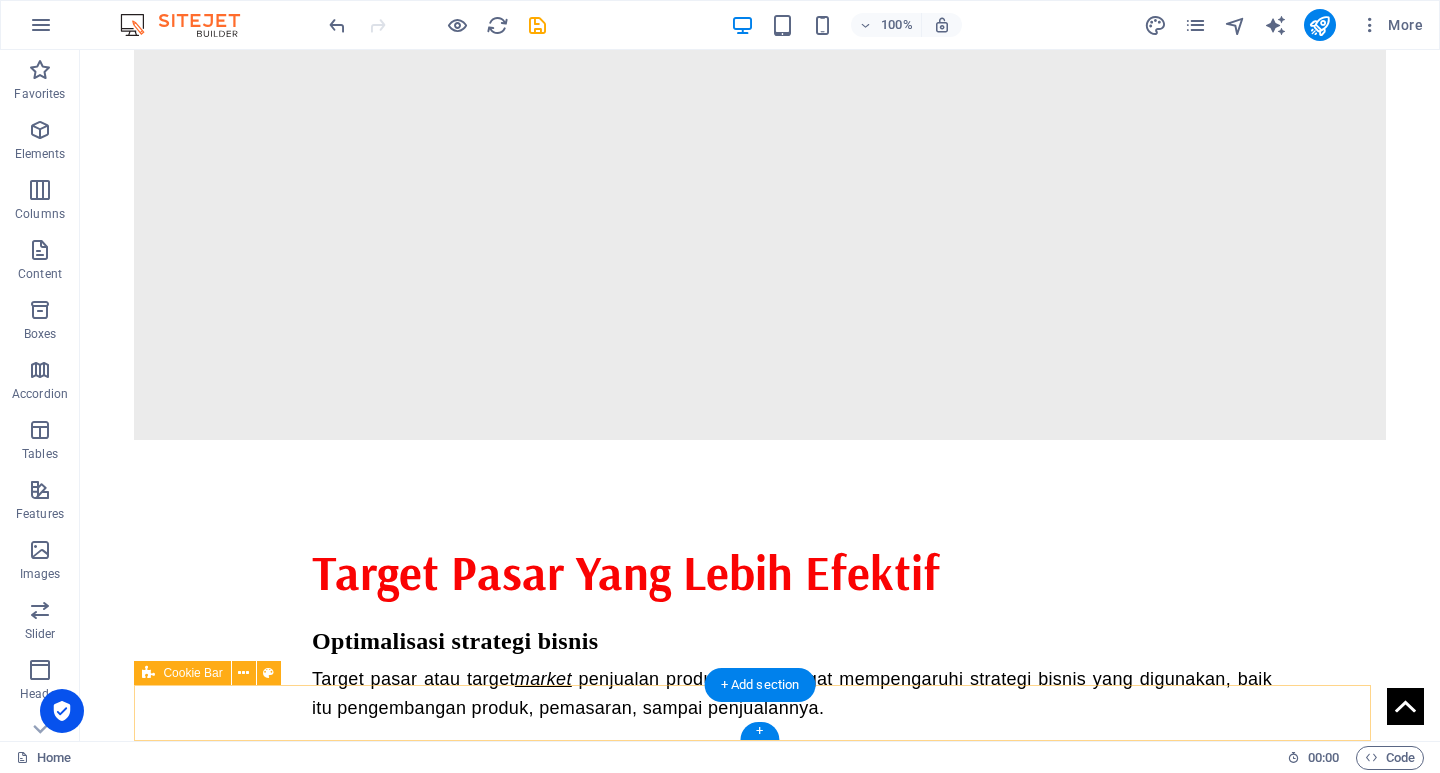 click on "[DOMAIN_NAME] dikelola oleh PPID partai rakyat indonesia." at bounding box center [759, 2347] 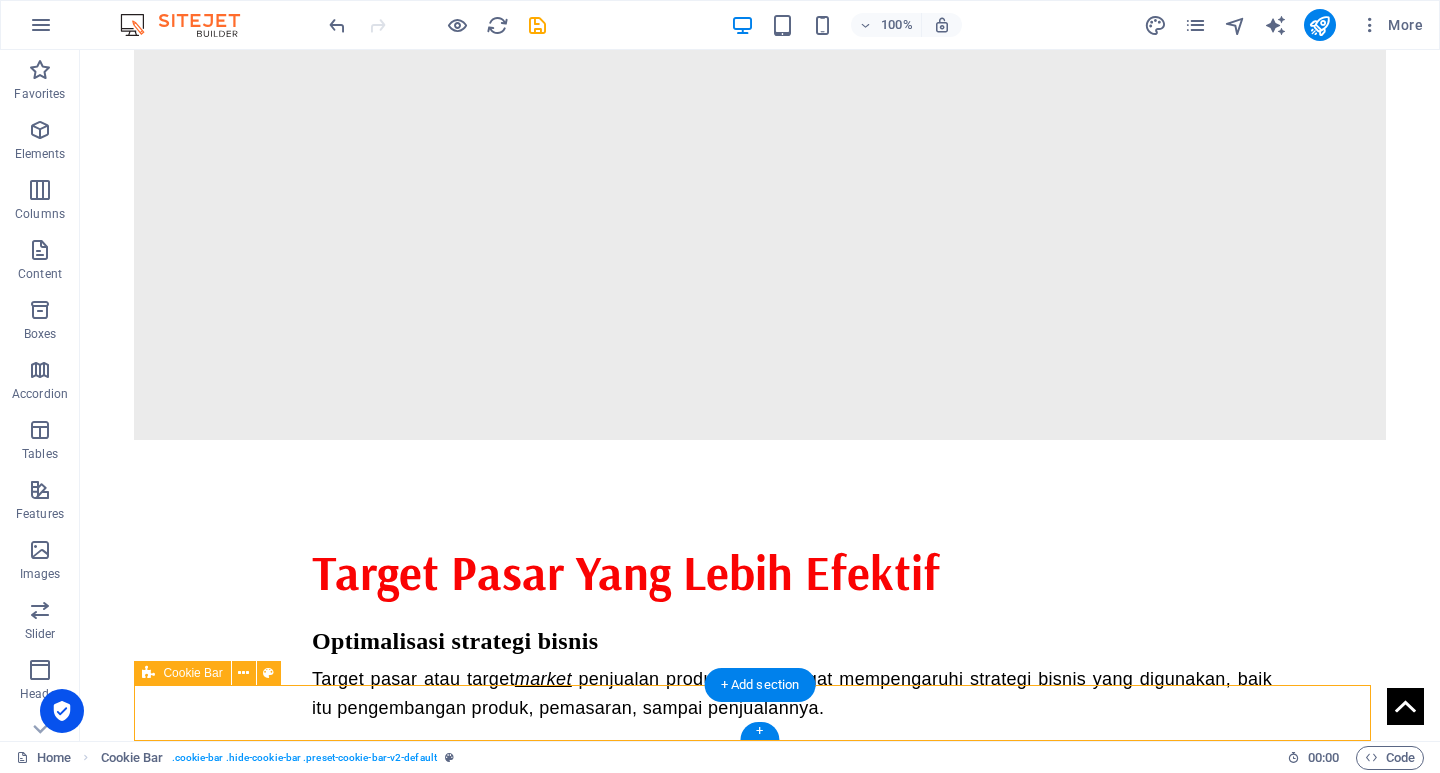 click on "[DOMAIN_NAME] dikelola oleh PPID partai rakyat indonesia." at bounding box center [759, 2347] 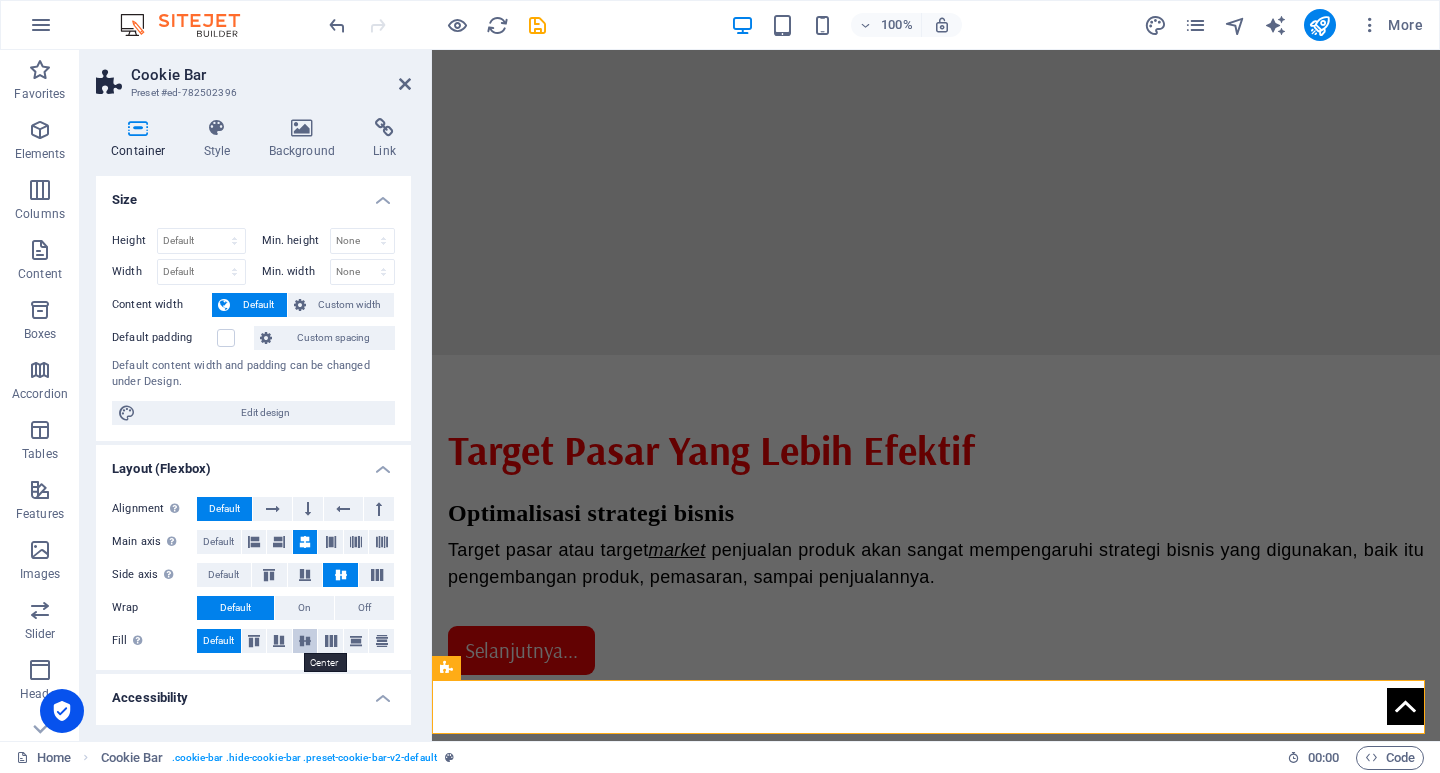 click at bounding box center (305, 641) 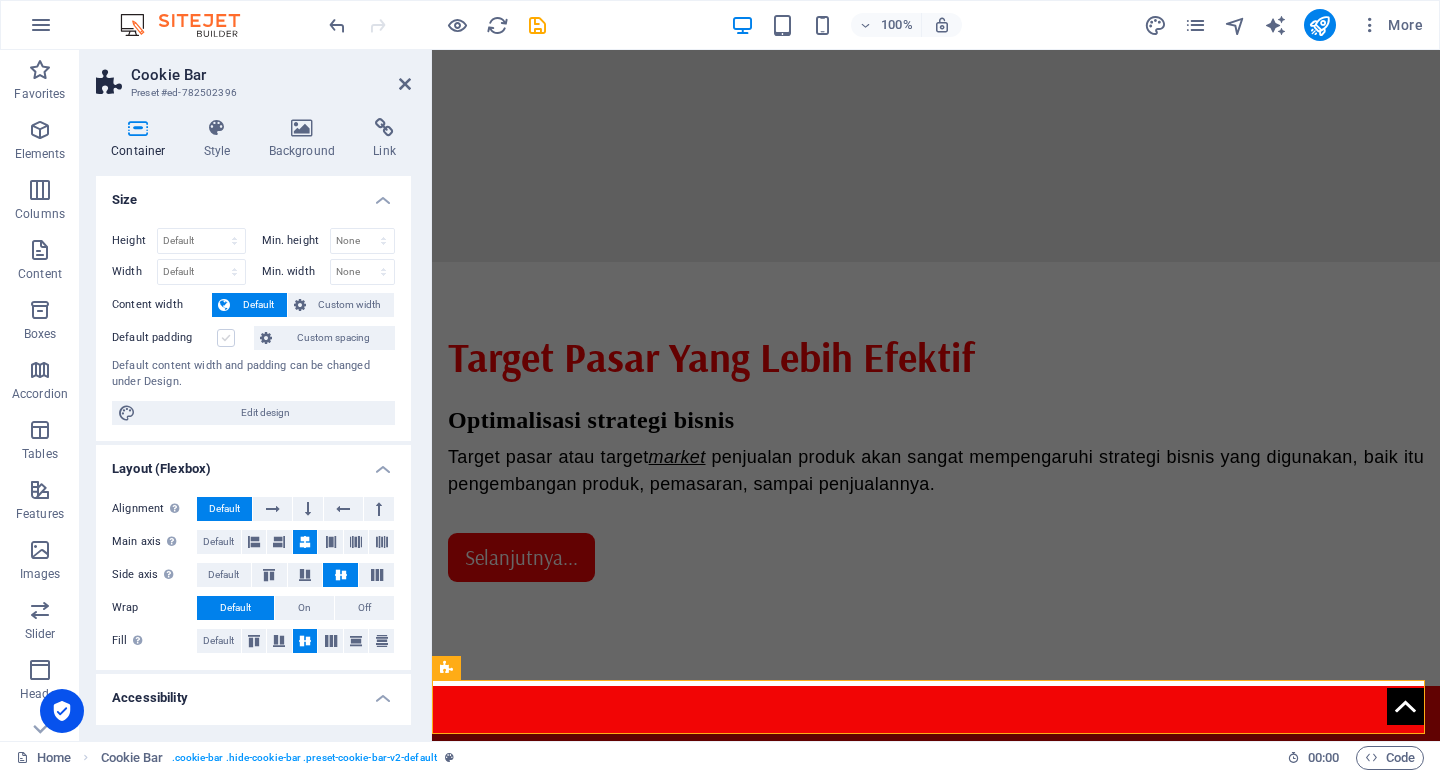 click at bounding box center [226, 338] 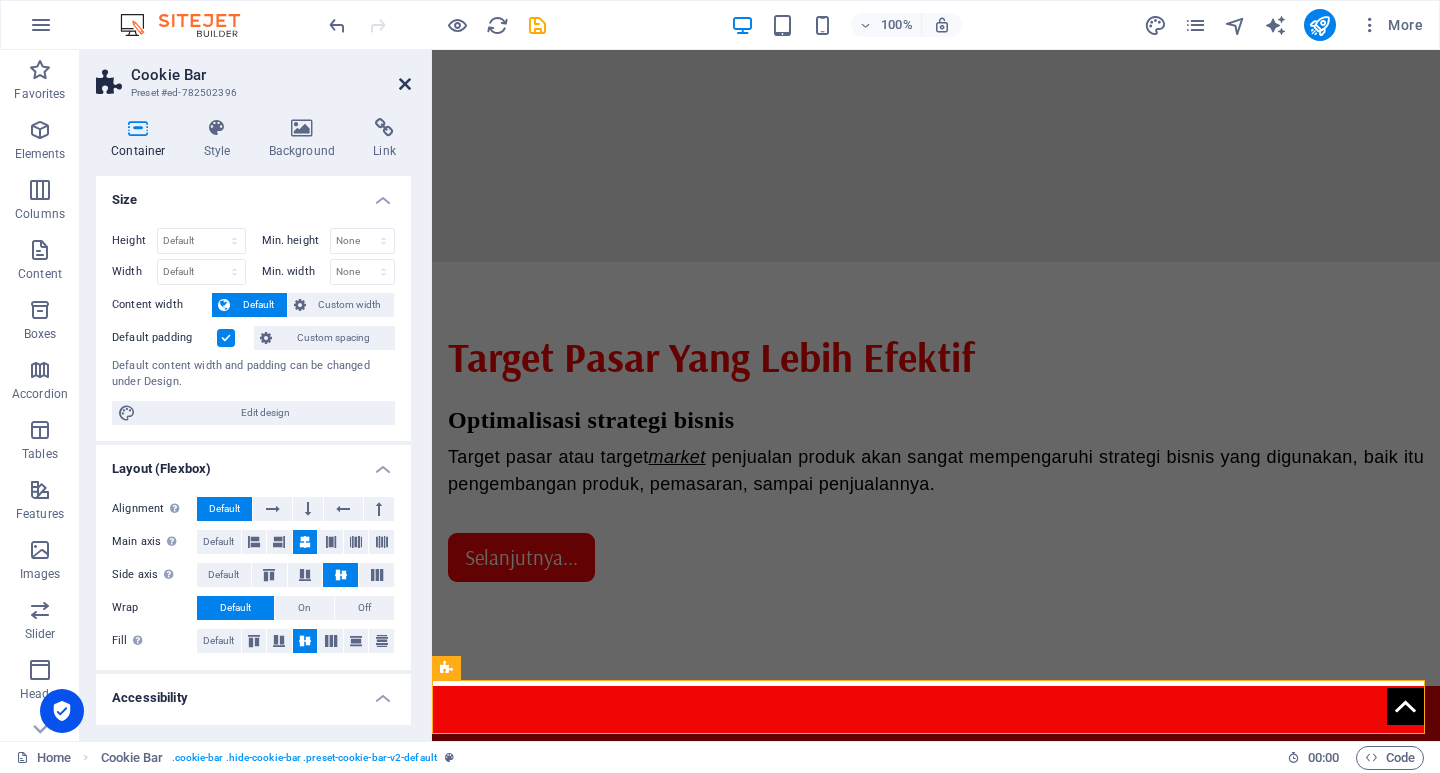 click at bounding box center (405, 84) 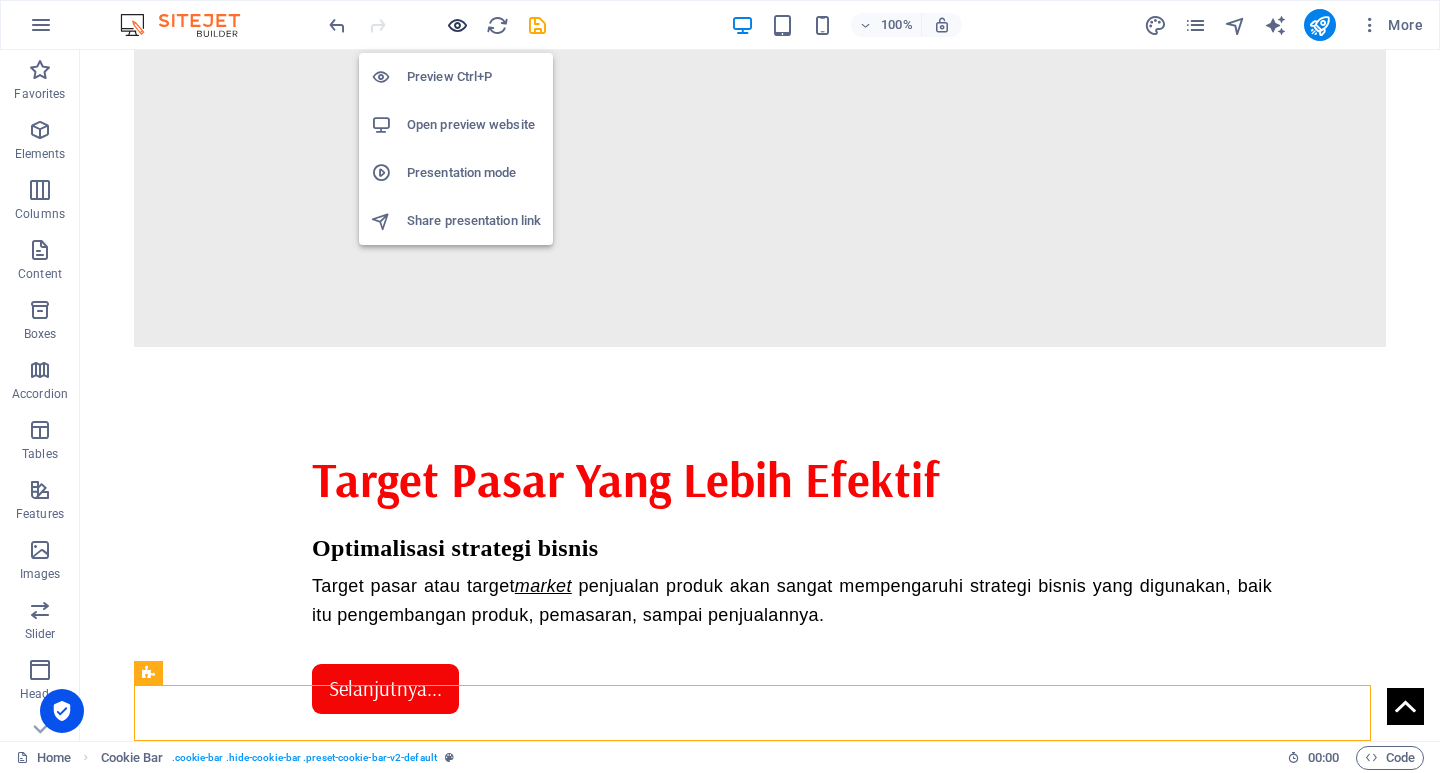 click at bounding box center [457, 25] 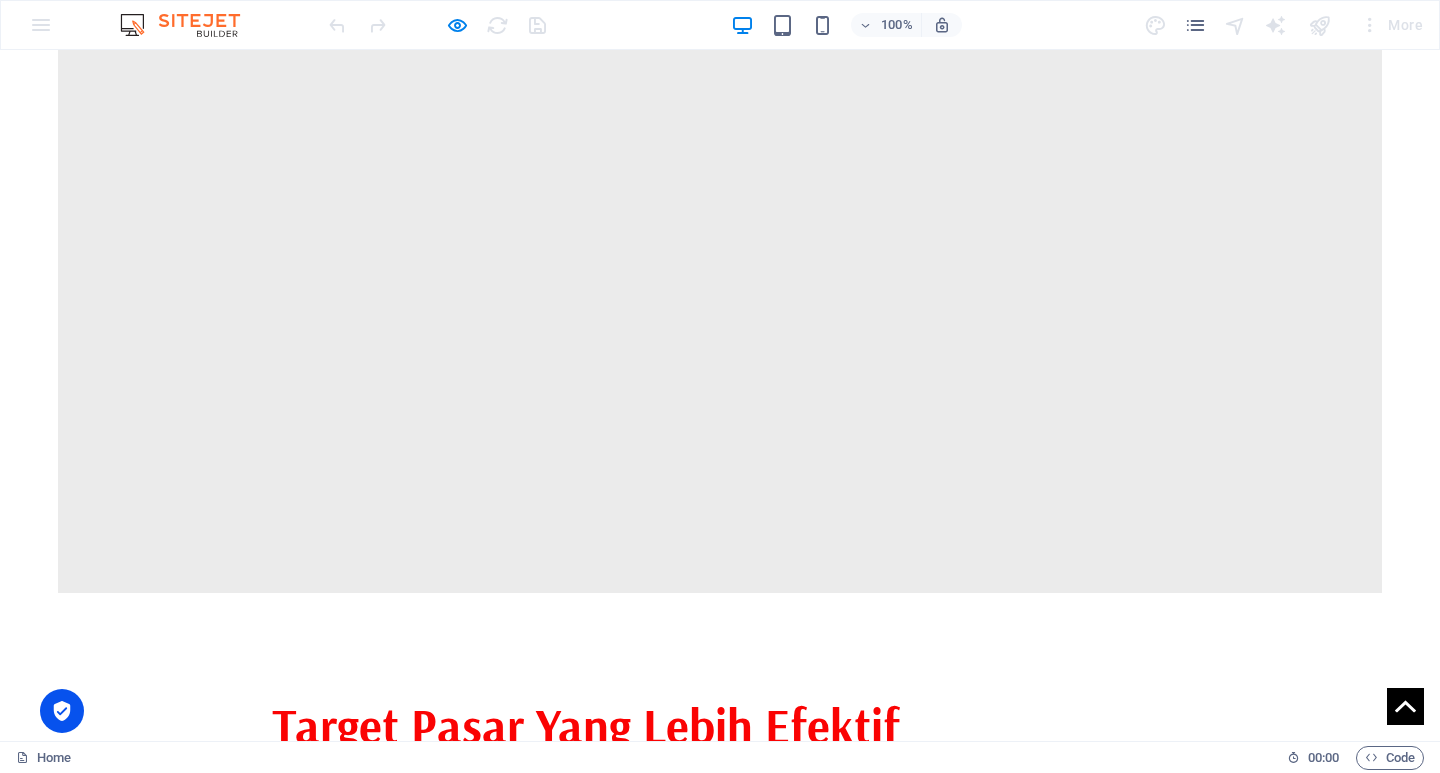 scroll, scrollTop: 1509, scrollLeft: 0, axis: vertical 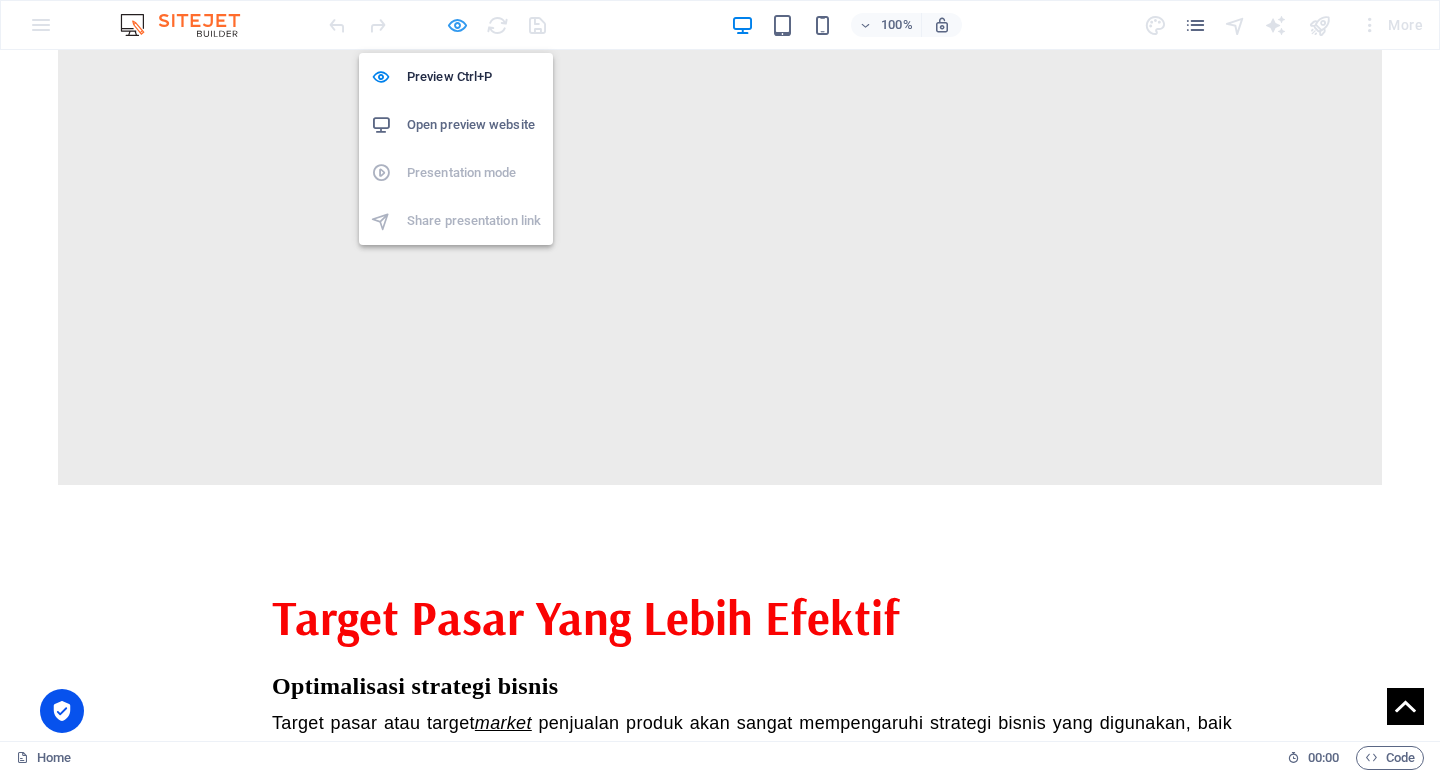 click at bounding box center (457, 25) 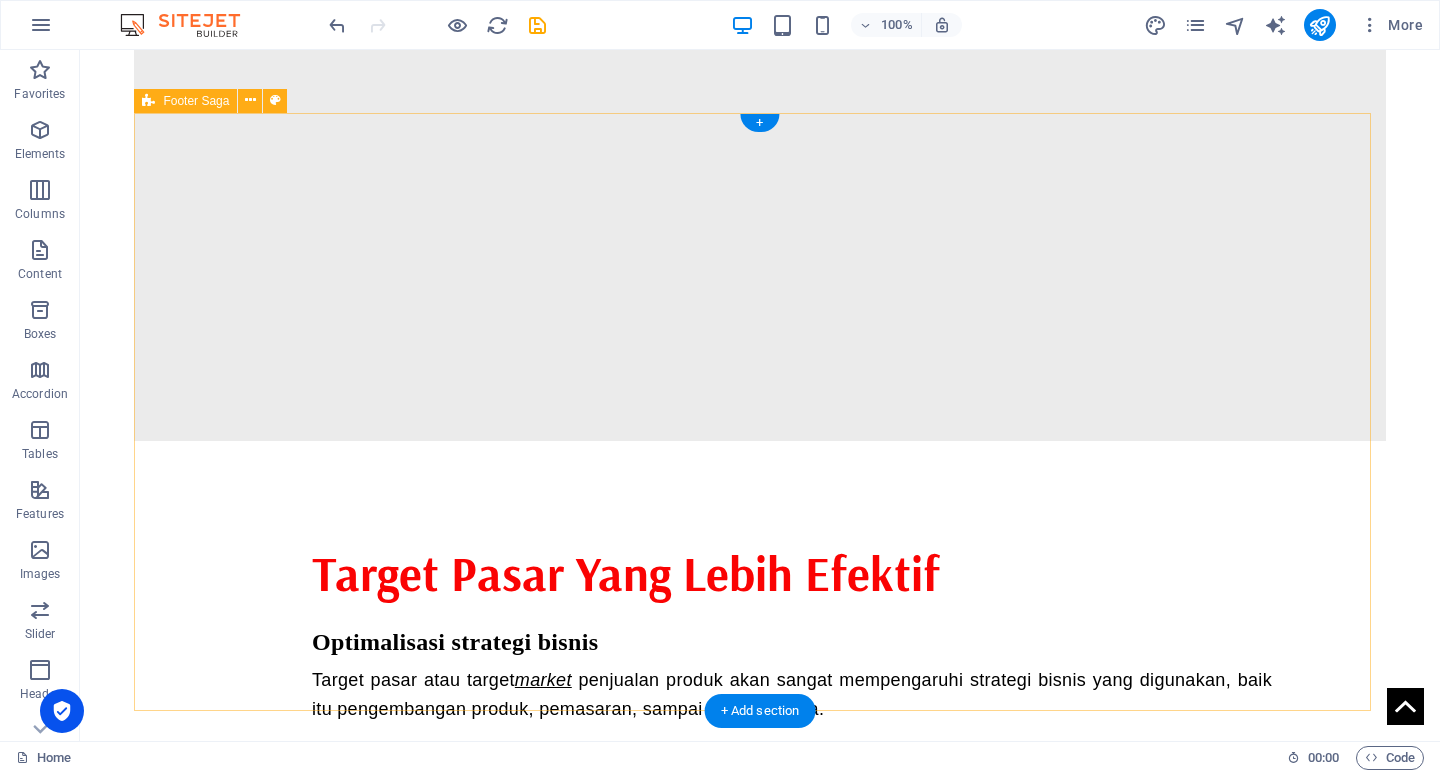 scroll, scrollTop: 1568, scrollLeft: 0, axis: vertical 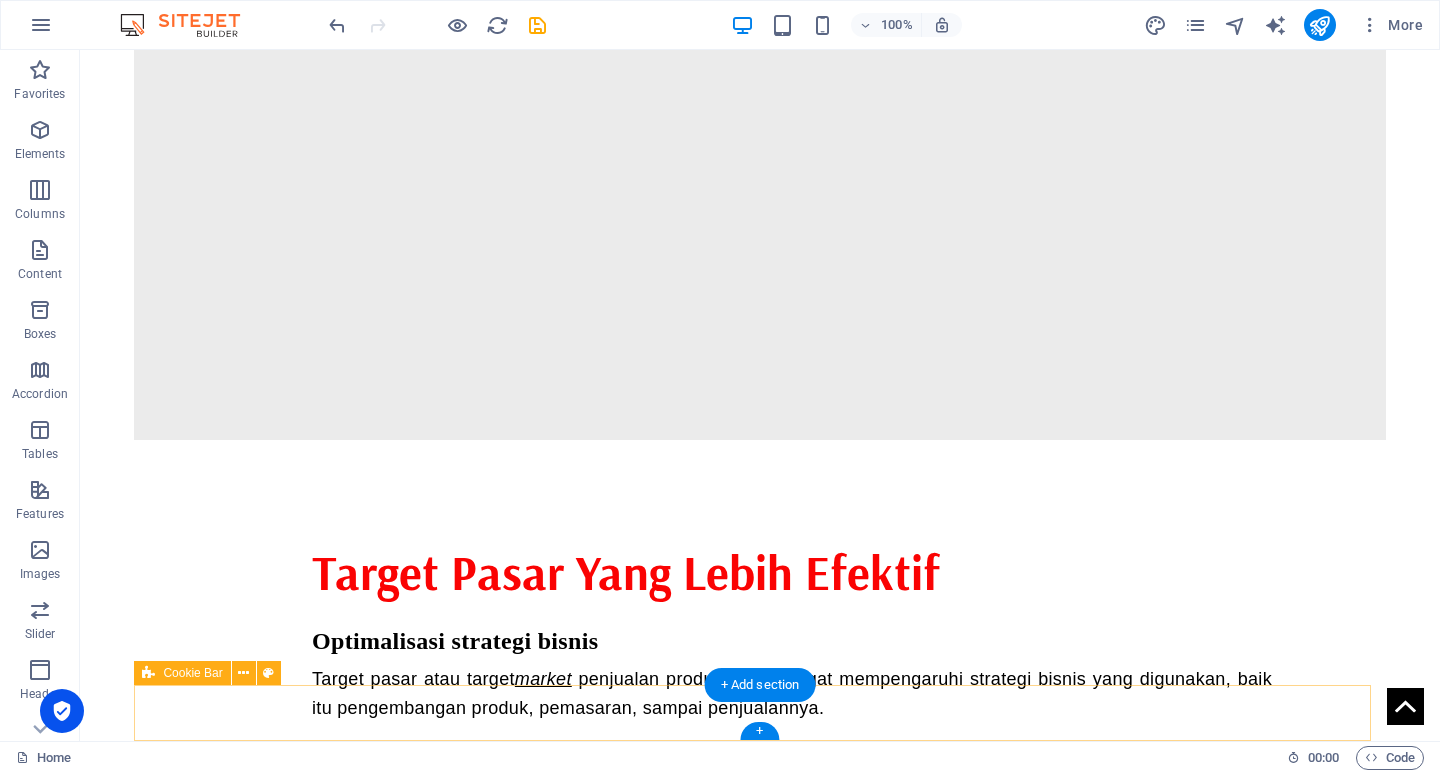 click on "[DOMAIN_NAME] dikelola oleh PPID partai rakyat indonesia." at bounding box center (759, 2347) 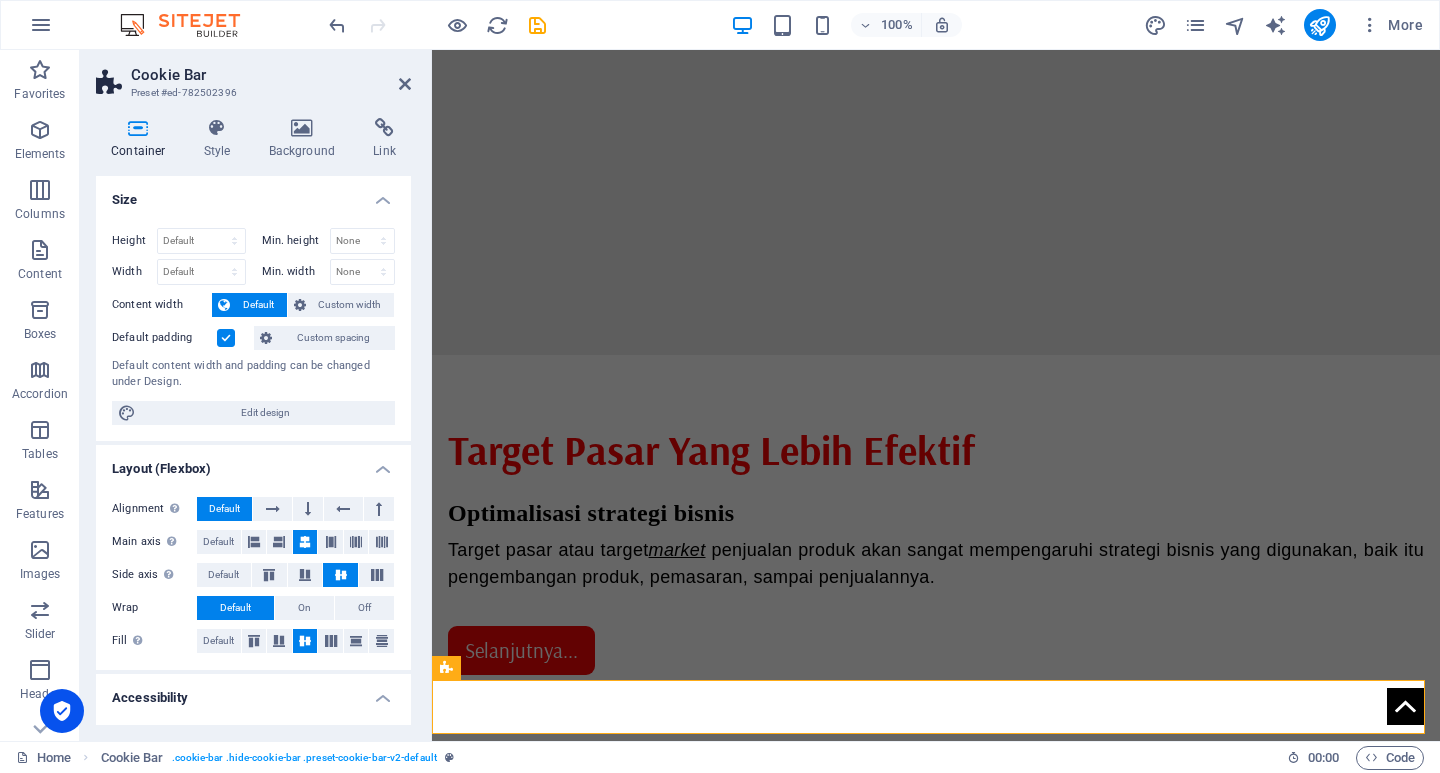 click at bounding box center [226, 338] 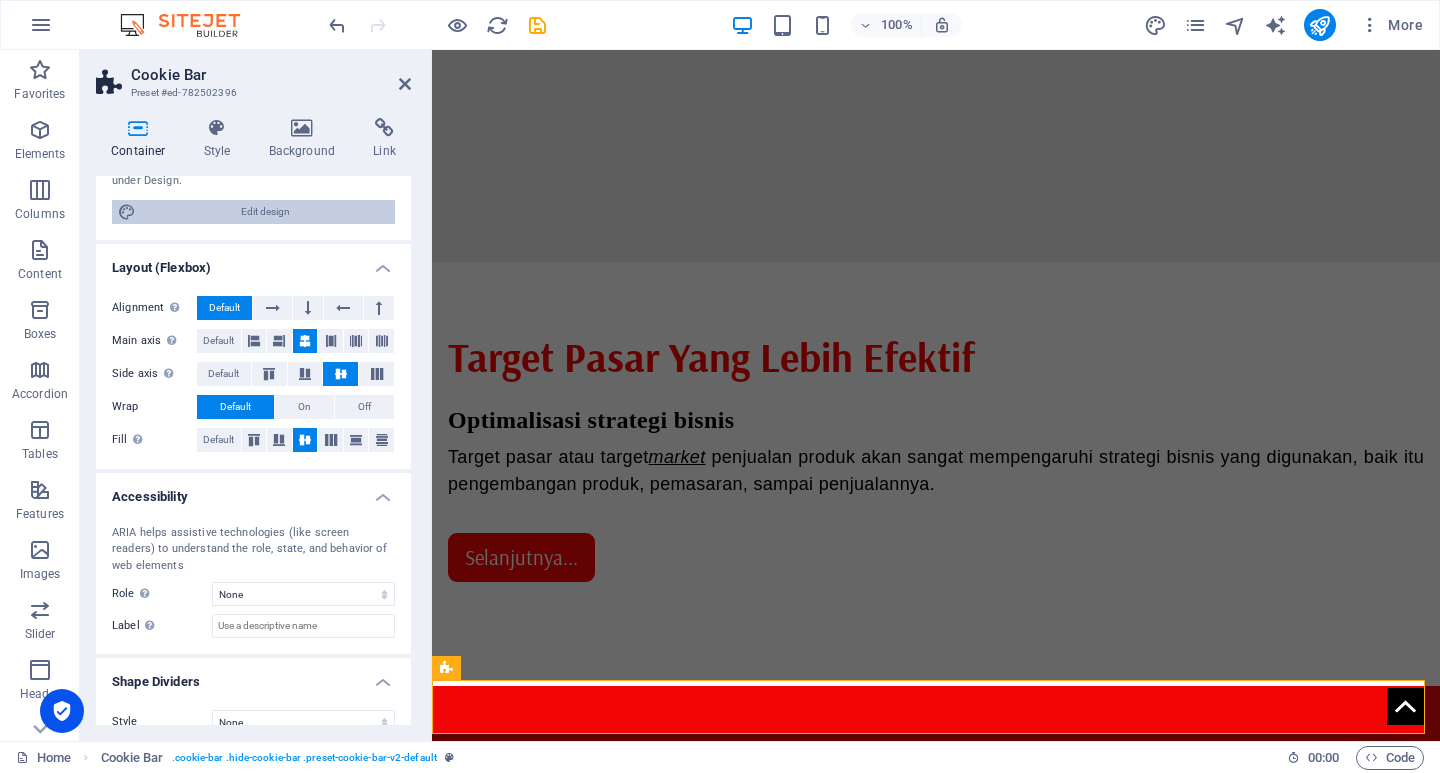 scroll, scrollTop: 226, scrollLeft: 0, axis: vertical 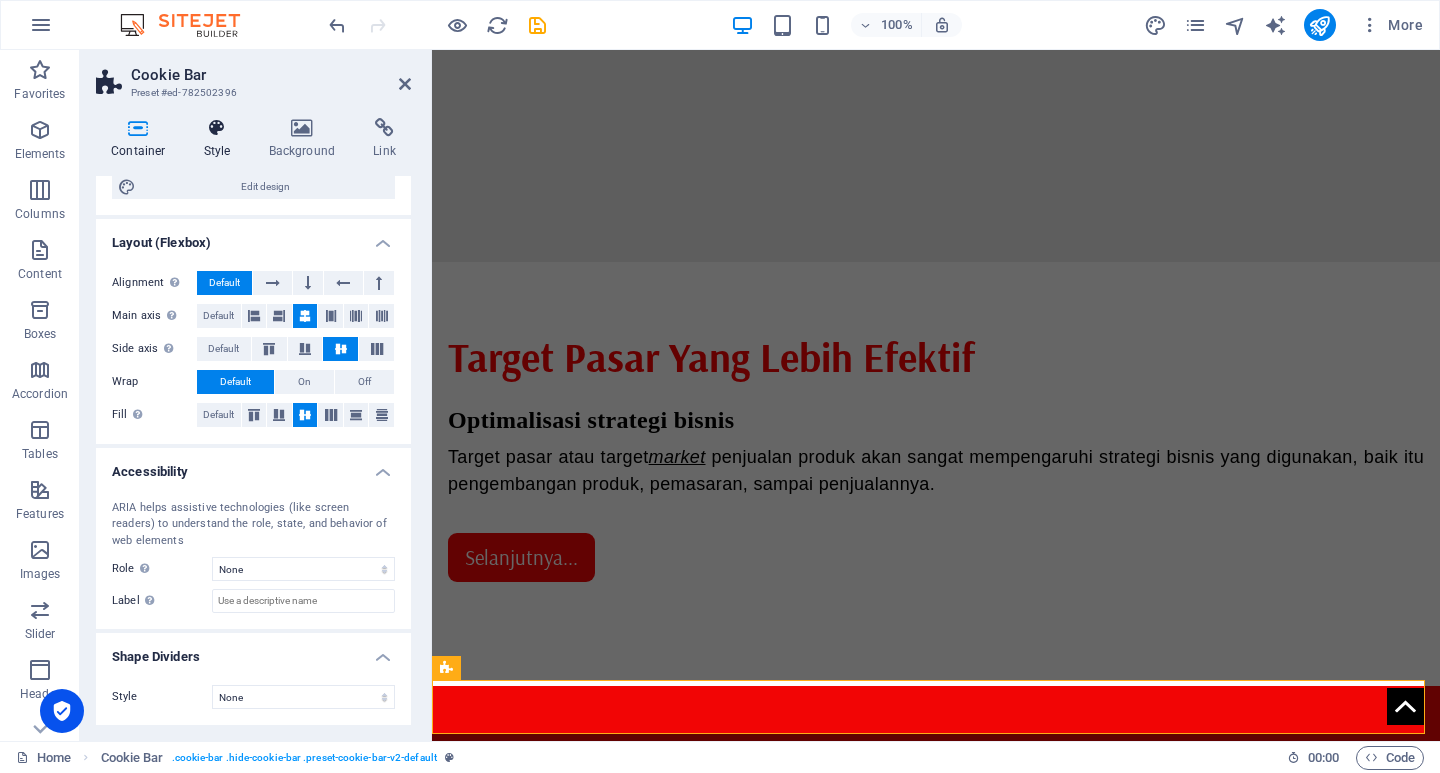 click on "Style" at bounding box center [221, 139] 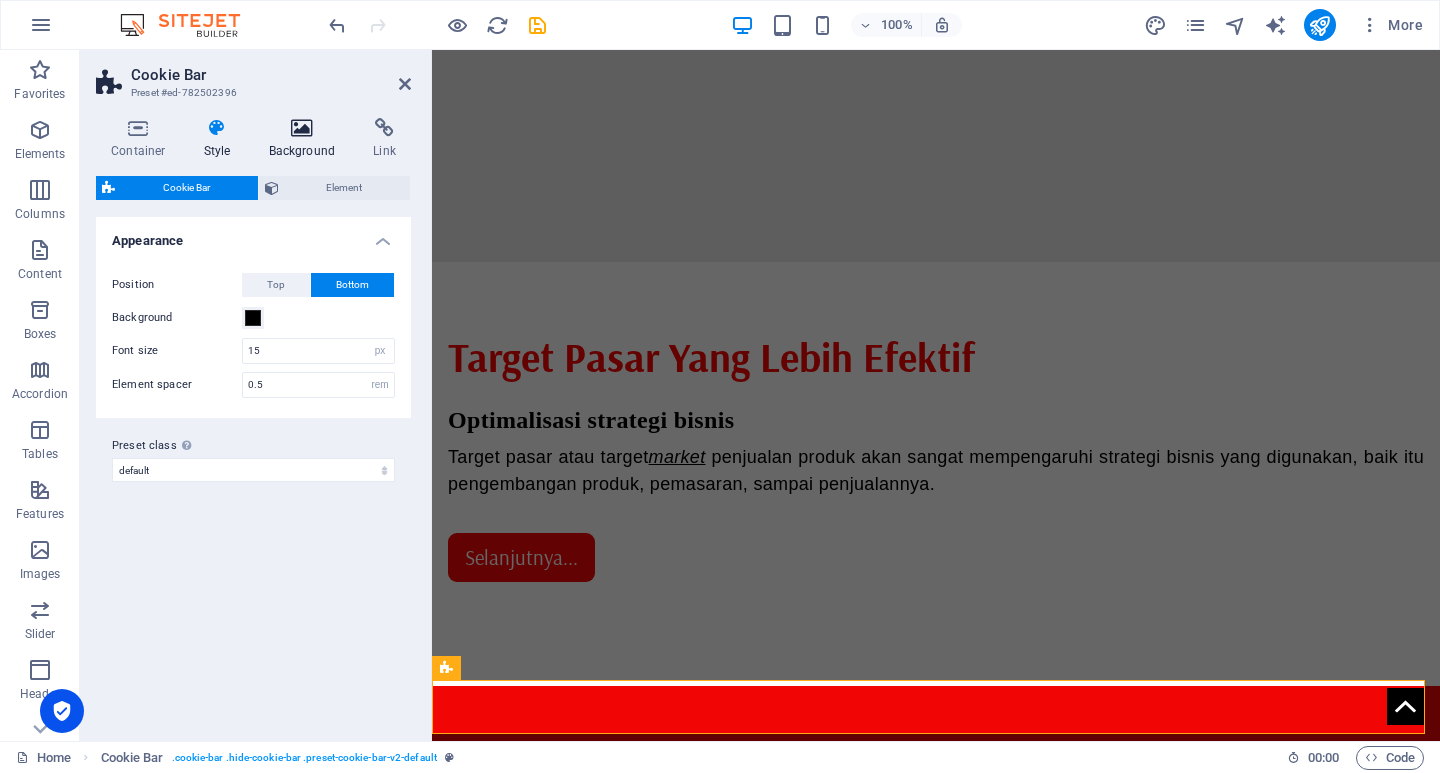 click at bounding box center (302, 128) 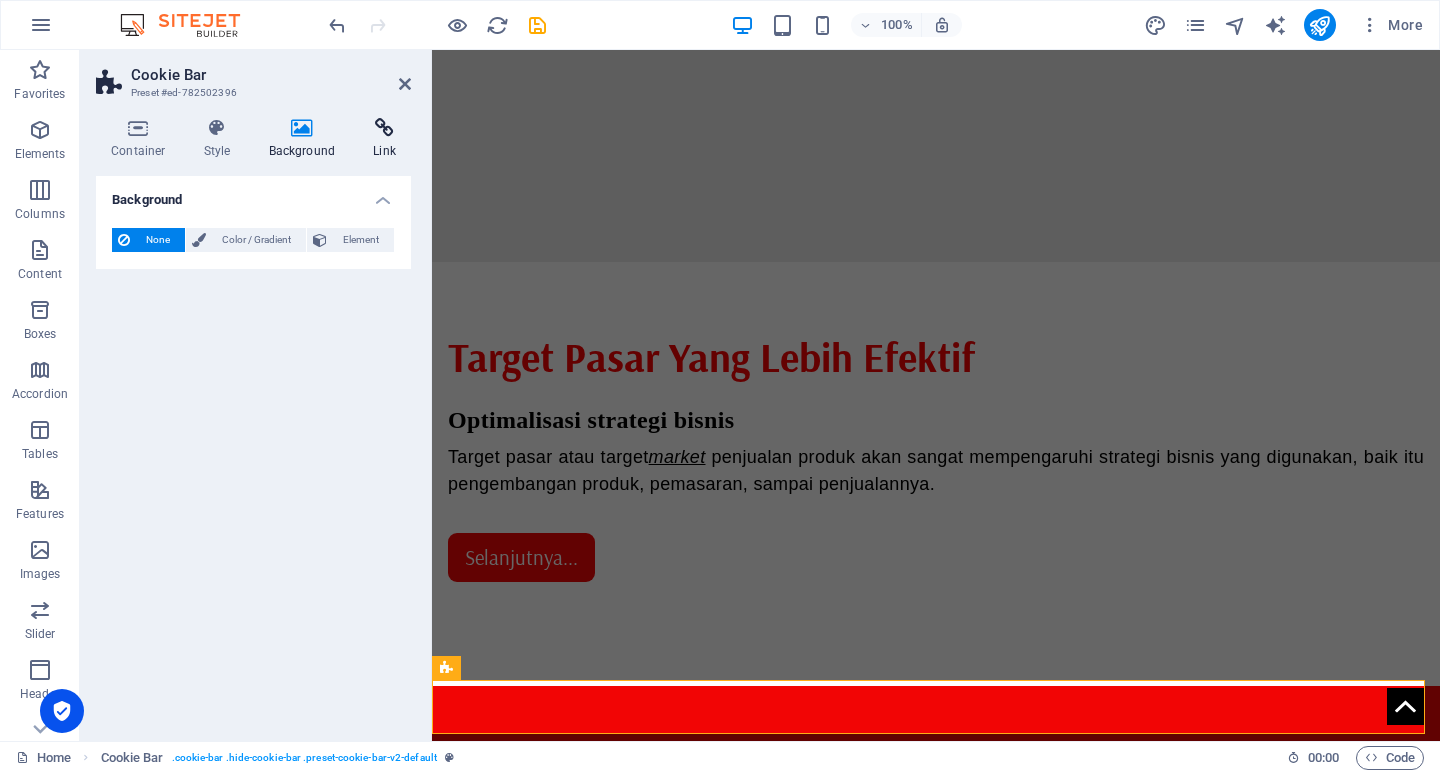 click at bounding box center [384, 128] 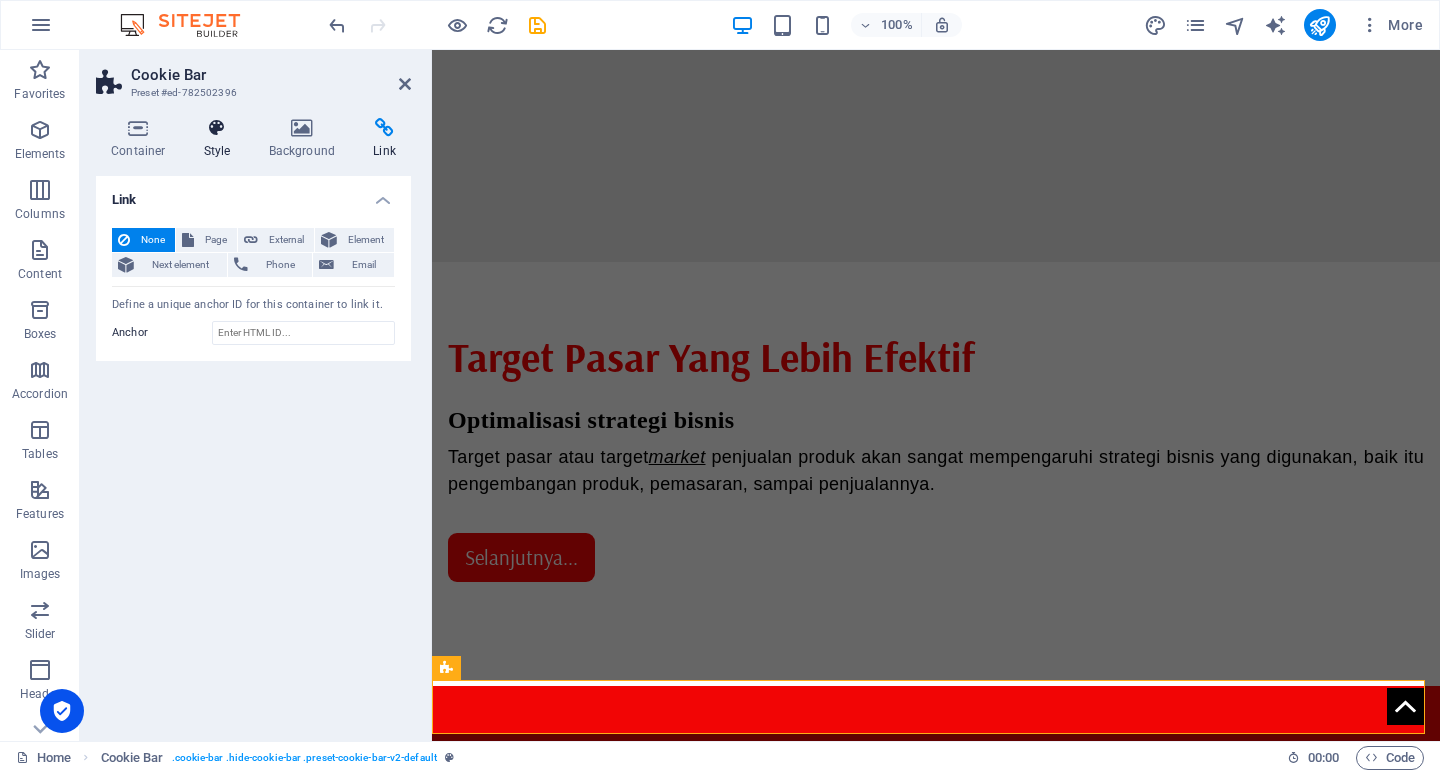 click at bounding box center [217, 128] 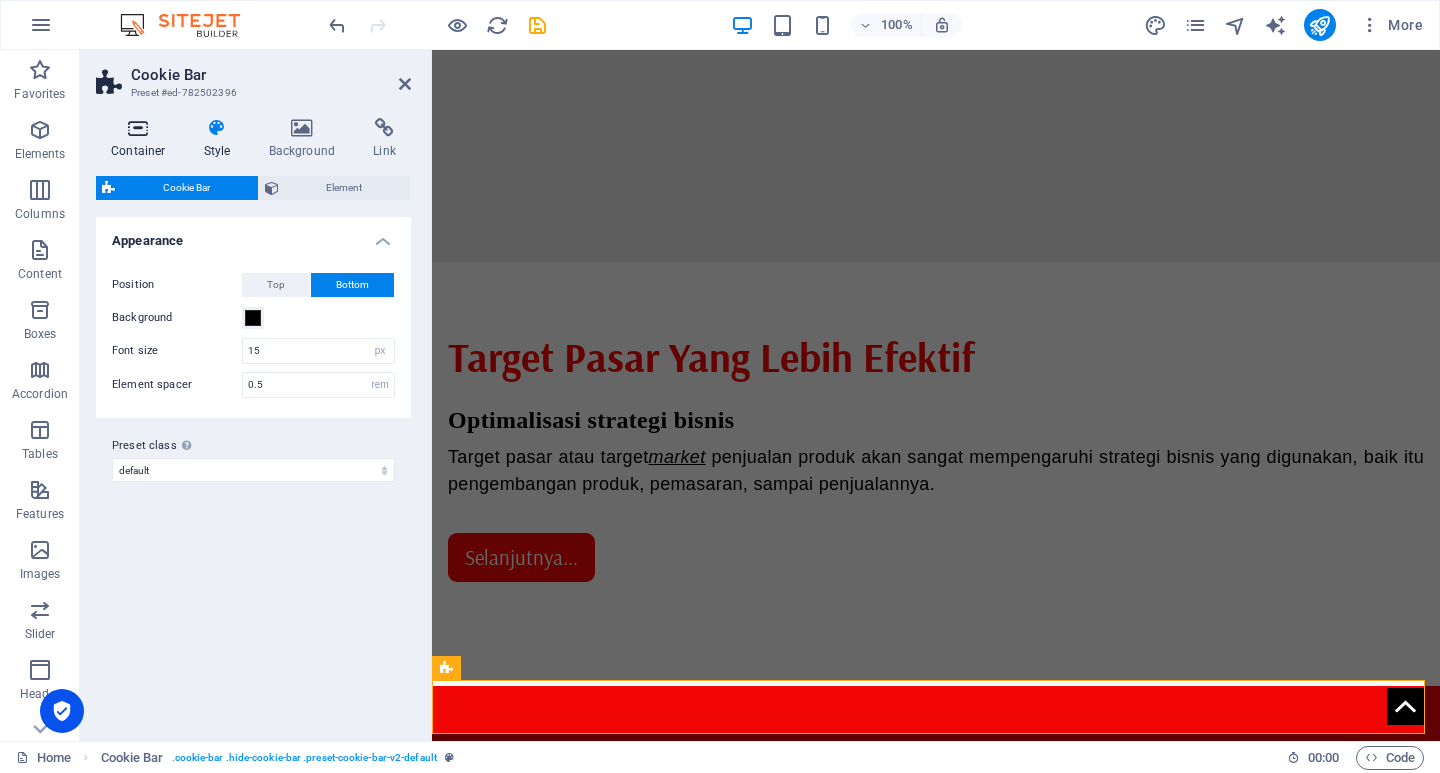 click at bounding box center (138, 128) 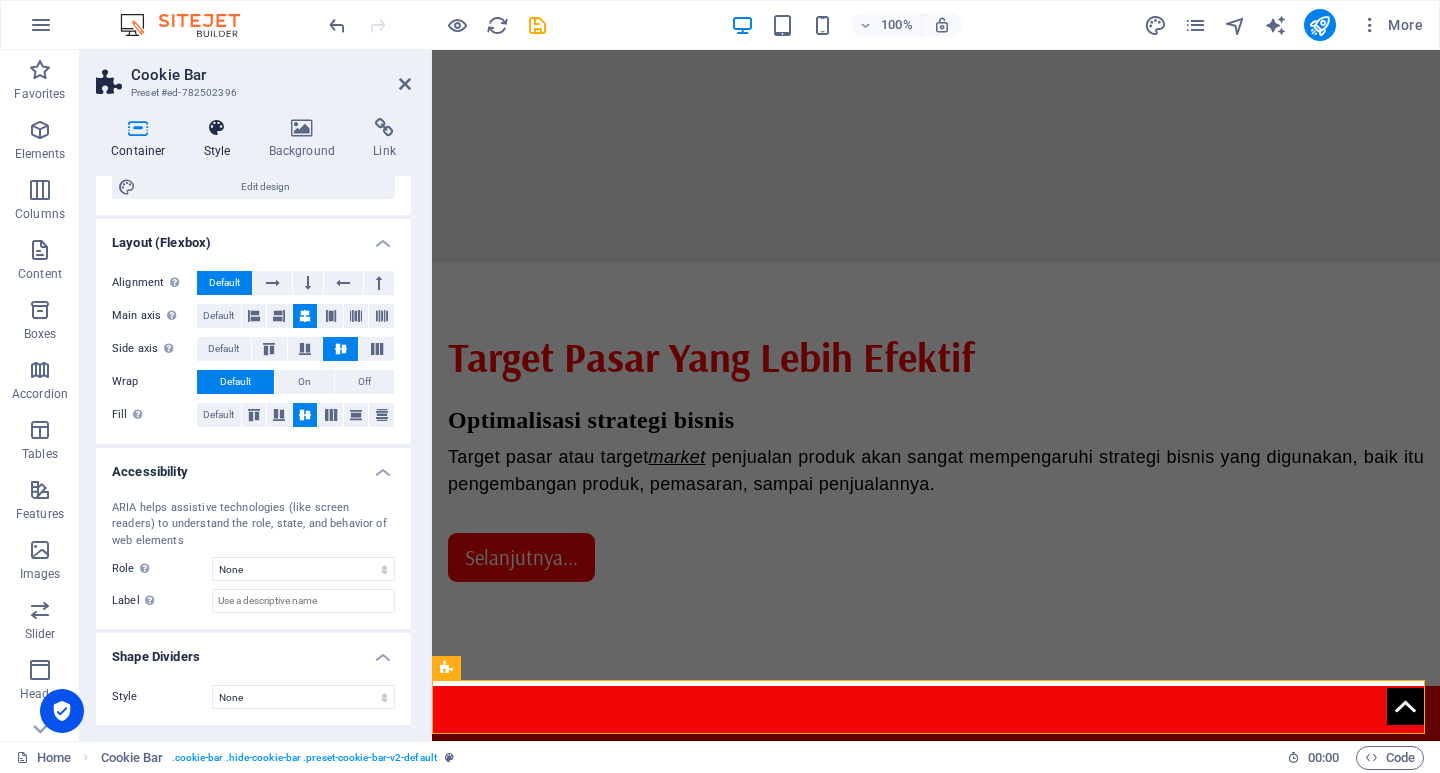 click at bounding box center (217, 128) 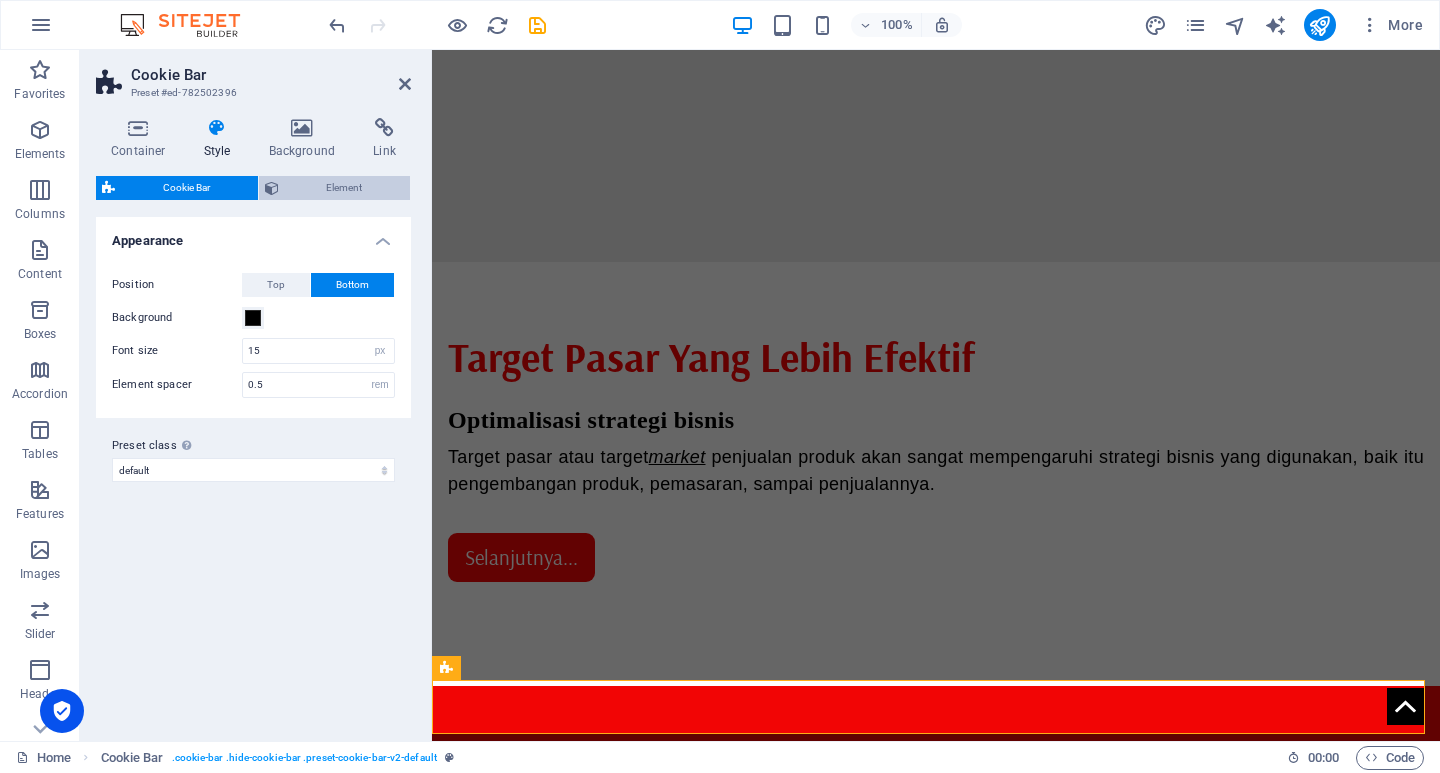 click on "Element" at bounding box center [345, 188] 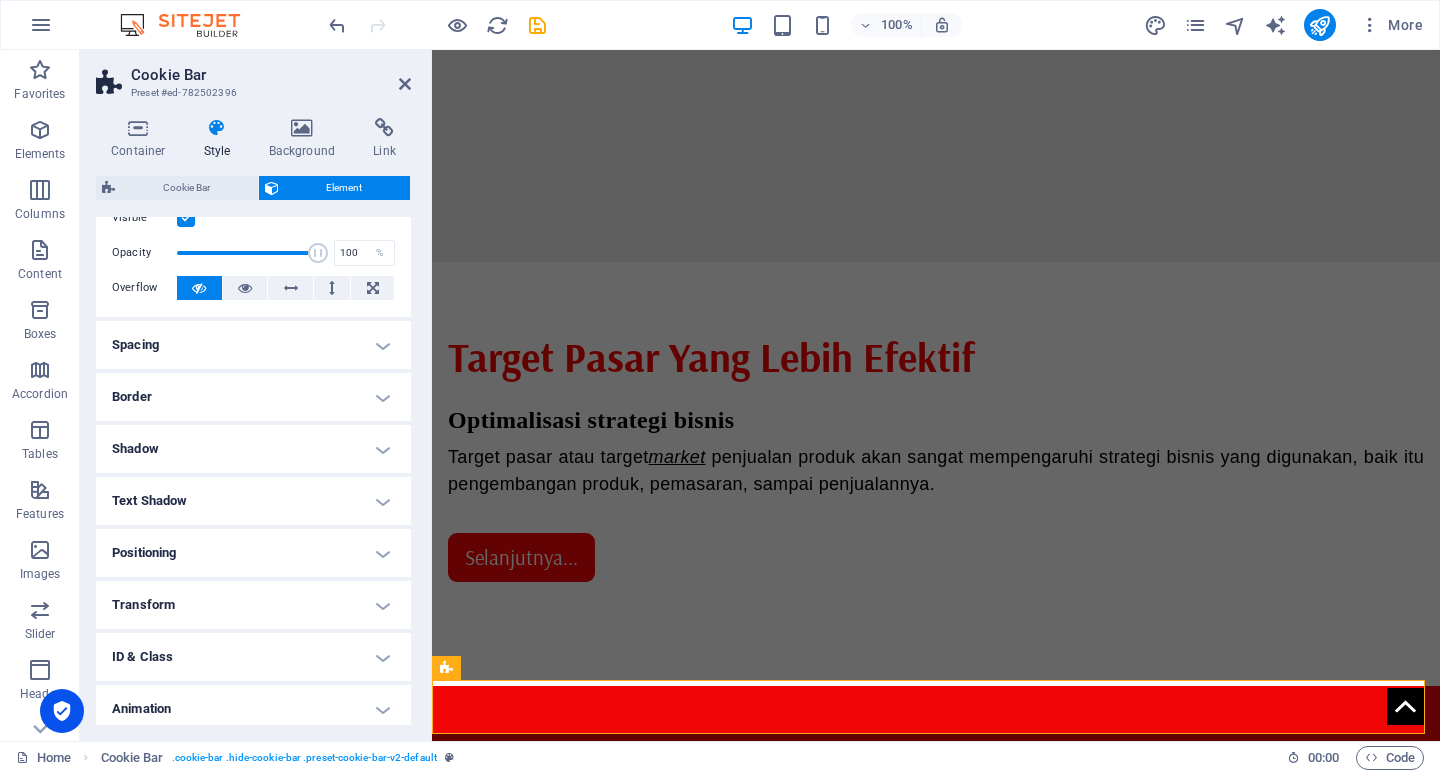 scroll, scrollTop: 100, scrollLeft: 0, axis: vertical 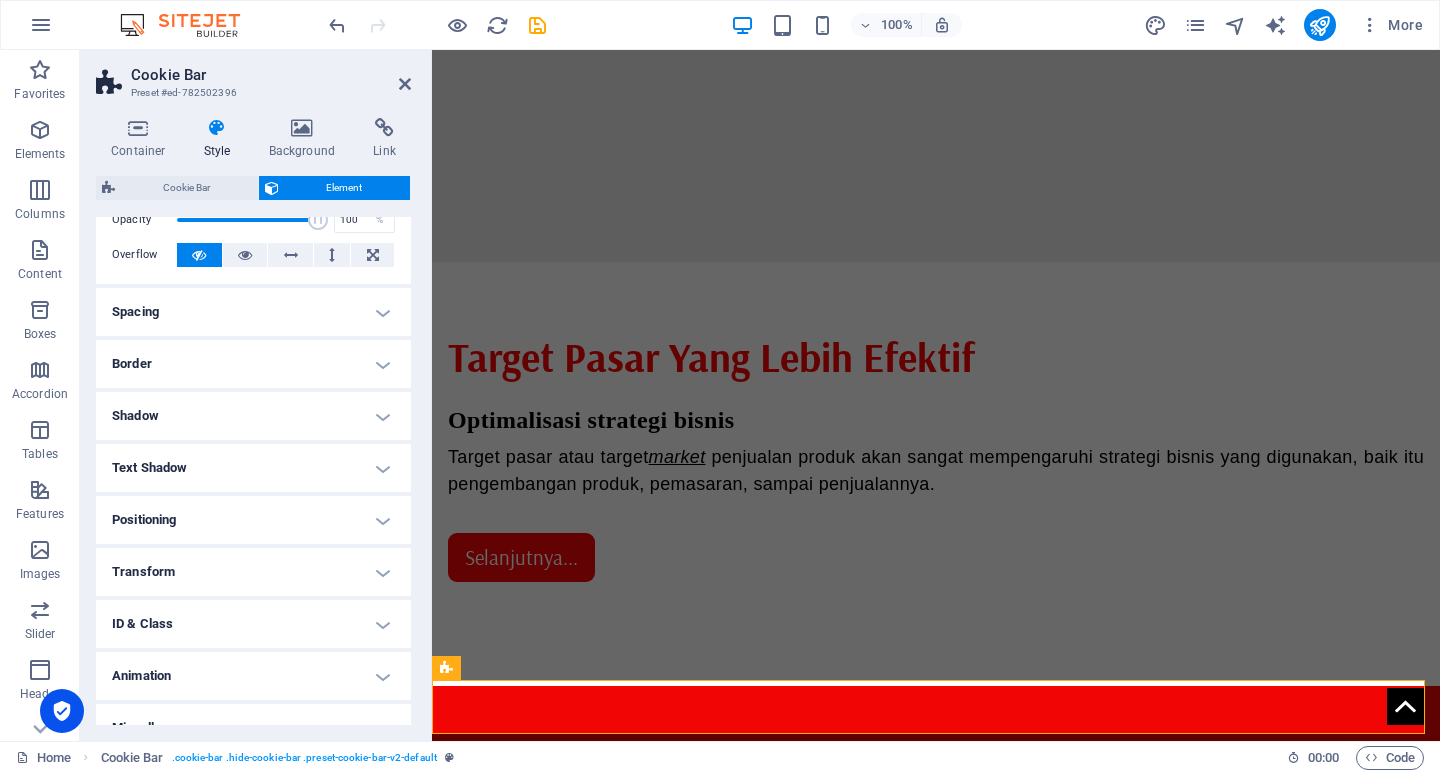 click on "Spacing" at bounding box center [253, 312] 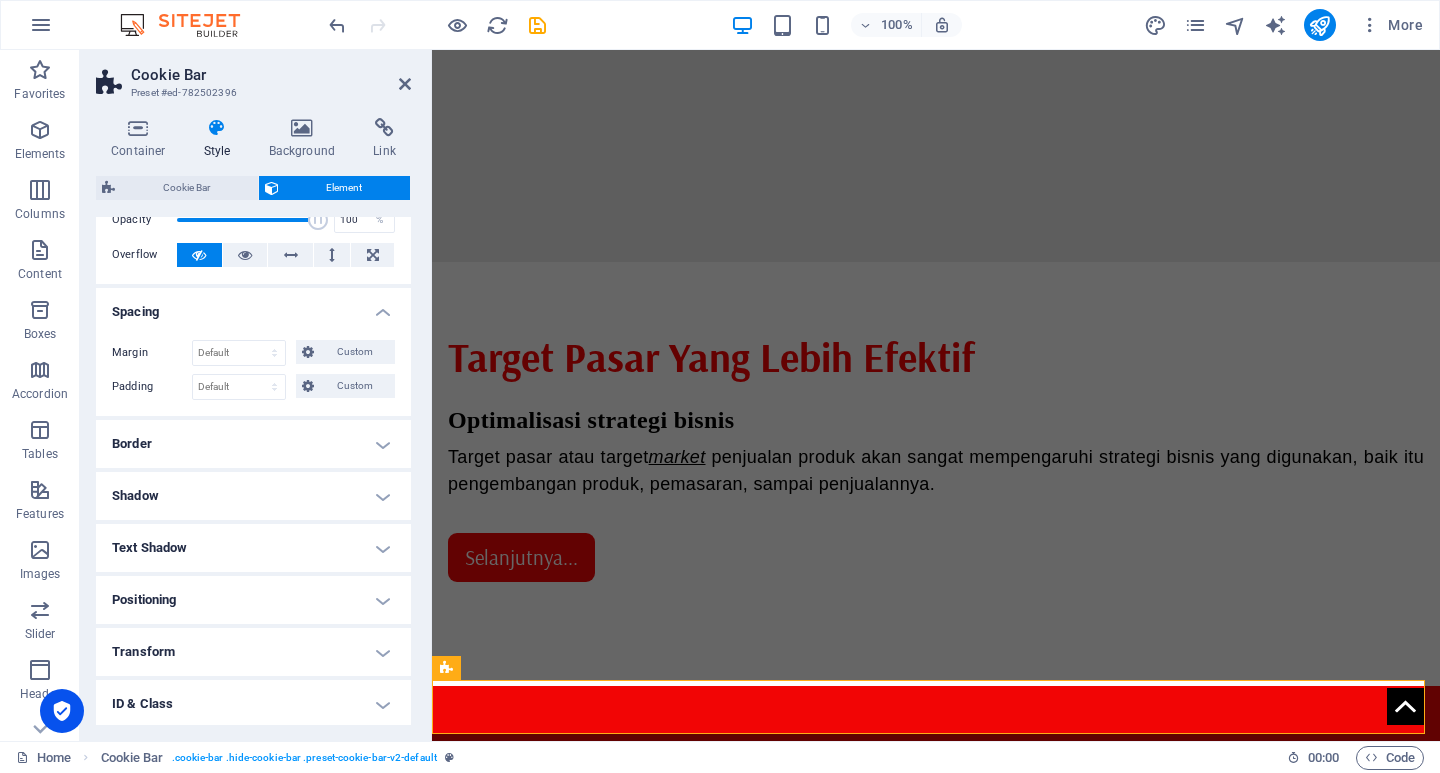 click on "Spacing" at bounding box center (253, 306) 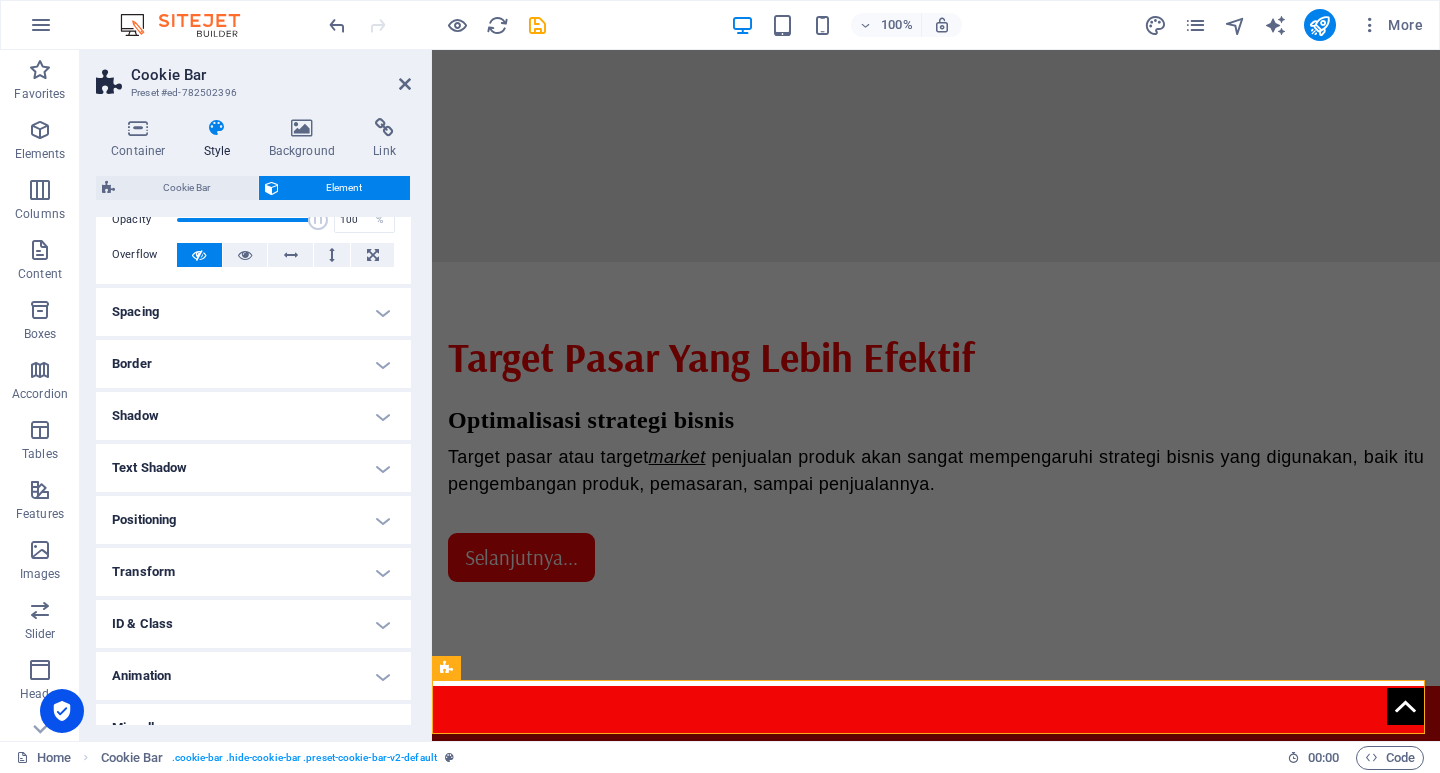 click on "Positioning" at bounding box center [253, 520] 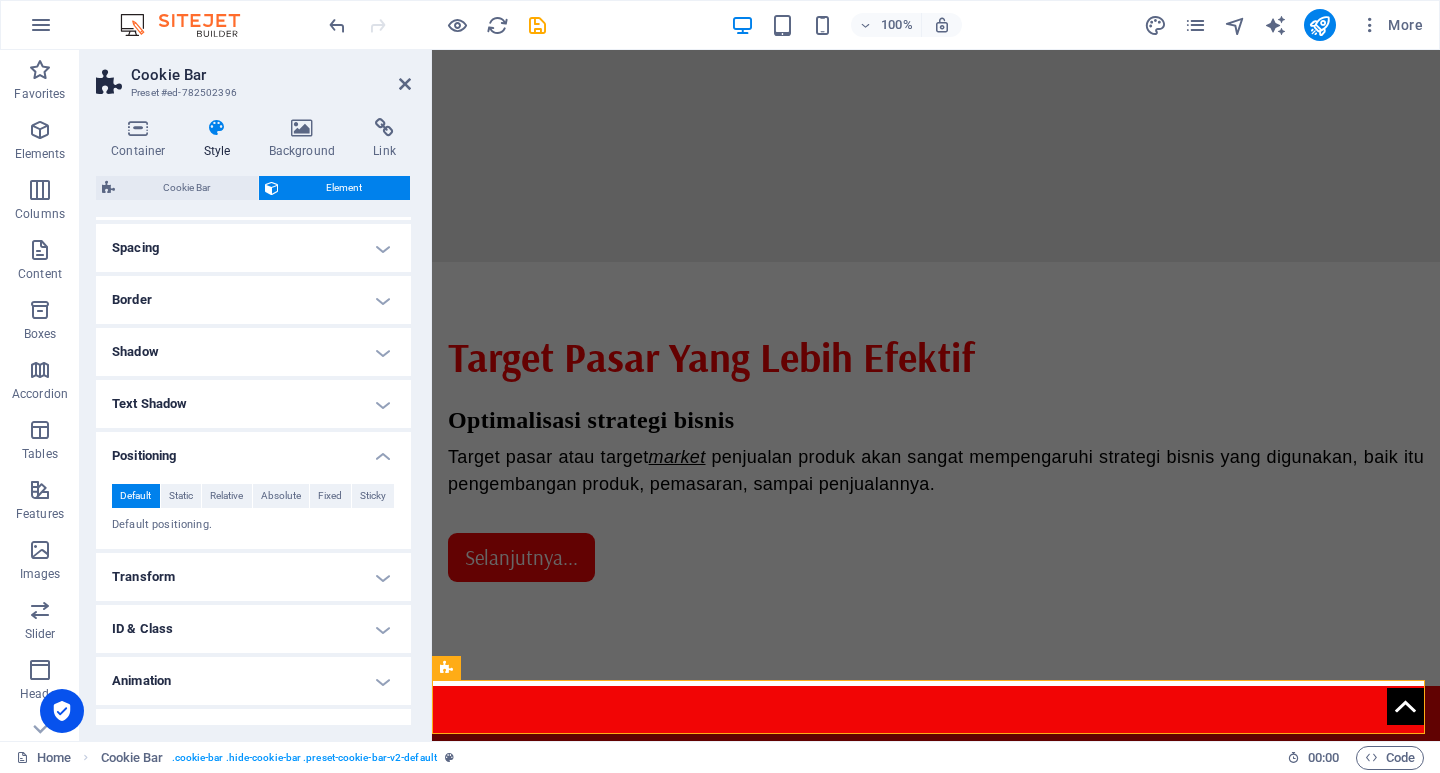 scroll, scrollTop: 196, scrollLeft: 0, axis: vertical 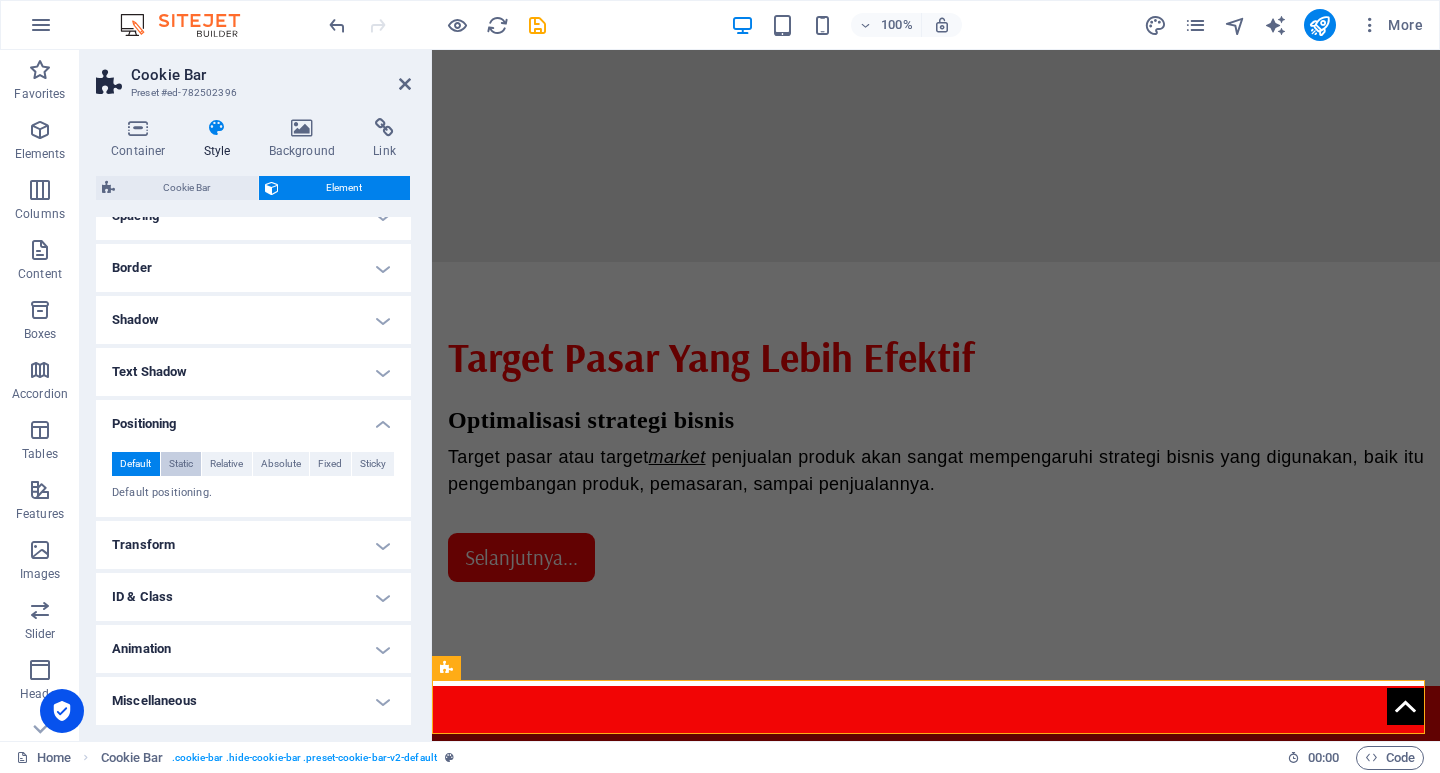click on "Static" at bounding box center [181, 464] 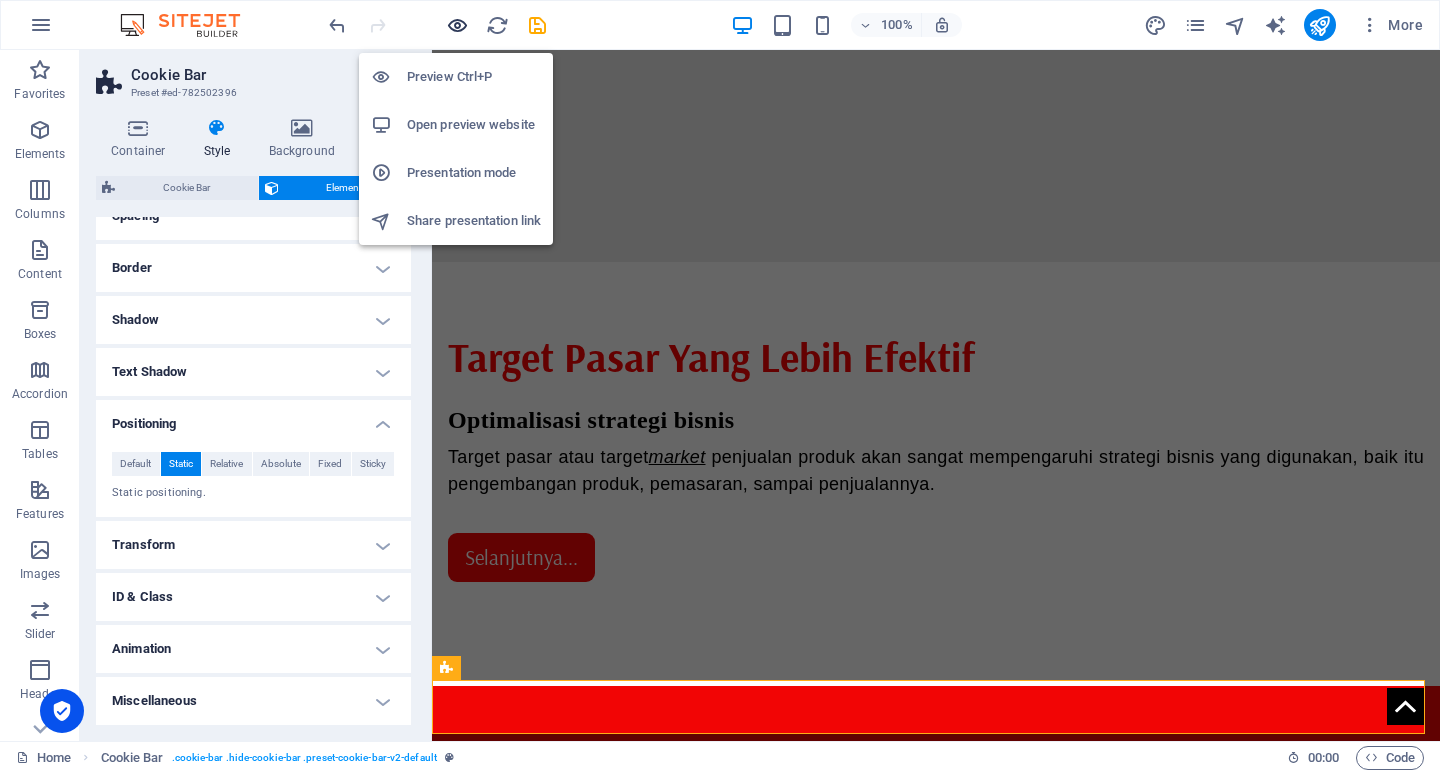 click at bounding box center (457, 25) 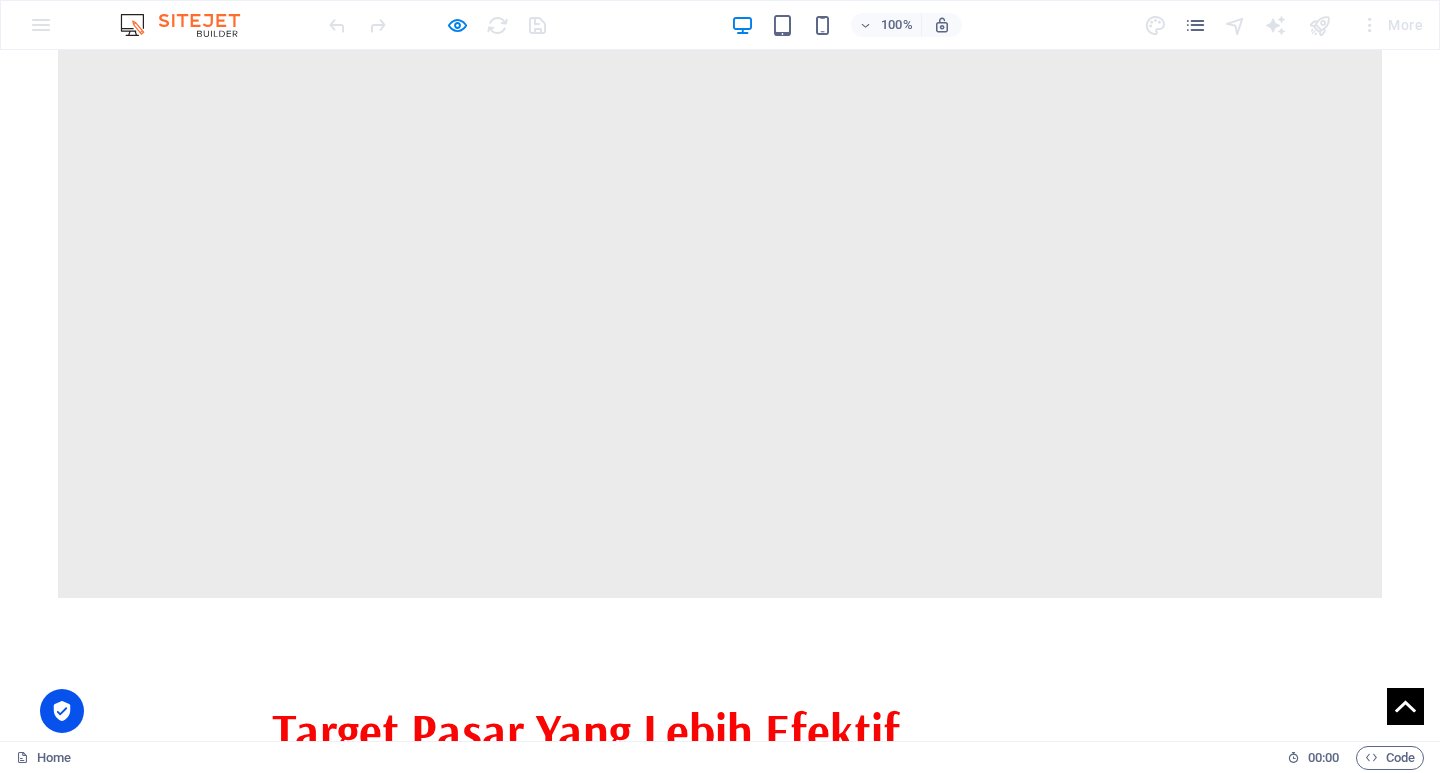 scroll, scrollTop: 1509, scrollLeft: 0, axis: vertical 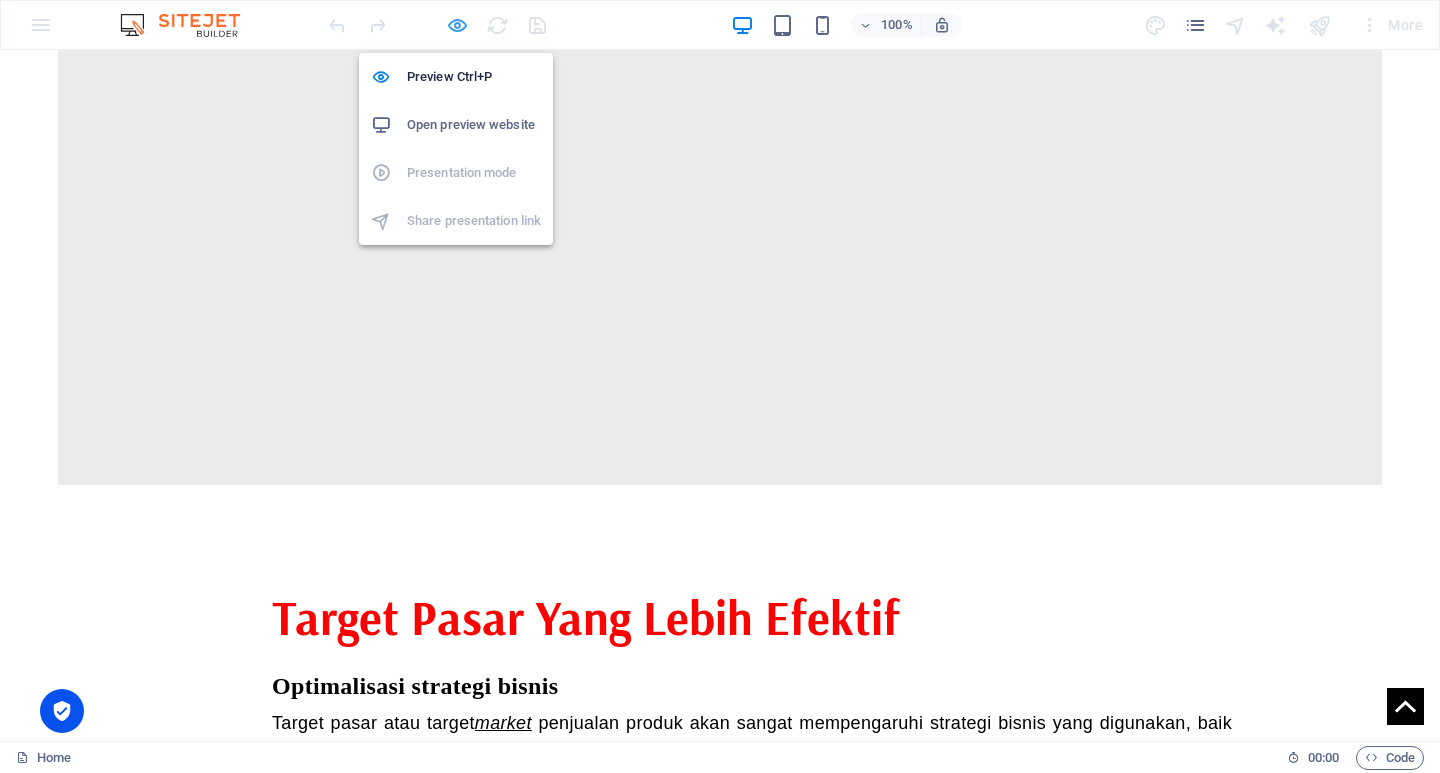 click at bounding box center [457, 25] 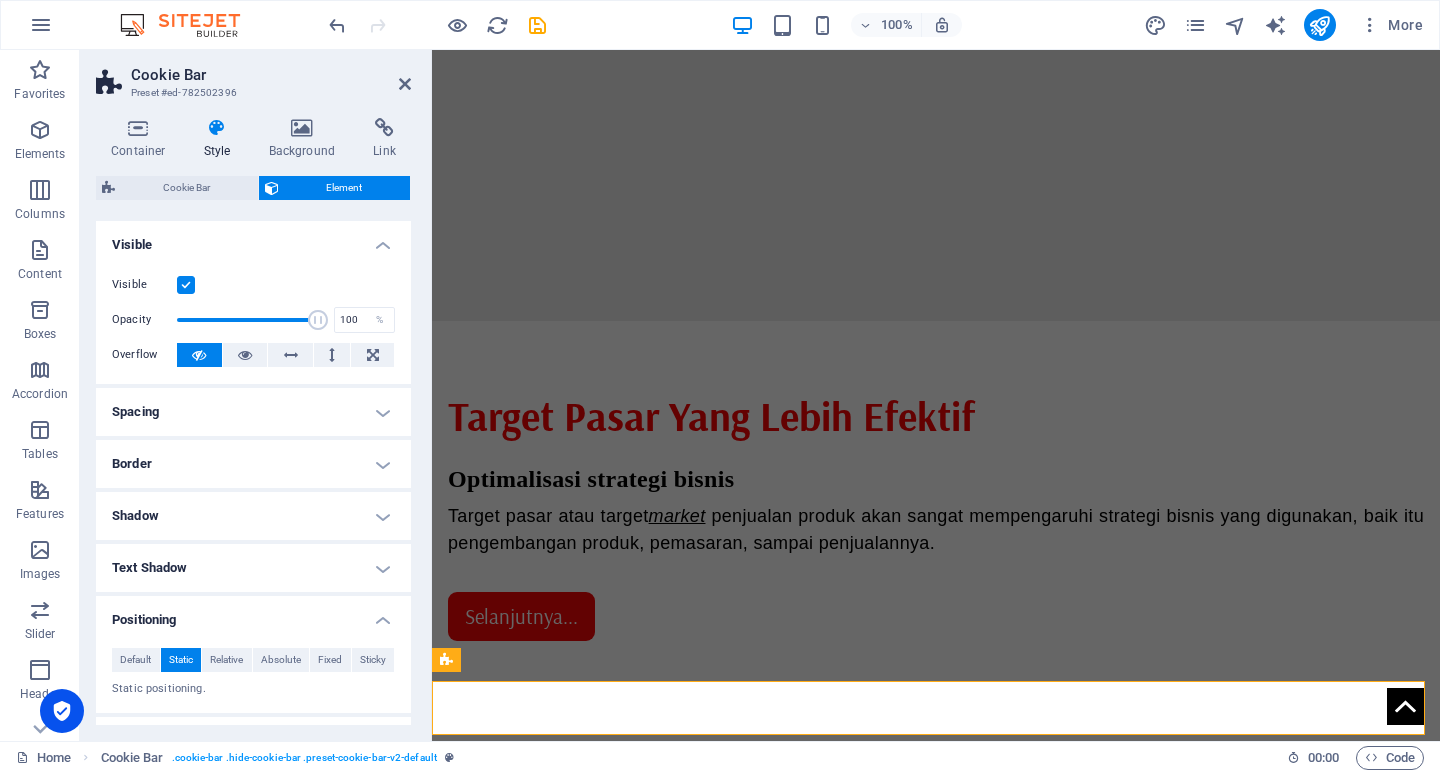scroll, scrollTop: 1576, scrollLeft: 0, axis: vertical 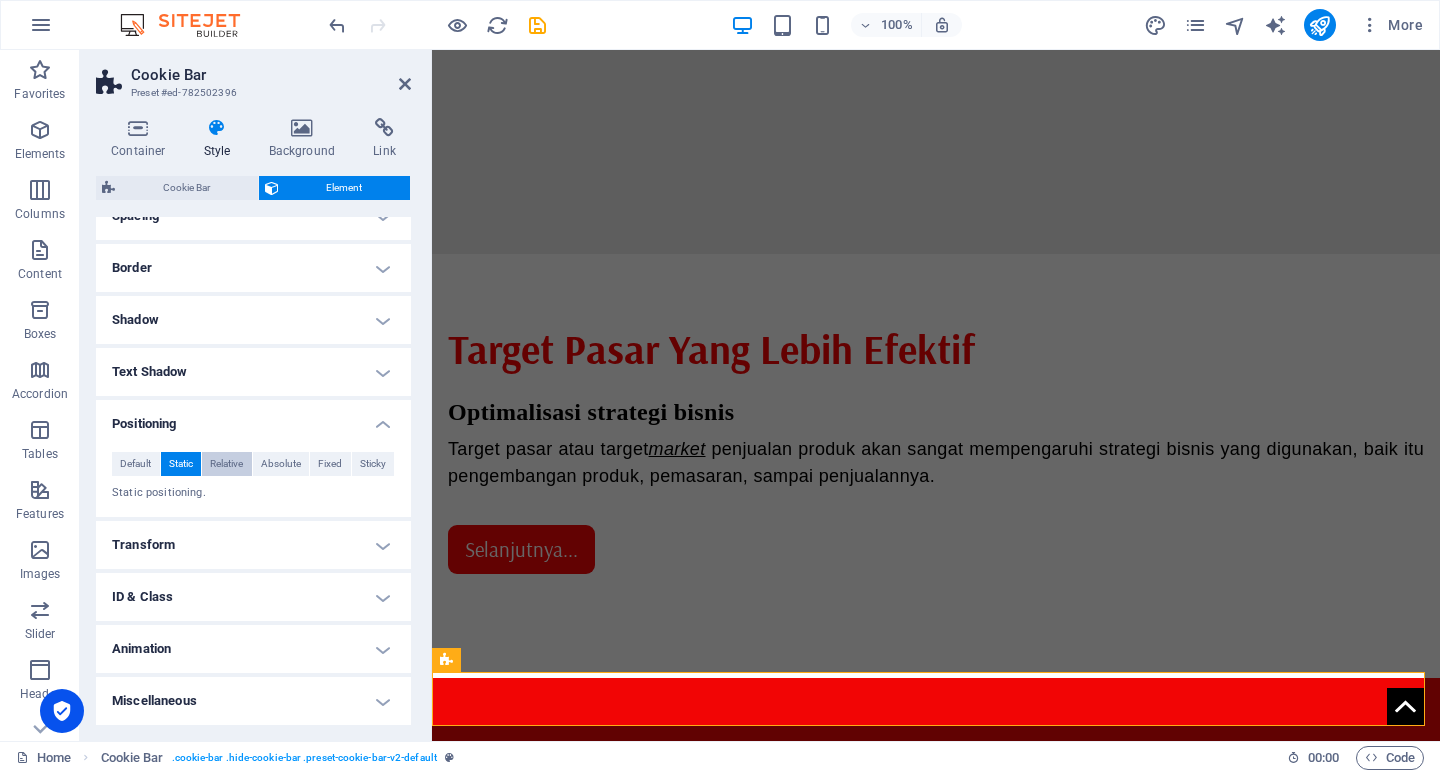 click on "Relative" at bounding box center [226, 464] 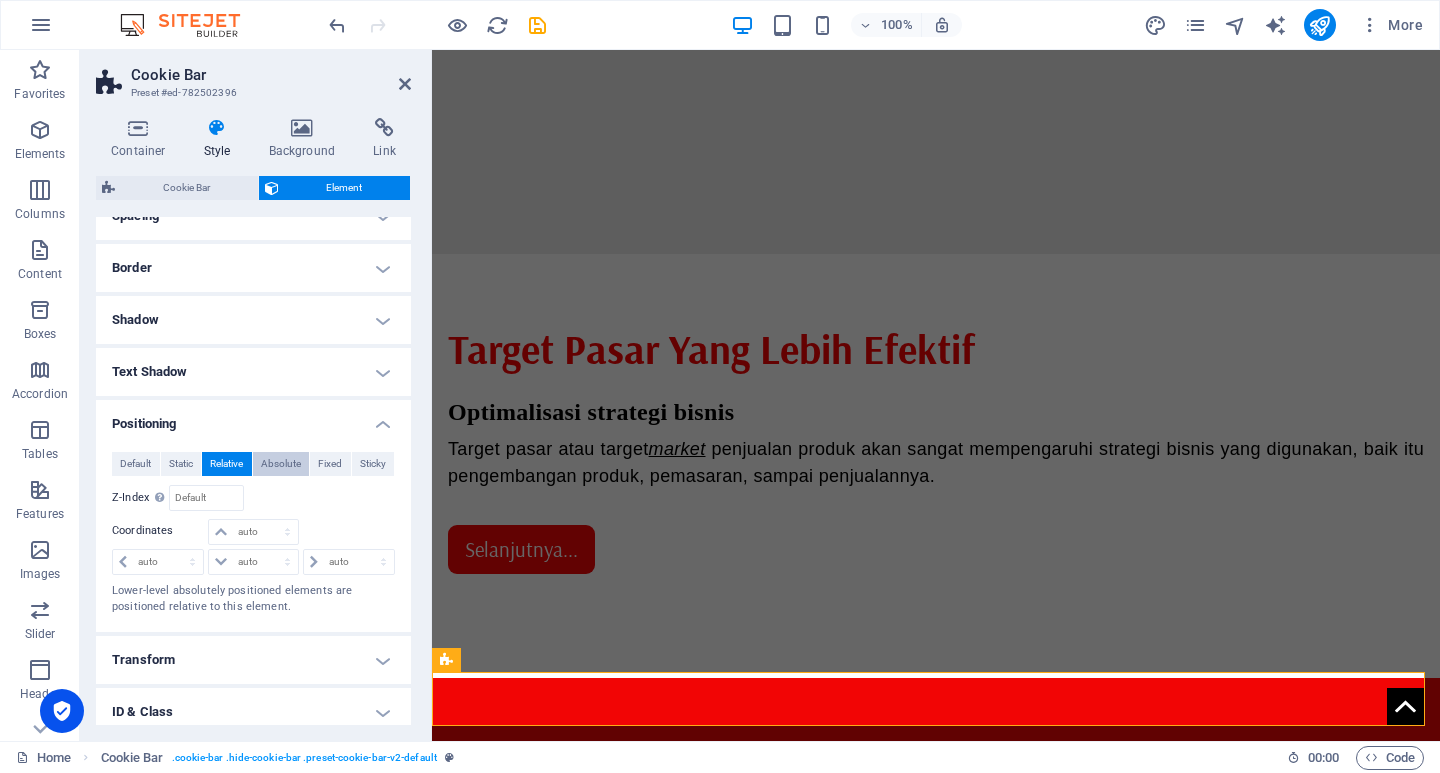 click on "Absolute" at bounding box center [281, 464] 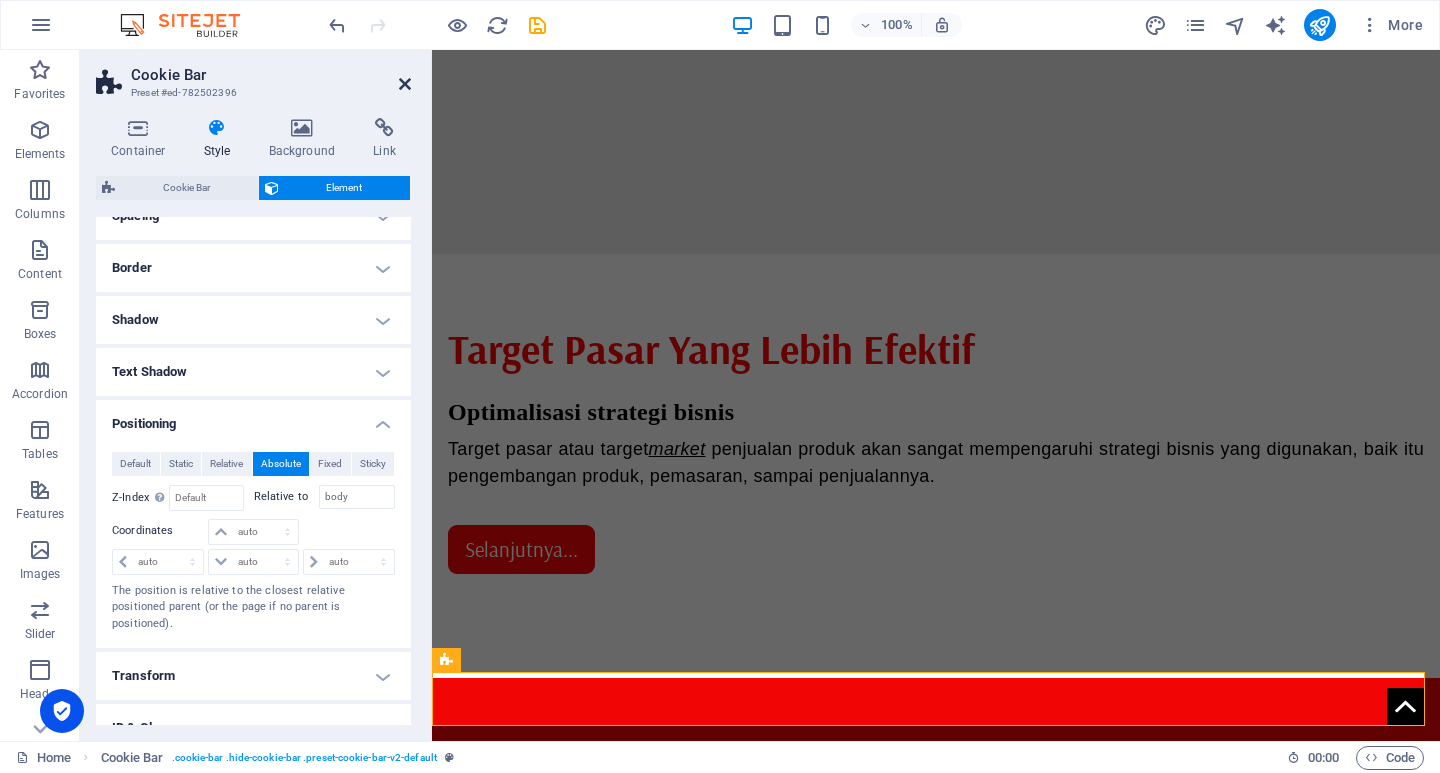 click at bounding box center (405, 84) 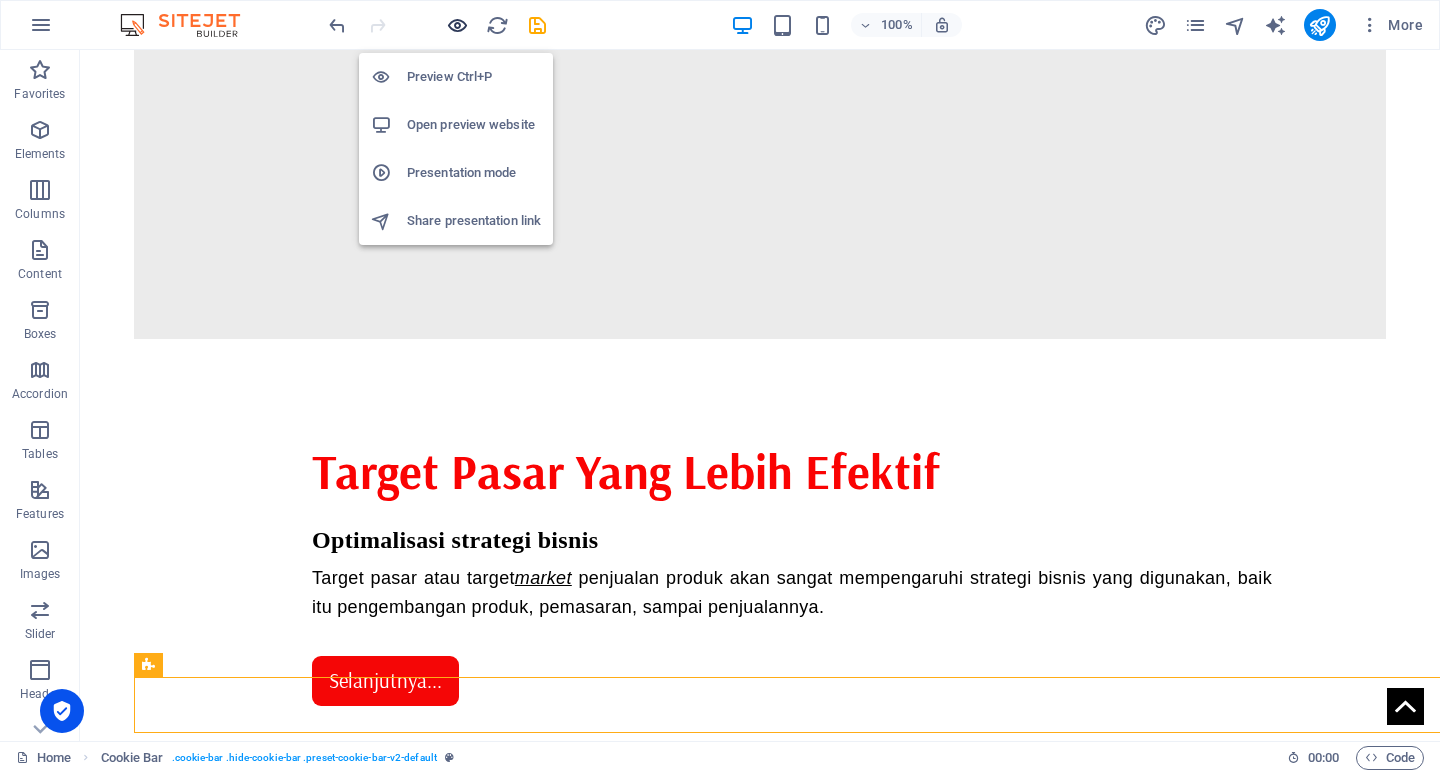 click at bounding box center (457, 25) 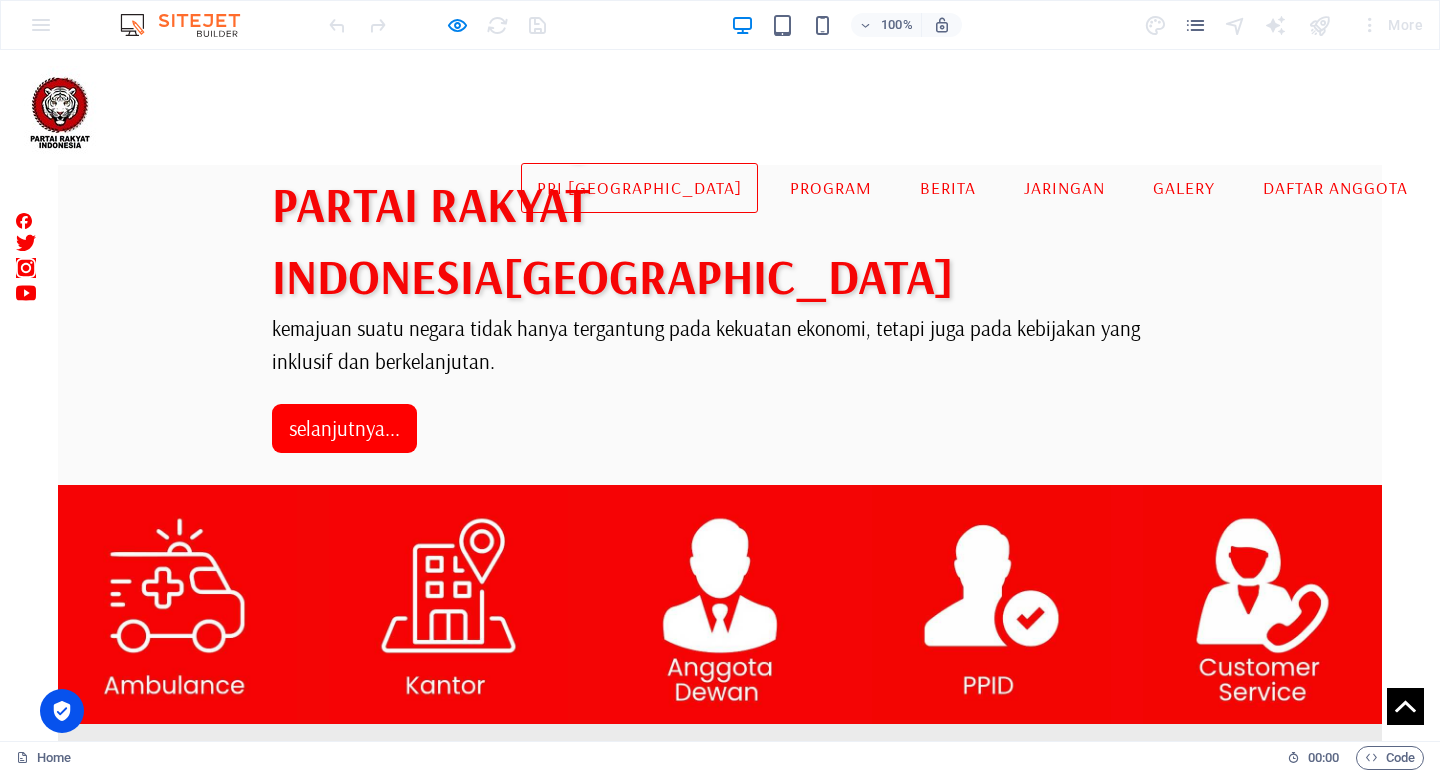 scroll, scrollTop: 0, scrollLeft: 0, axis: both 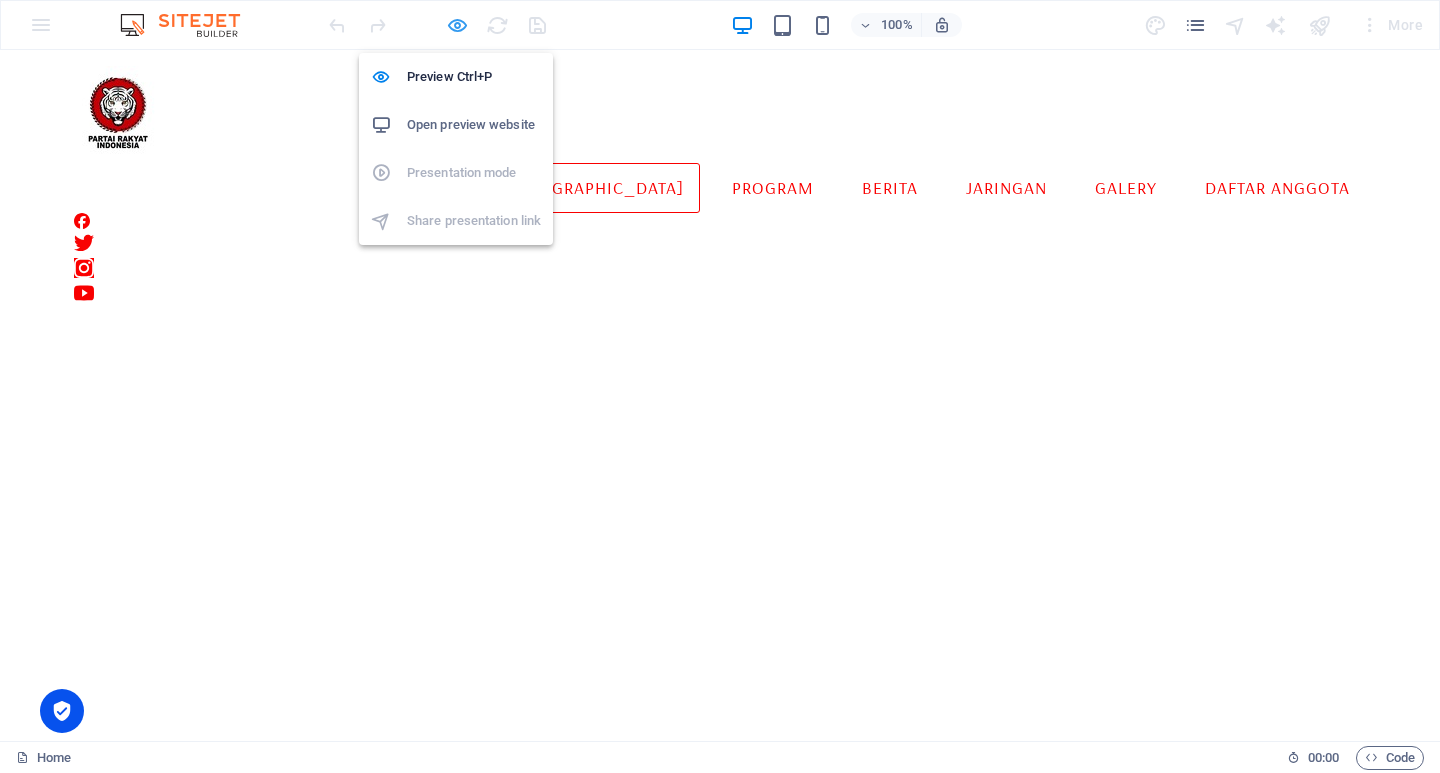 click at bounding box center (457, 25) 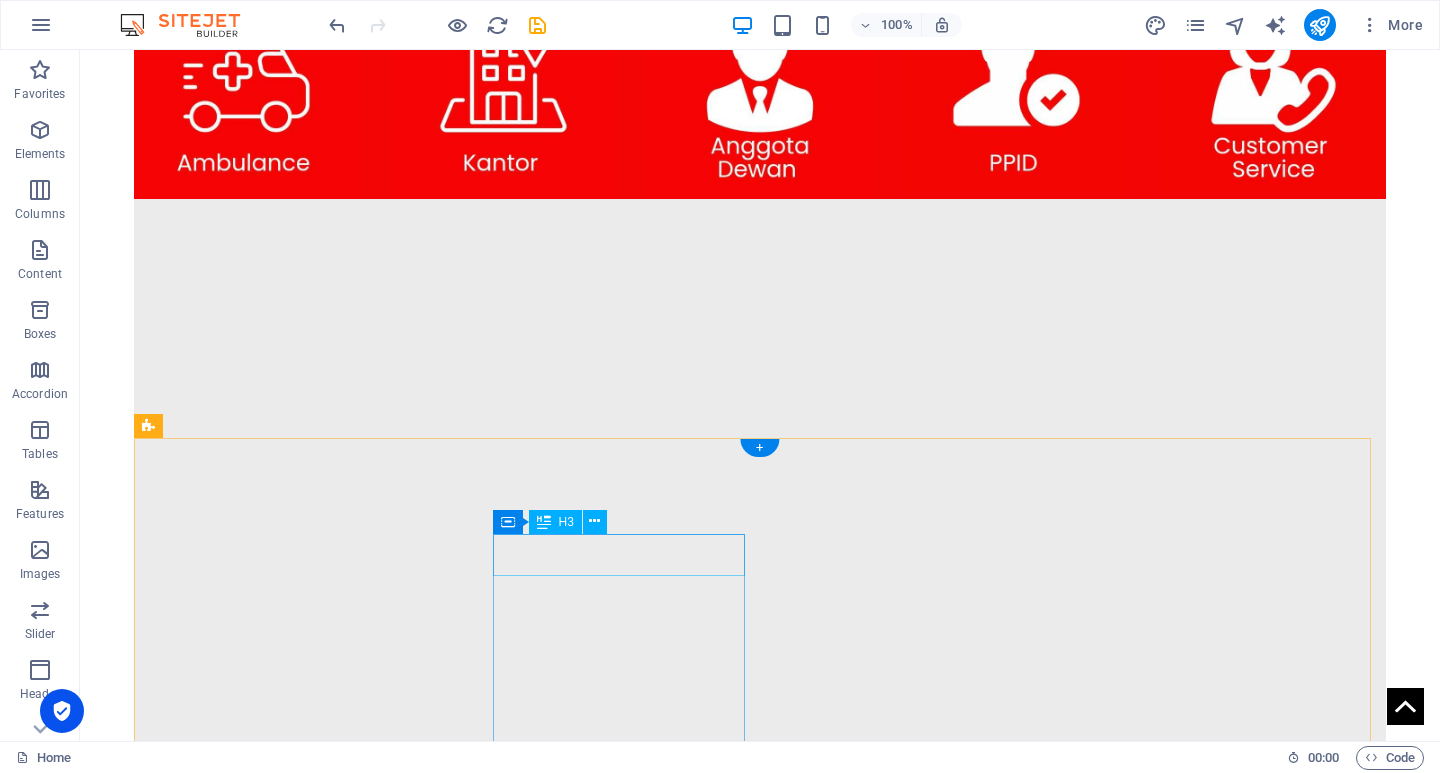 scroll, scrollTop: 1583, scrollLeft: 0, axis: vertical 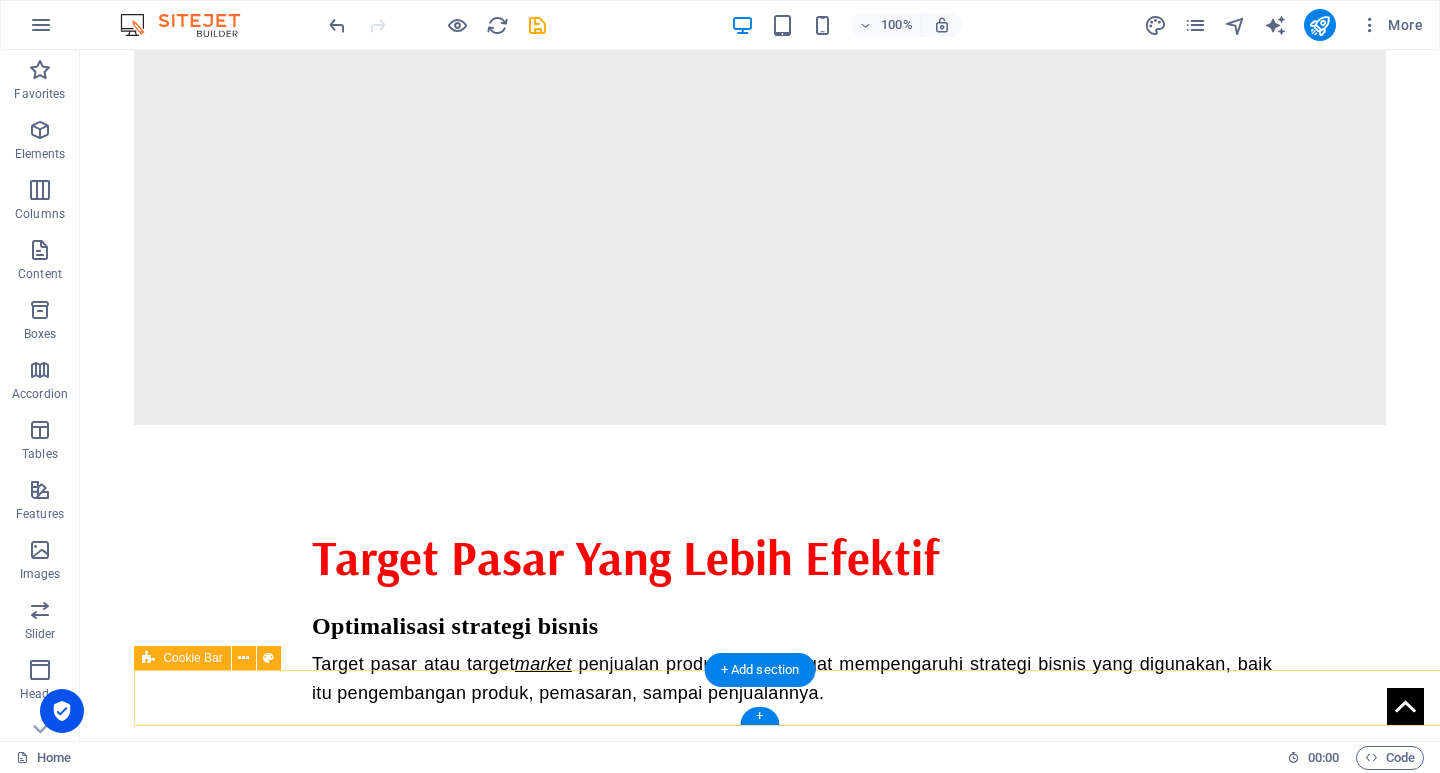 click on "[DOMAIN_NAME] dikelola oleh PPID partai rakyat indonesia." at bounding box center (814, 2332) 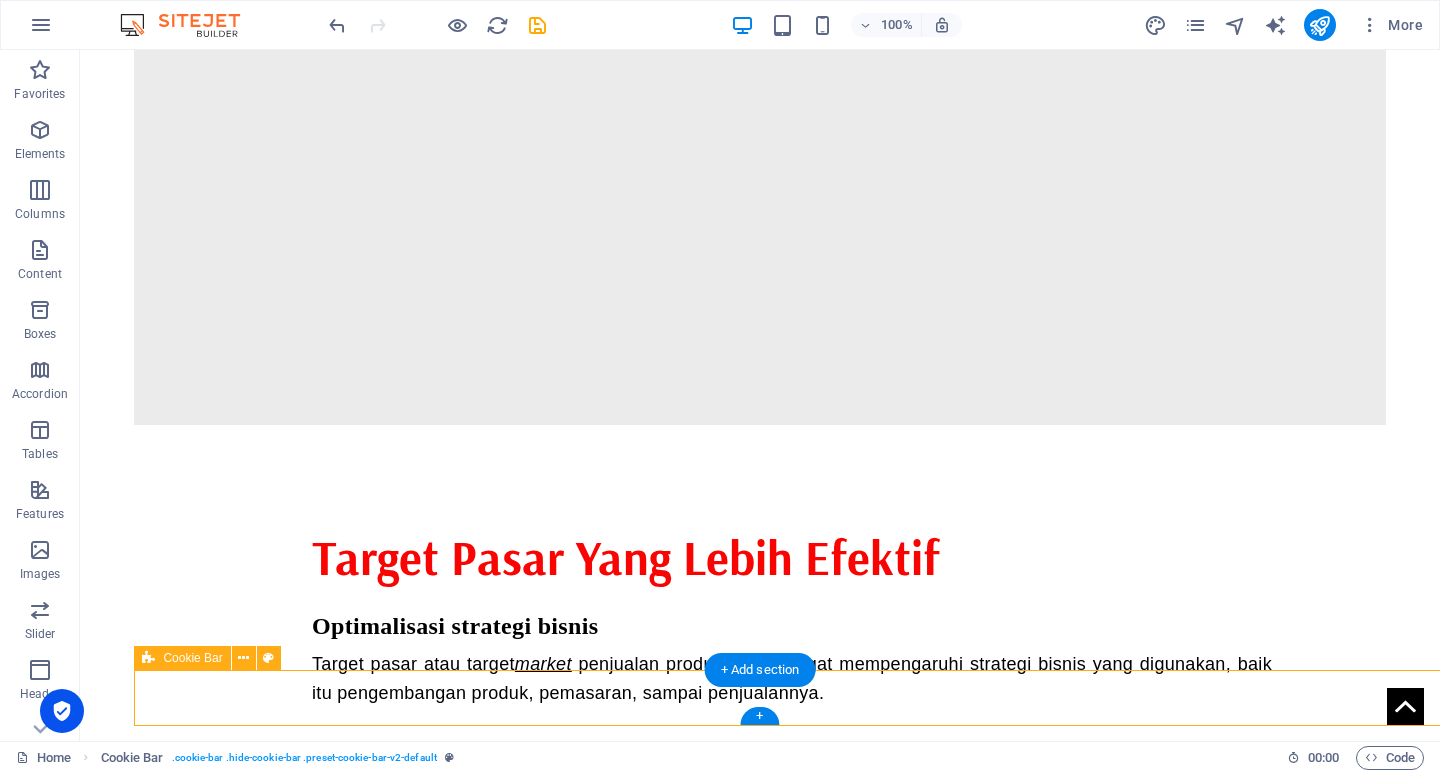 click on "[DOMAIN_NAME] dikelola oleh PPID partai rakyat indonesia." at bounding box center [814, 2332] 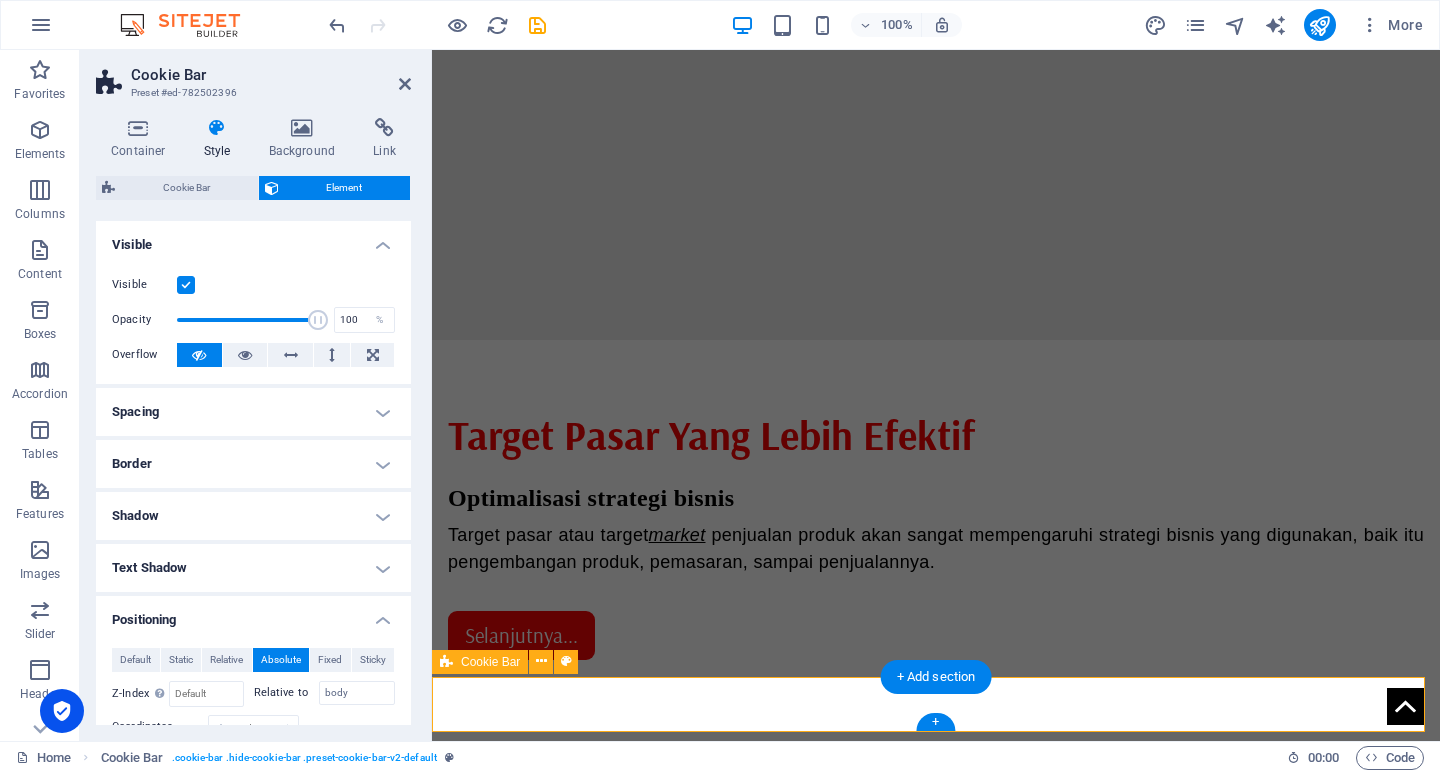 scroll, scrollTop: 1576, scrollLeft: 0, axis: vertical 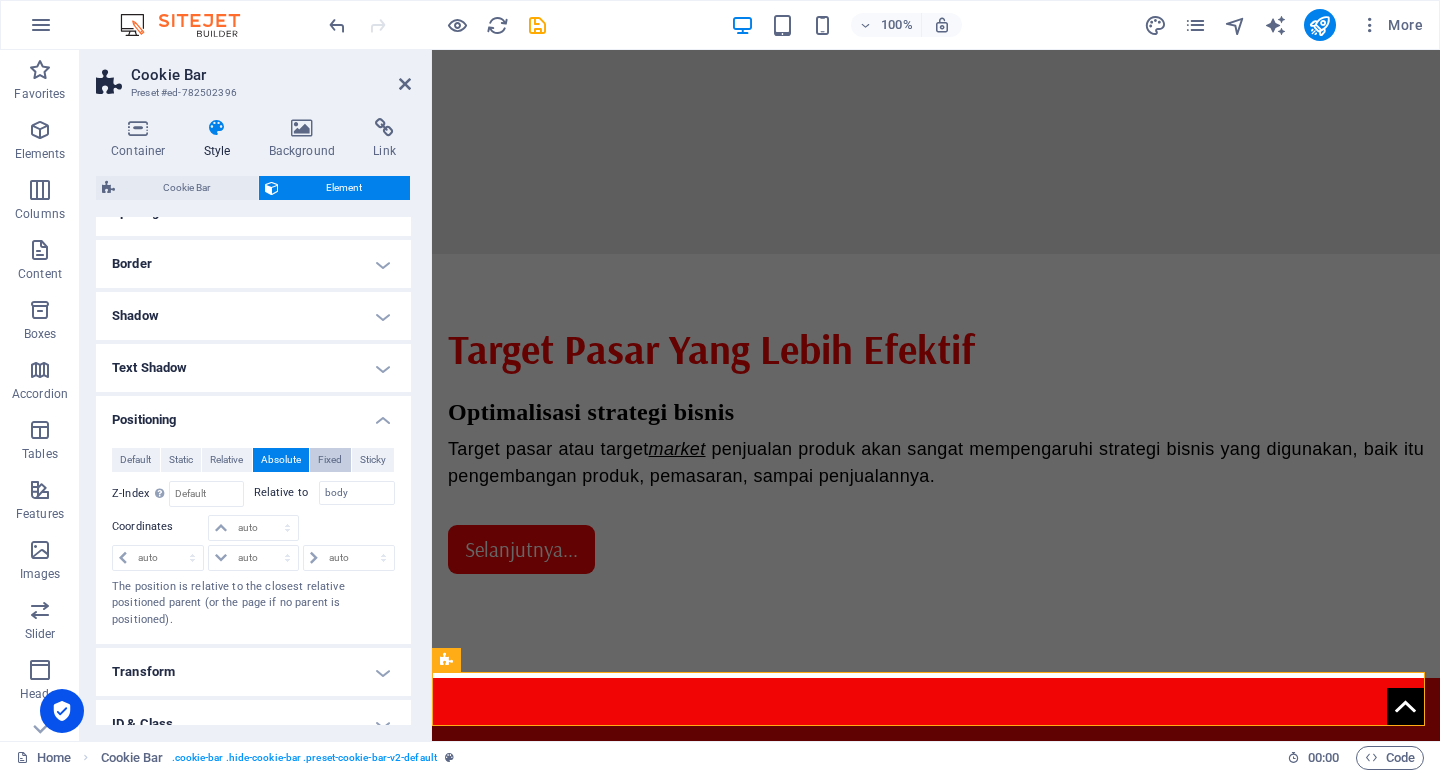 click on "Fixed" at bounding box center (330, 460) 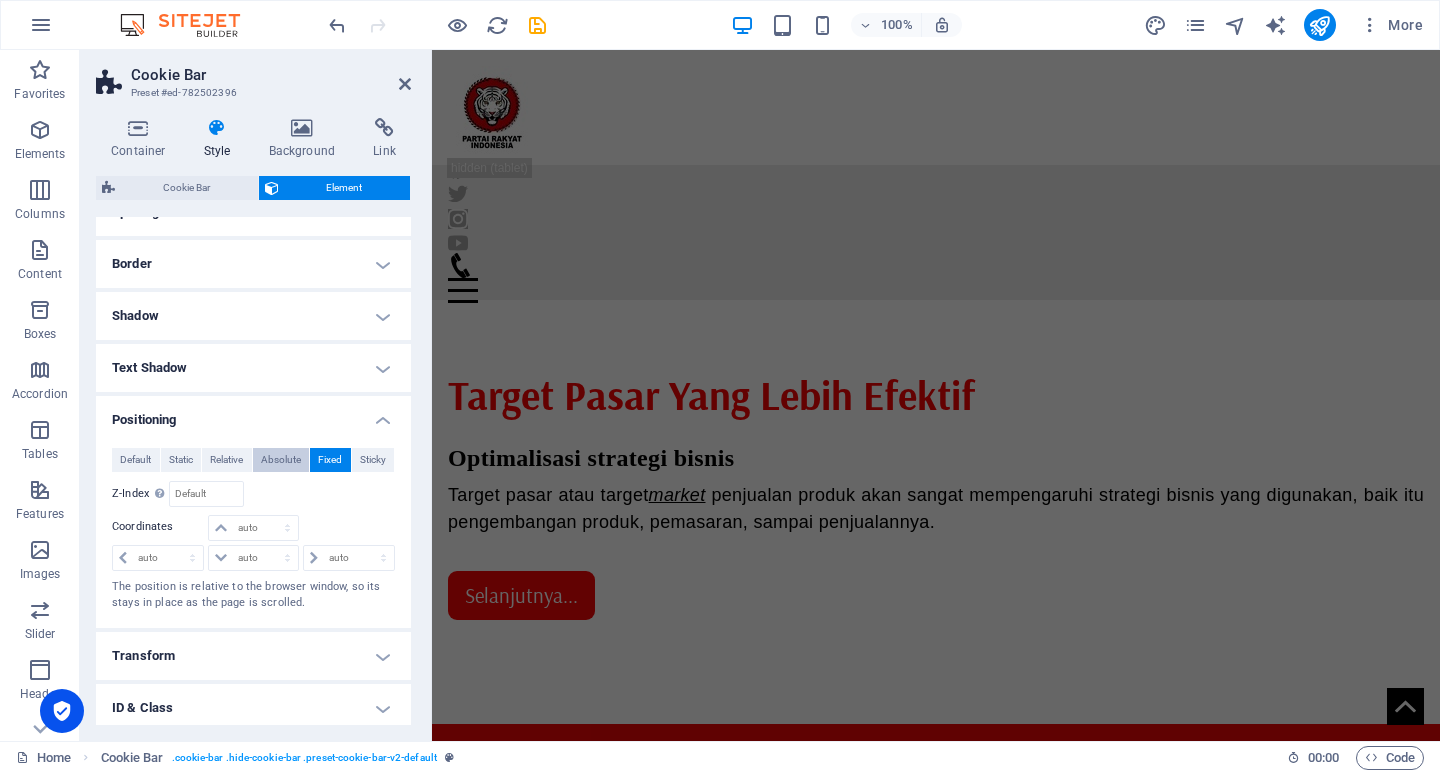 click on "Absolute" at bounding box center [281, 460] 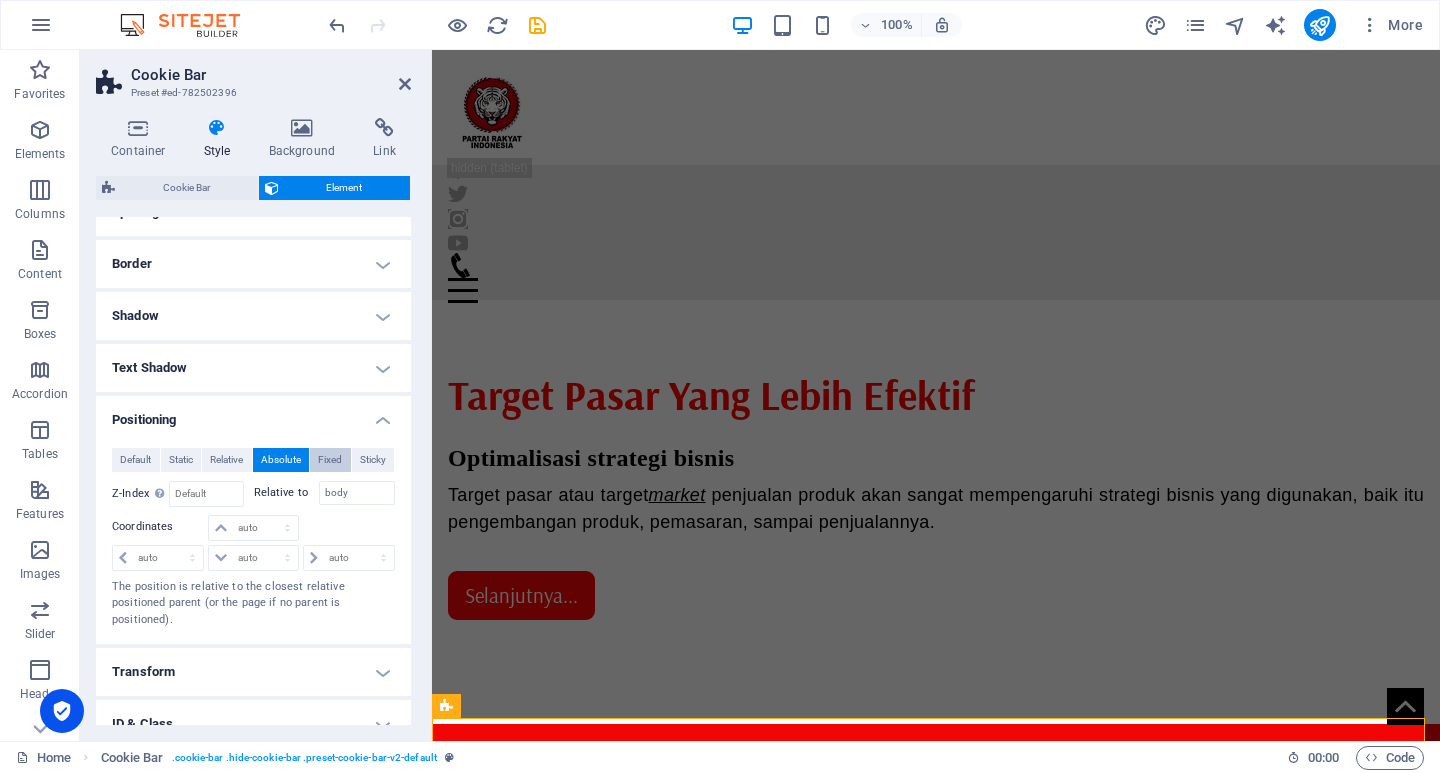 click on "Fixed" at bounding box center [330, 460] 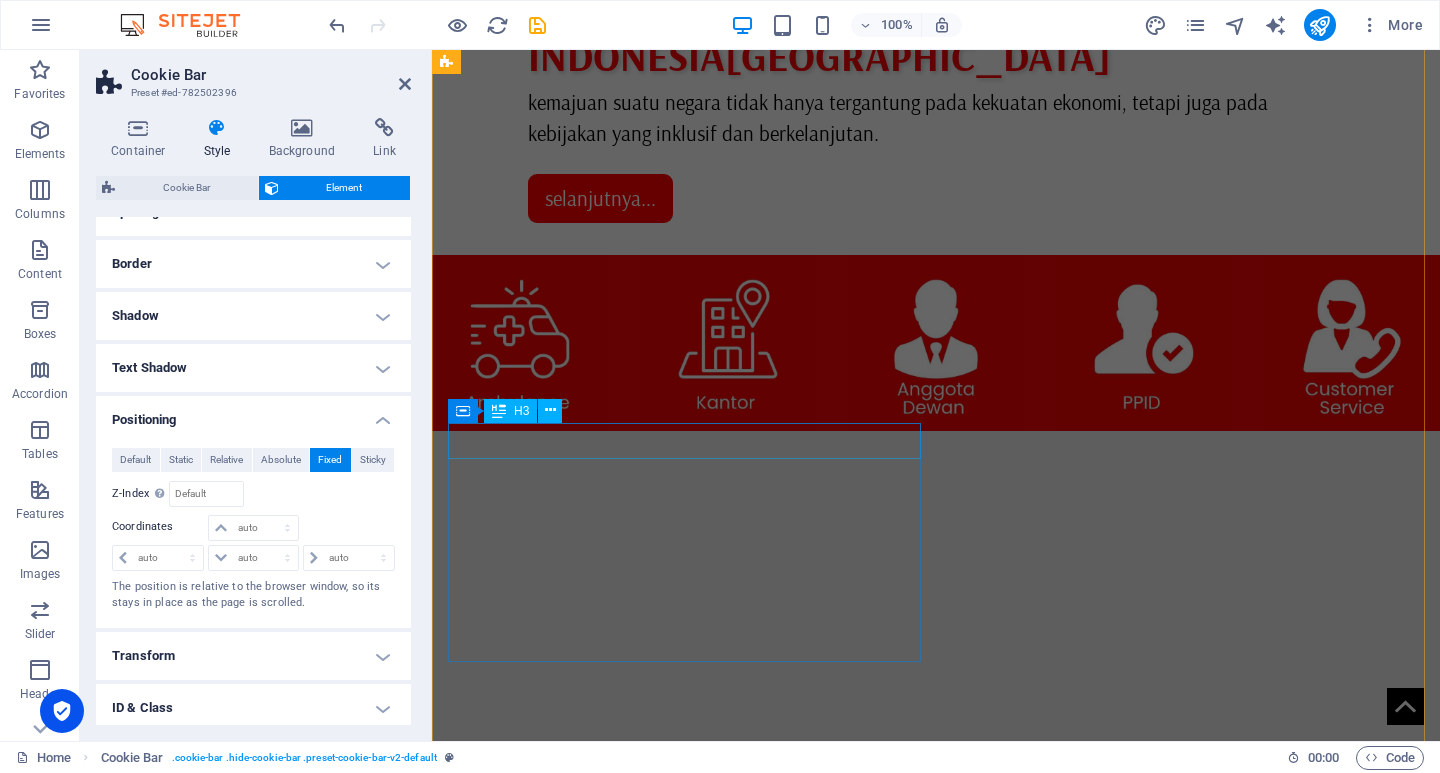 scroll, scrollTop: 1530, scrollLeft: 0, axis: vertical 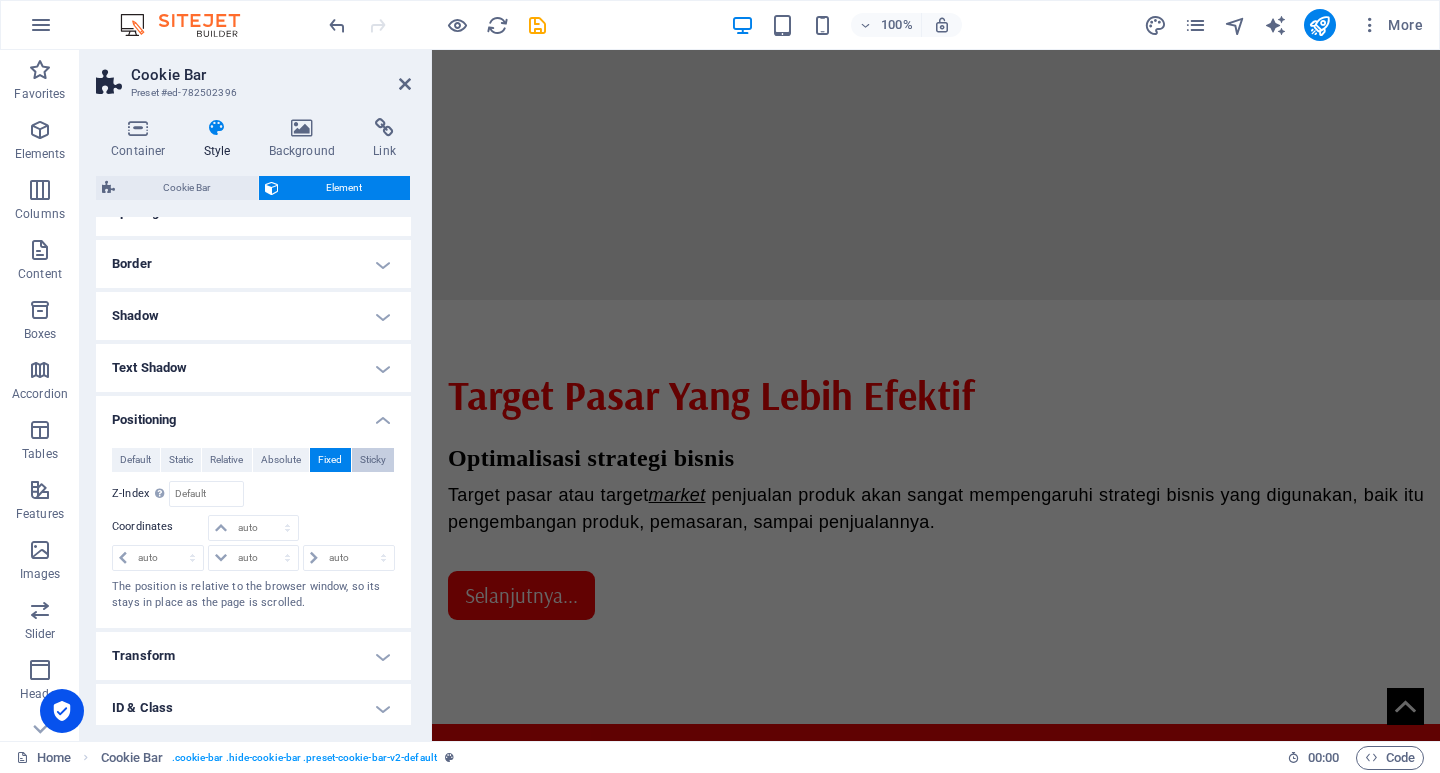 click on "Sticky" at bounding box center [373, 460] 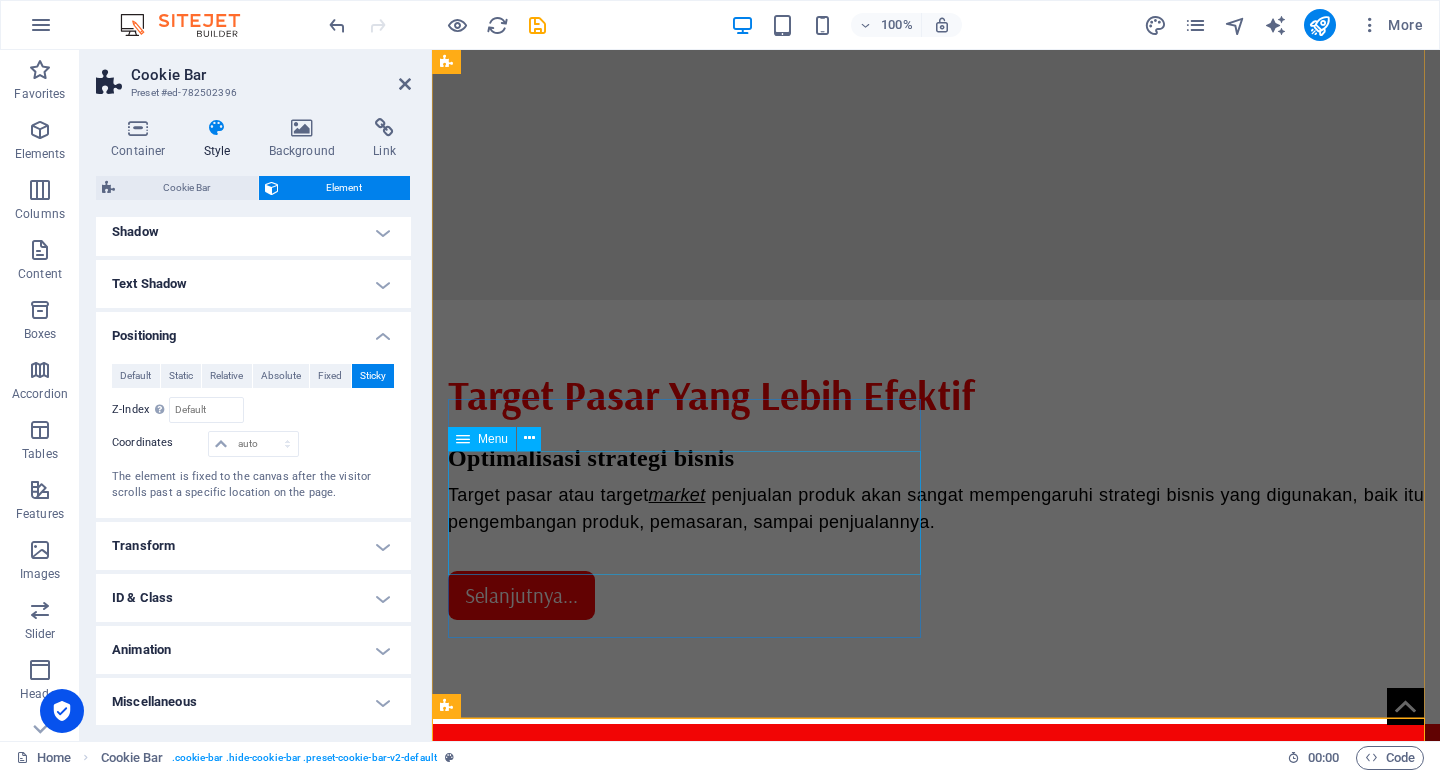 scroll, scrollTop: 285, scrollLeft: 0, axis: vertical 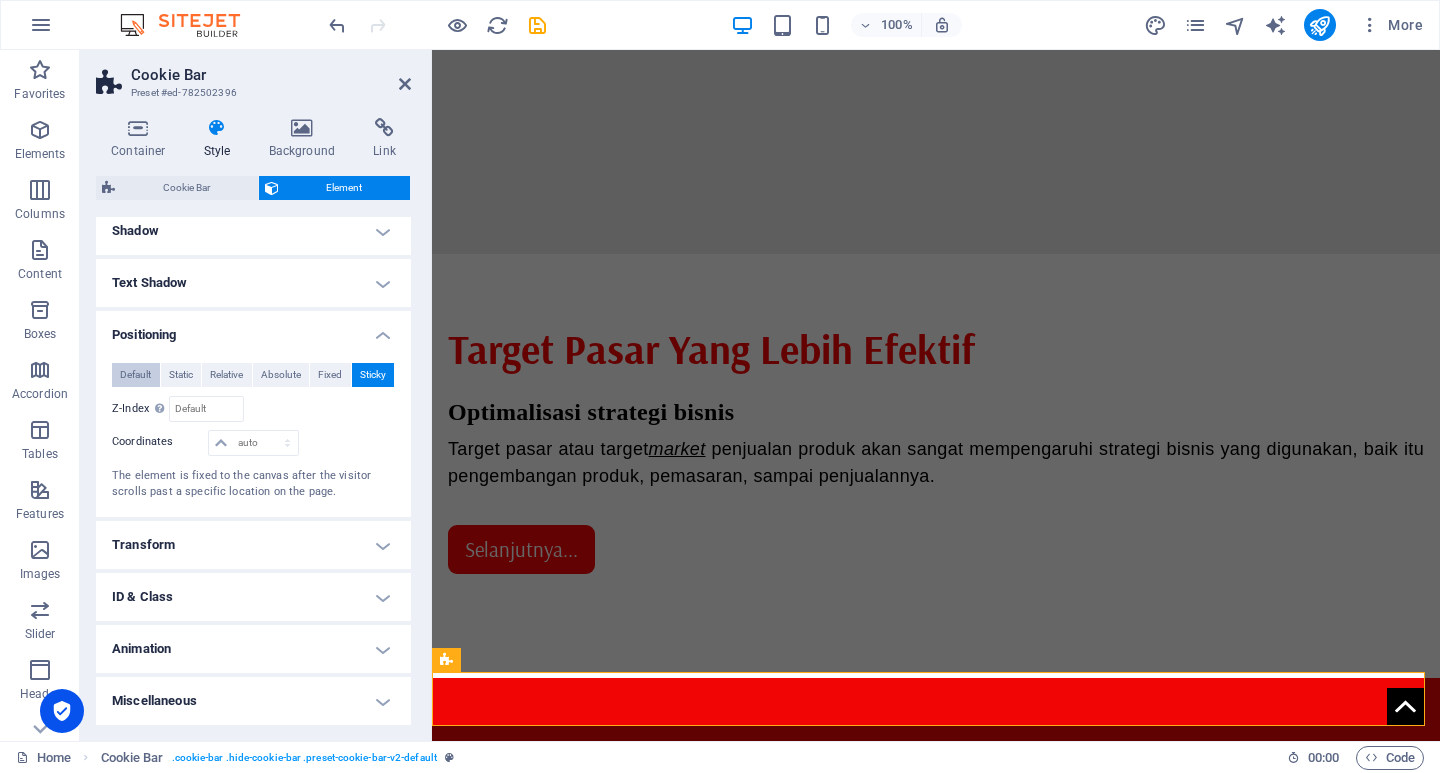 click on "Default" at bounding box center [135, 375] 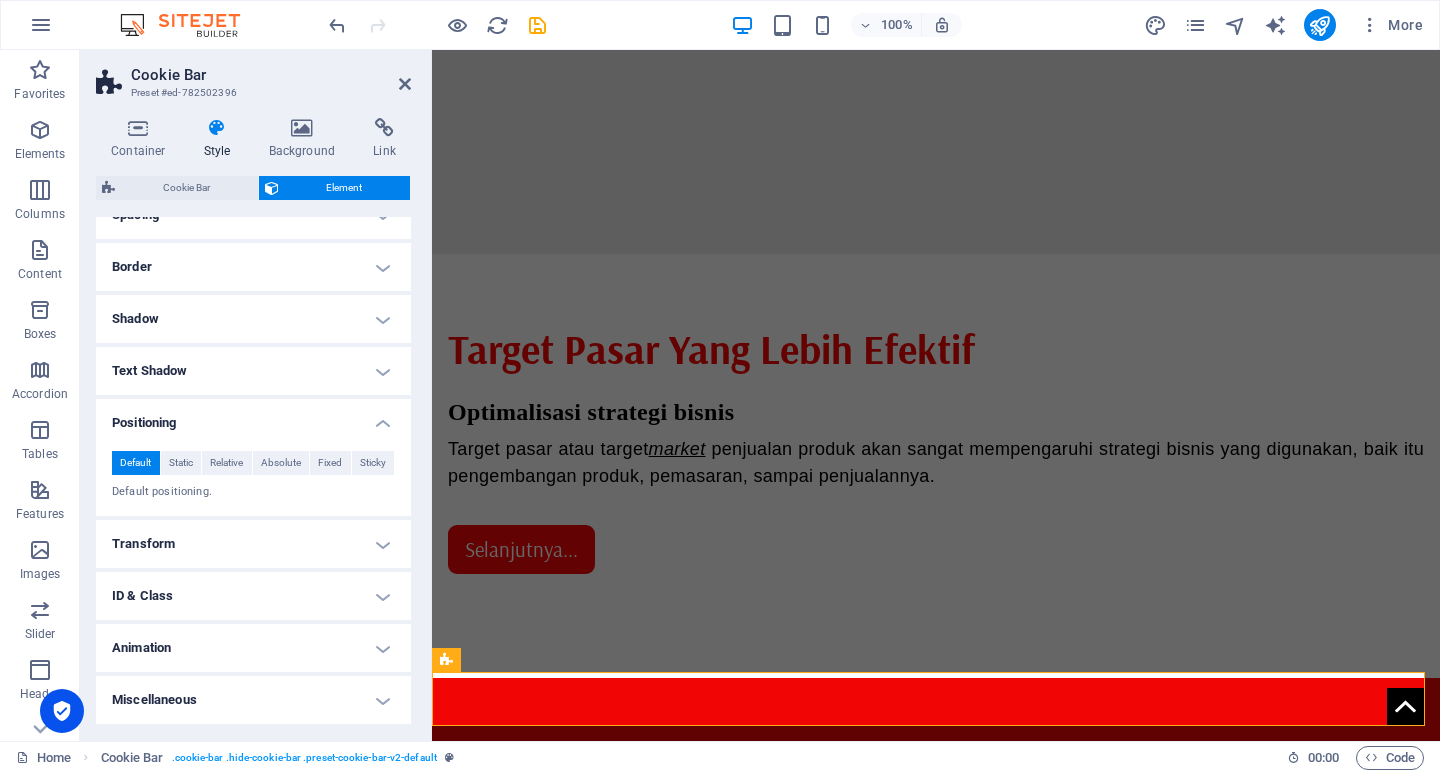 scroll, scrollTop: 197, scrollLeft: 0, axis: vertical 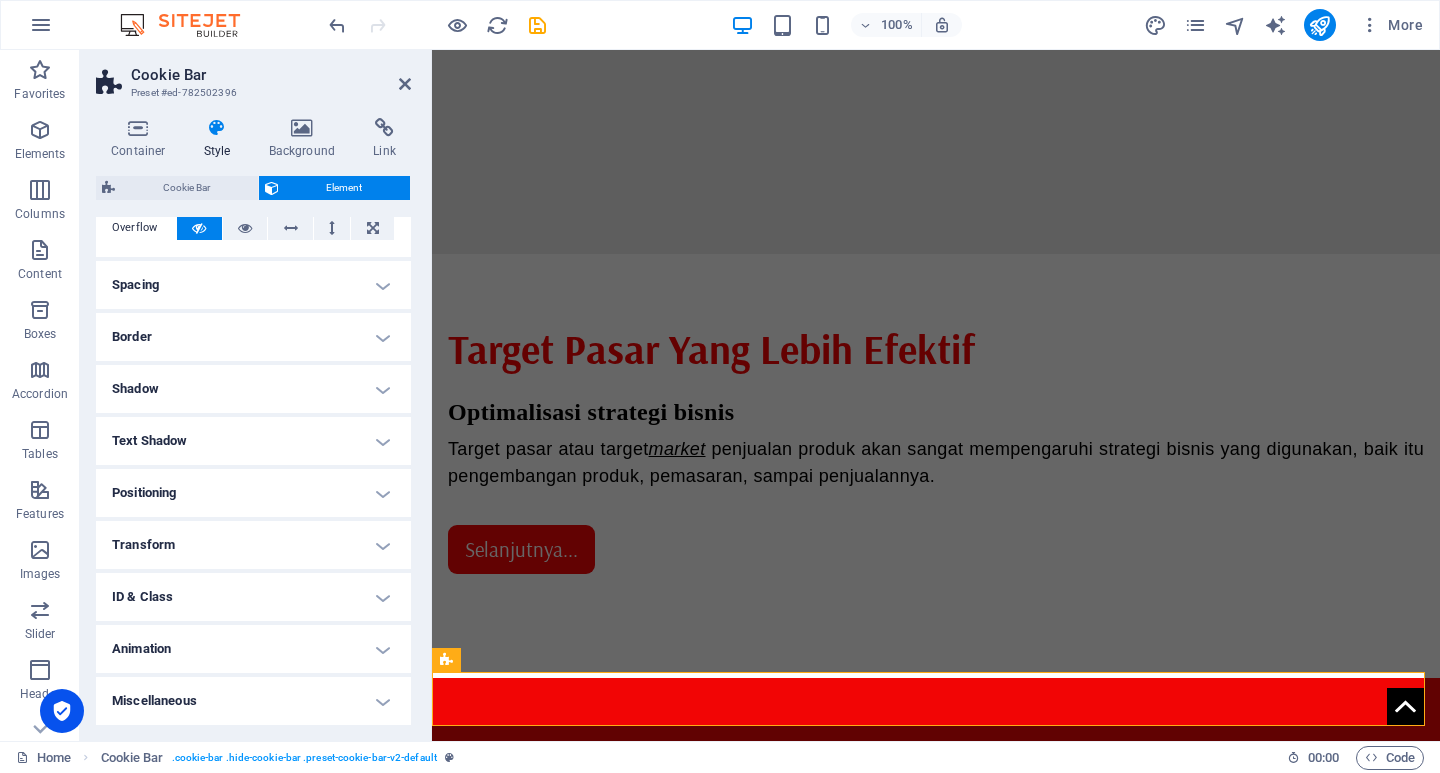 click on "Transform" at bounding box center [253, 545] 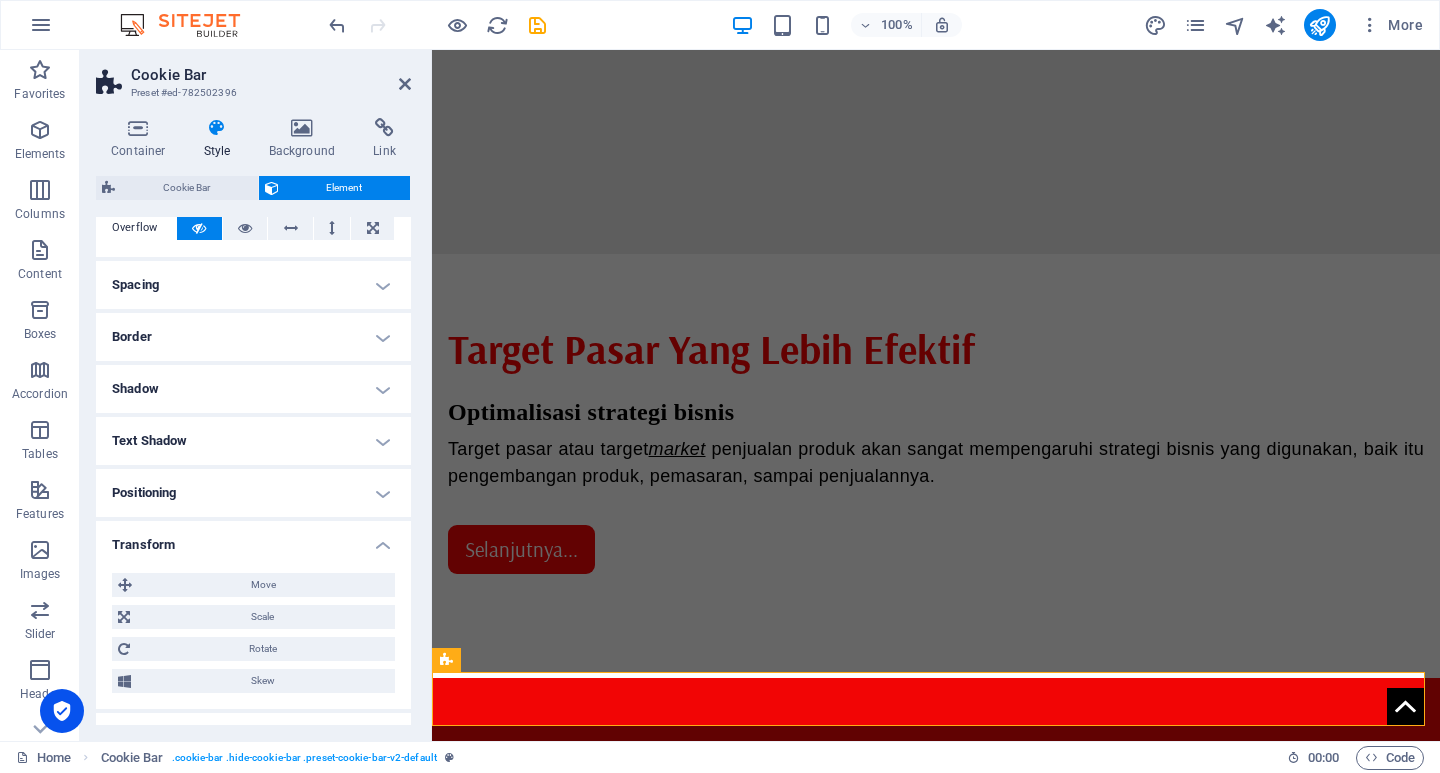 scroll, scrollTop: 197, scrollLeft: 0, axis: vertical 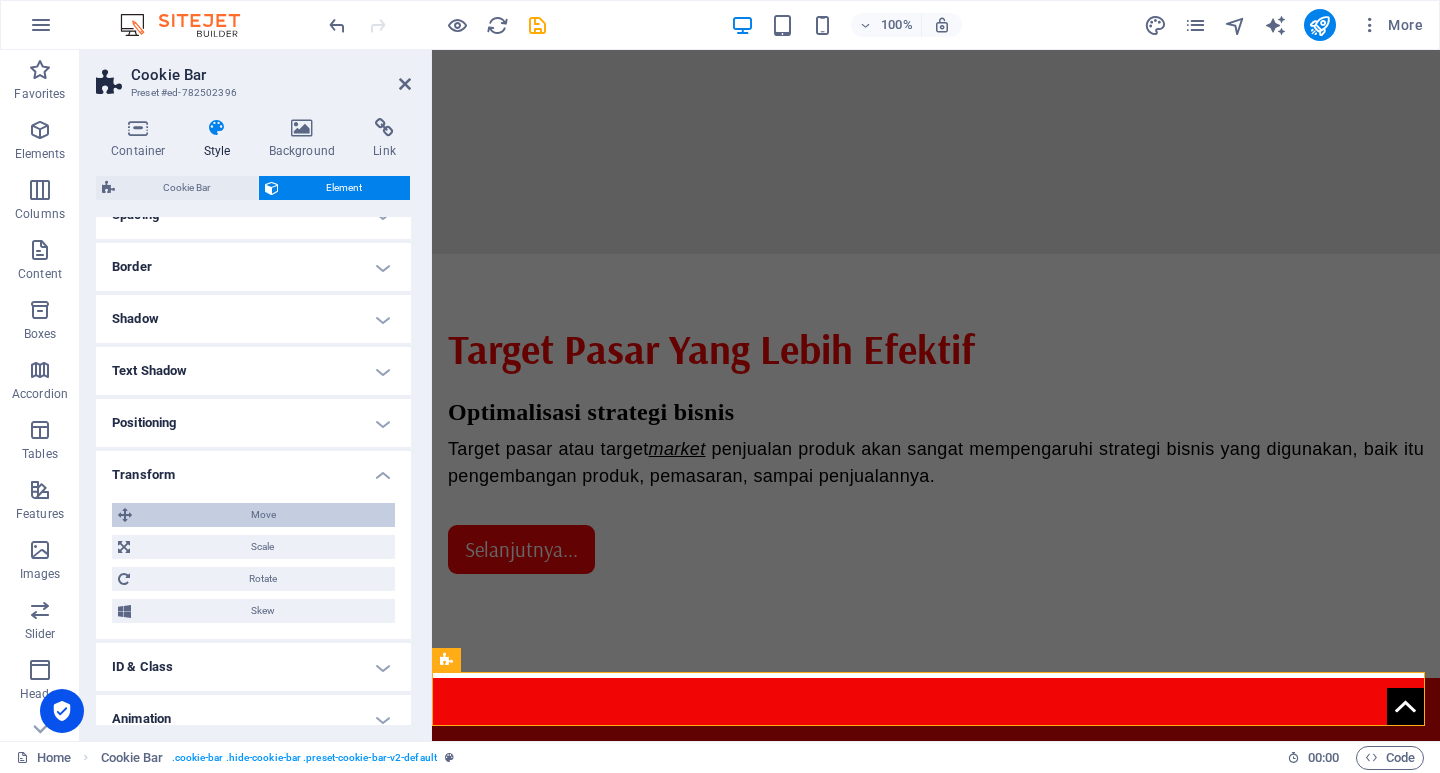 click on "Move" at bounding box center [263, 515] 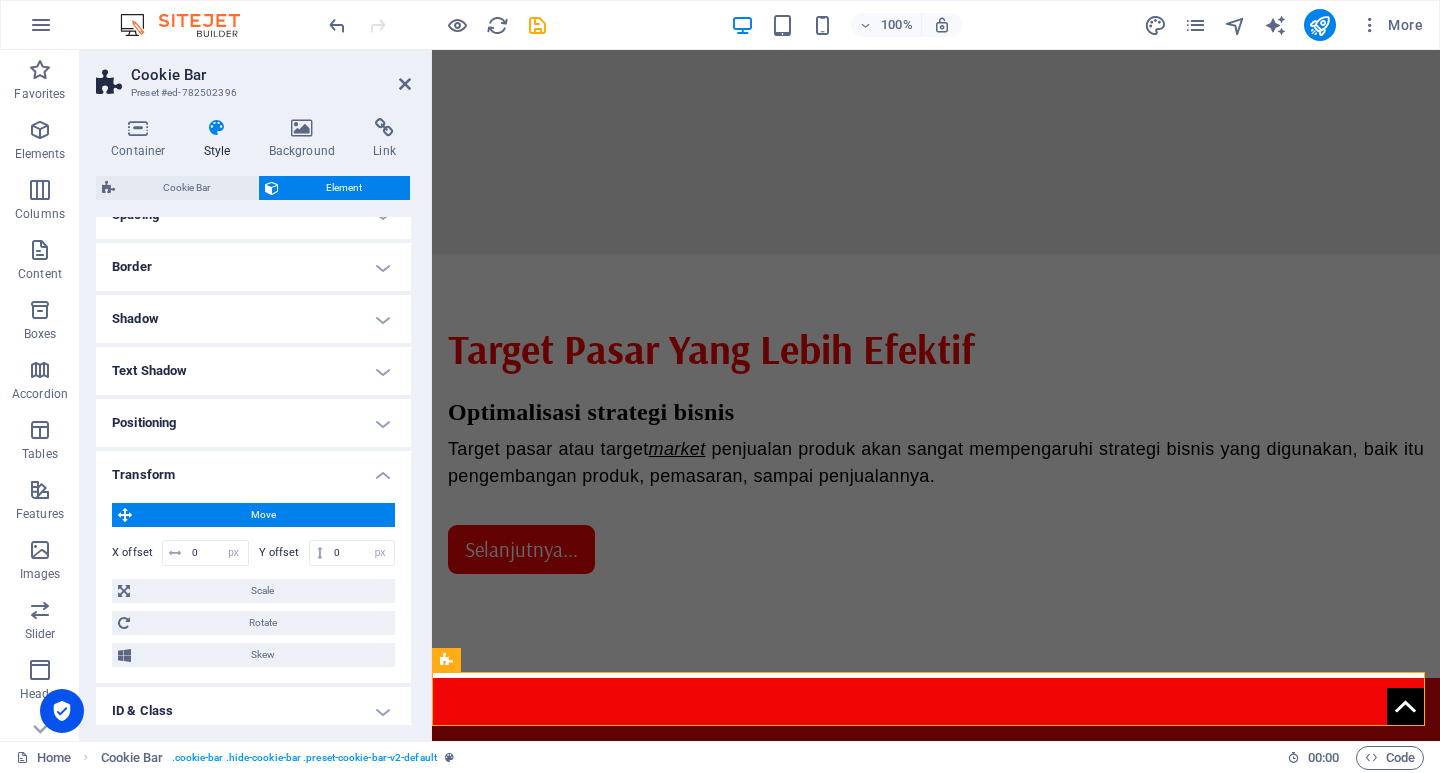 click on "Move" at bounding box center [263, 515] 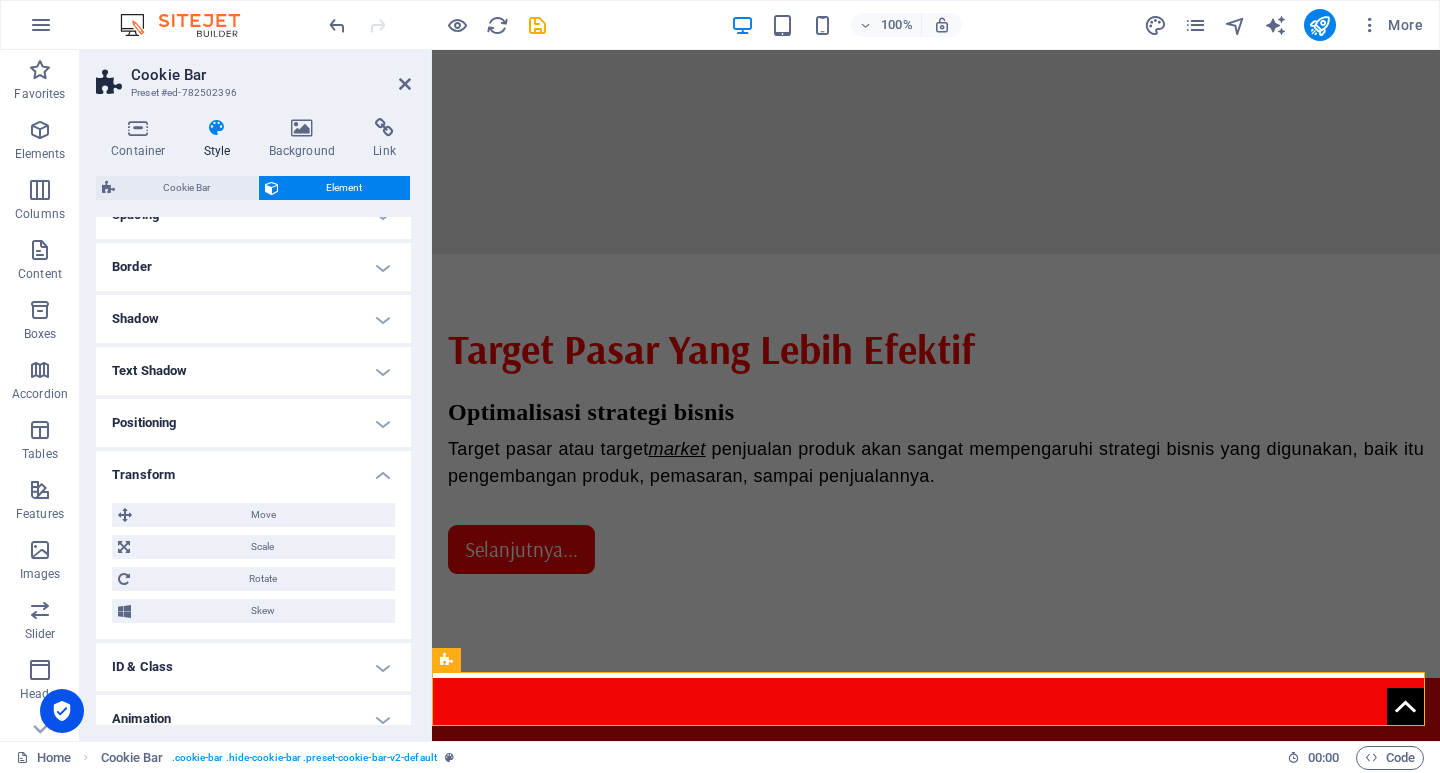 click on "Transform" at bounding box center [253, 469] 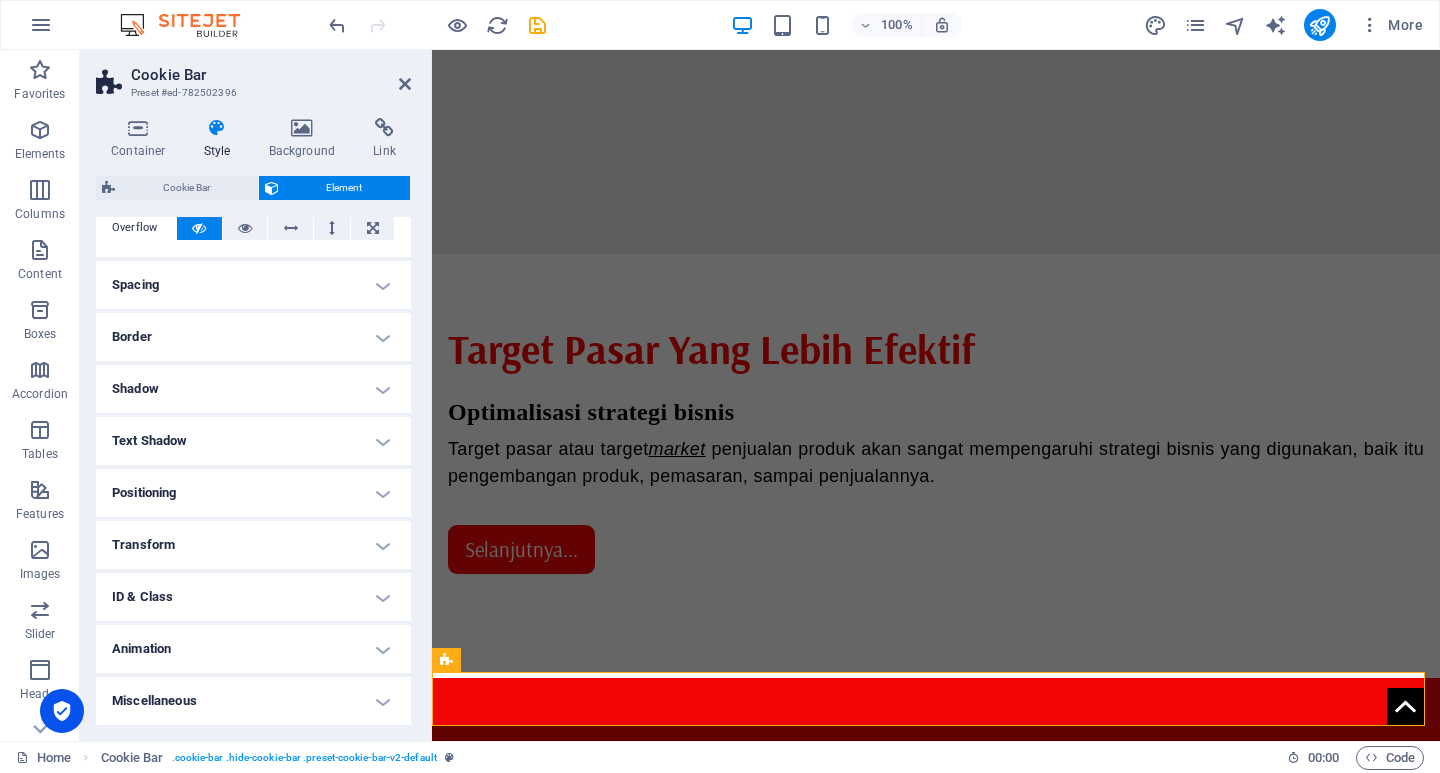 click on "Animation" at bounding box center (253, 649) 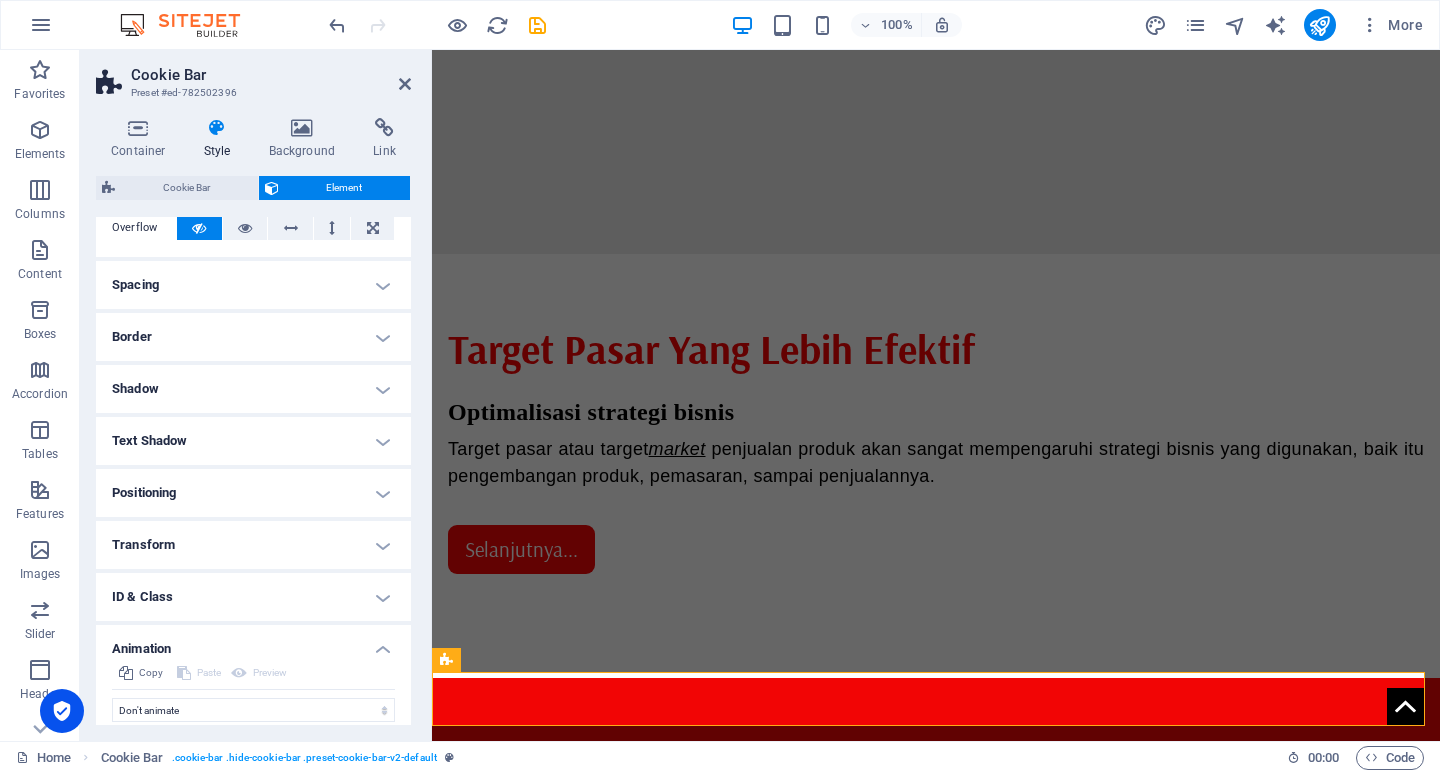 scroll, scrollTop: 192, scrollLeft: 0, axis: vertical 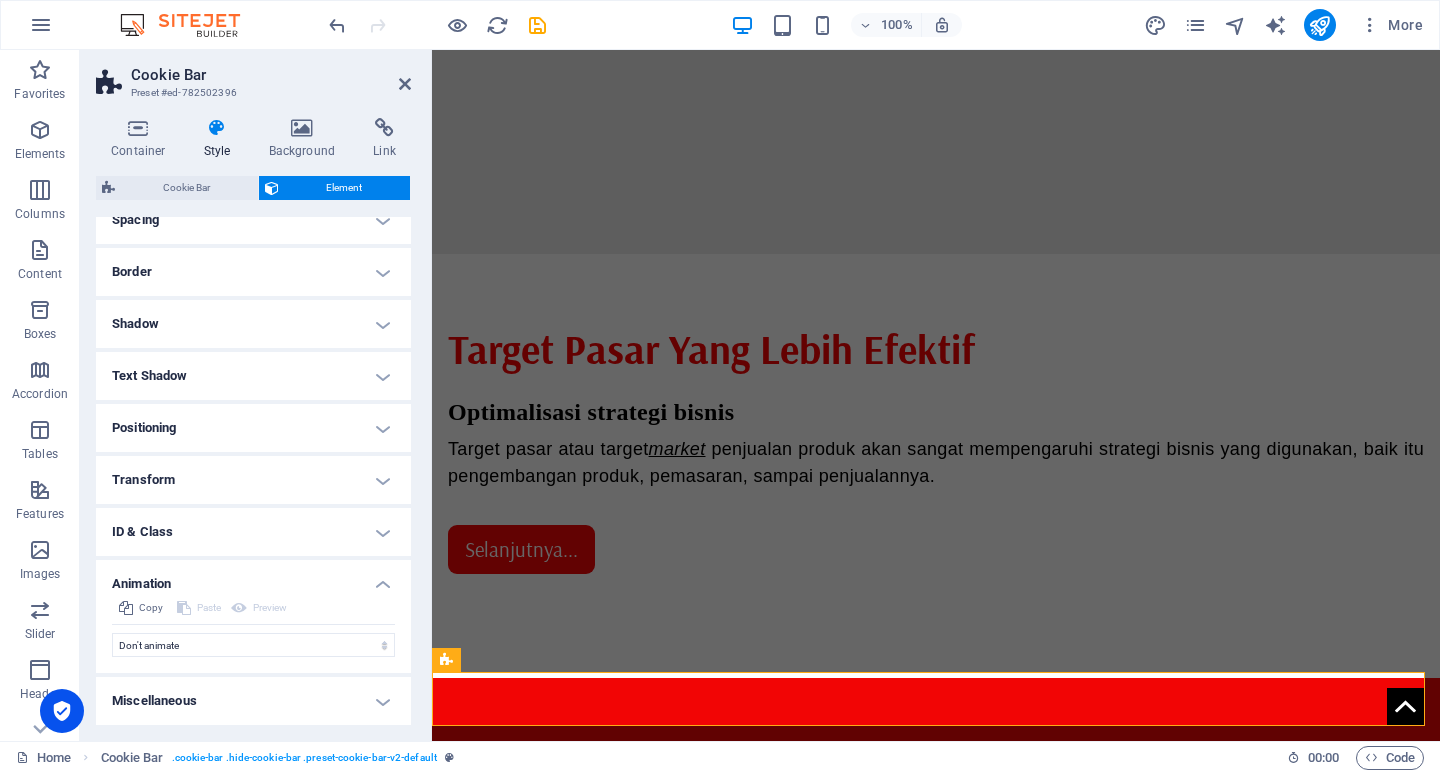 click on "Animation" at bounding box center (253, 578) 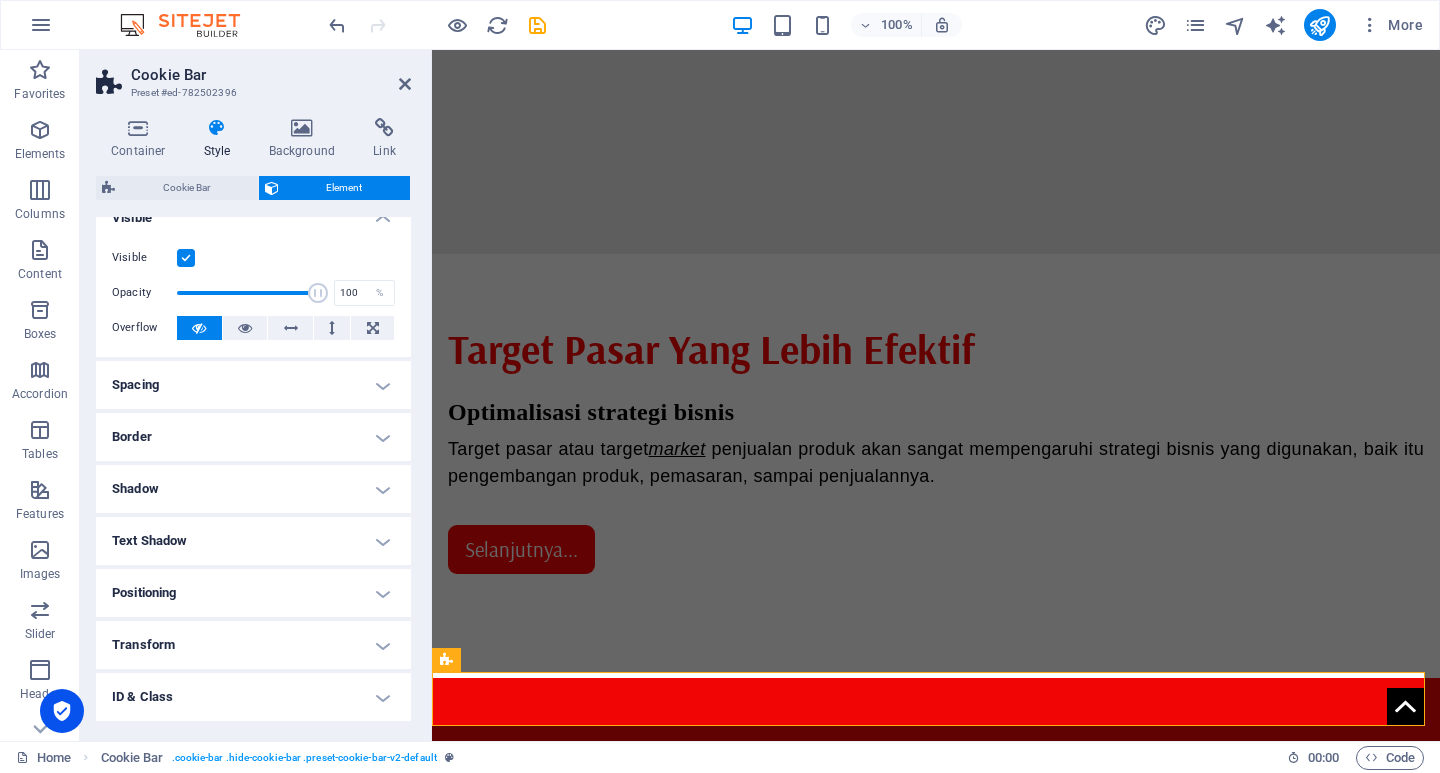 scroll, scrollTop: 0, scrollLeft: 0, axis: both 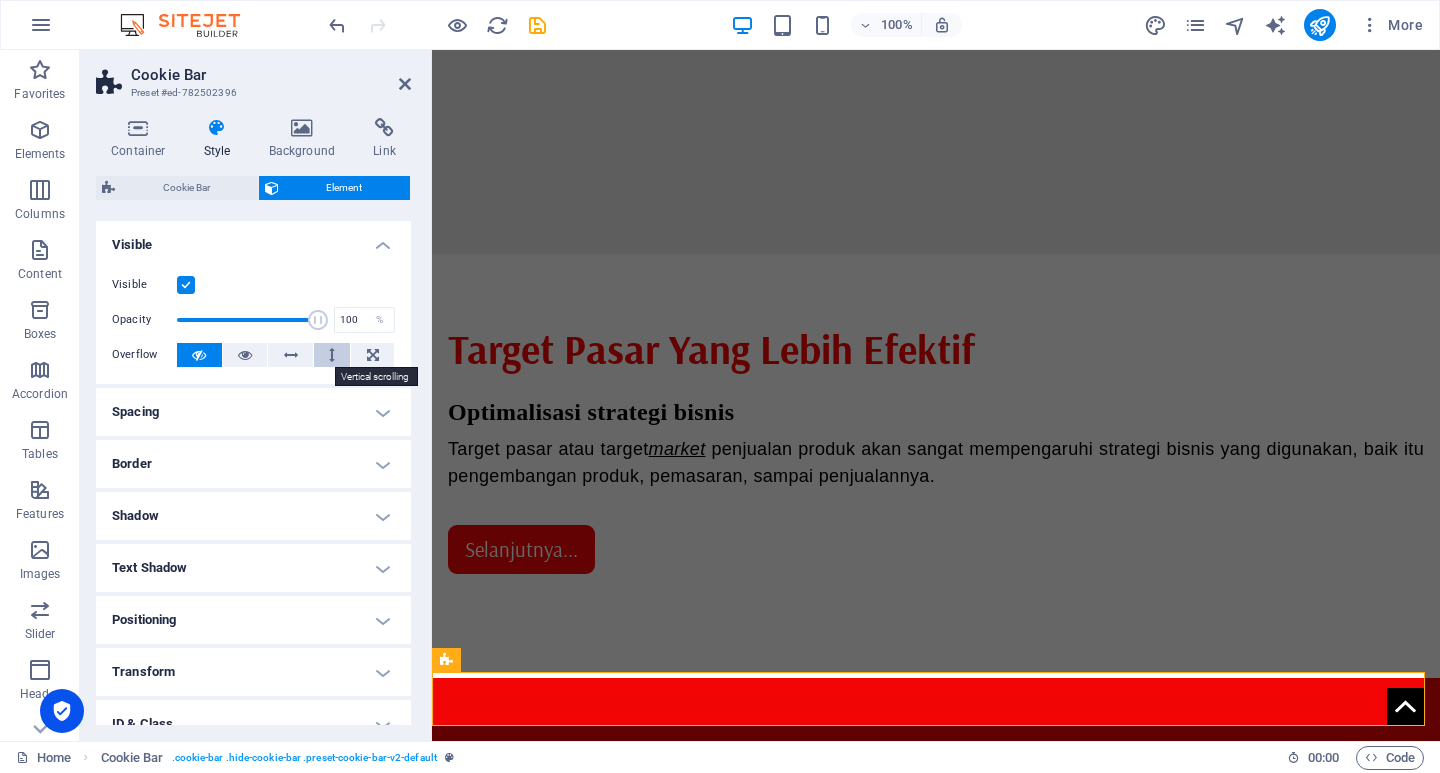 click at bounding box center (332, 355) 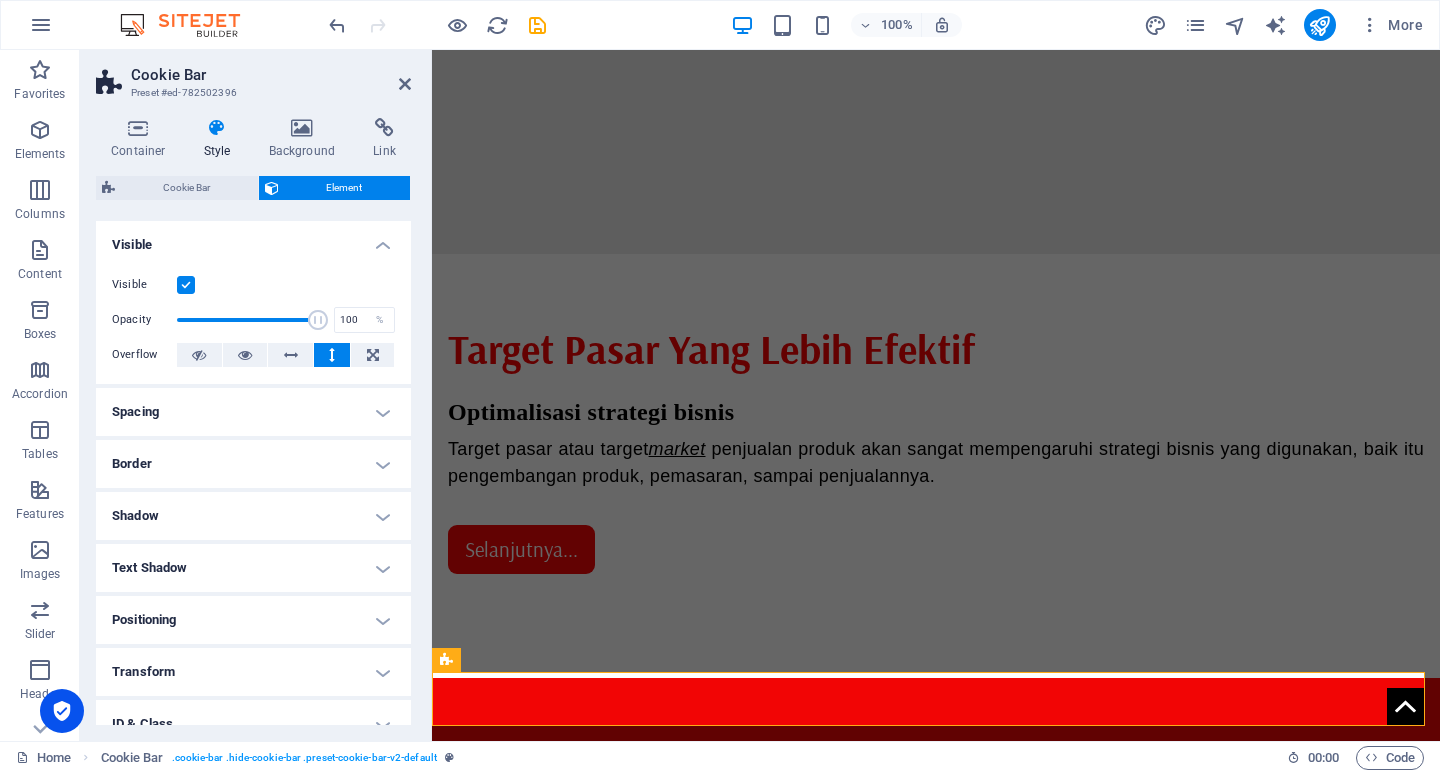 click at bounding box center [332, 355] 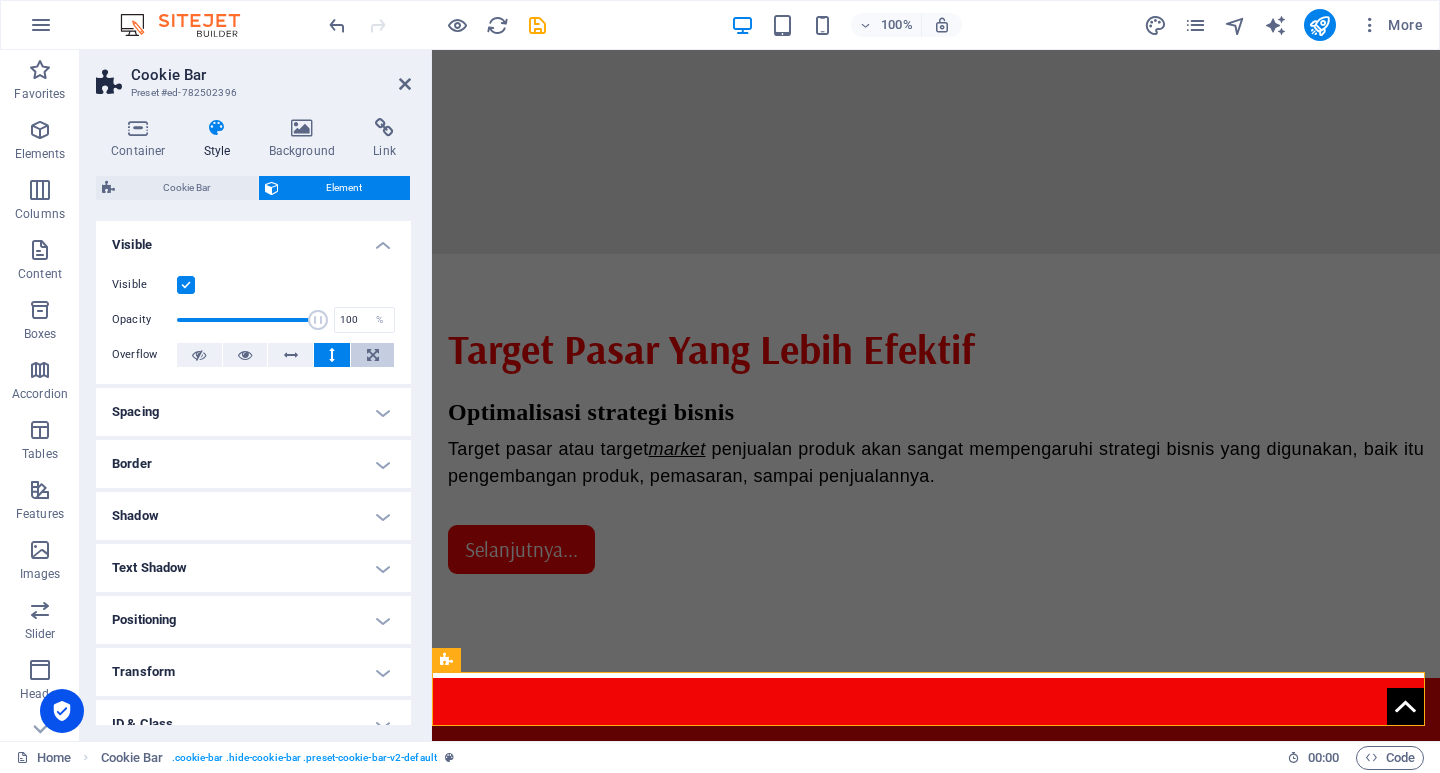 click at bounding box center (373, 355) 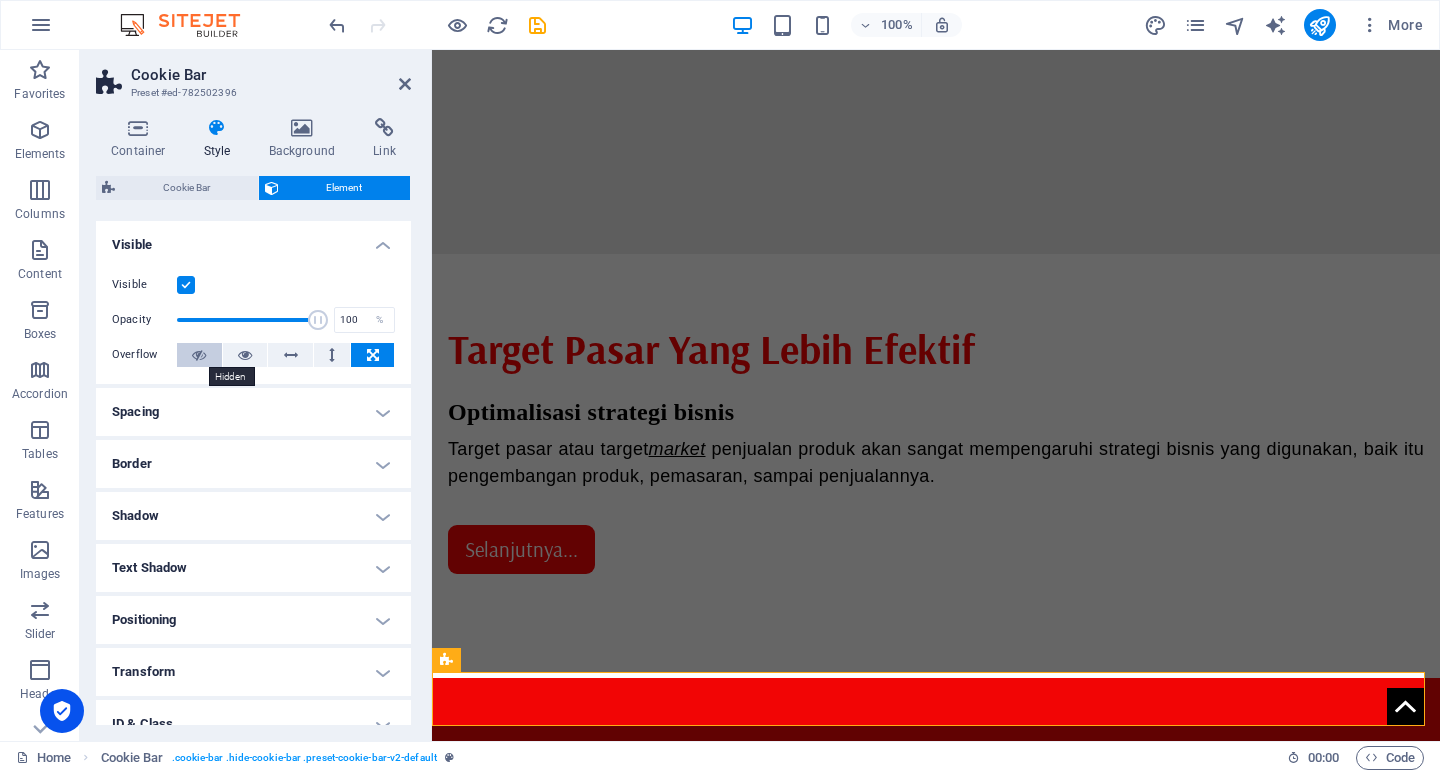 click at bounding box center (199, 355) 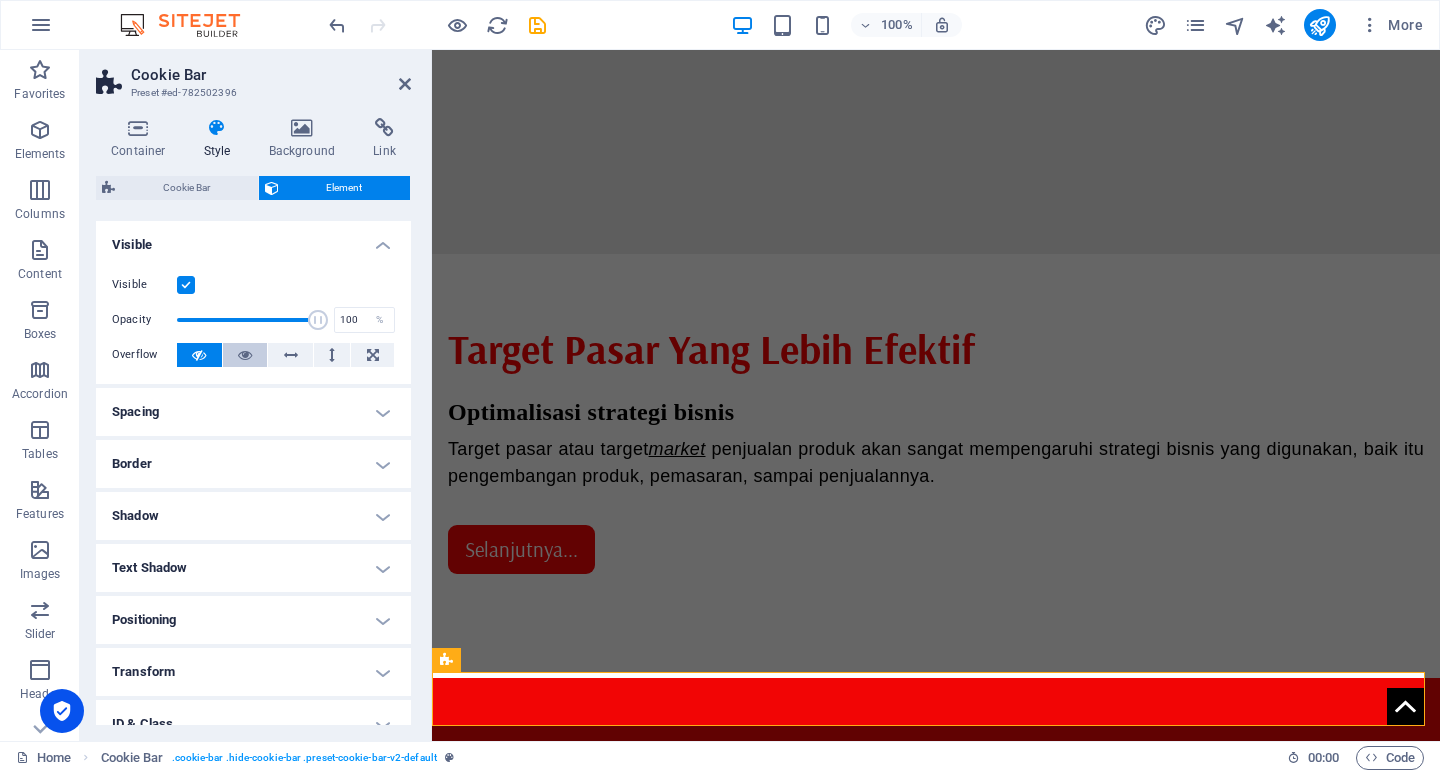 click at bounding box center [245, 355] 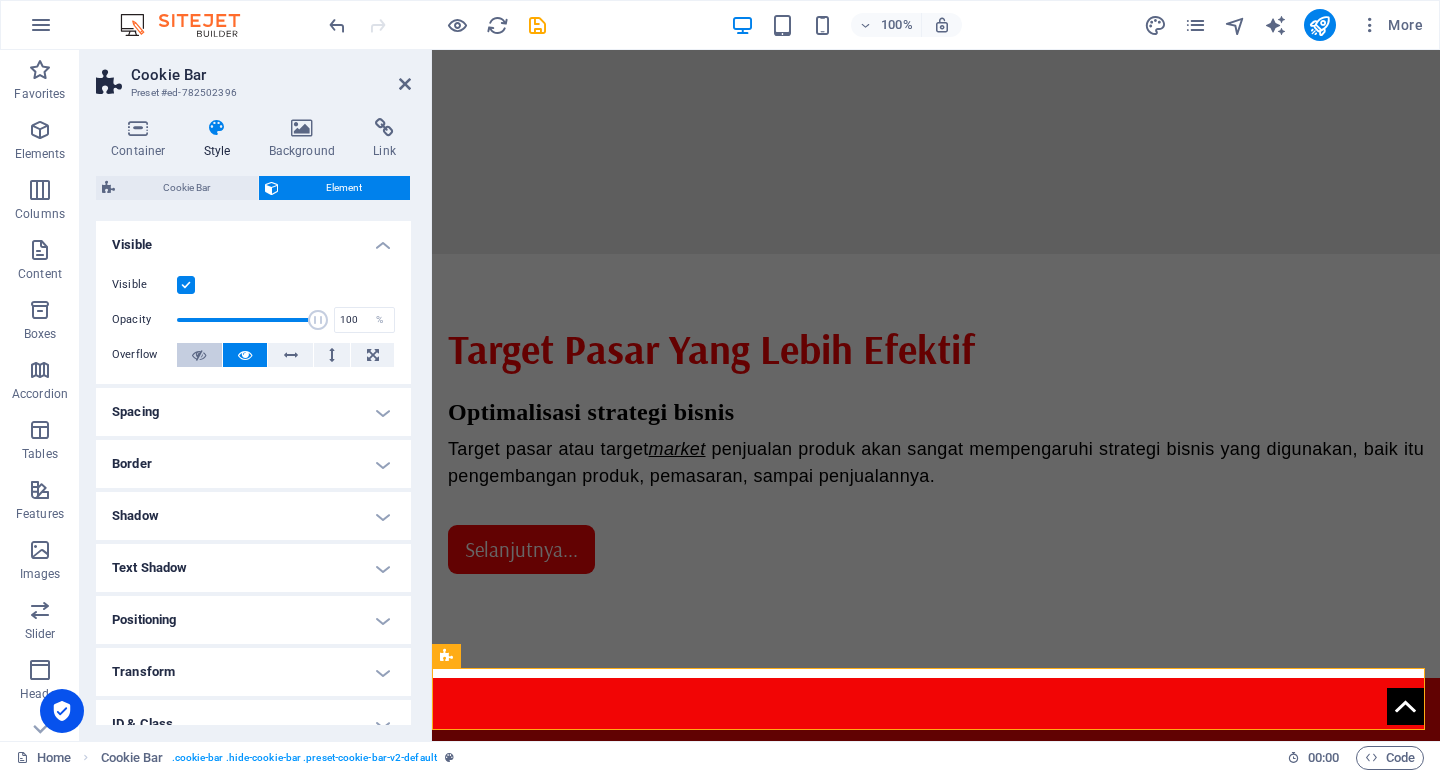 click at bounding box center [199, 355] 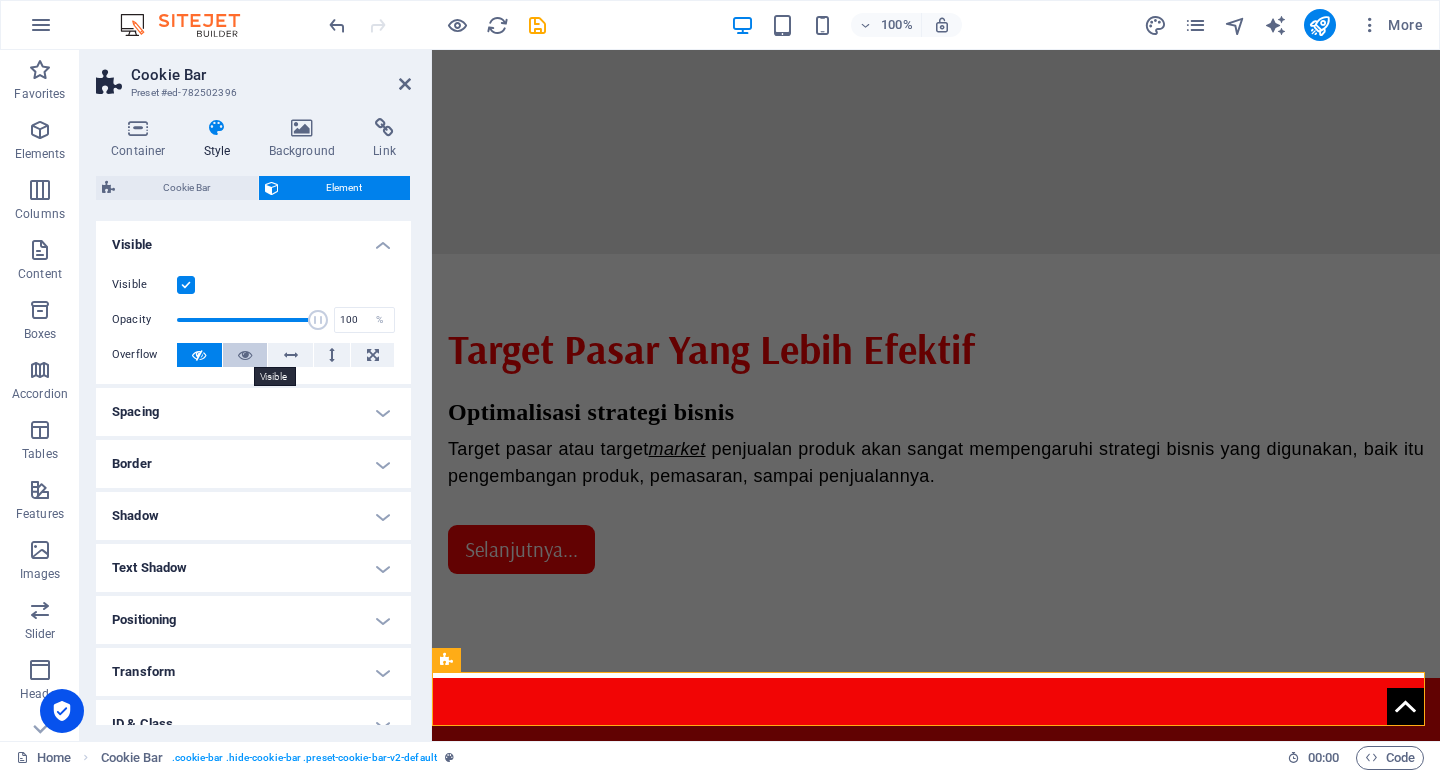 click at bounding box center (245, 355) 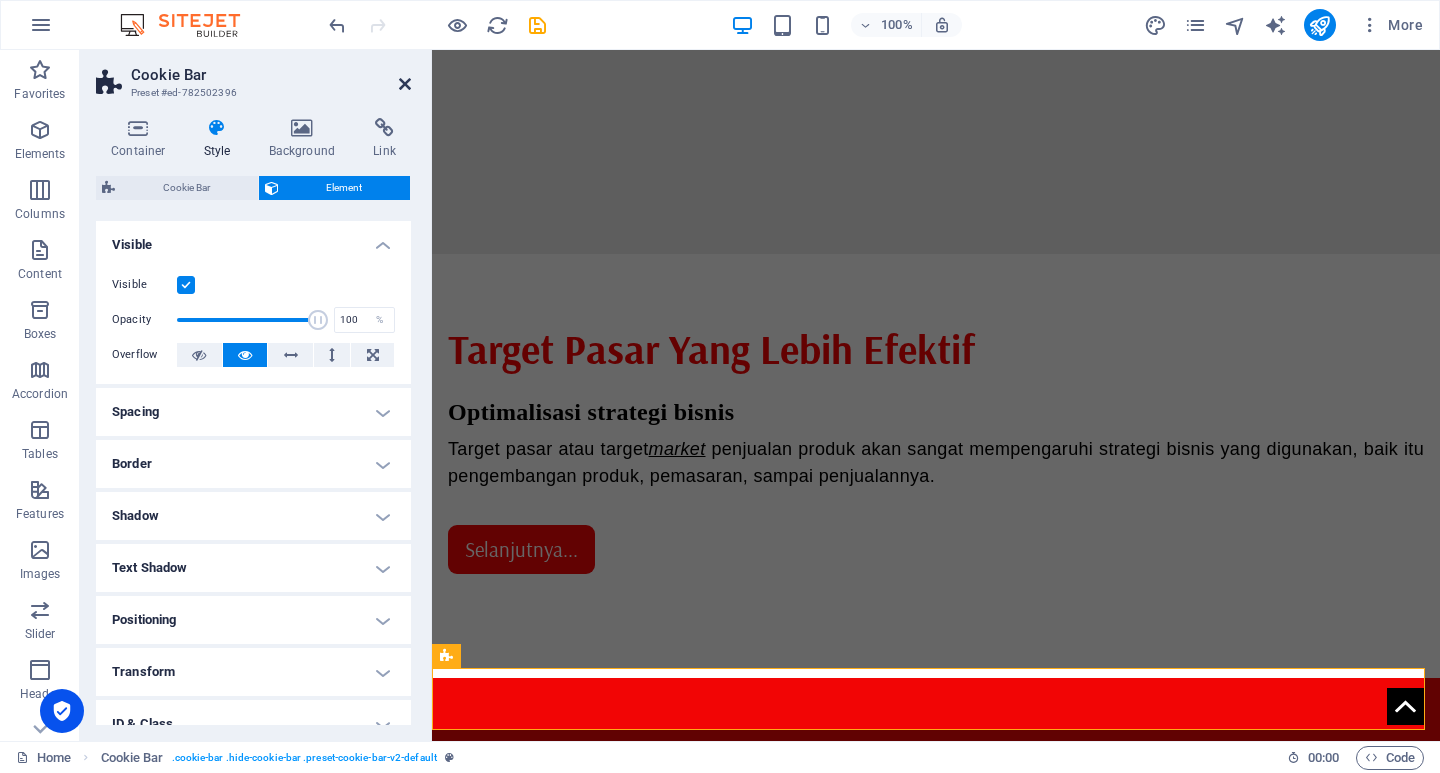 click at bounding box center (405, 84) 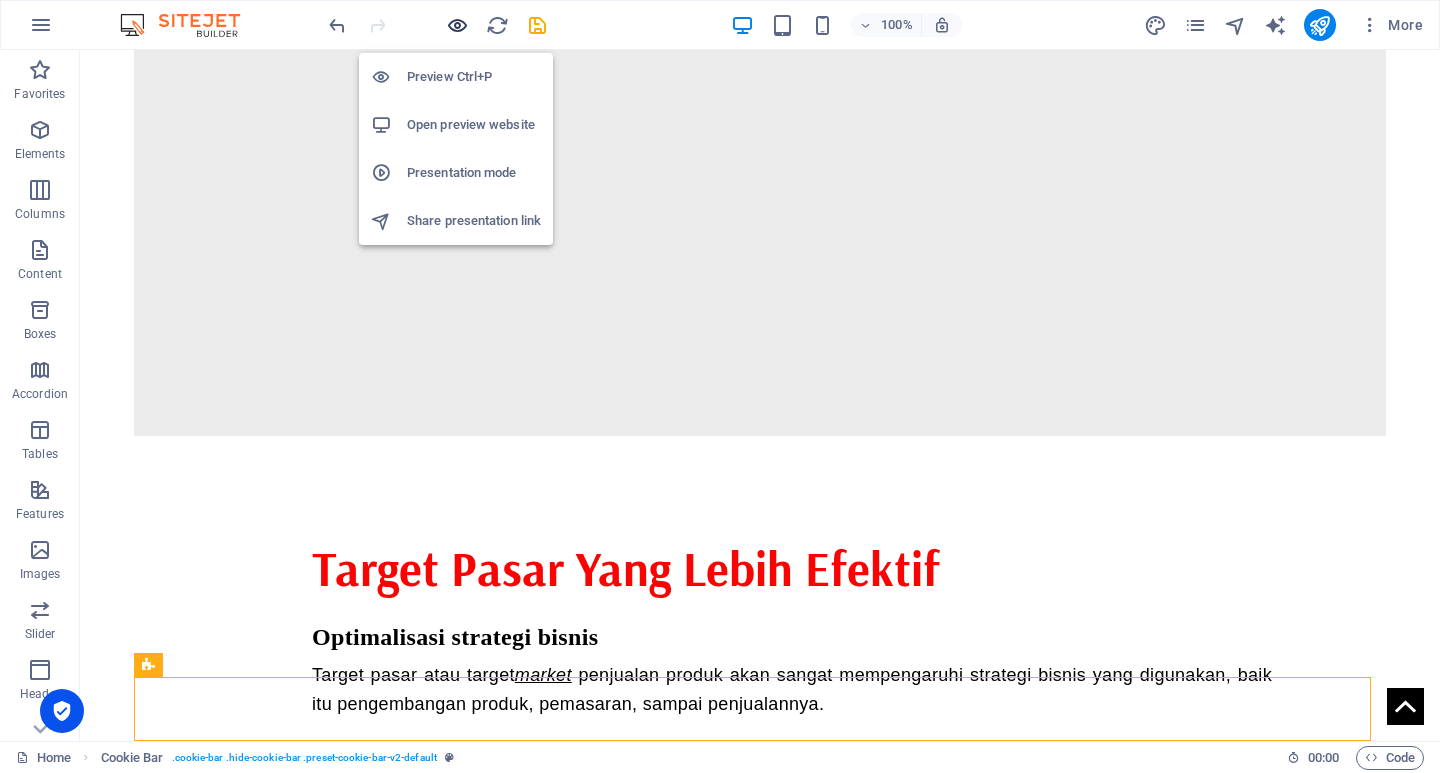 click at bounding box center [457, 25] 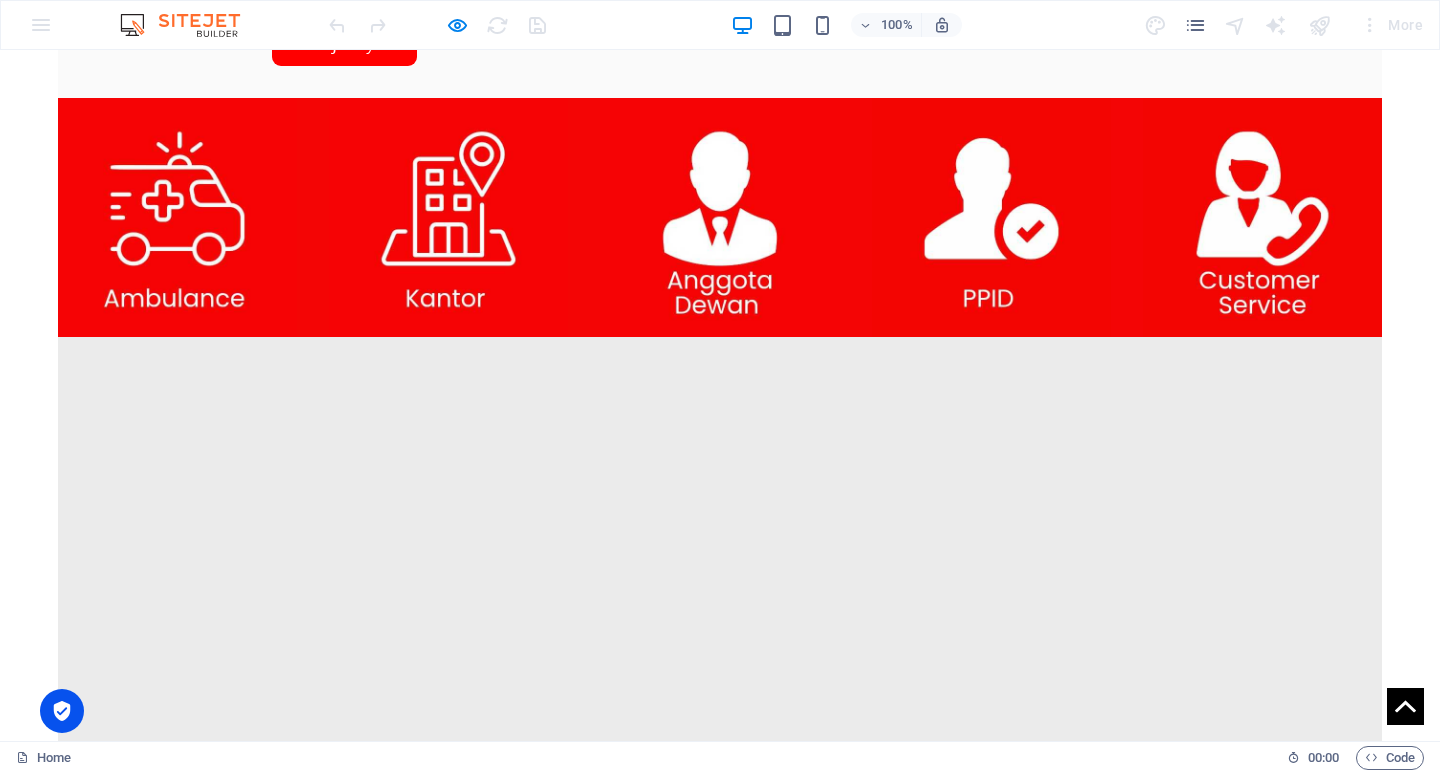 scroll, scrollTop: 1509, scrollLeft: 0, axis: vertical 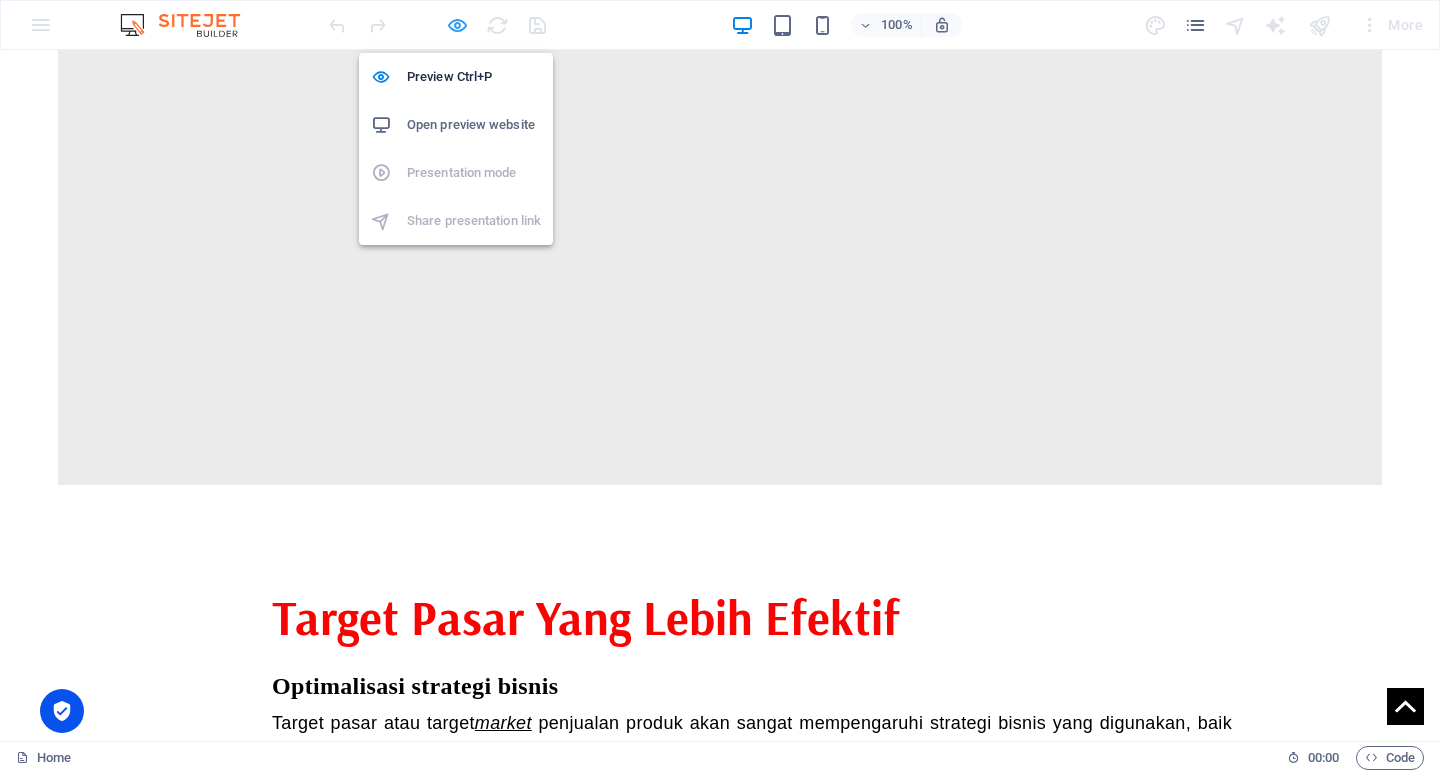 click at bounding box center (457, 25) 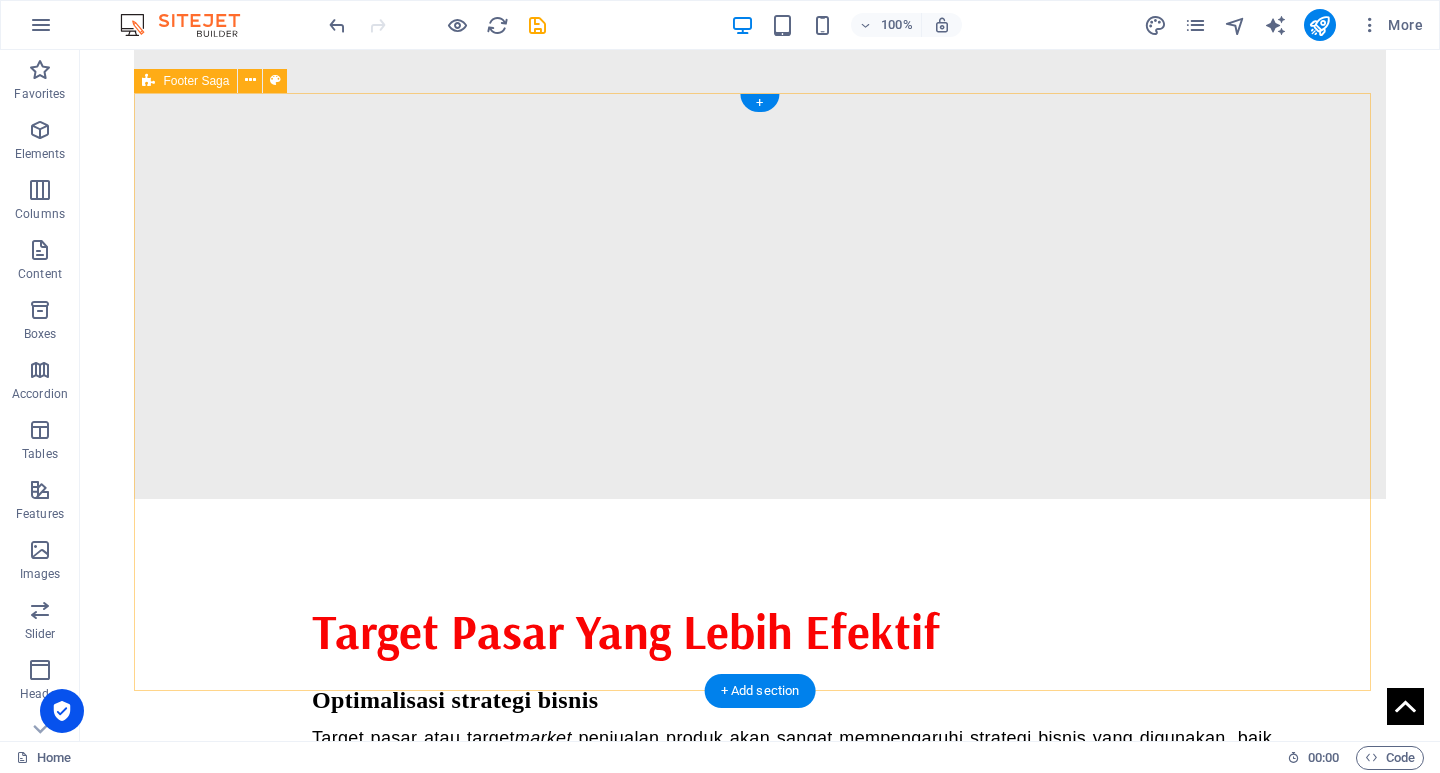 scroll, scrollTop: 1572, scrollLeft: 0, axis: vertical 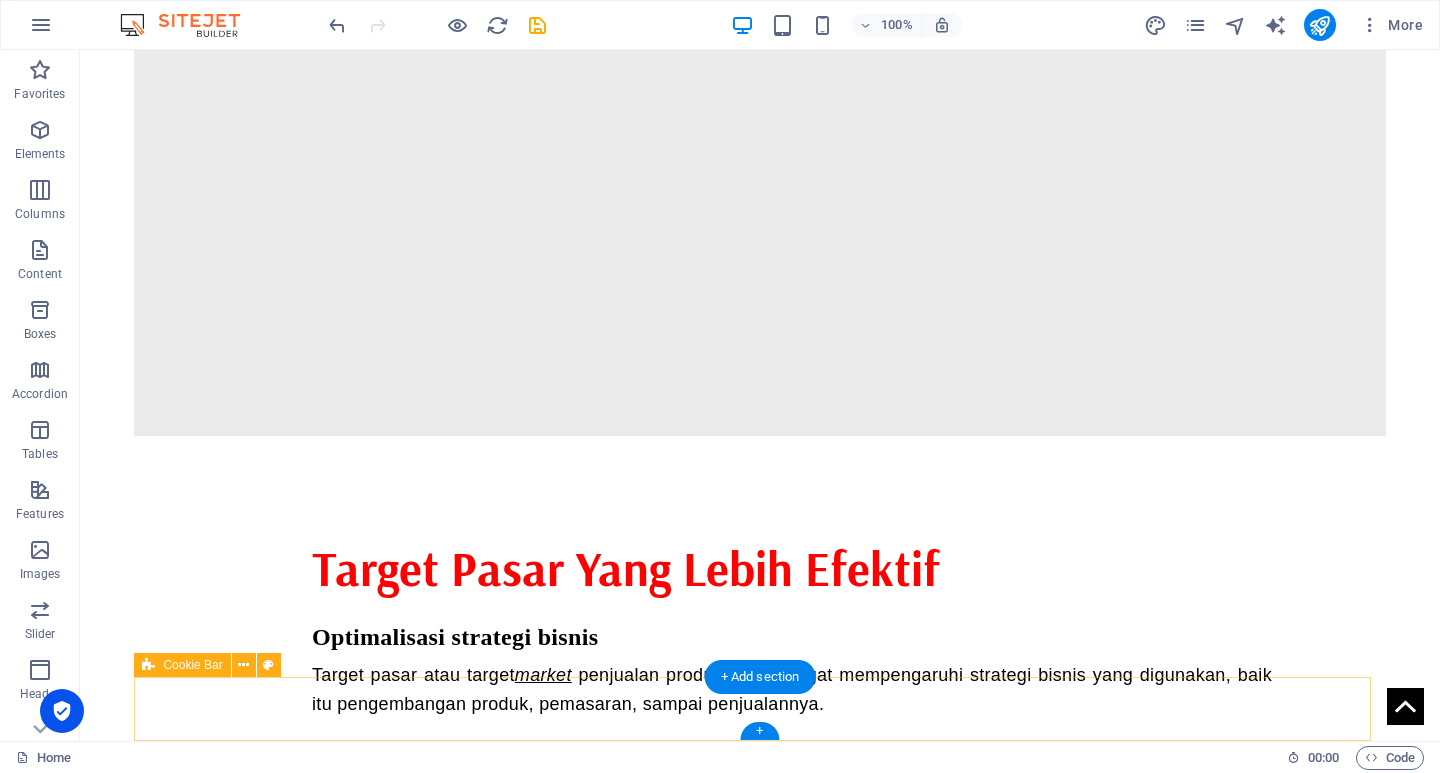 click on "[DOMAIN_NAME] dikelola oleh PPID partai rakyat indonesia." at bounding box center (759, 2343) 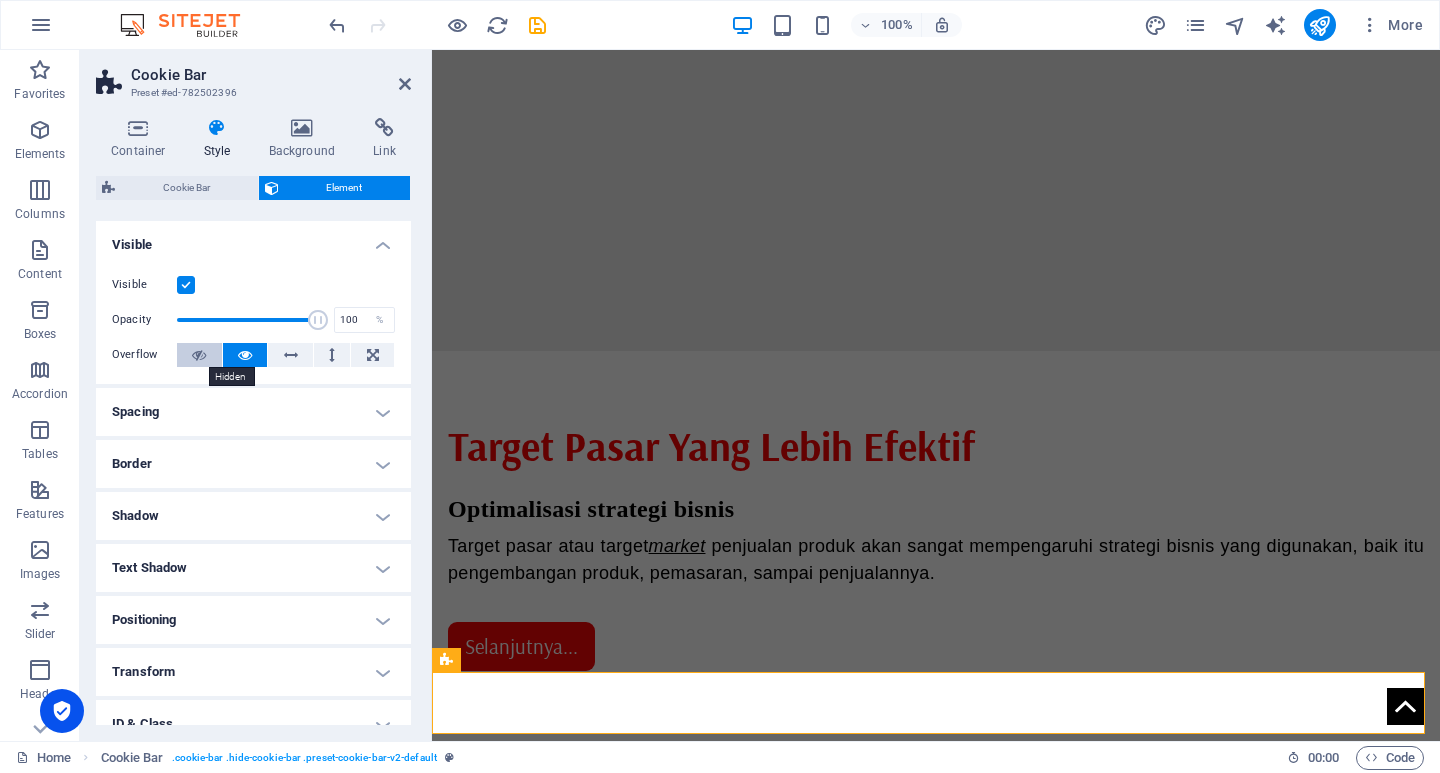 click at bounding box center [199, 355] 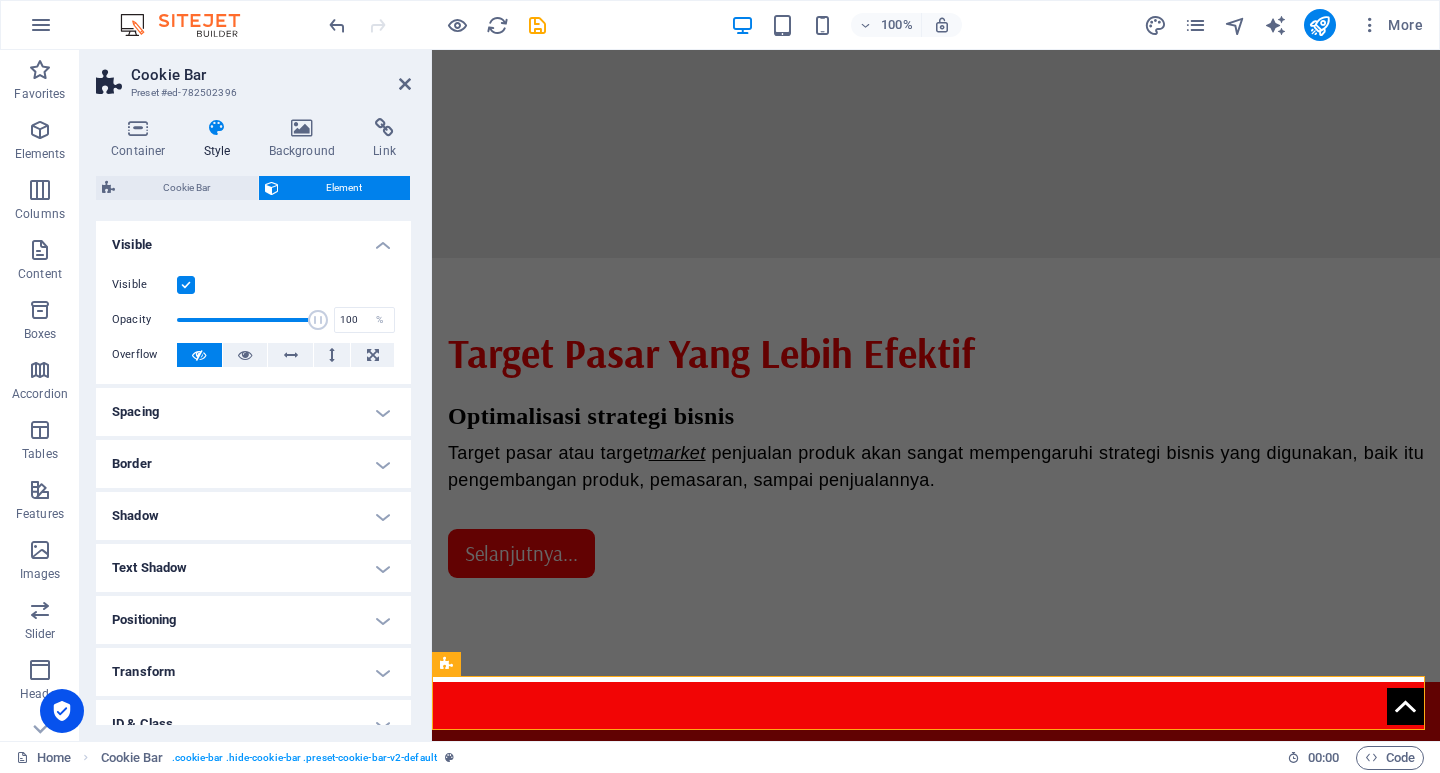 click at bounding box center [186, 285] 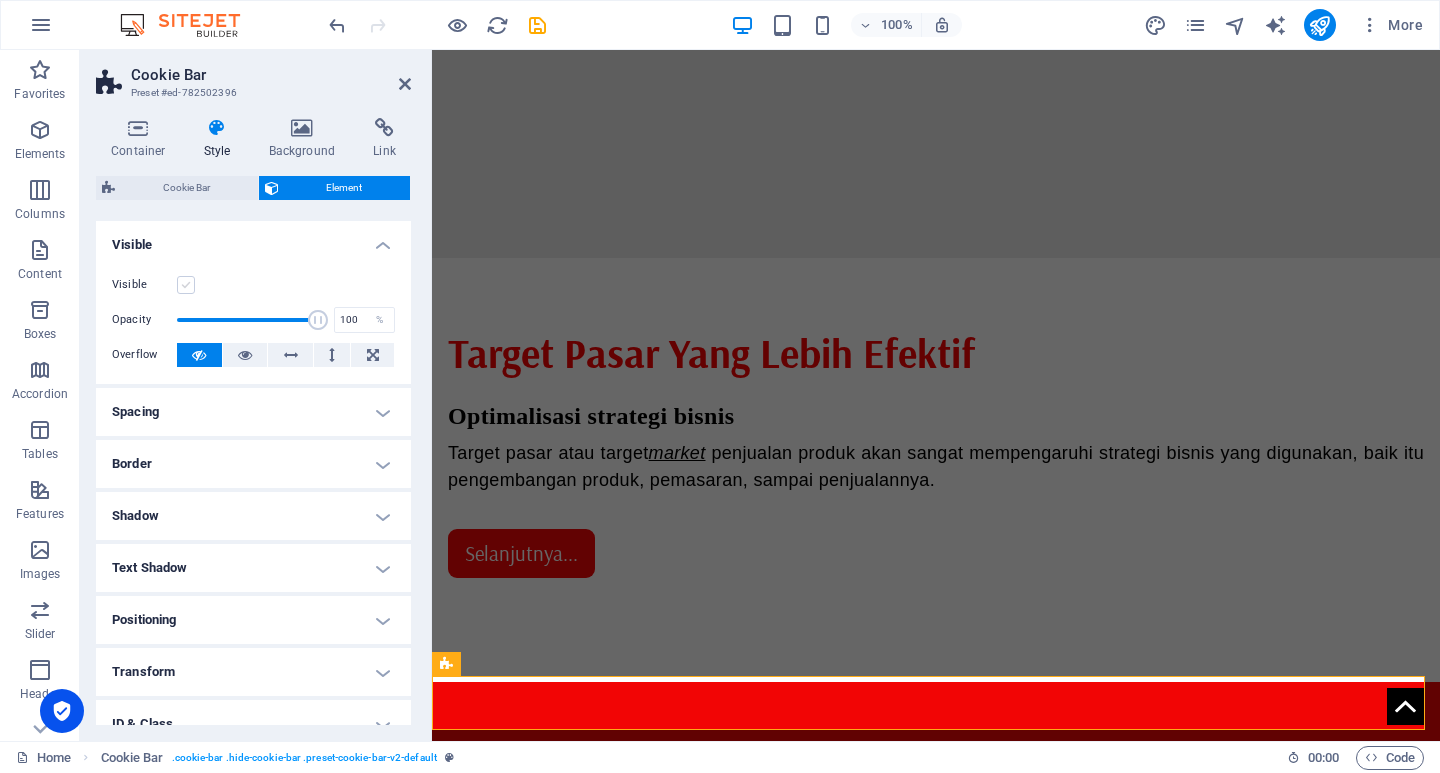 click at bounding box center [186, 285] 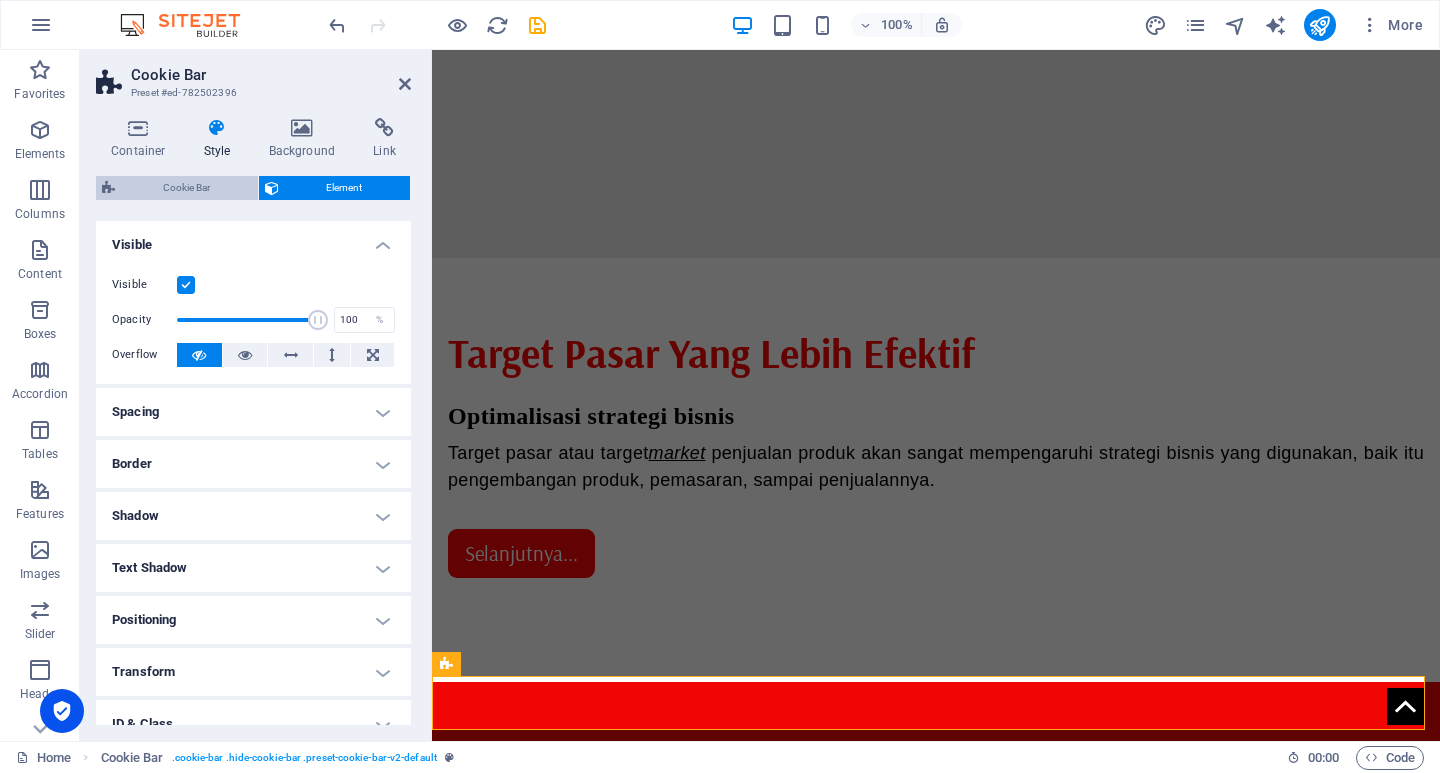 click on "Cookie Bar" at bounding box center [186, 188] 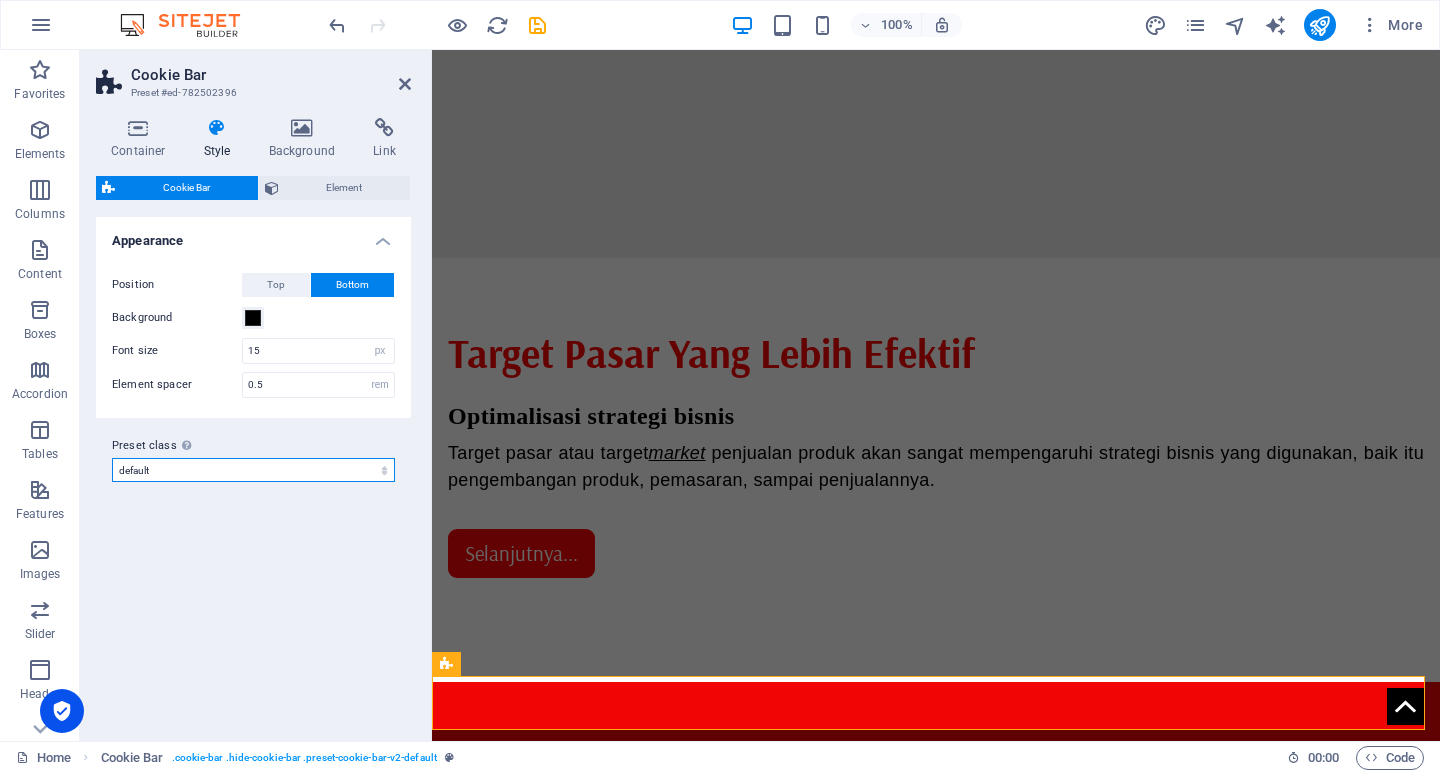 click on "default Add preset class" at bounding box center [253, 470] 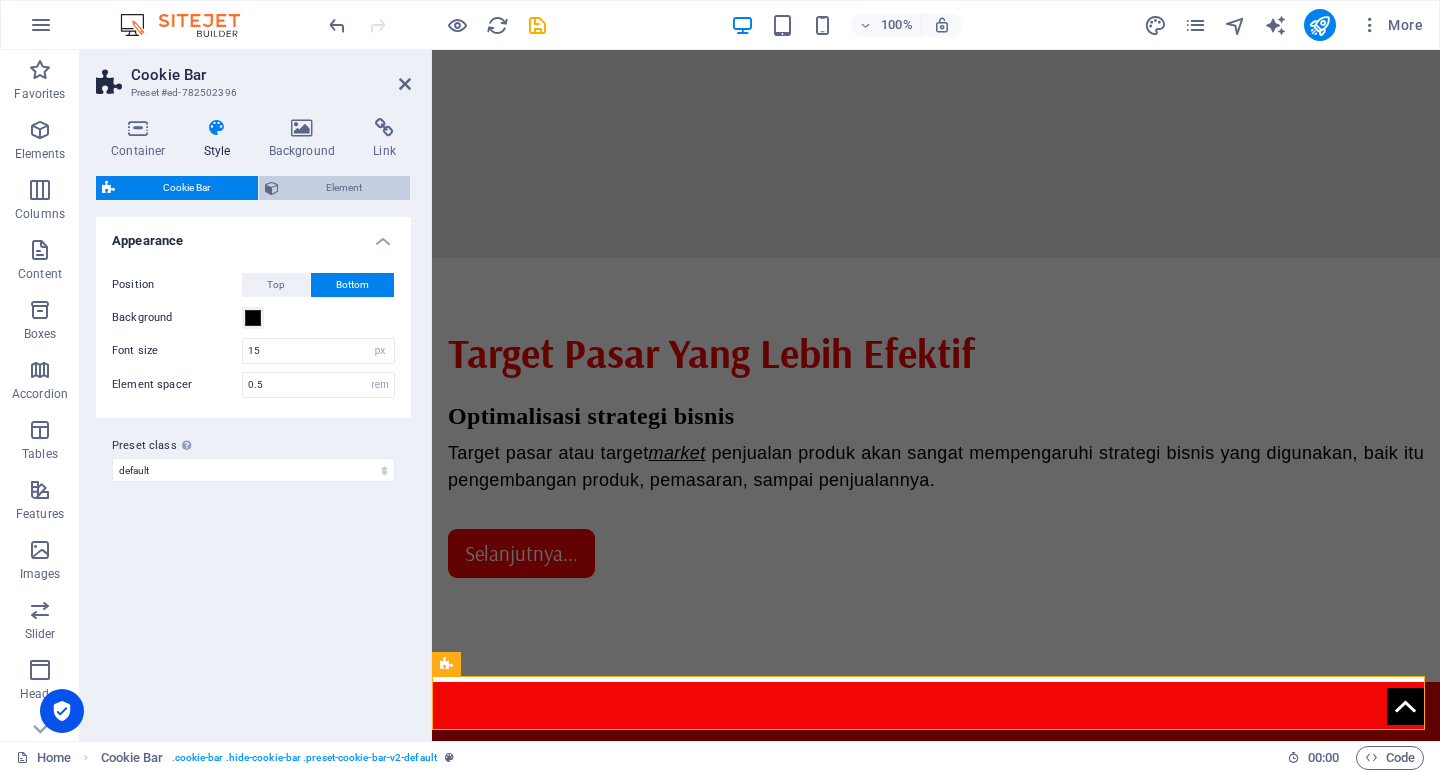 click on "Element" at bounding box center [345, 188] 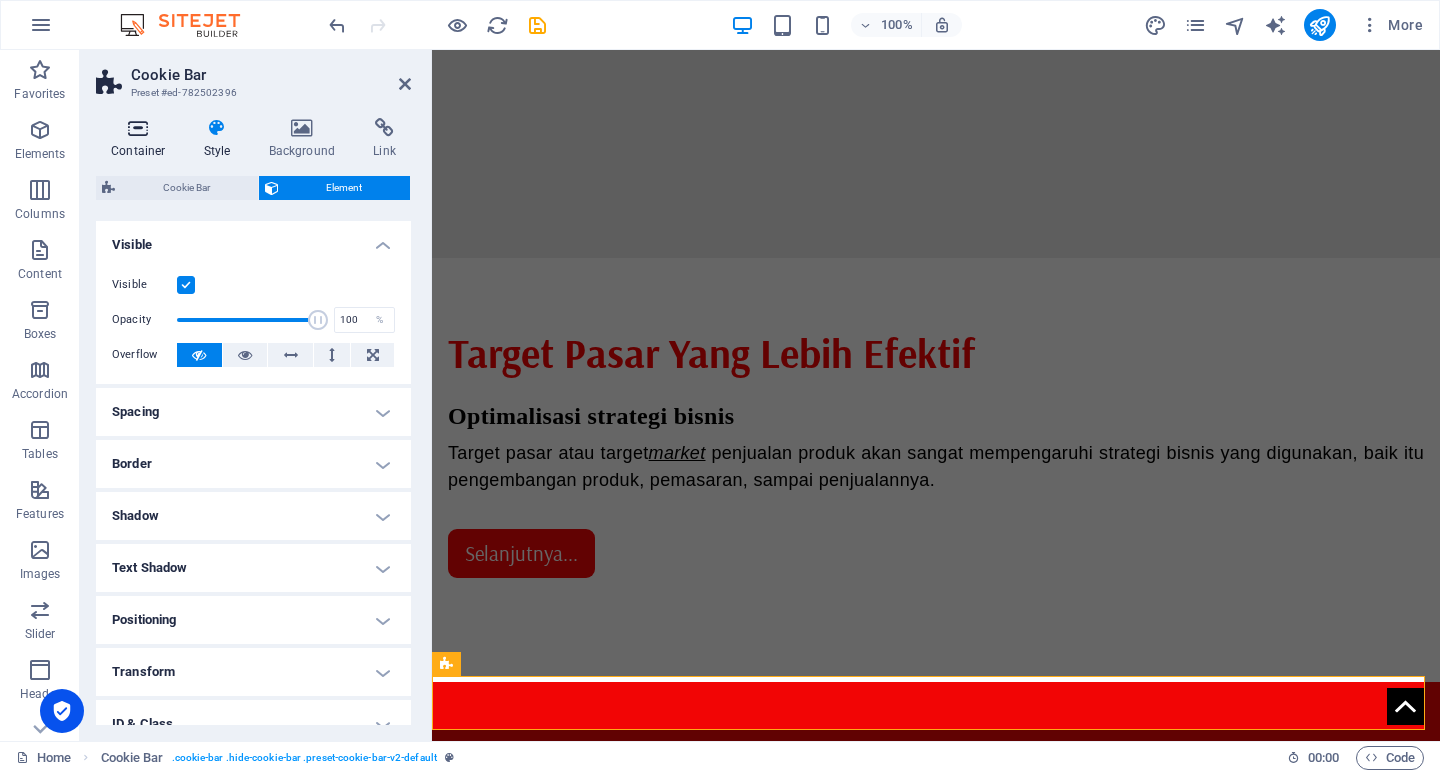 click at bounding box center (138, 128) 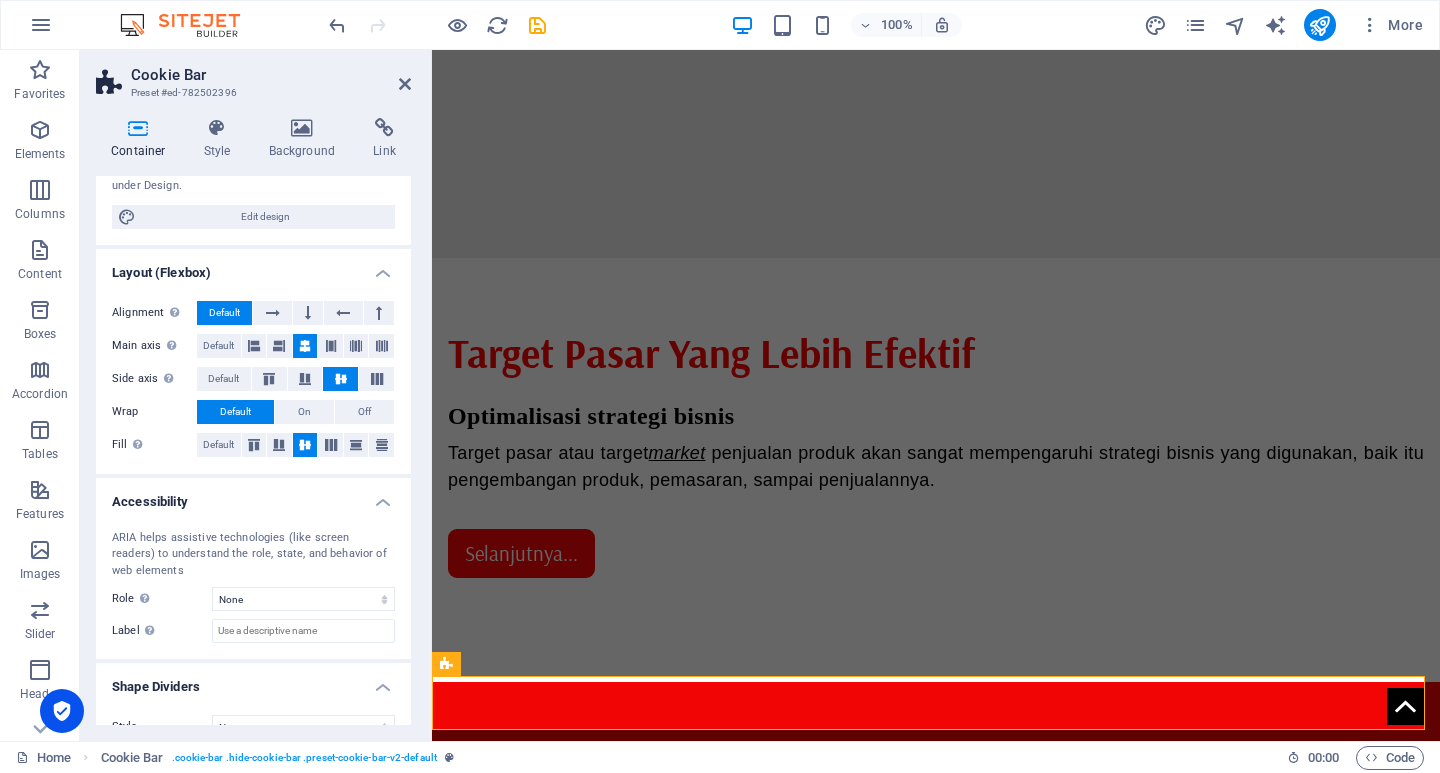 scroll, scrollTop: 200, scrollLeft: 0, axis: vertical 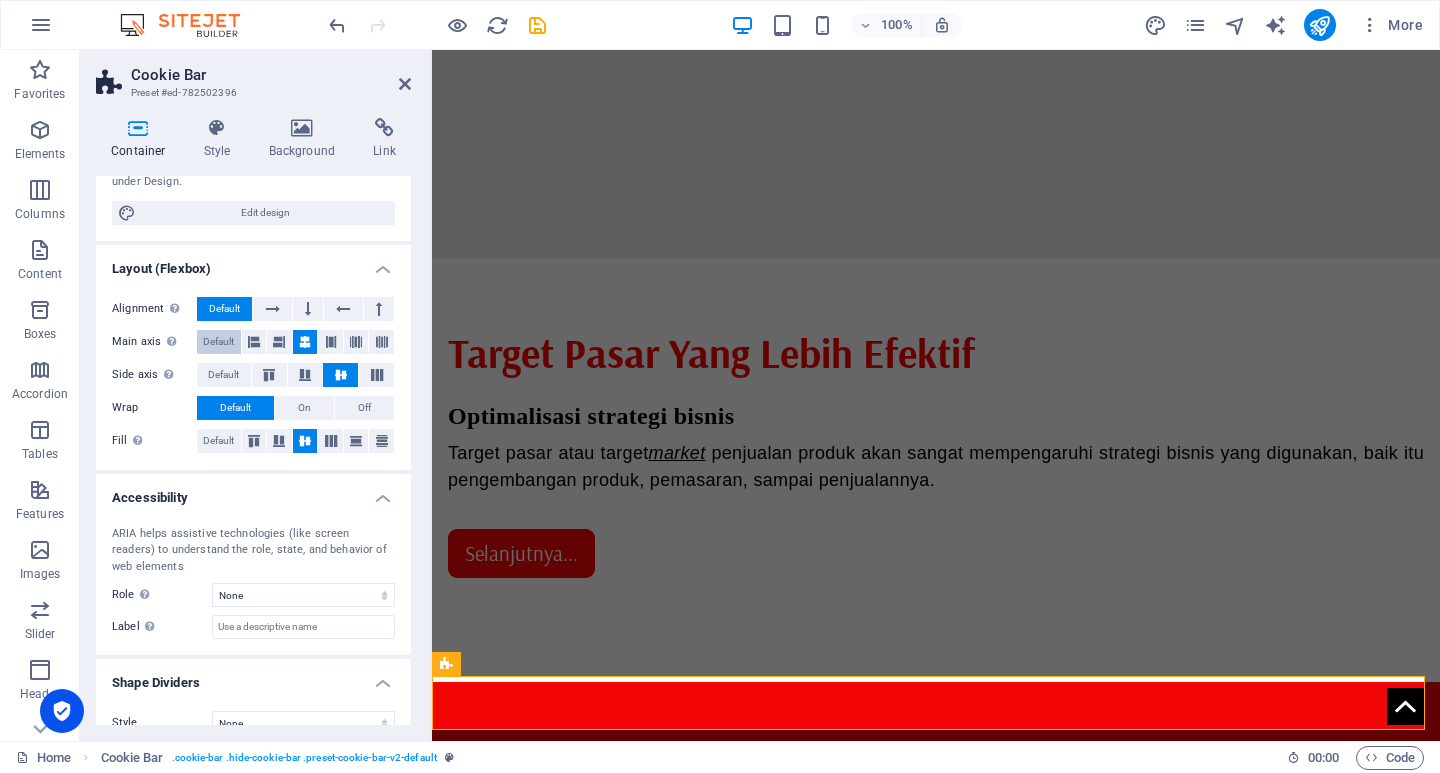 click on "Default" at bounding box center (218, 342) 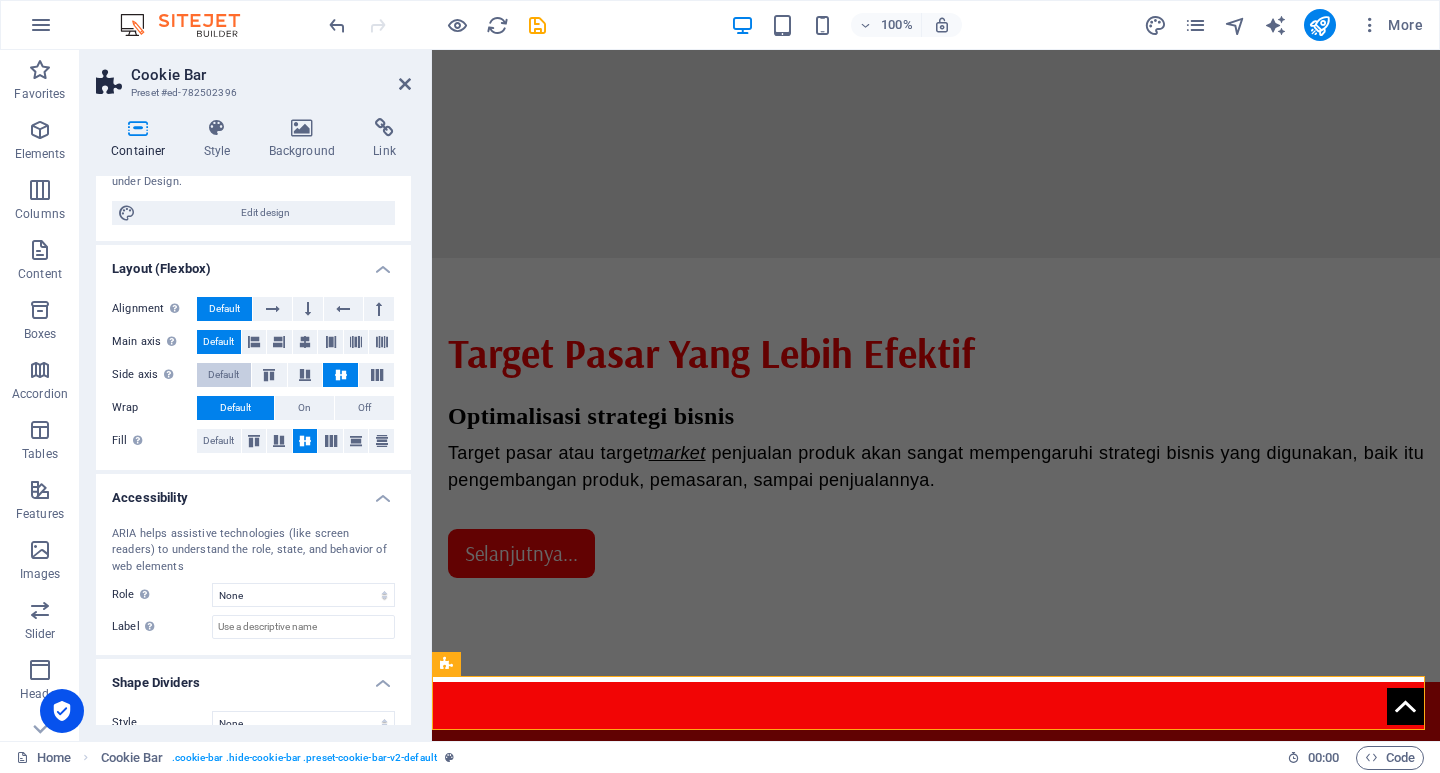 click on "Default" at bounding box center [223, 375] 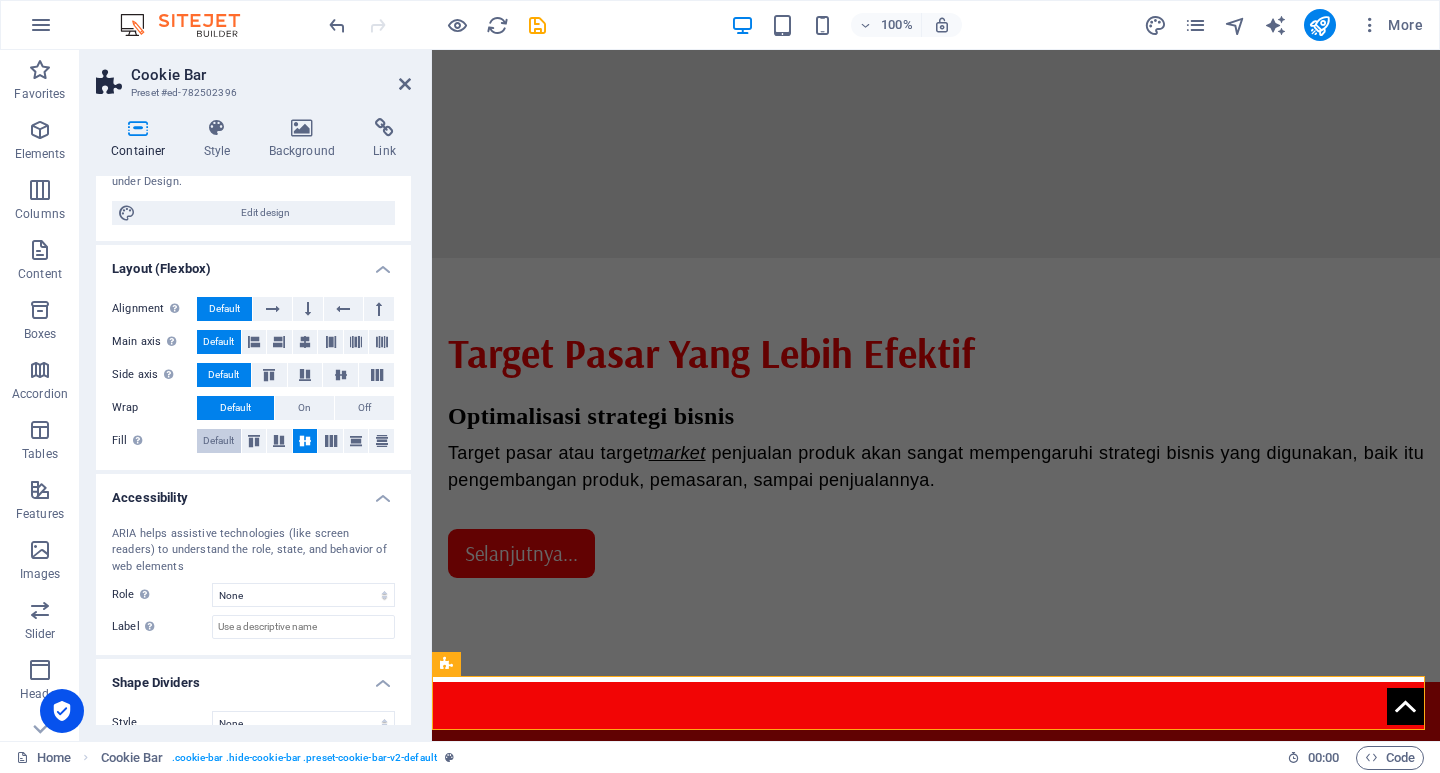 click on "Default" at bounding box center [218, 441] 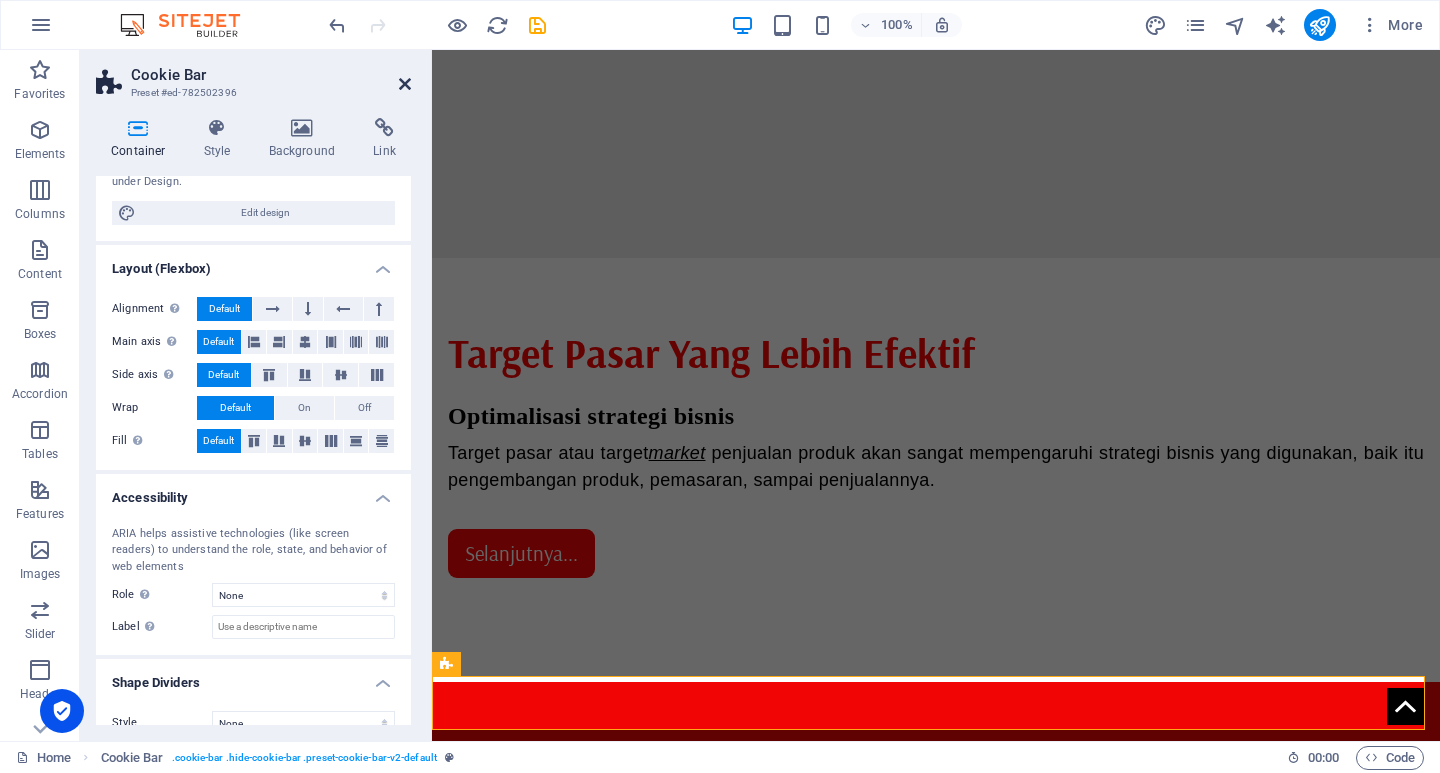 click at bounding box center (405, 84) 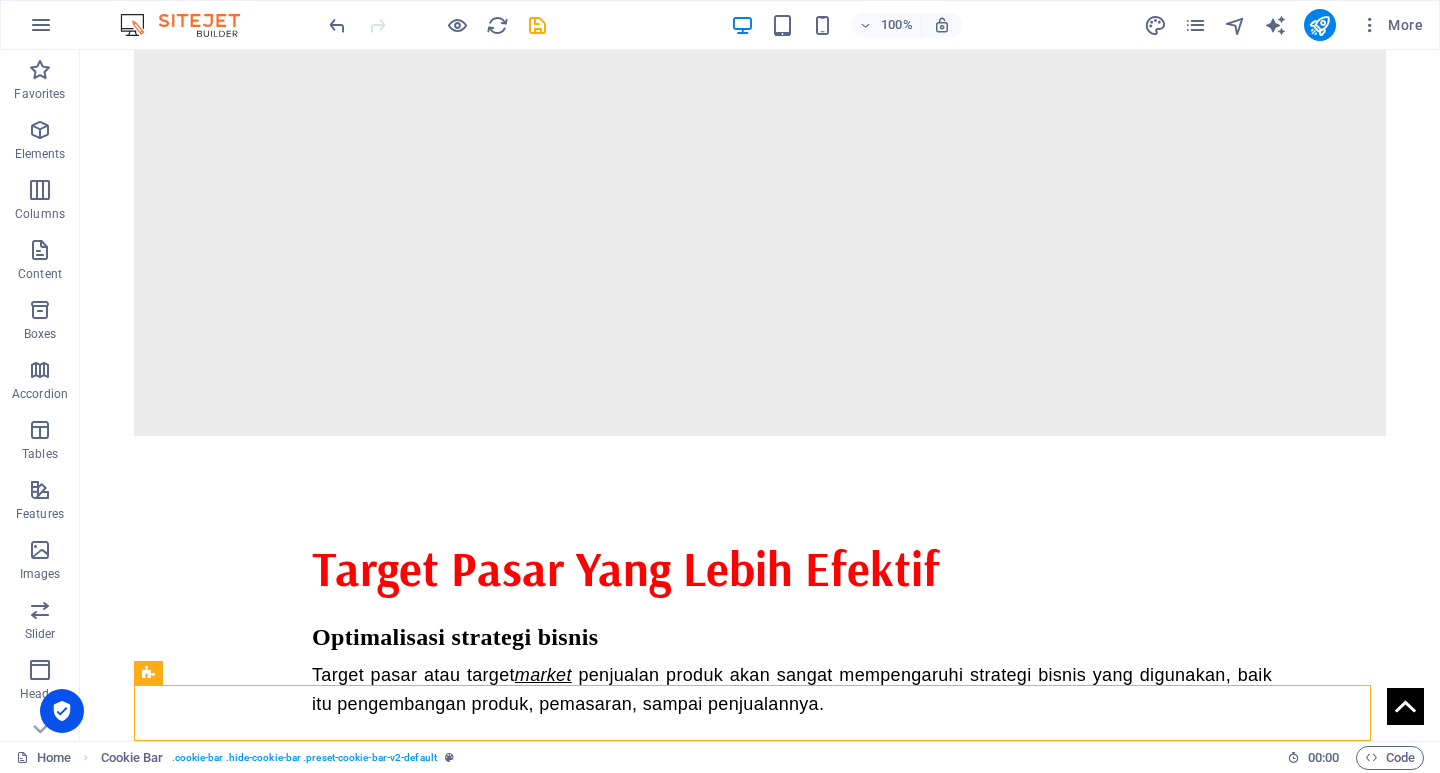 scroll, scrollTop: 1568, scrollLeft: 0, axis: vertical 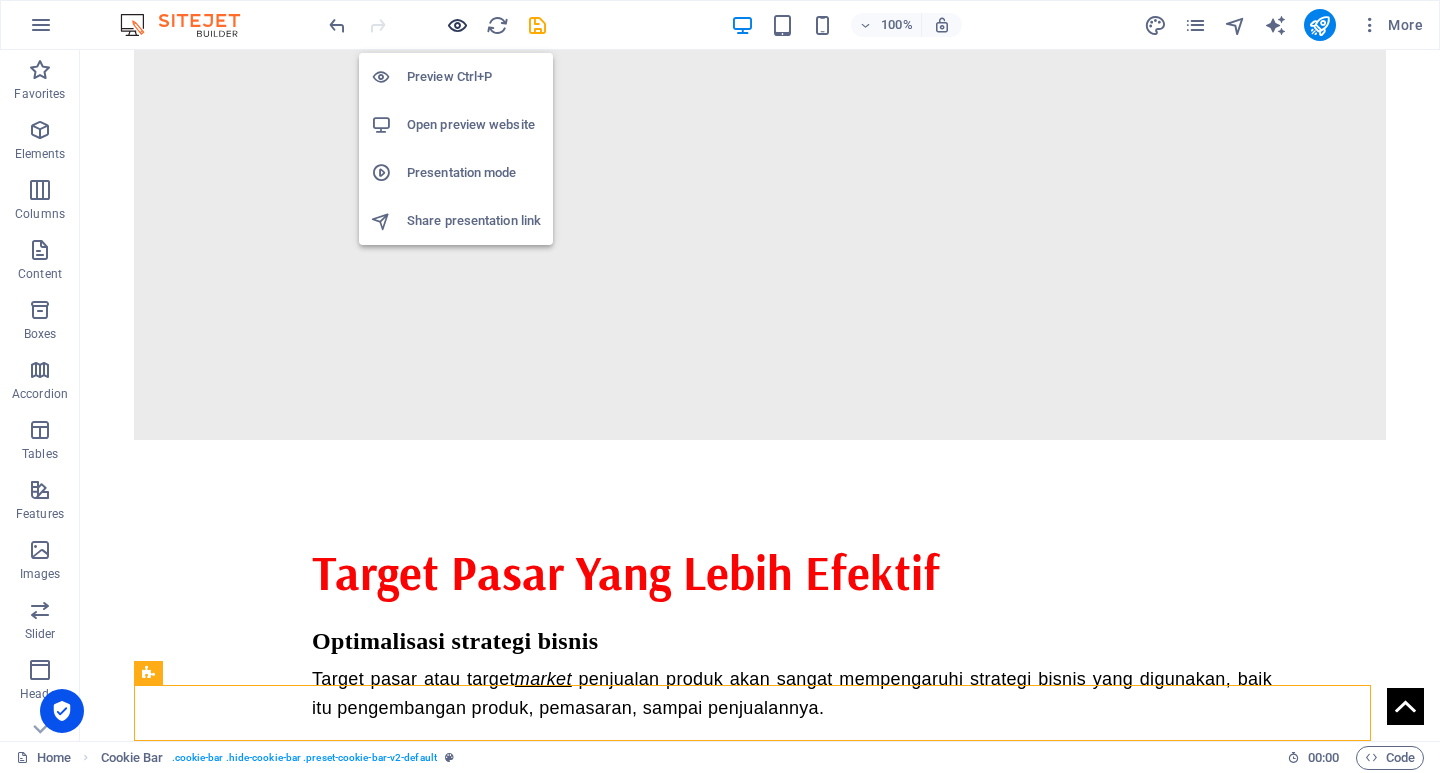 click at bounding box center [457, 25] 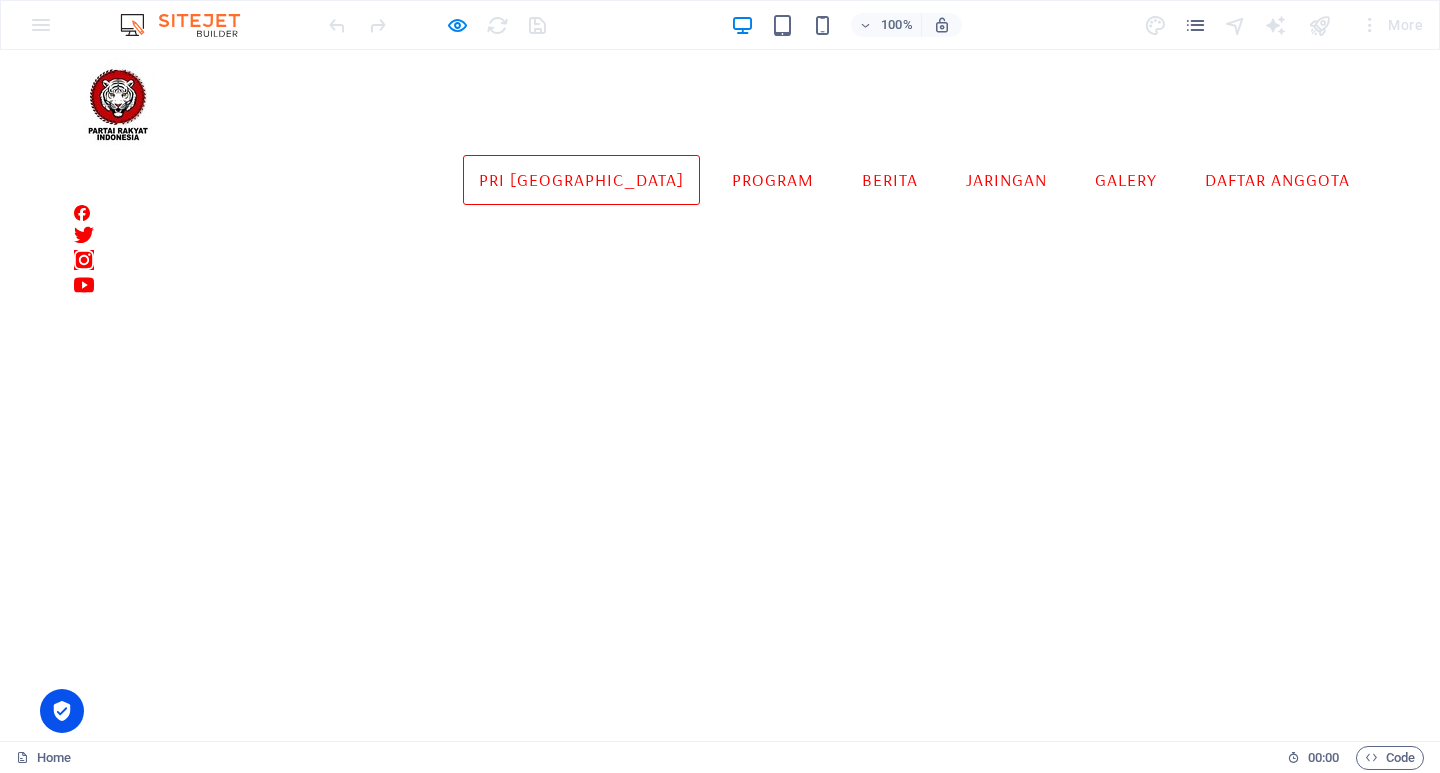 scroll, scrollTop: 0, scrollLeft: 0, axis: both 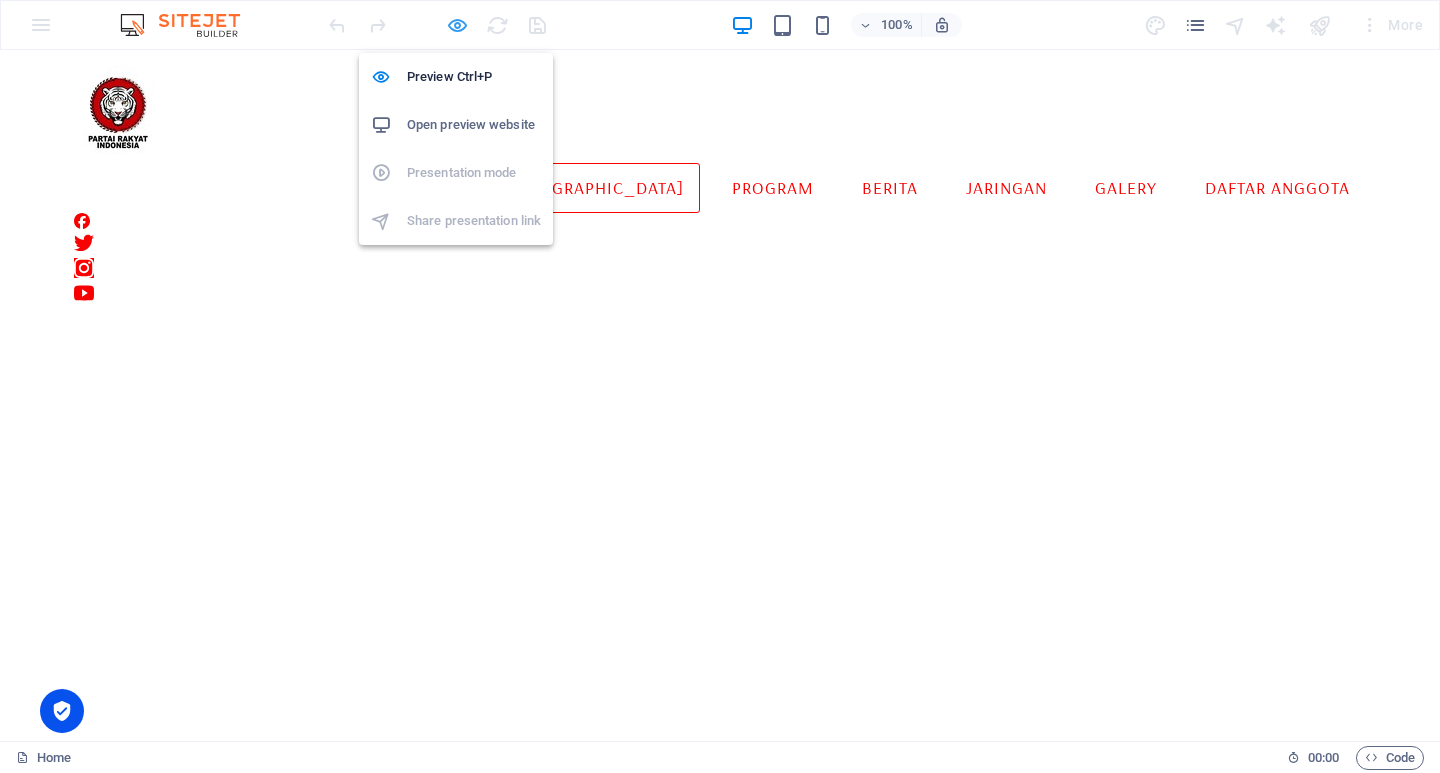 click at bounding box center (457, 25) 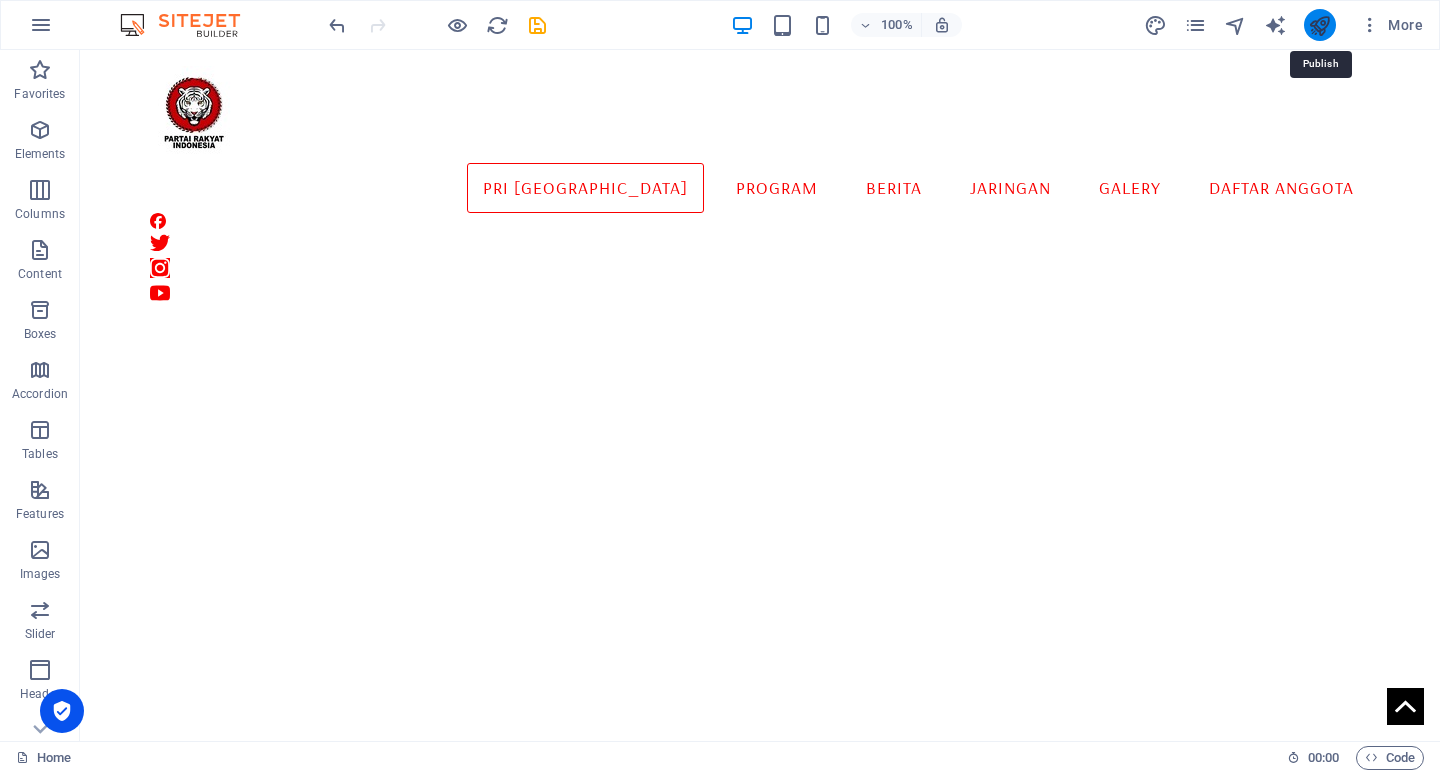 click at bounding box center [1319, 25] 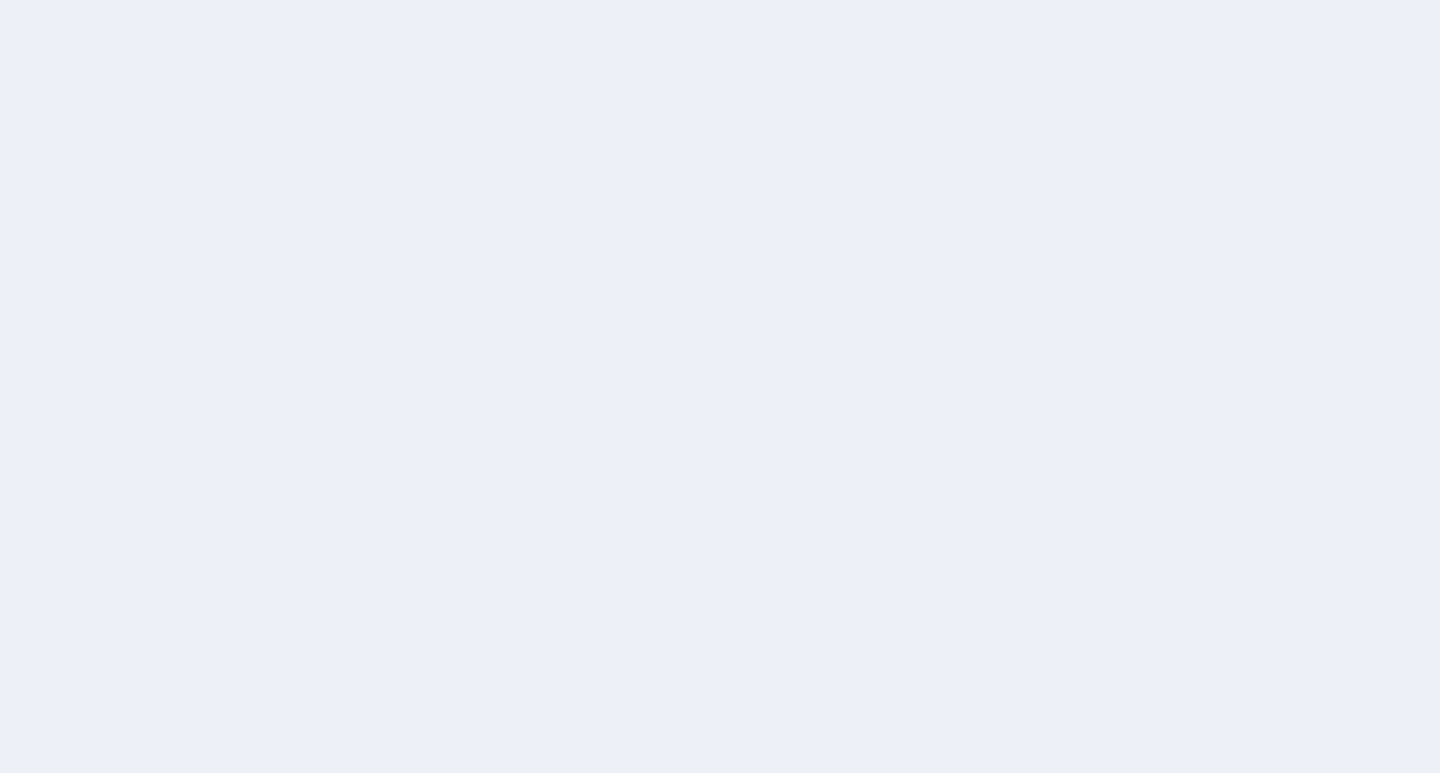 scroll, scrollTop: 0, scrollLeft: 0, axis: both 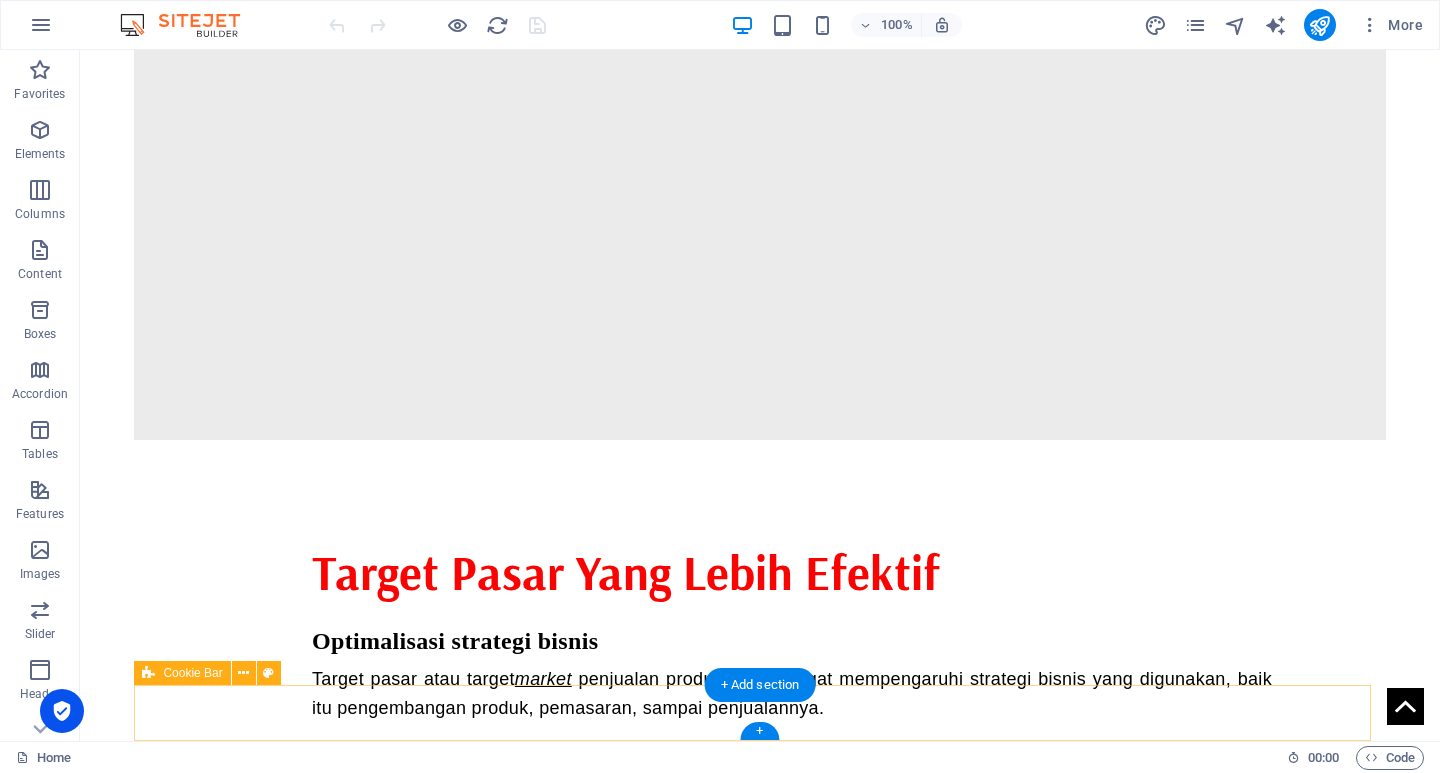 click on "[DOMAIN_NAME] dikelola oleh PPID partai rakyat indonesia." at bounding box center (759, 2347) 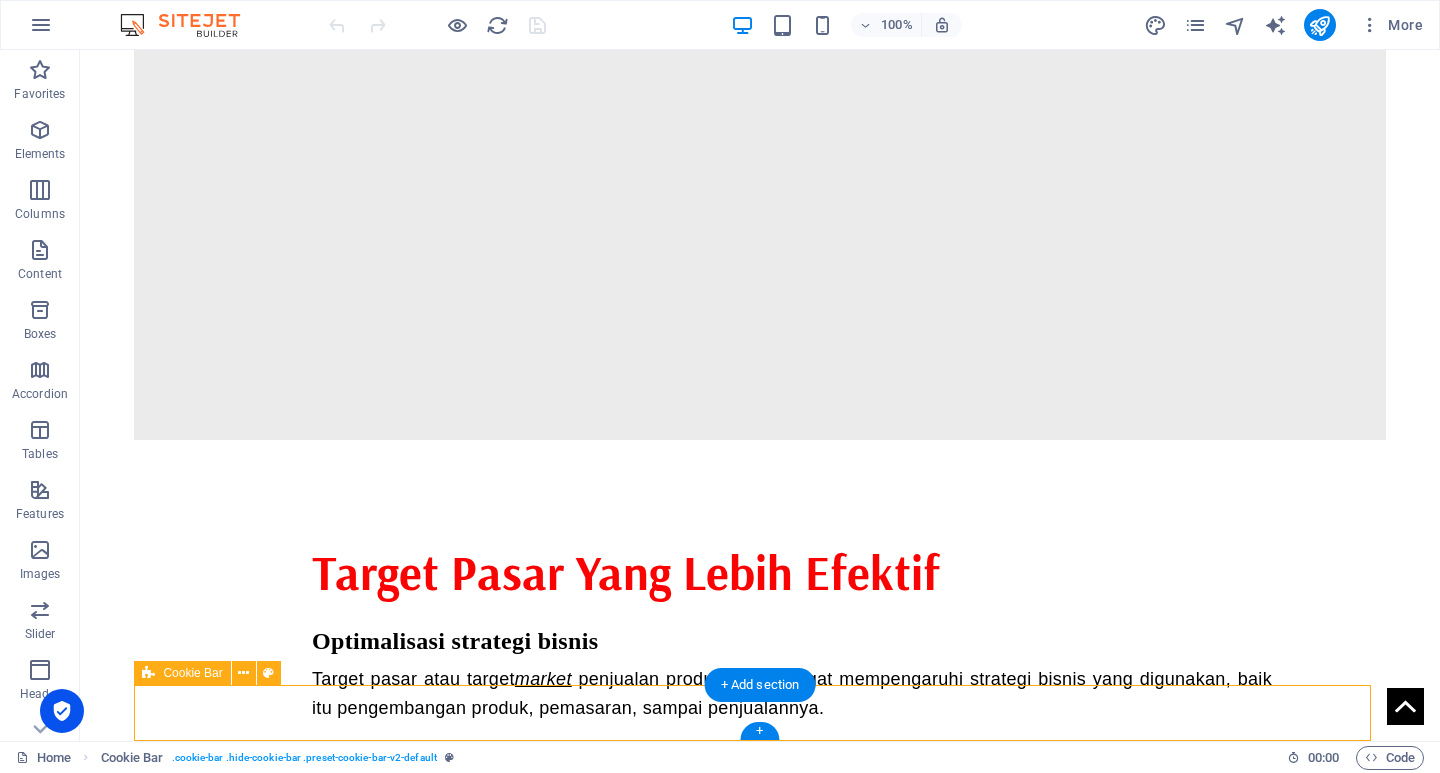 click on "[DOMAIN_NAME] dikelola oleh PPID partai rakyat indonesia." at bounding box center (759, 2347) 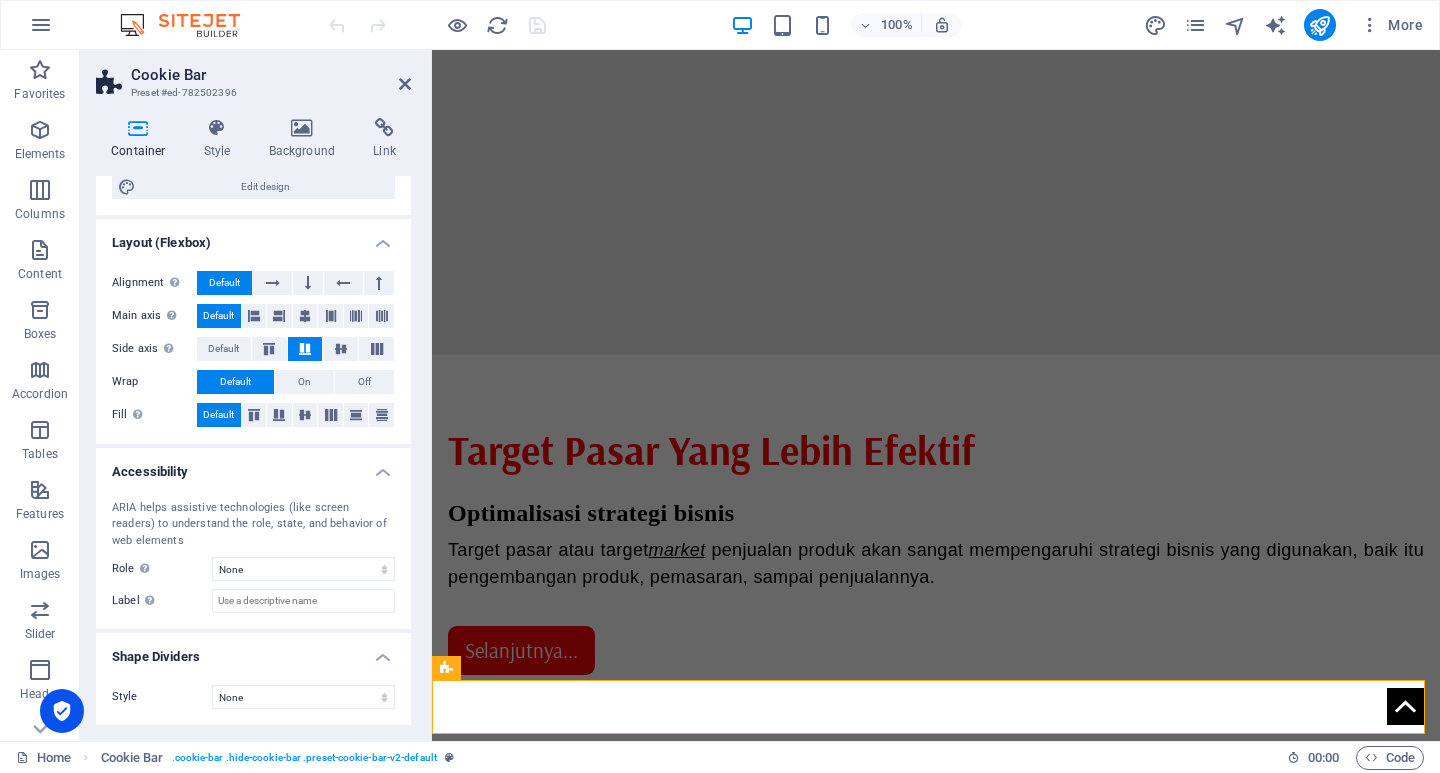 scroll, scrollTop: 0, scrollLeft: 0, axis: both 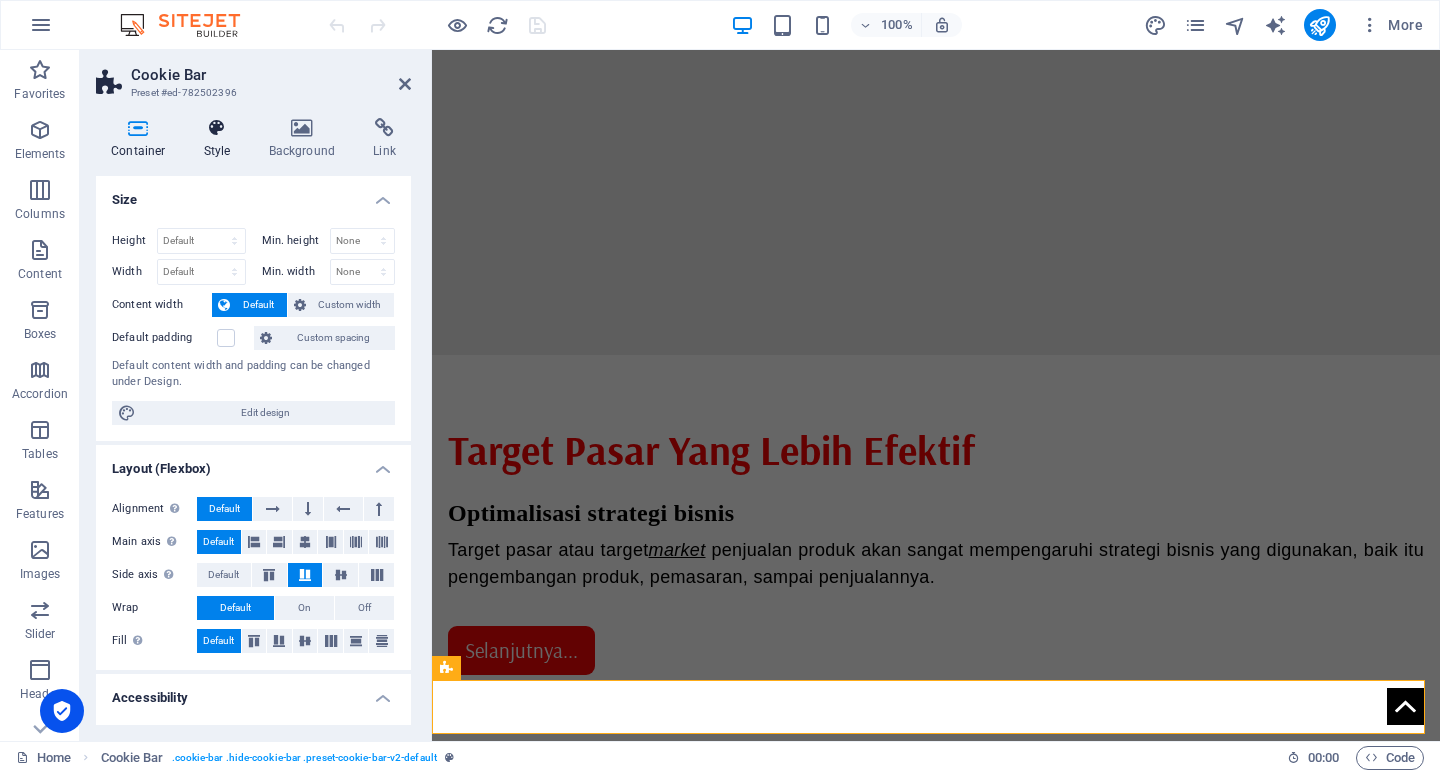 click at bounding box center [217, 128] 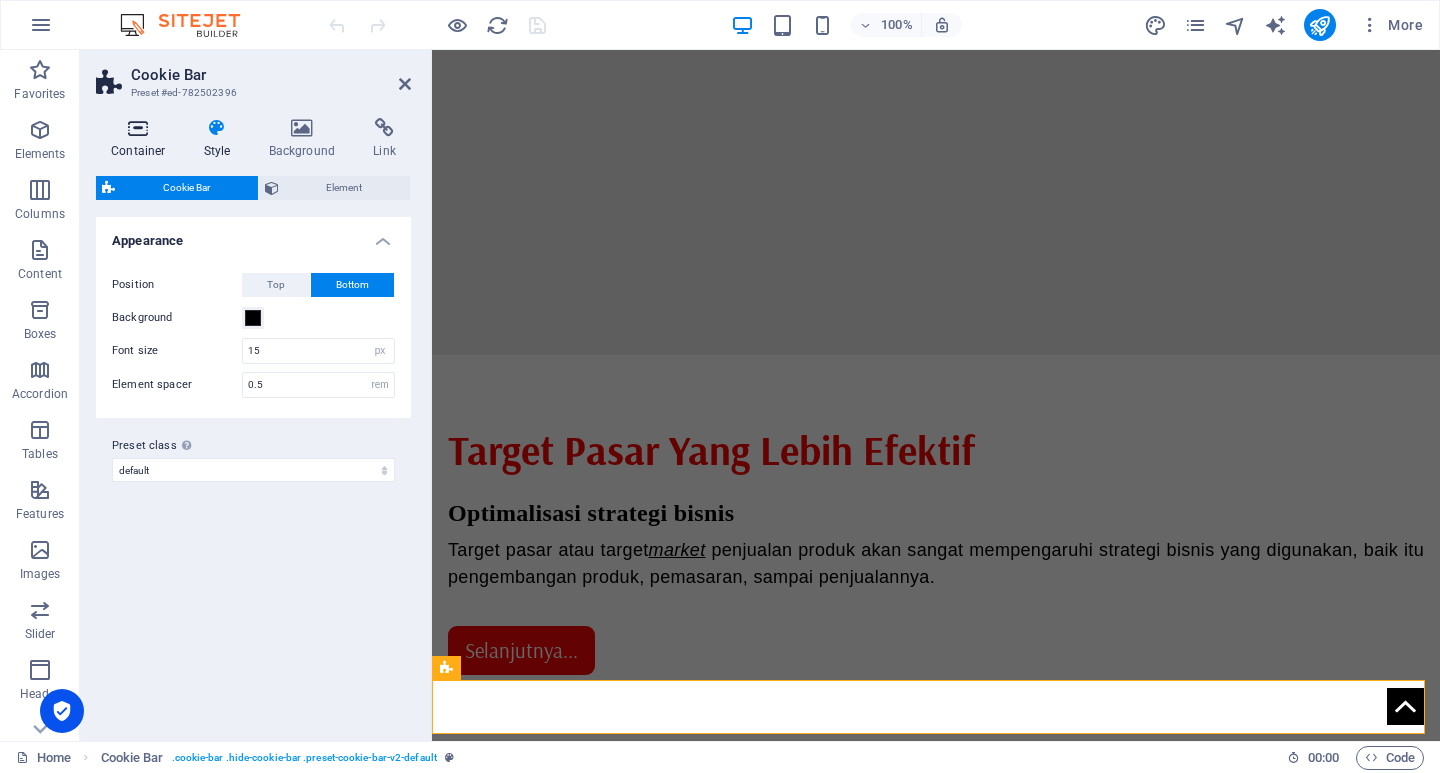 click at bounding box center (138, 128) 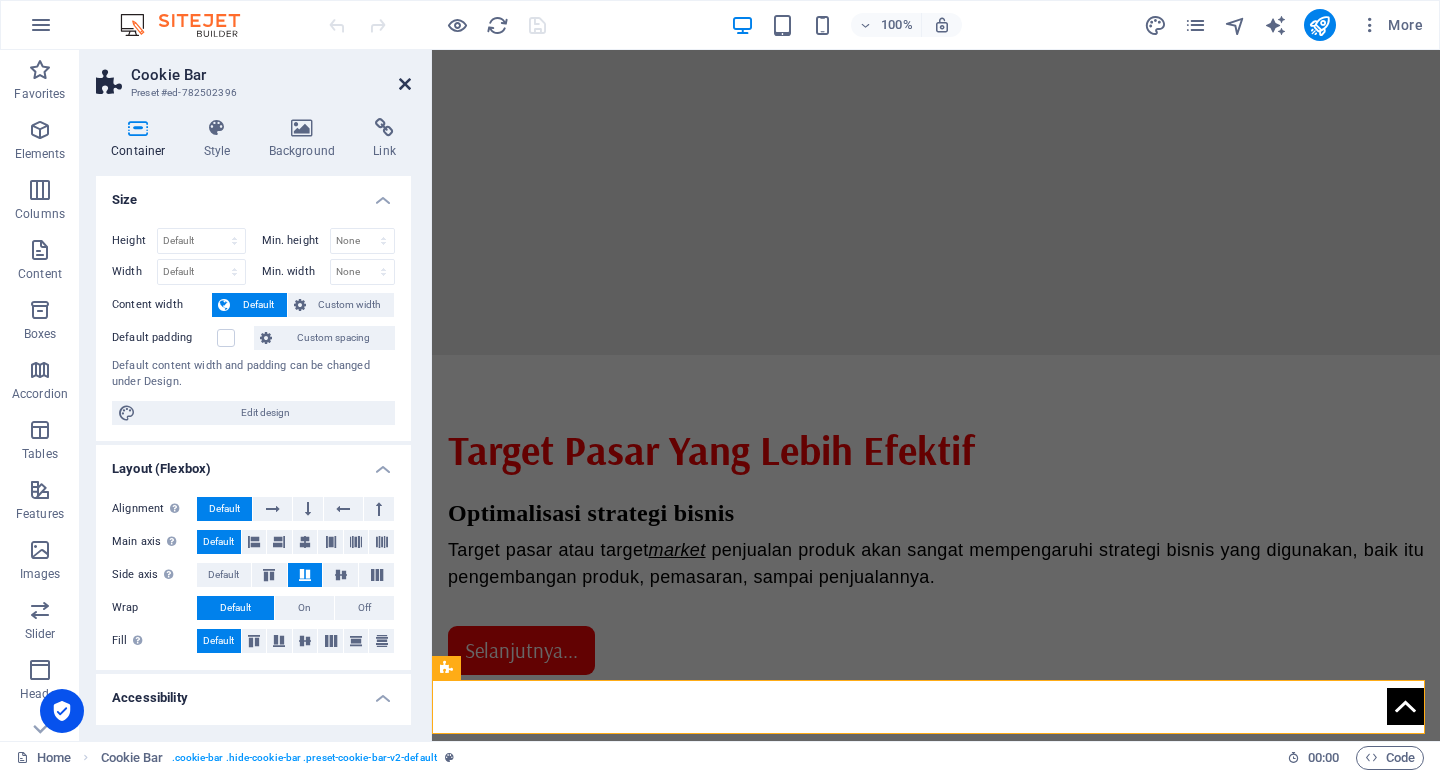 click at bounding box center (405, 84) 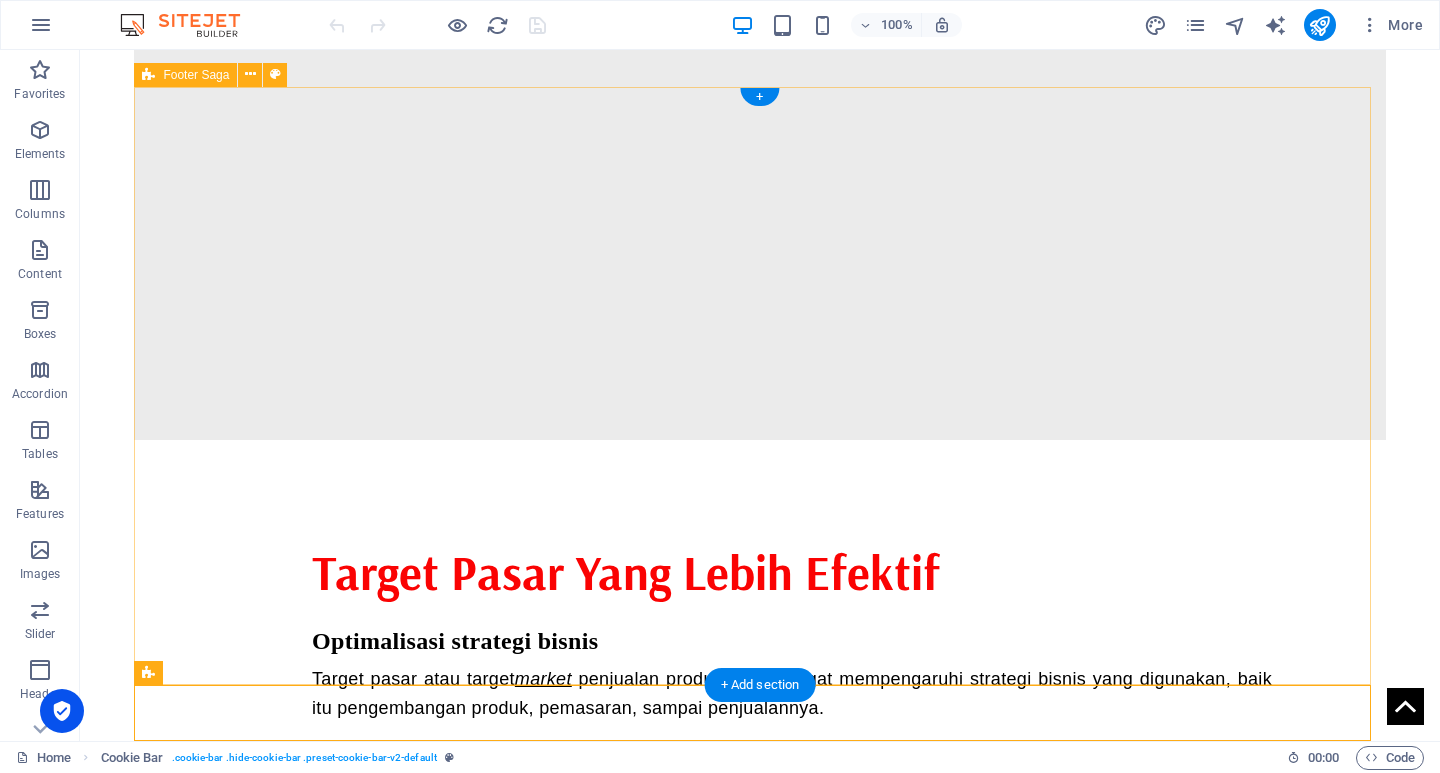 click on "" Kemajuan suatu negara tidak hanya tergantung pada kekuatan ekonomi, tetapi juga pada kebijakan yang inklusif dan berkelanjutan. " Contact [STREET_ADDRESS][PERSON_NAME][PHONE_NUMBER] Phone:  [PHONE_NUMBER] Mobile:  Email:  [DOMAIN_NAME] Navigation Home About Service Contact Legal Notice Privacy Policy Social media Facebook Twitter Instagram" at bounding box center (759, 1638) 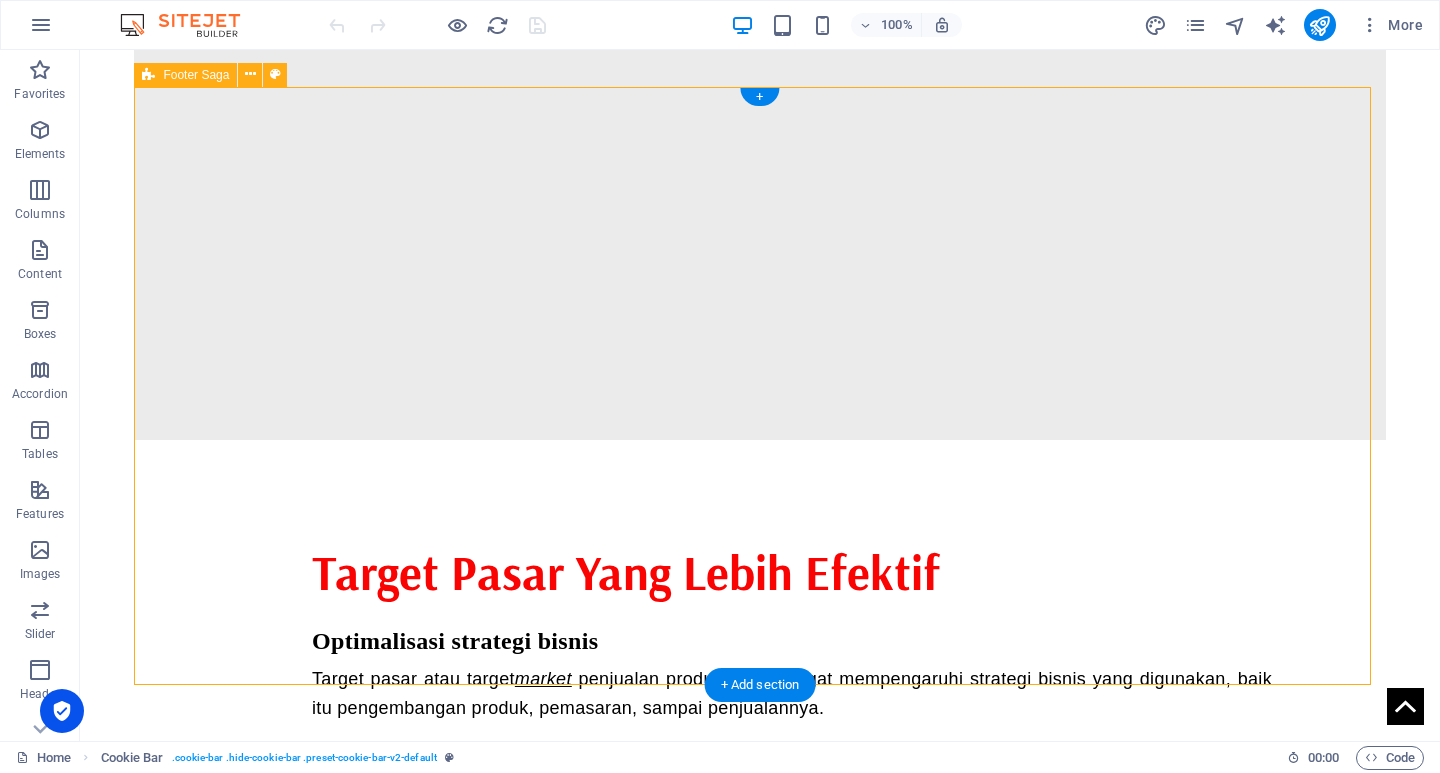 drag, startPoint x: 1086, startPoint y: 499, endPoint x: 426, endPoint y: 226, distance: 714.23315 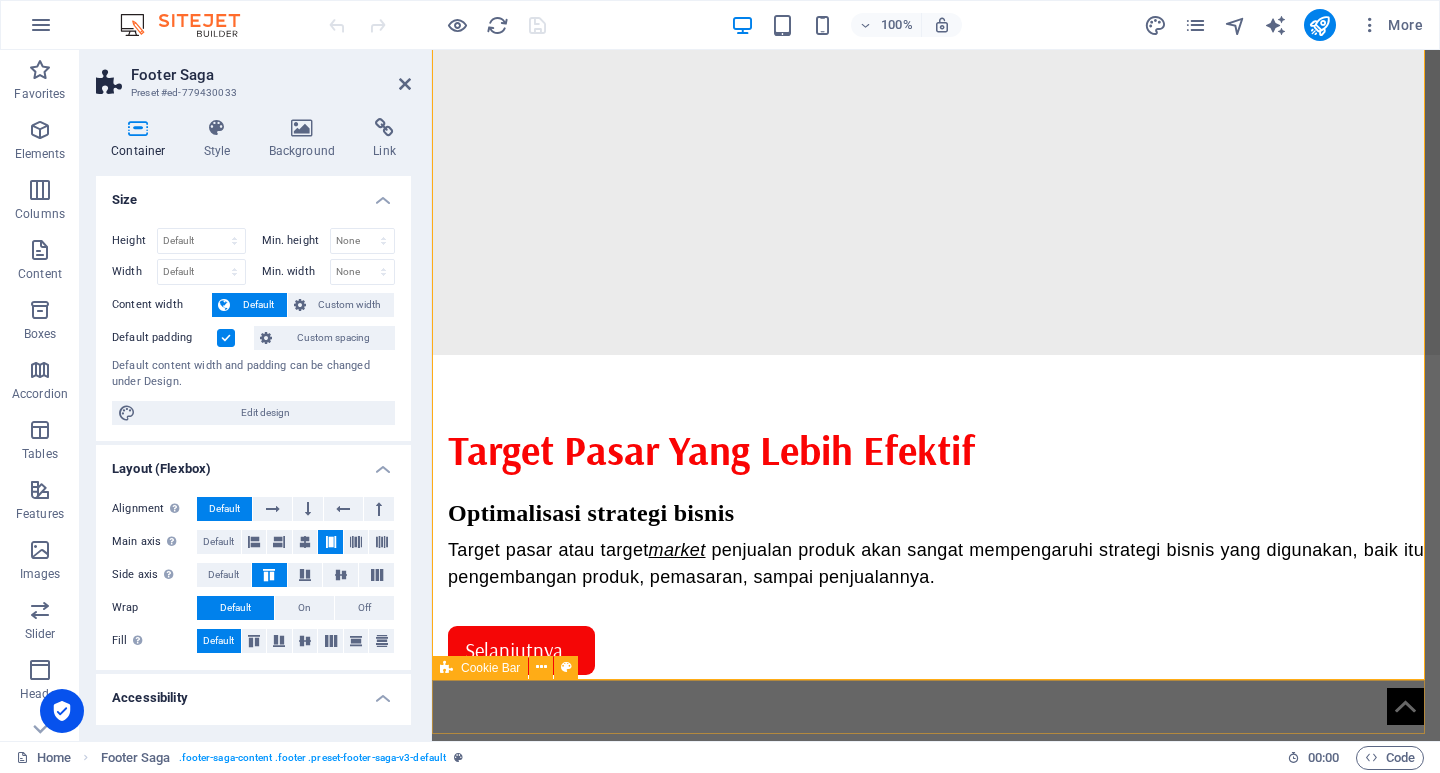 click on "[DOMAIN_NAME] dikelola oleh PPID partai rakyat indonesia." at bounding box center [936, 2010] 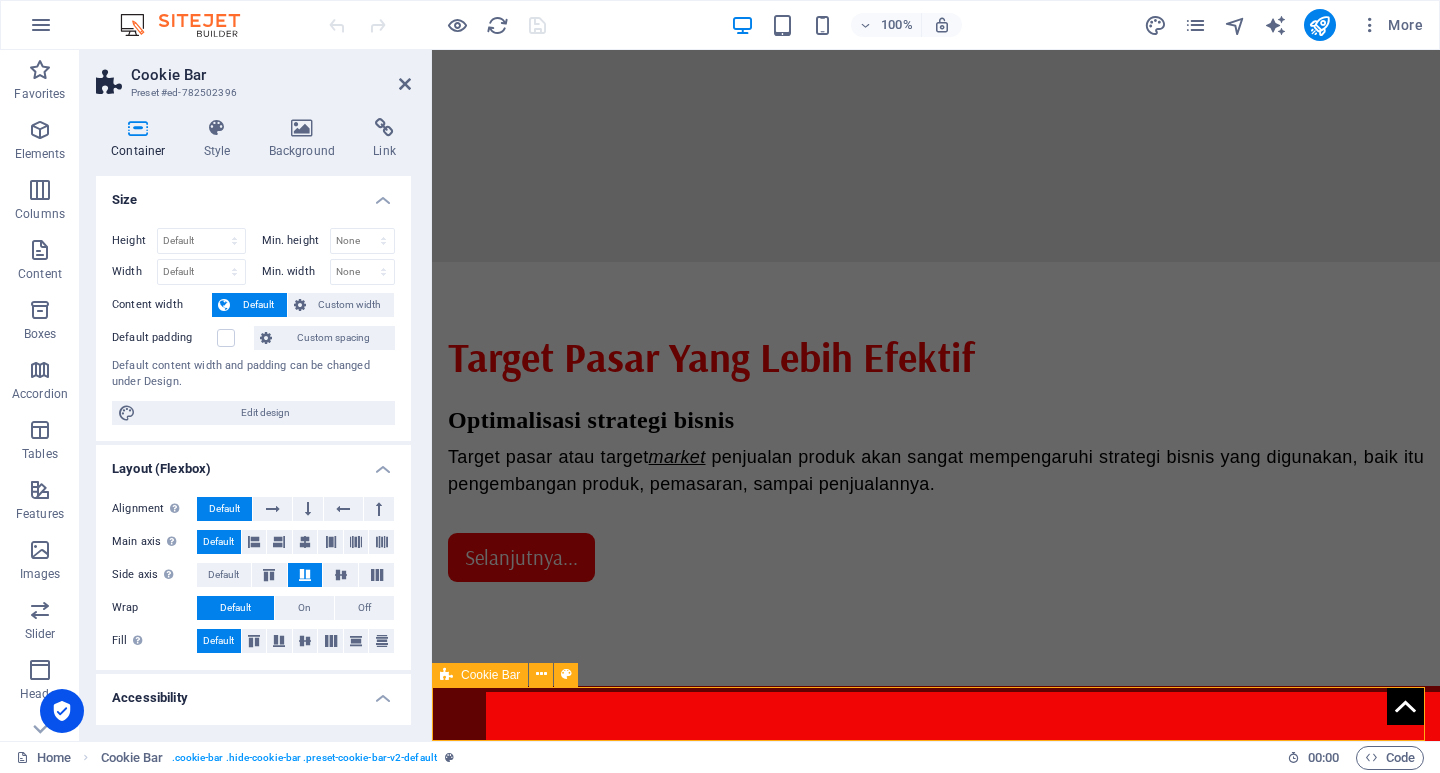 scroll, scrollTop: 1561, scrollLeft: 0, axis: vertical 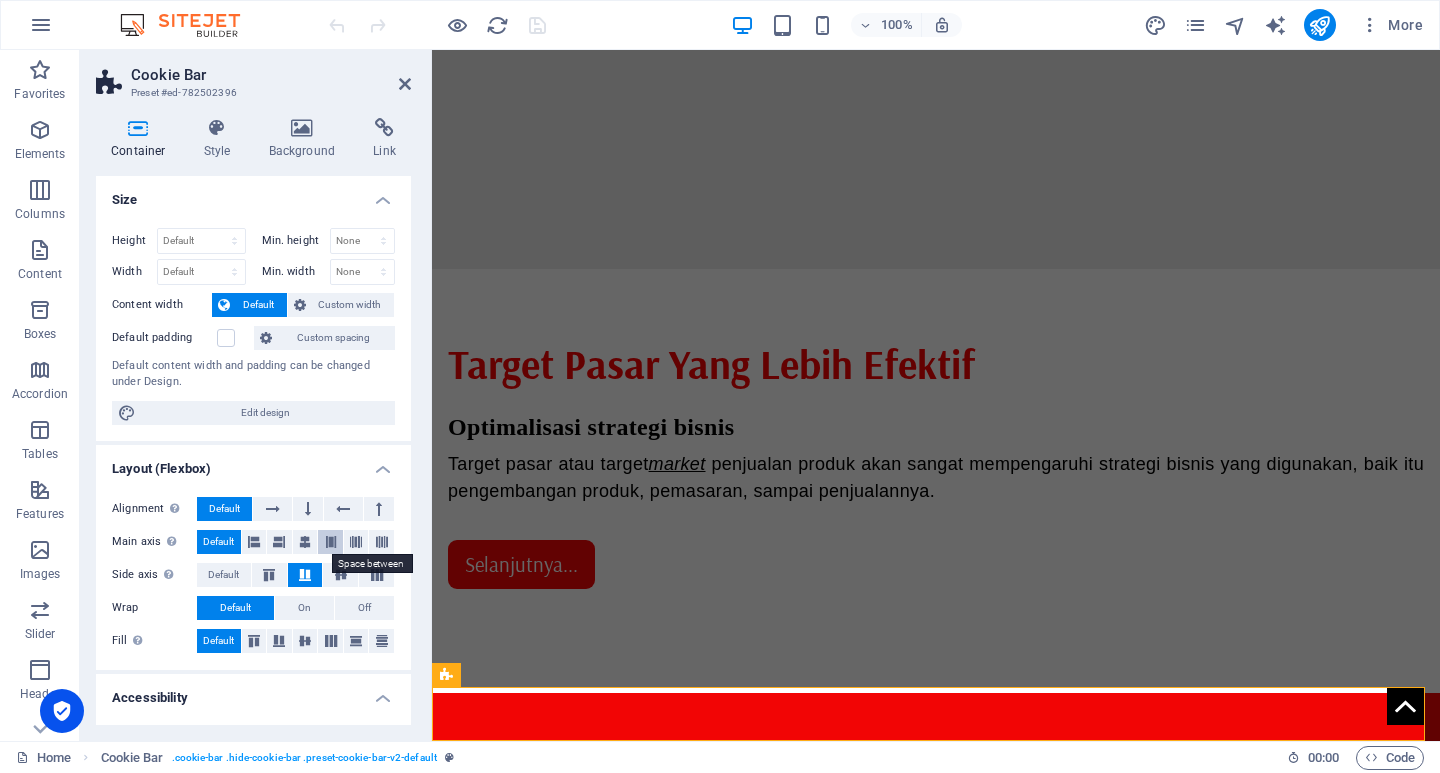click at bounding box center (331, 542) 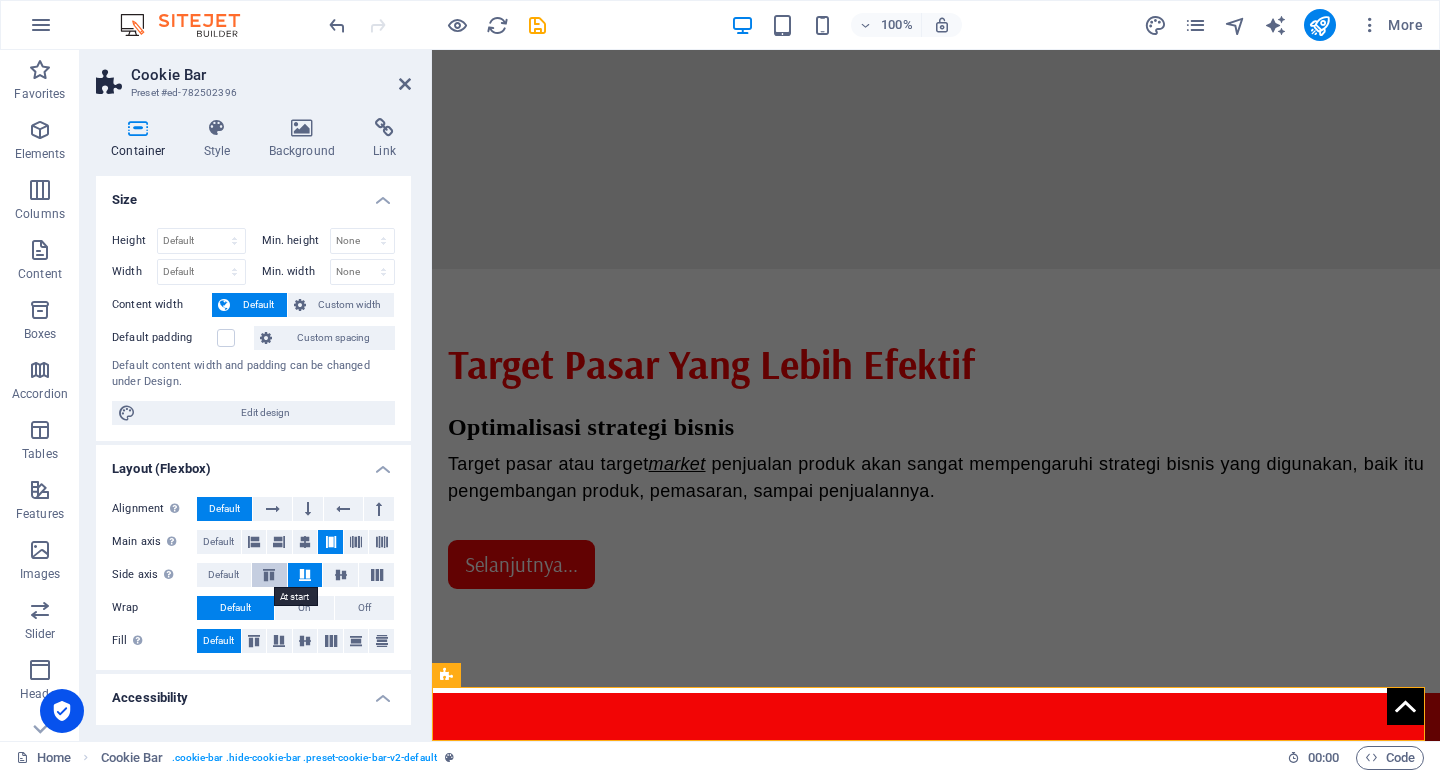 click at bounding box center (269, 575) 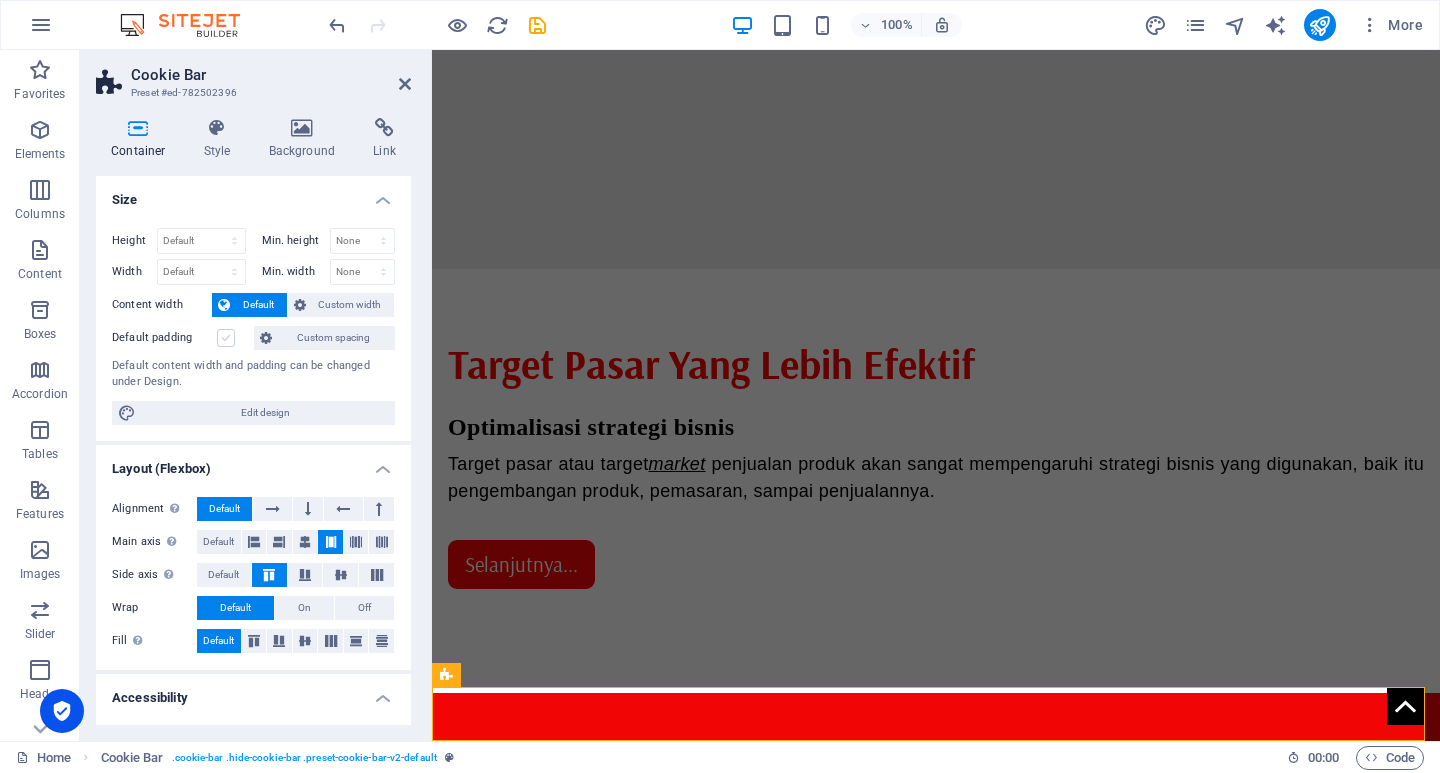 click at bounding box center (226, 338) 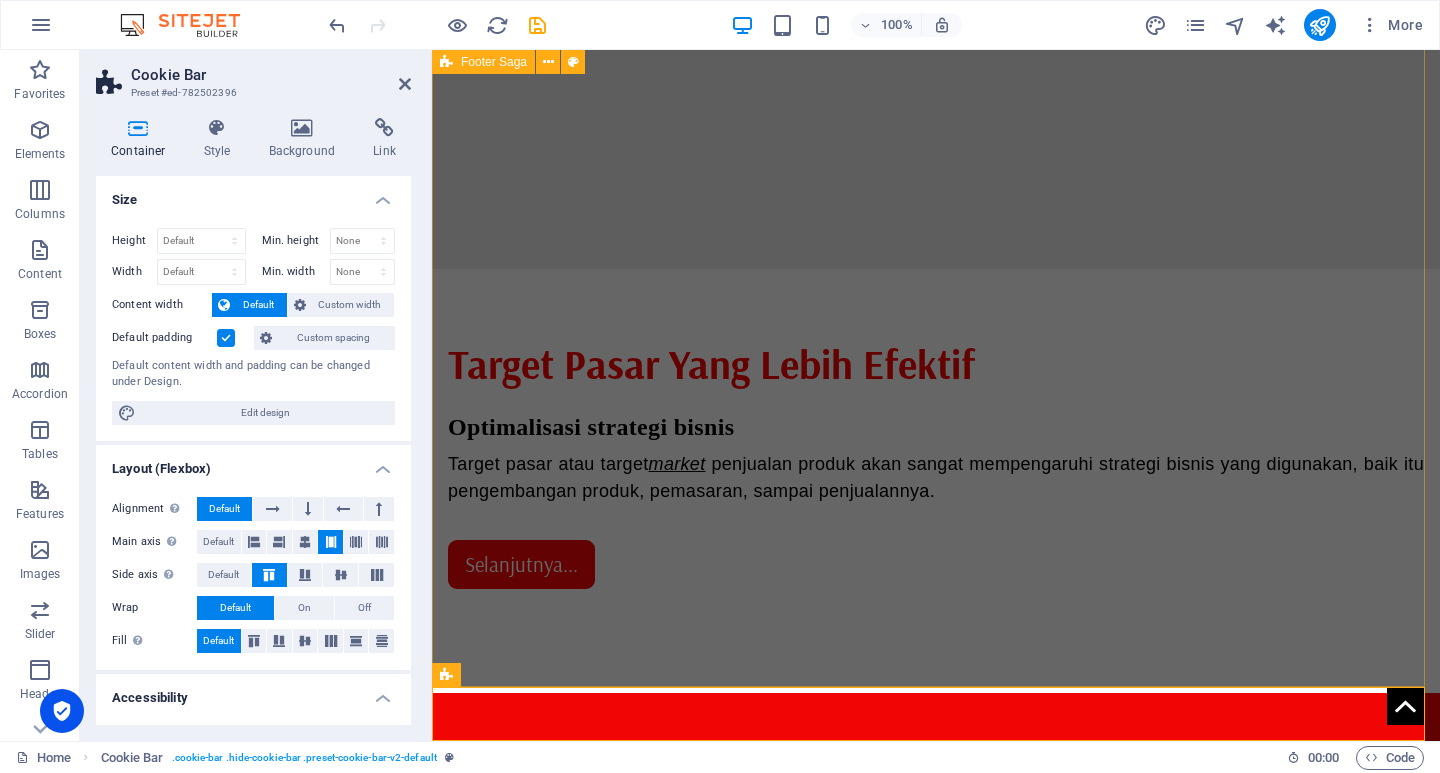 click on "" Kemajuan suatu negara tidak hanya tergantung pada kekuatan ekonomi, tetapi juga pada kebijakan yang inklusif dan berkelanjutan. " Contact jl soekarno hatta no. 697 123456   banten Phone:  +62 888 888 888 Mobile:  Email:  www.partairakyatindonesia.com Navigation Home About Service Contact Legal Notice Privacy Policy Social media Facebook Twitter Instagram" at bounding box center [936, 1295] 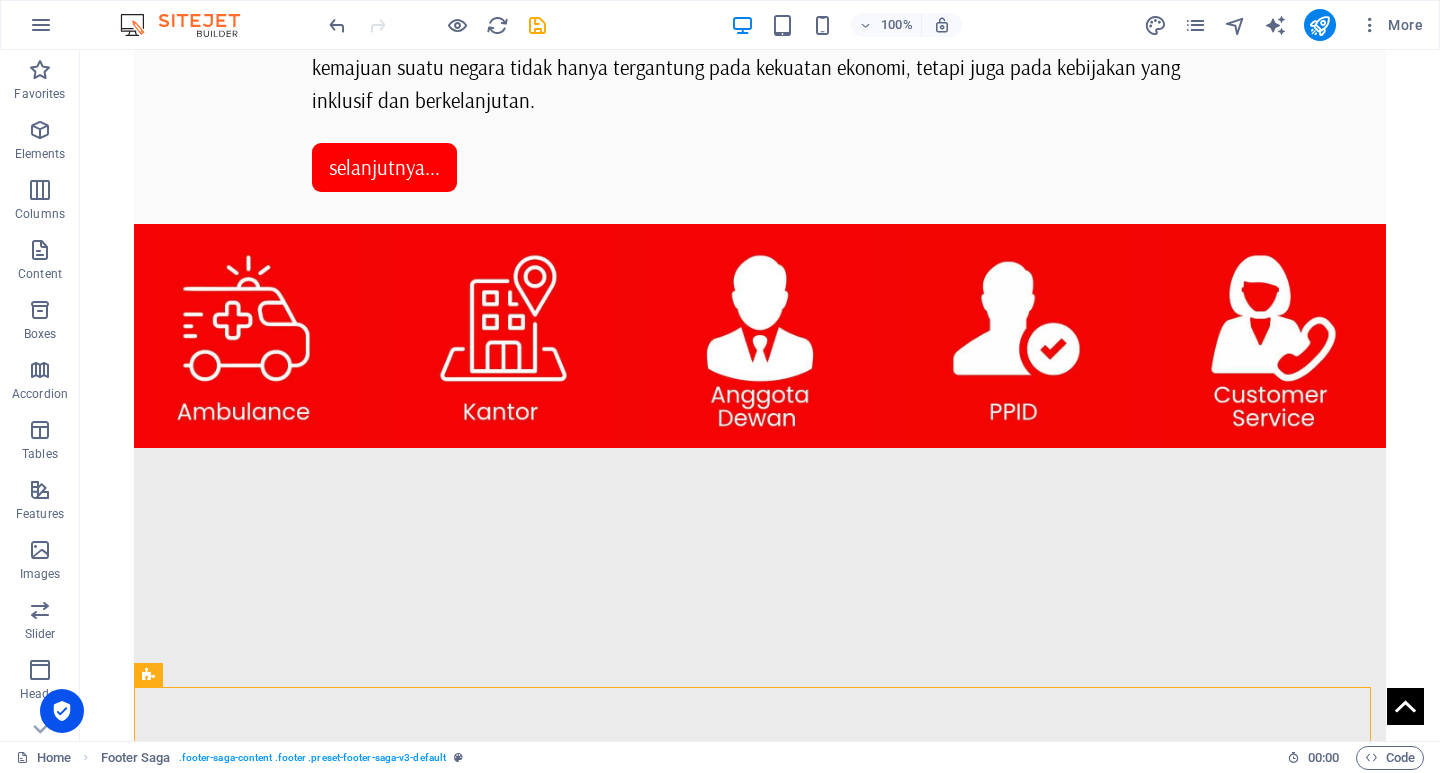 scroll, scrollTop: 1568, scrollLeft: 0, axis: vertical 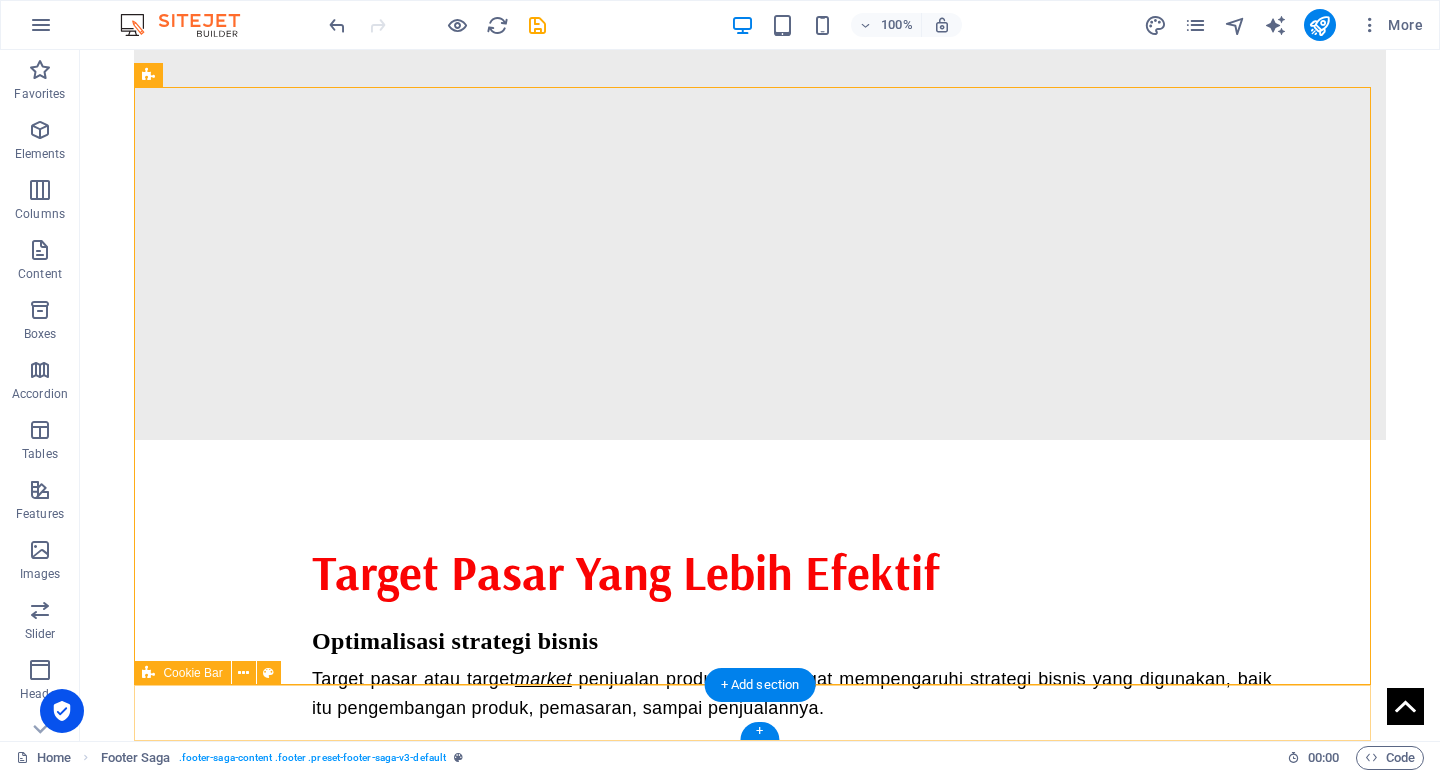 click on "[DOMAIN_NAME] dikelola oleh PPID partai rakyat indonesia." at bounding box center (759, 2347) 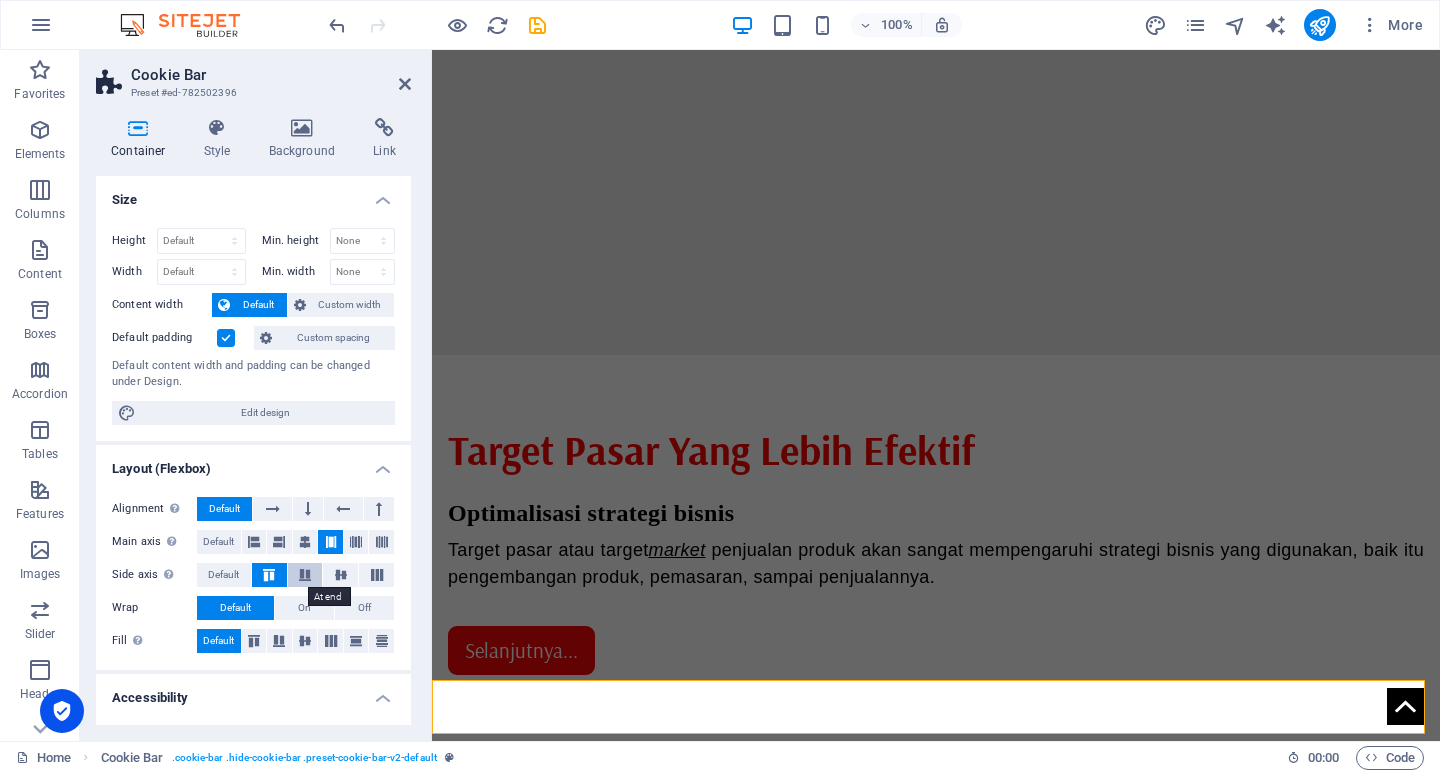 click at bounding box center [305, 575] 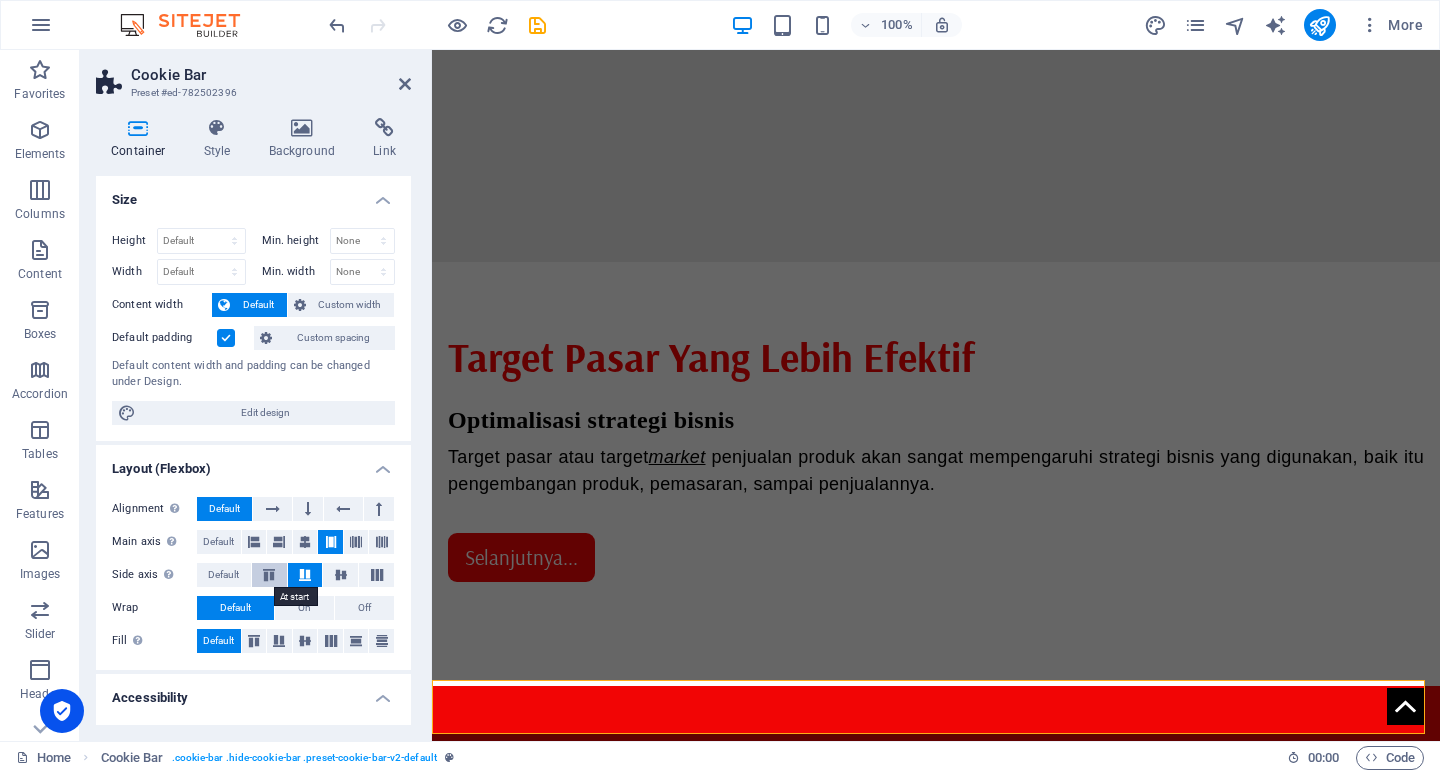 click at bounding box center [269, 575] 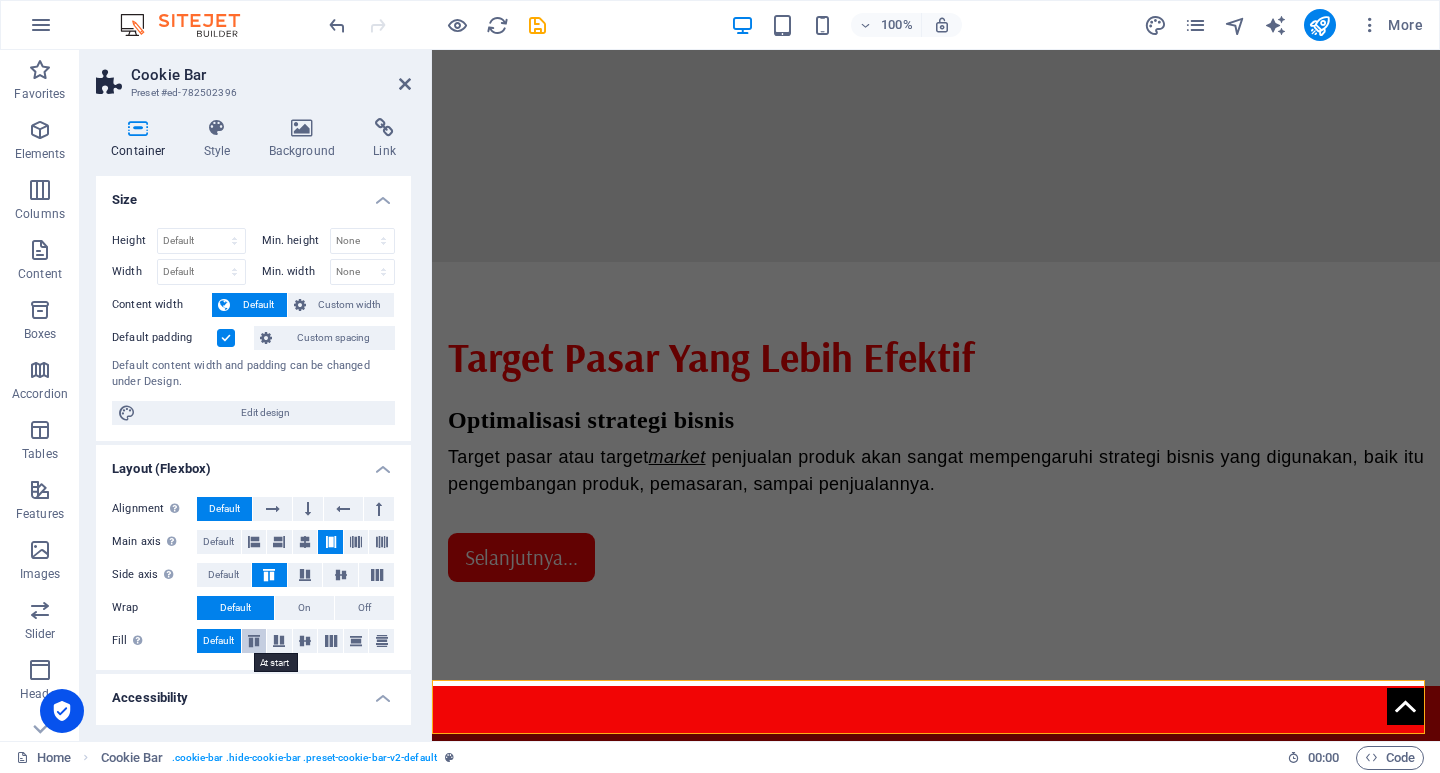 click at bounding box center (254, 641) 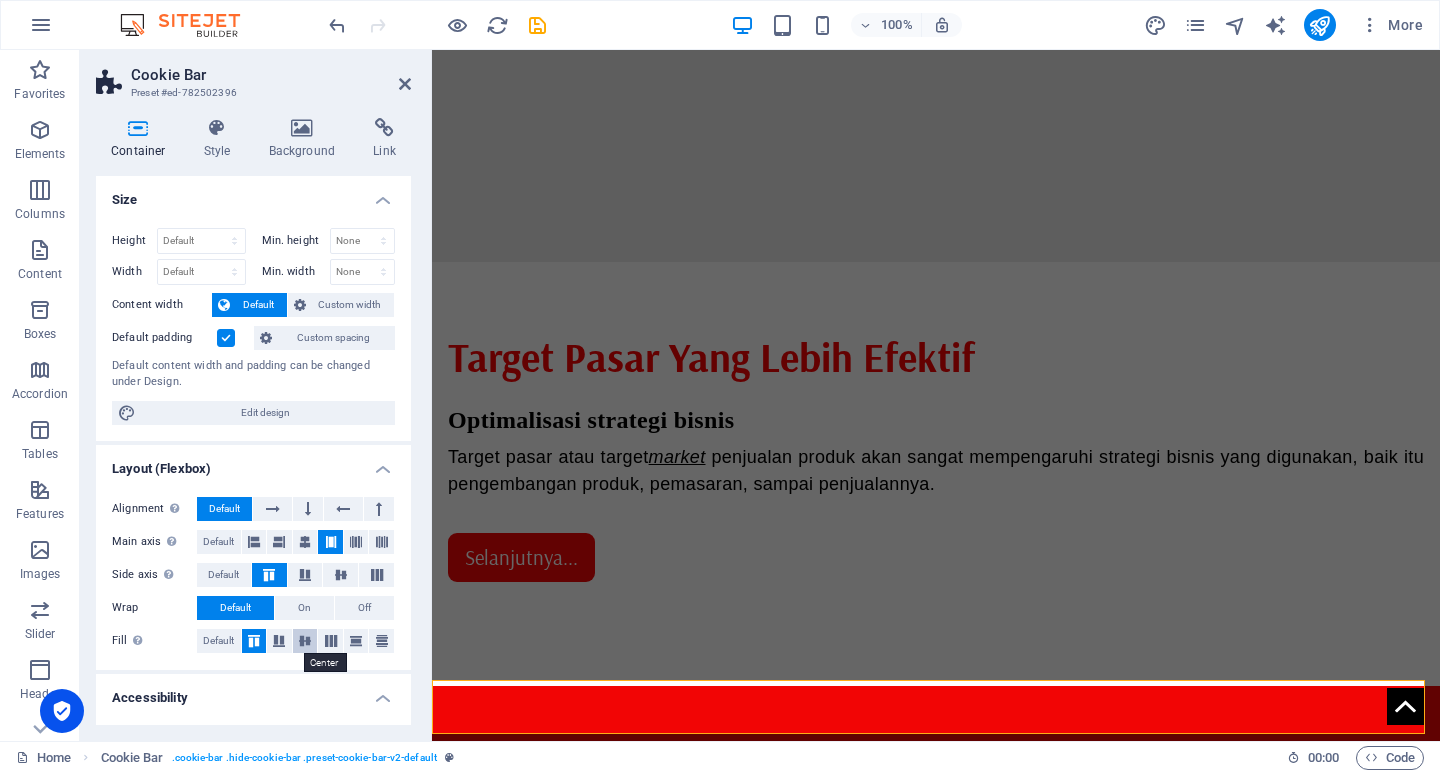click at bounding box center (305, 641) 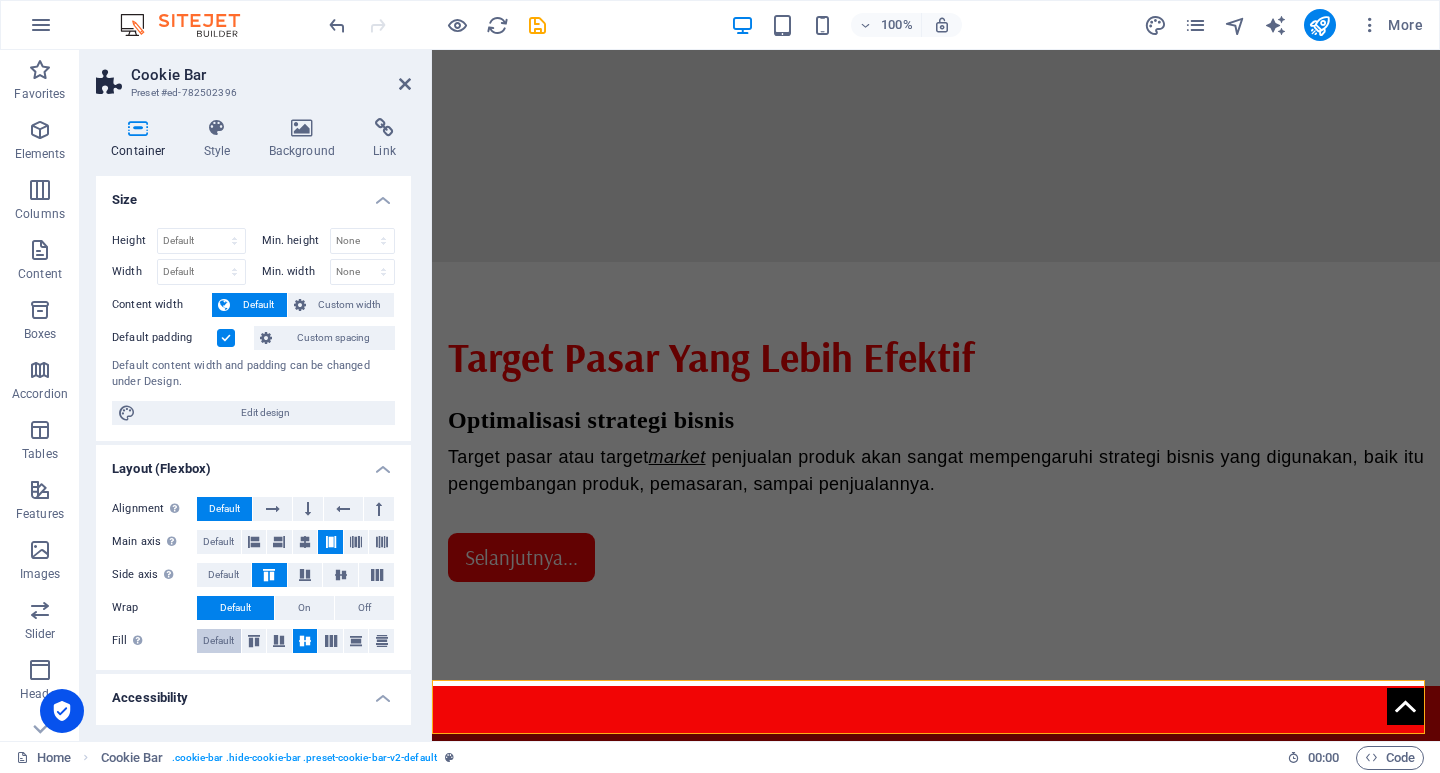 click on "Default" at bounding box center [218, 641] 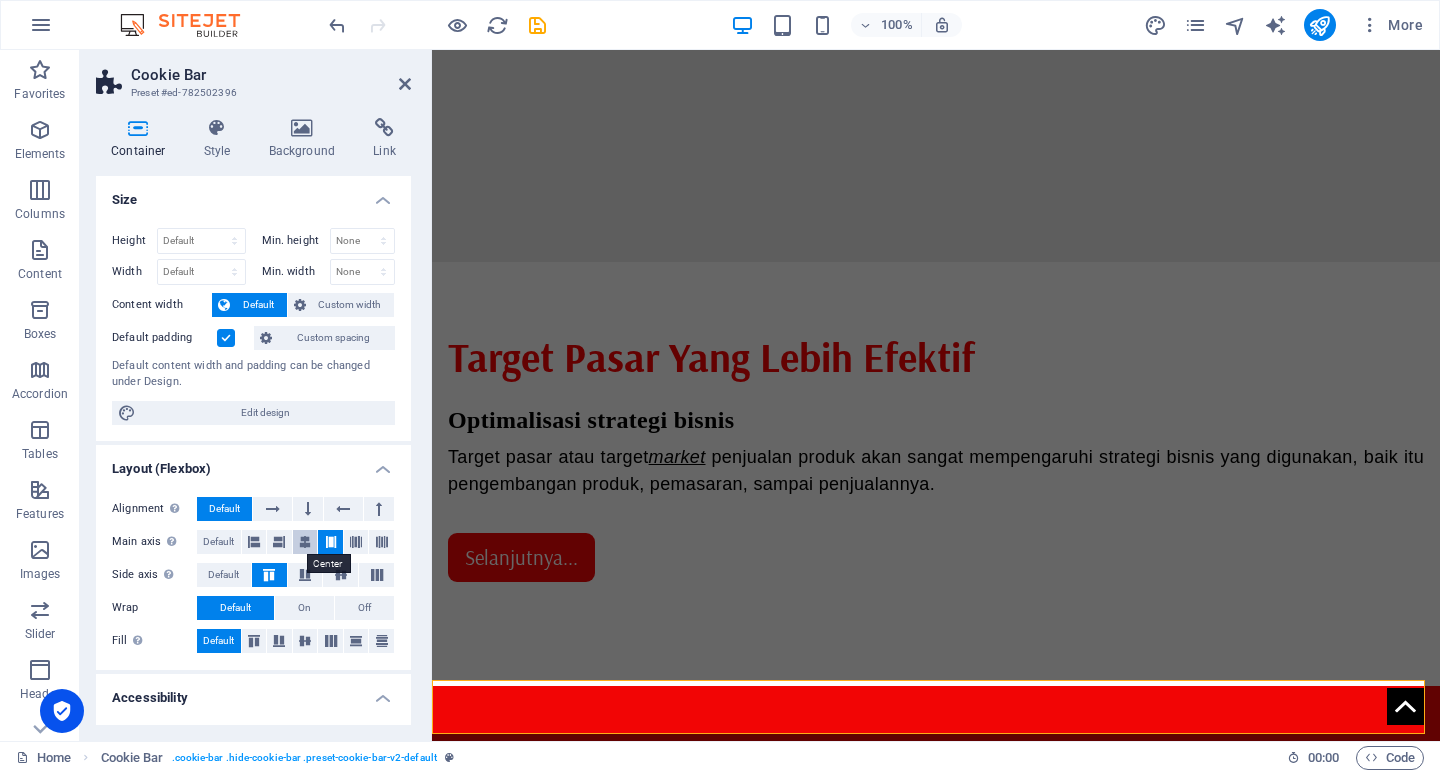 click at bounding box center (305, 542) 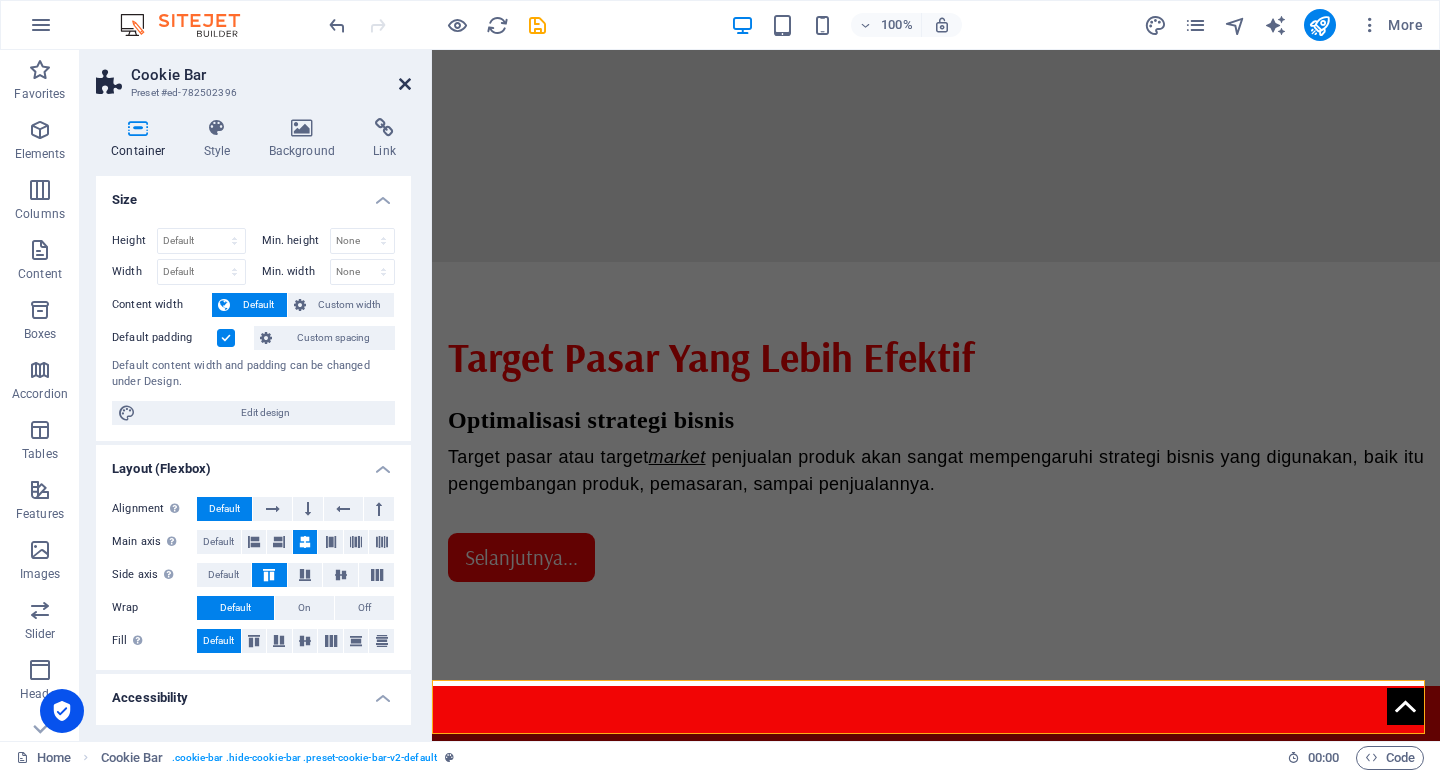 click at bounding box center [405, 84] 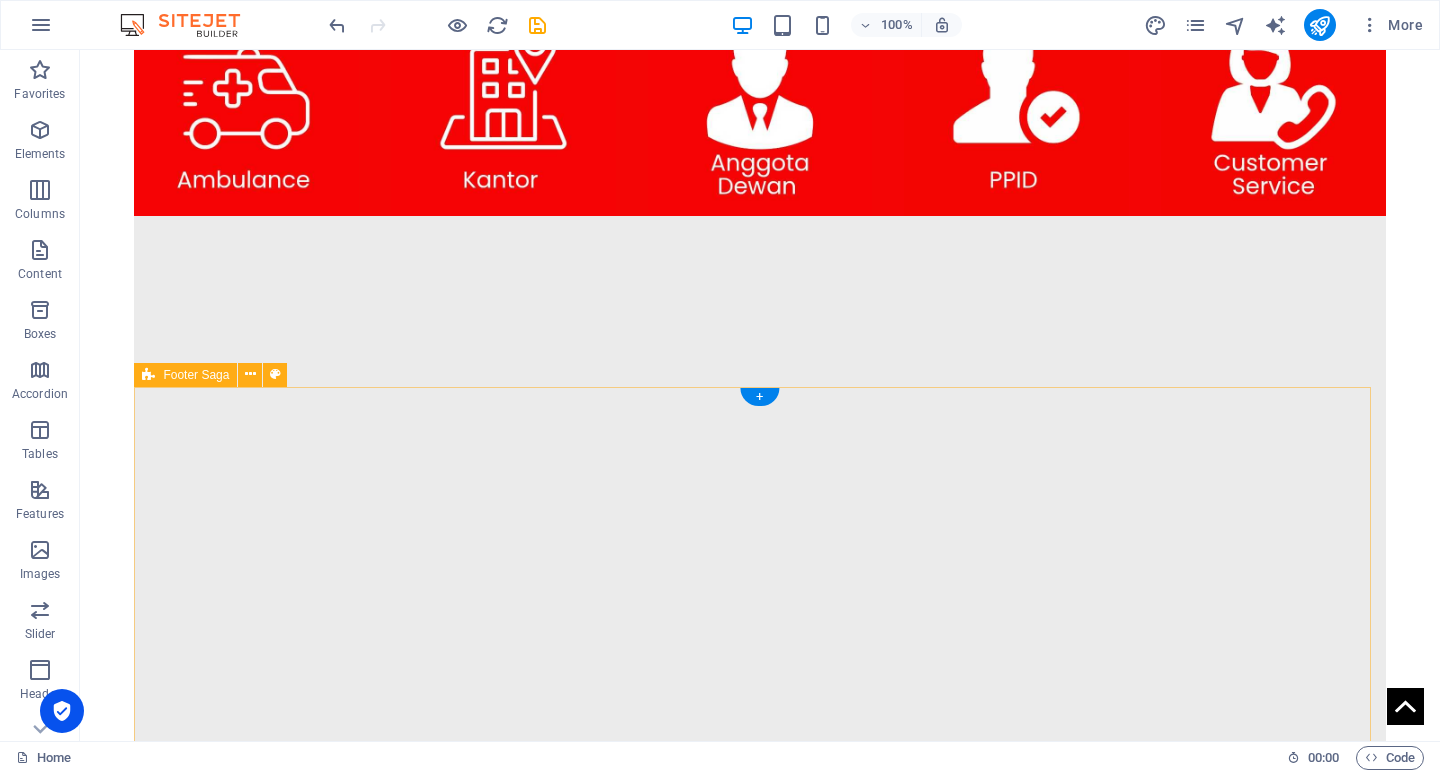 scroll, scrollTop: 1568, scrollLeft: 0, axis: vertical 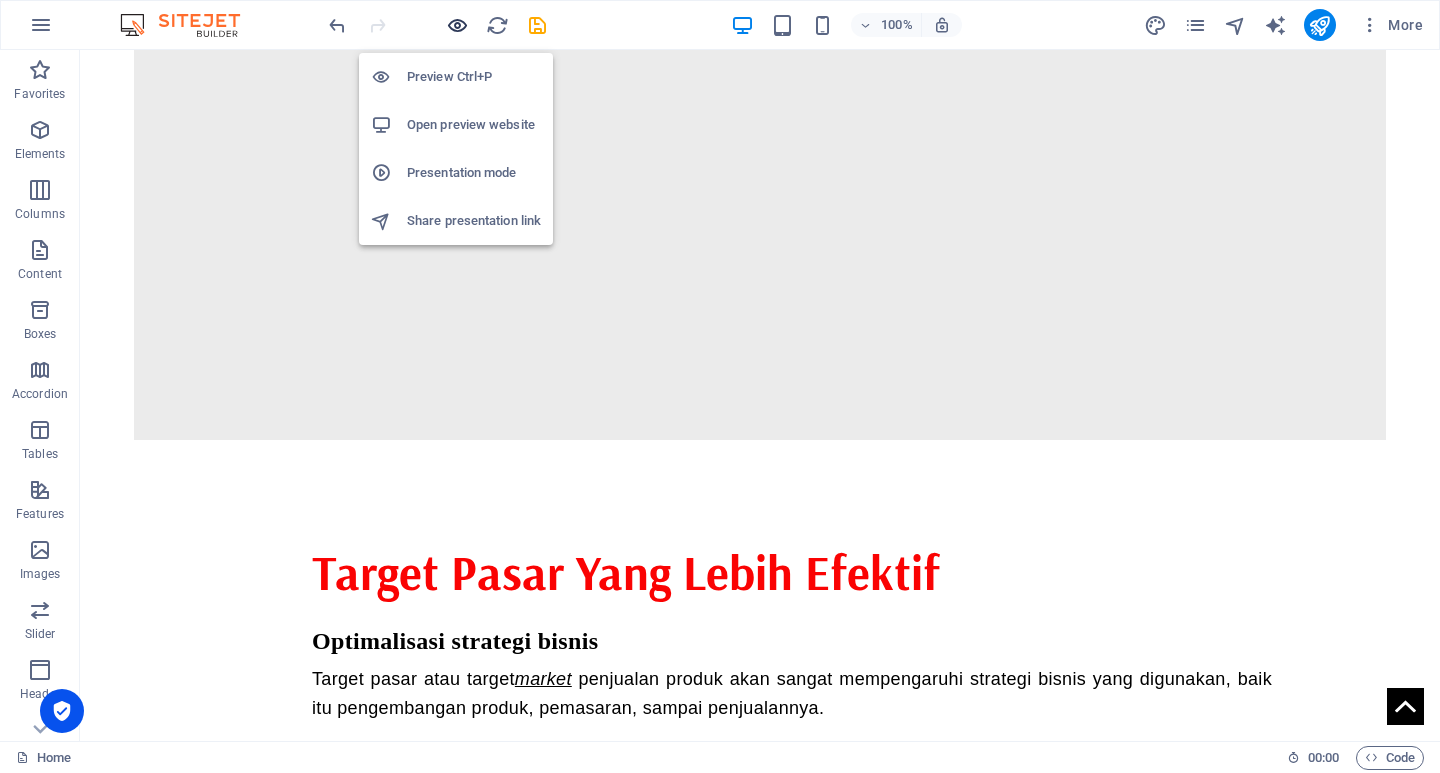 click at bounding box center (457, 25) 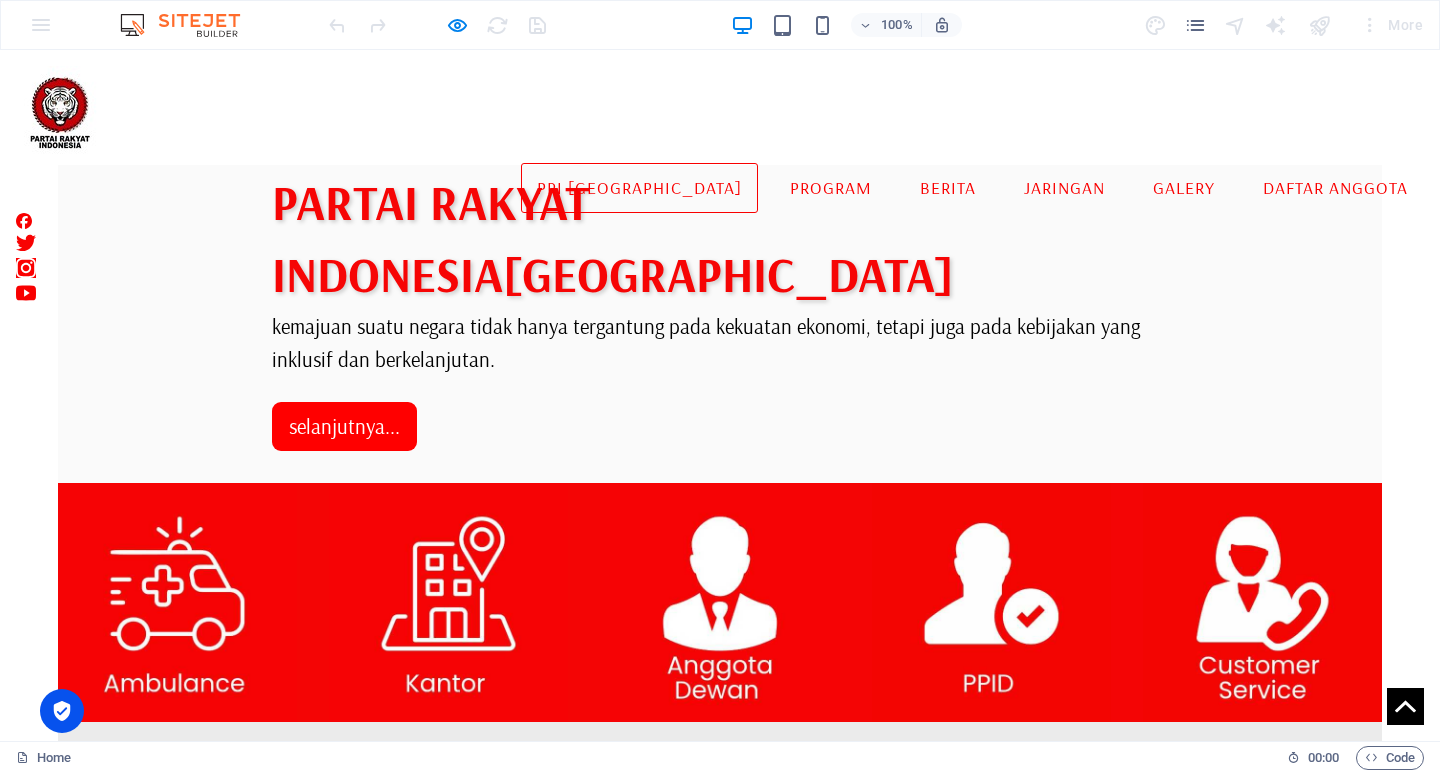 scroll, scrollTop: 0, scrollLeft: 0, axis: both 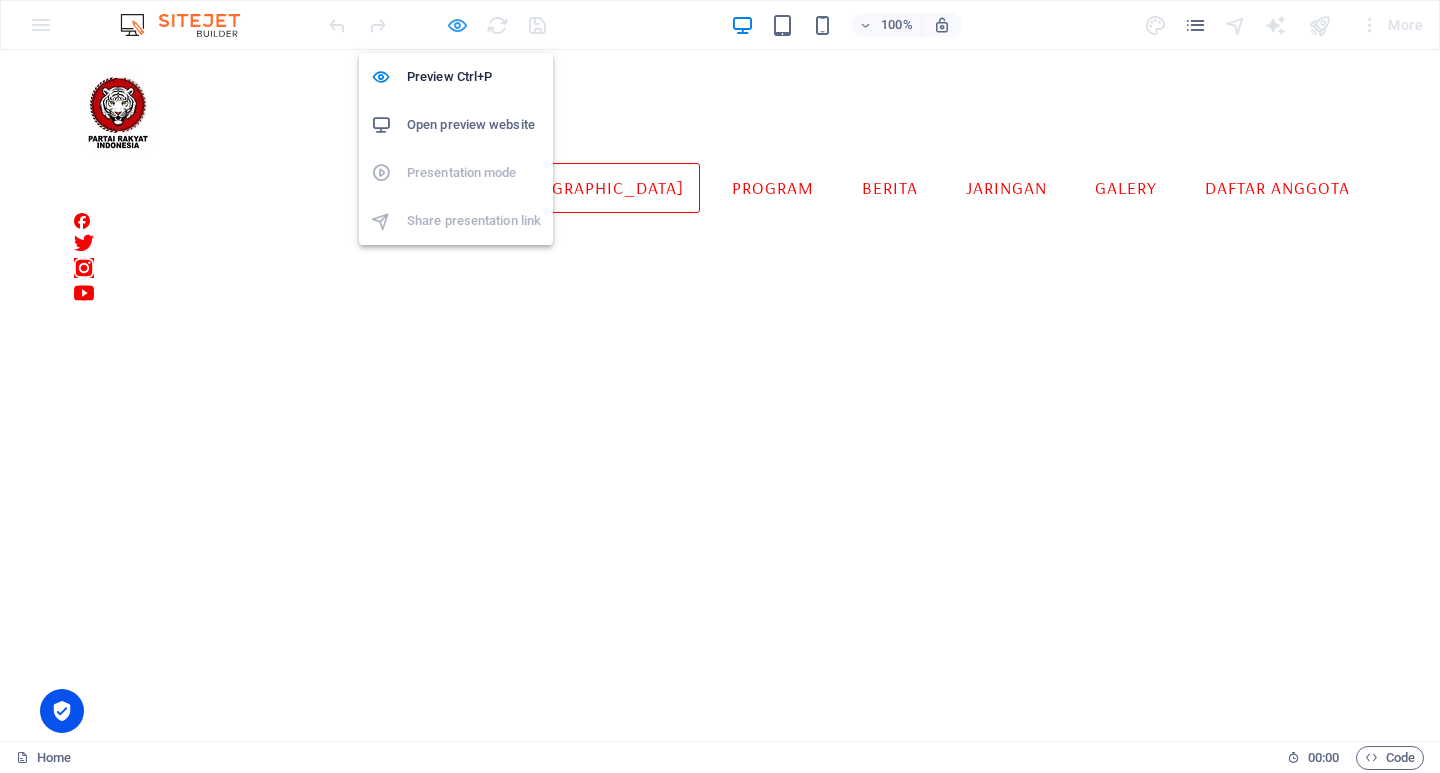 click at bounding box center (457, 25) 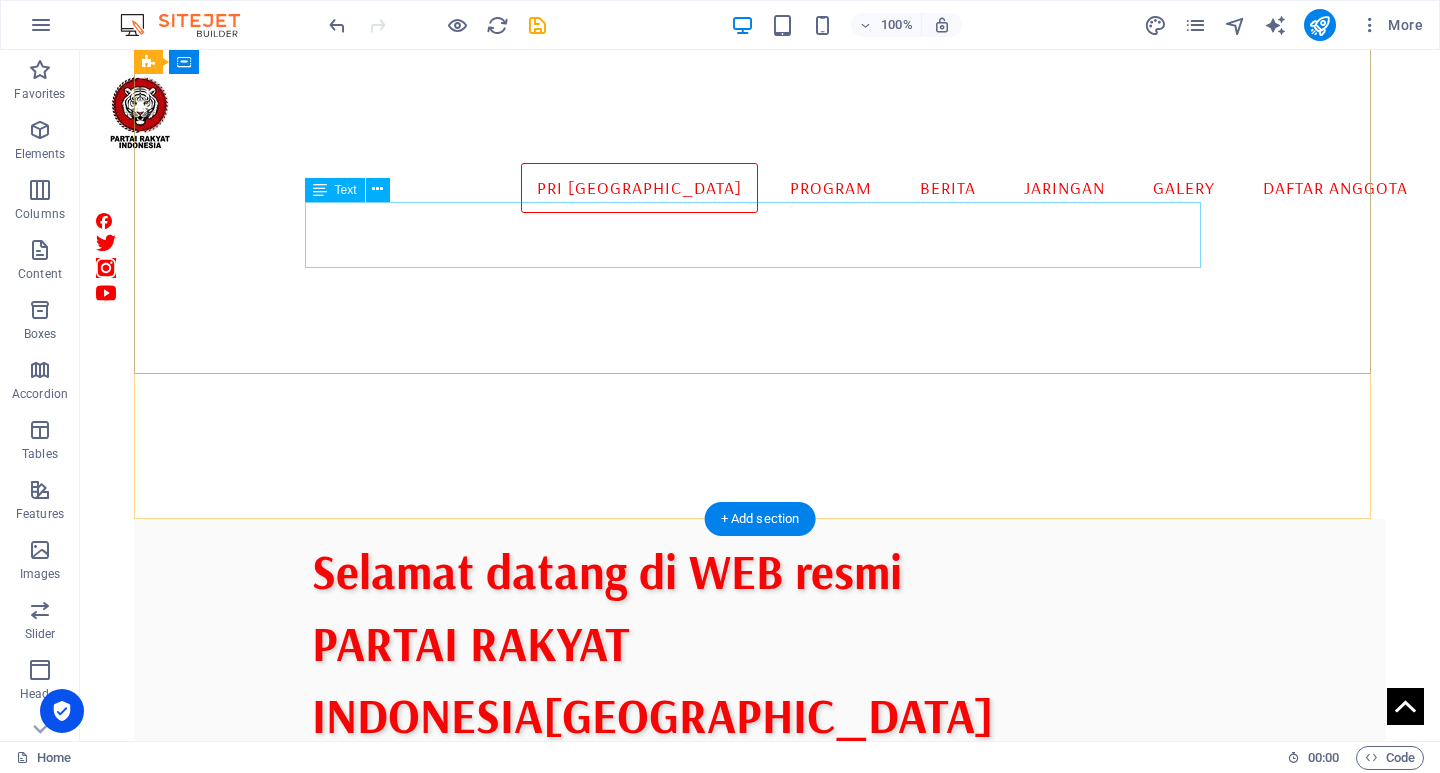 scroll, scrollTop: 0, scrollLeft: 0, axis: both 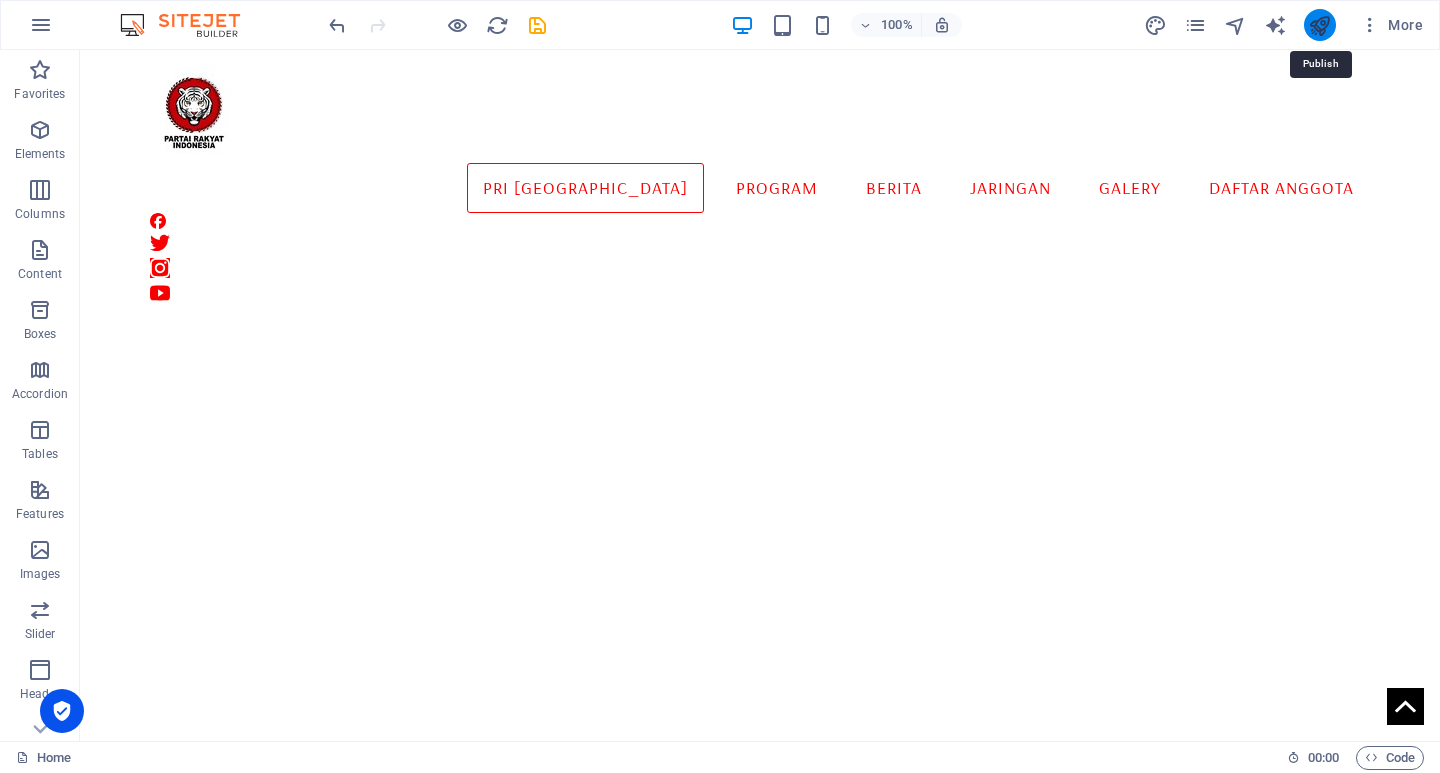 click at bounding box center [1319, 25] 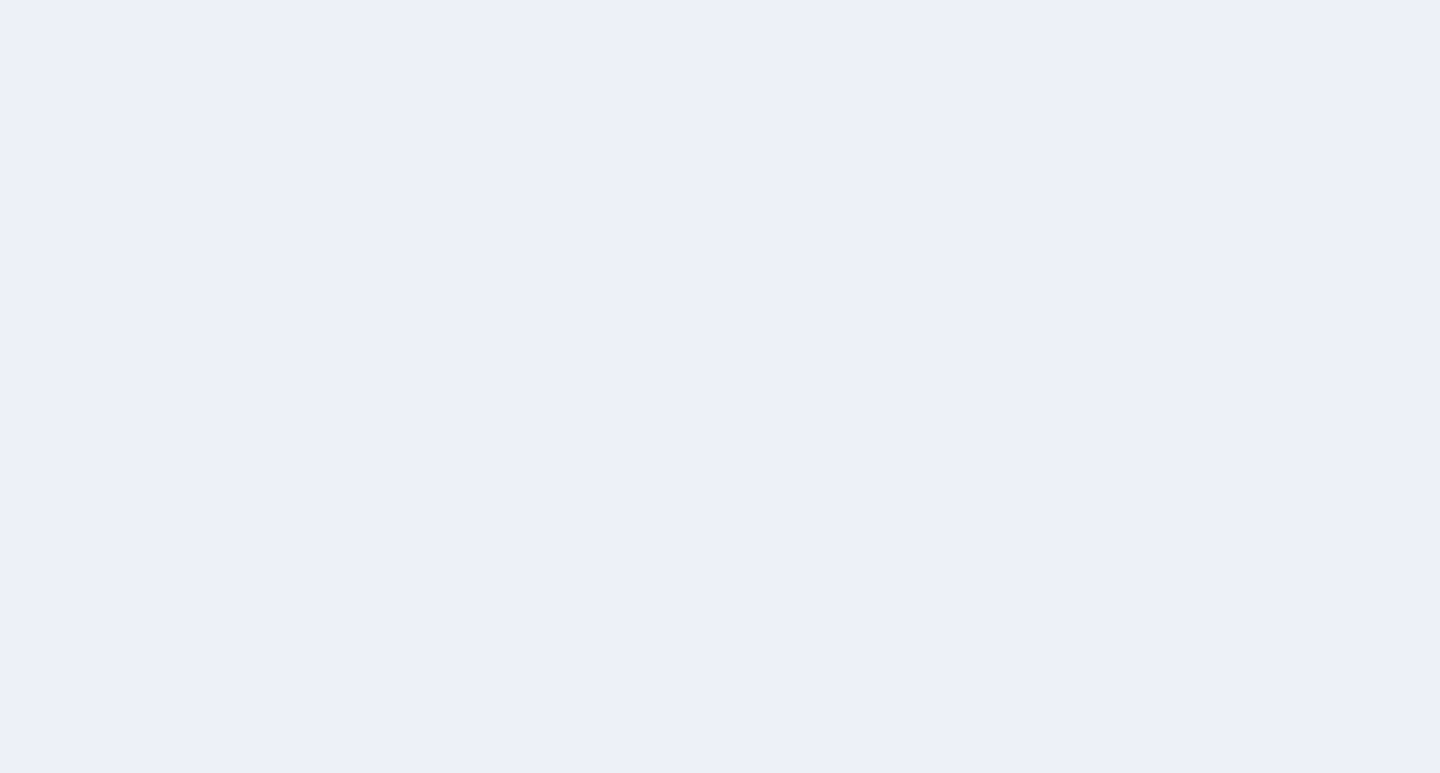 scroll, scrollTop: 0, scrollLeft: 0, axis: both 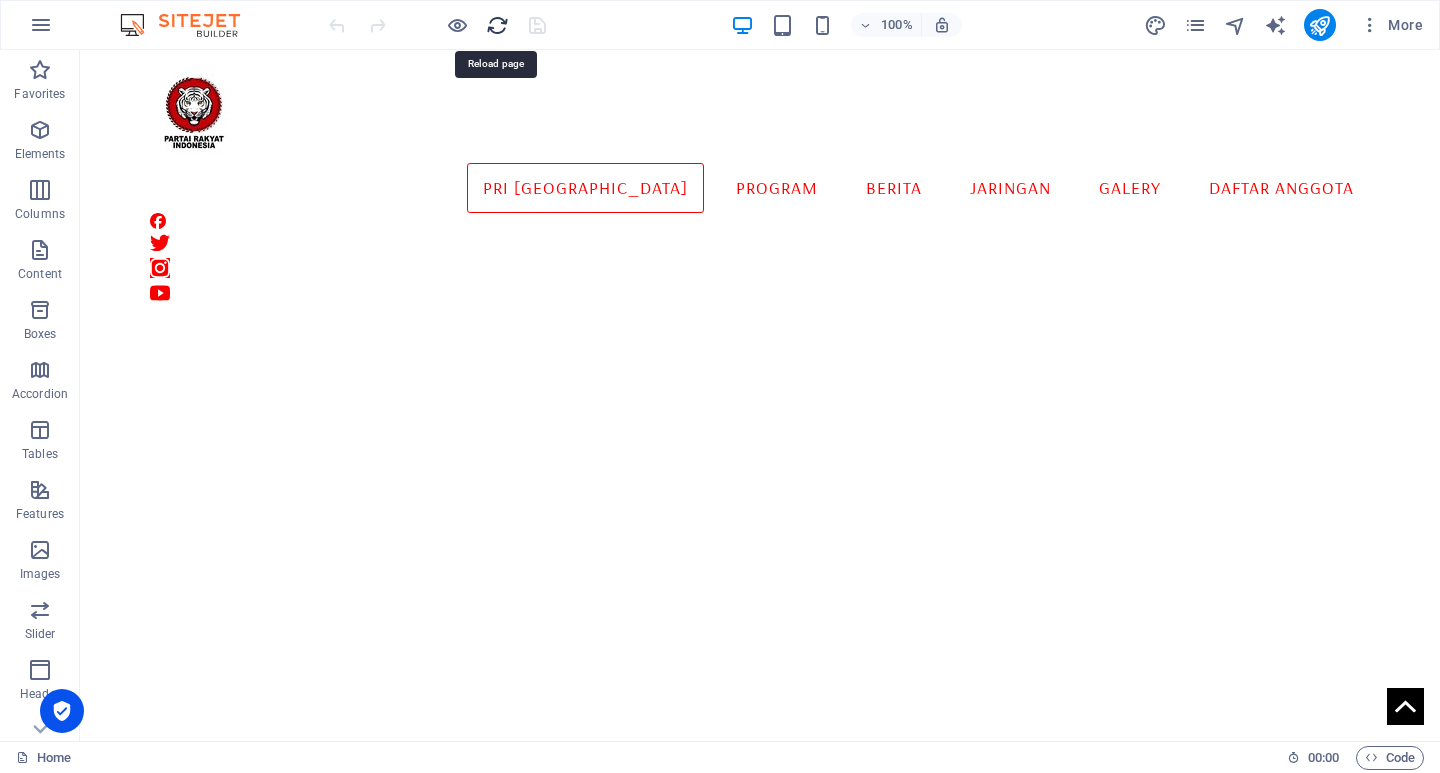 click at bounding box center [497, 25] 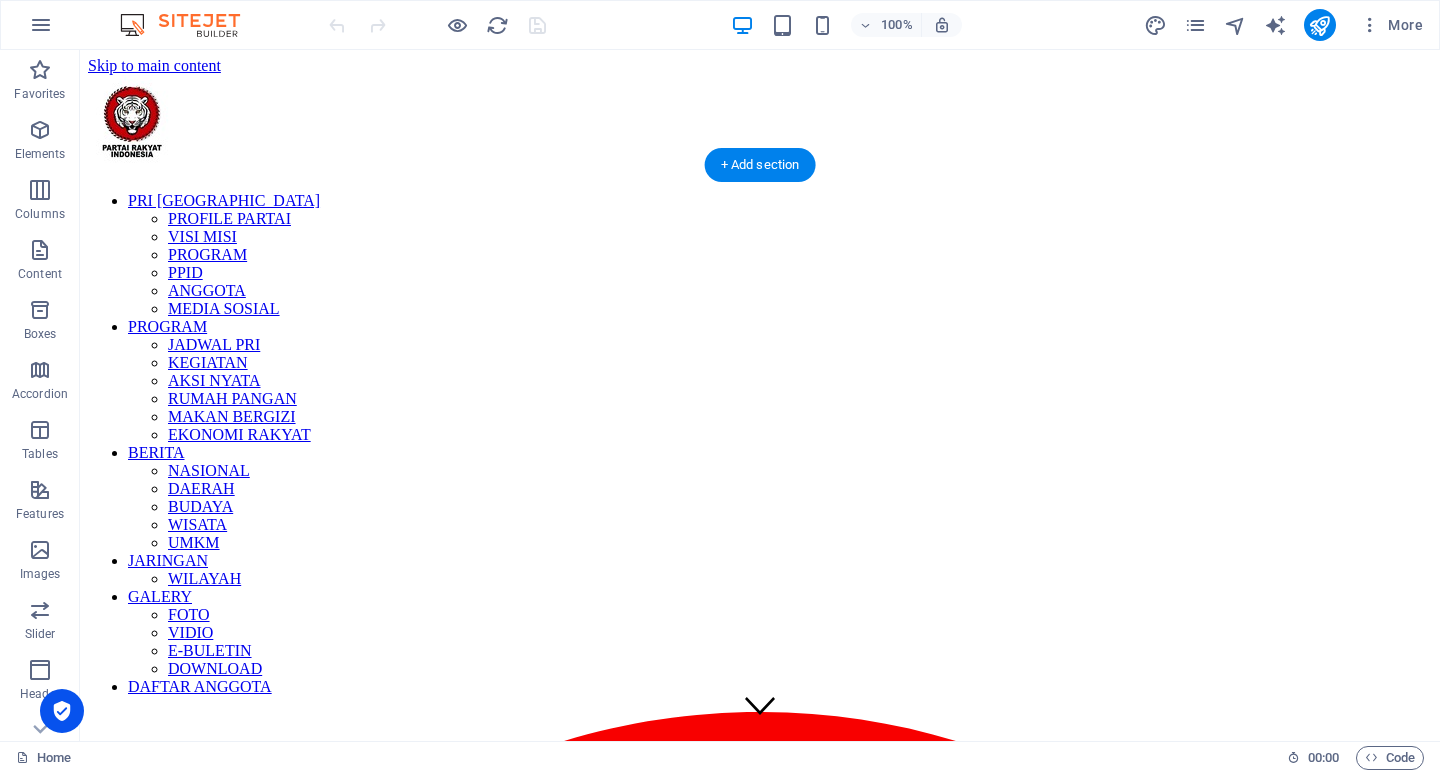 scroll, scrollTop: 0, scrollLeft: 0, axis: both 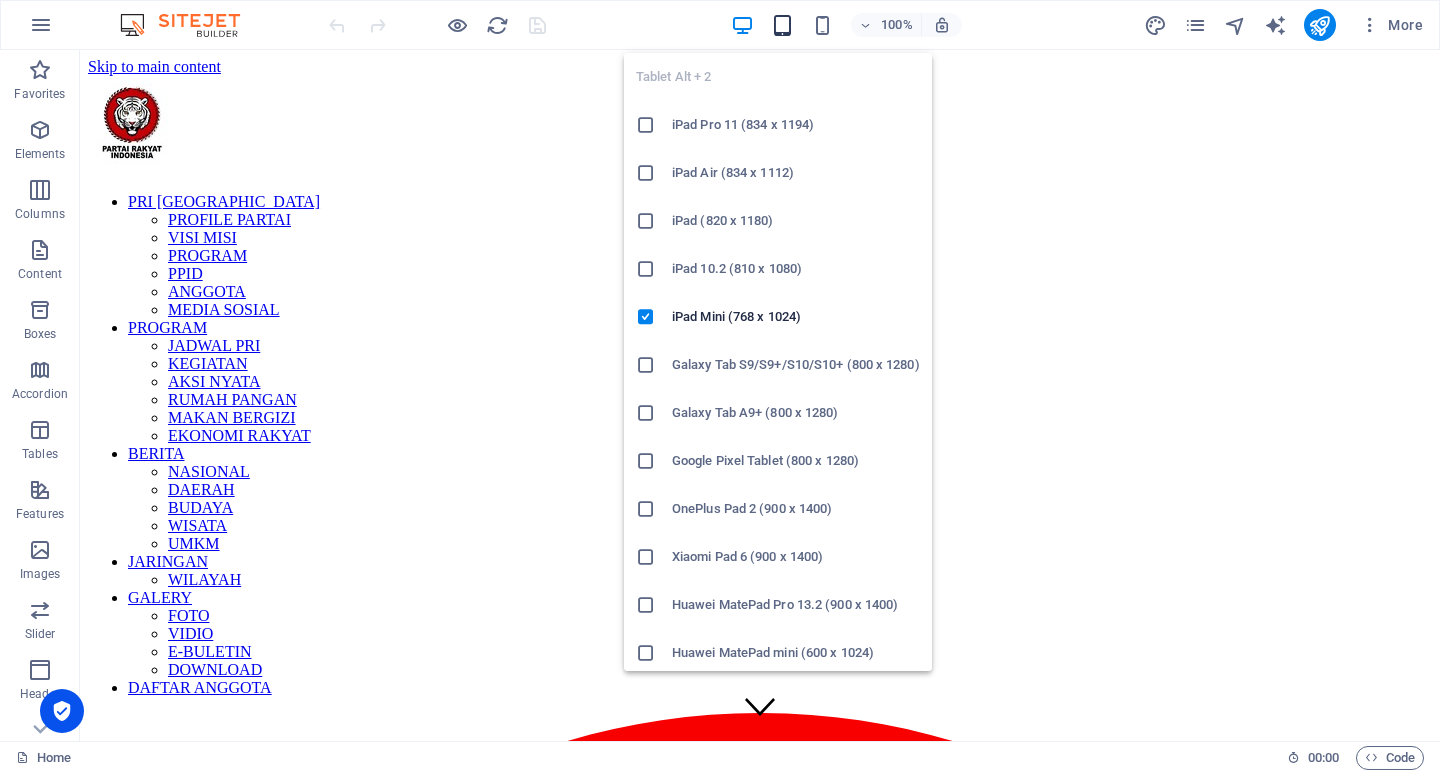 click at bounding box center (782, 25) 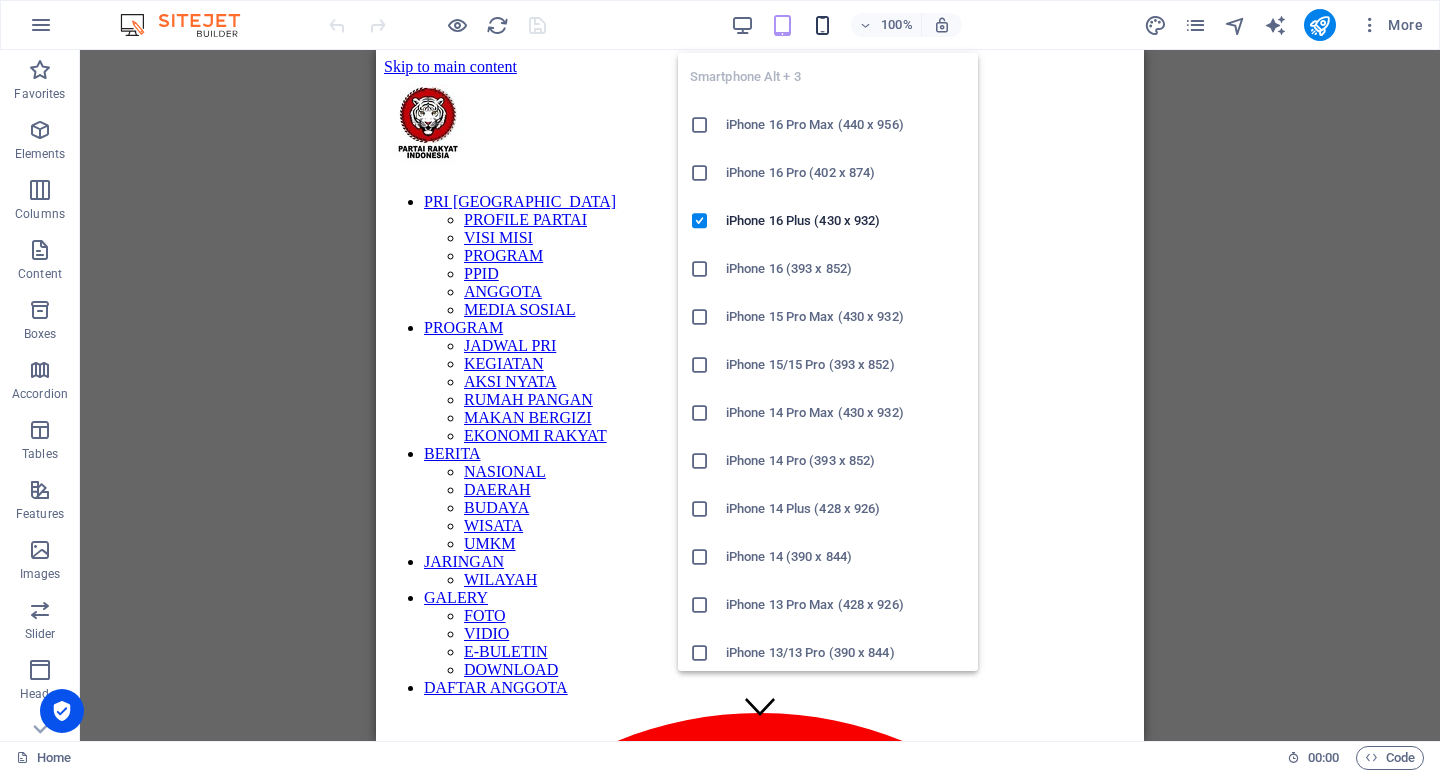 click at bounding box center [822, 25] 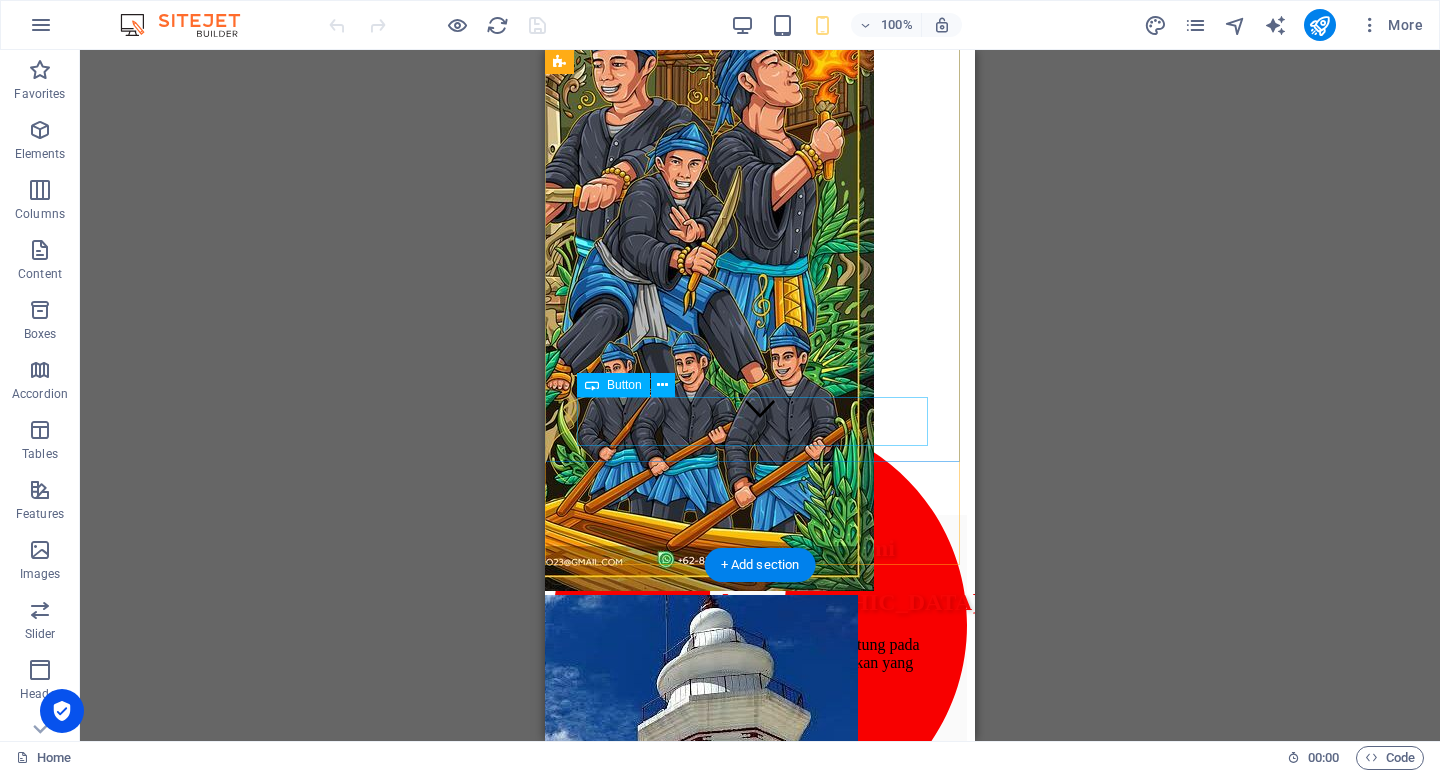 scroll, scrollTop: 0, scrollLeft: 0, axis: both 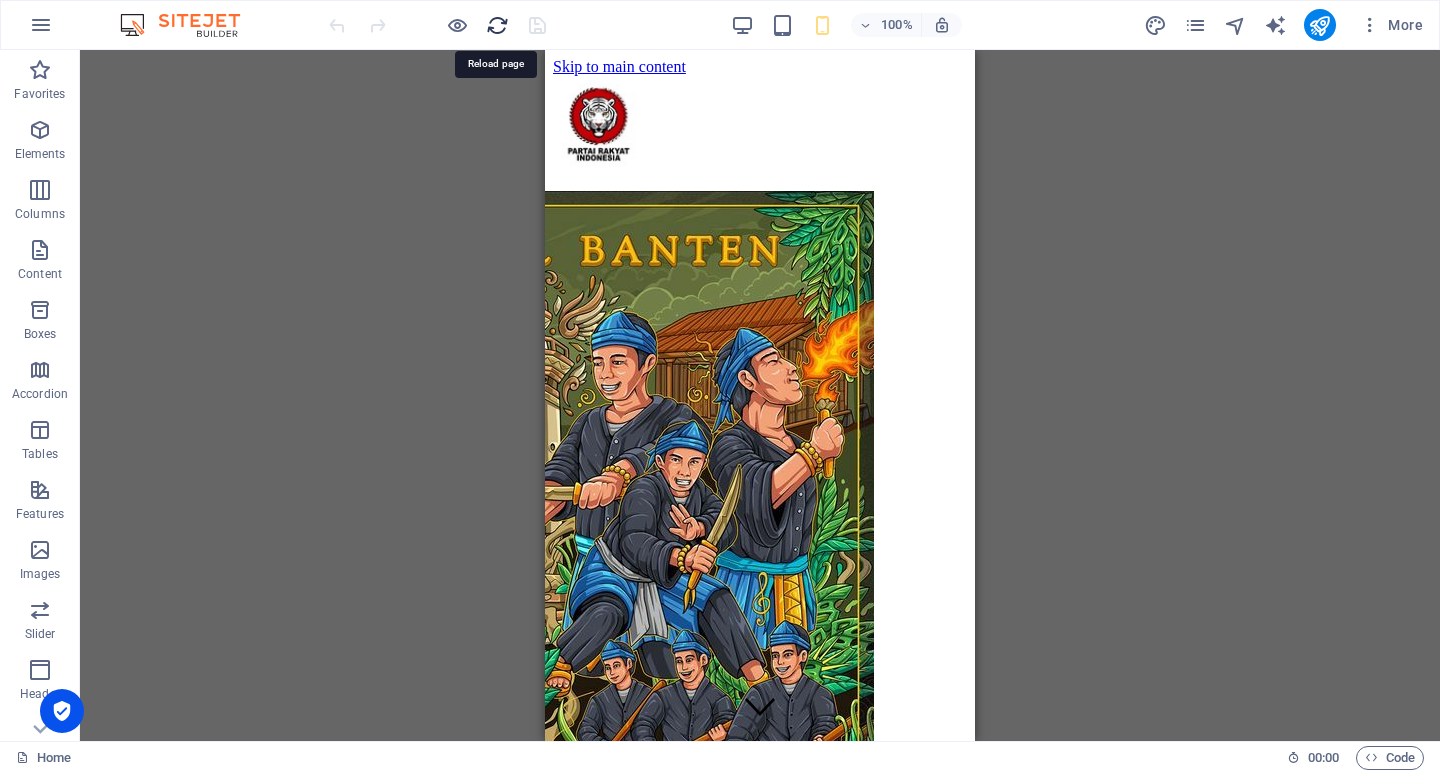 click at bounding box center (497, 25) 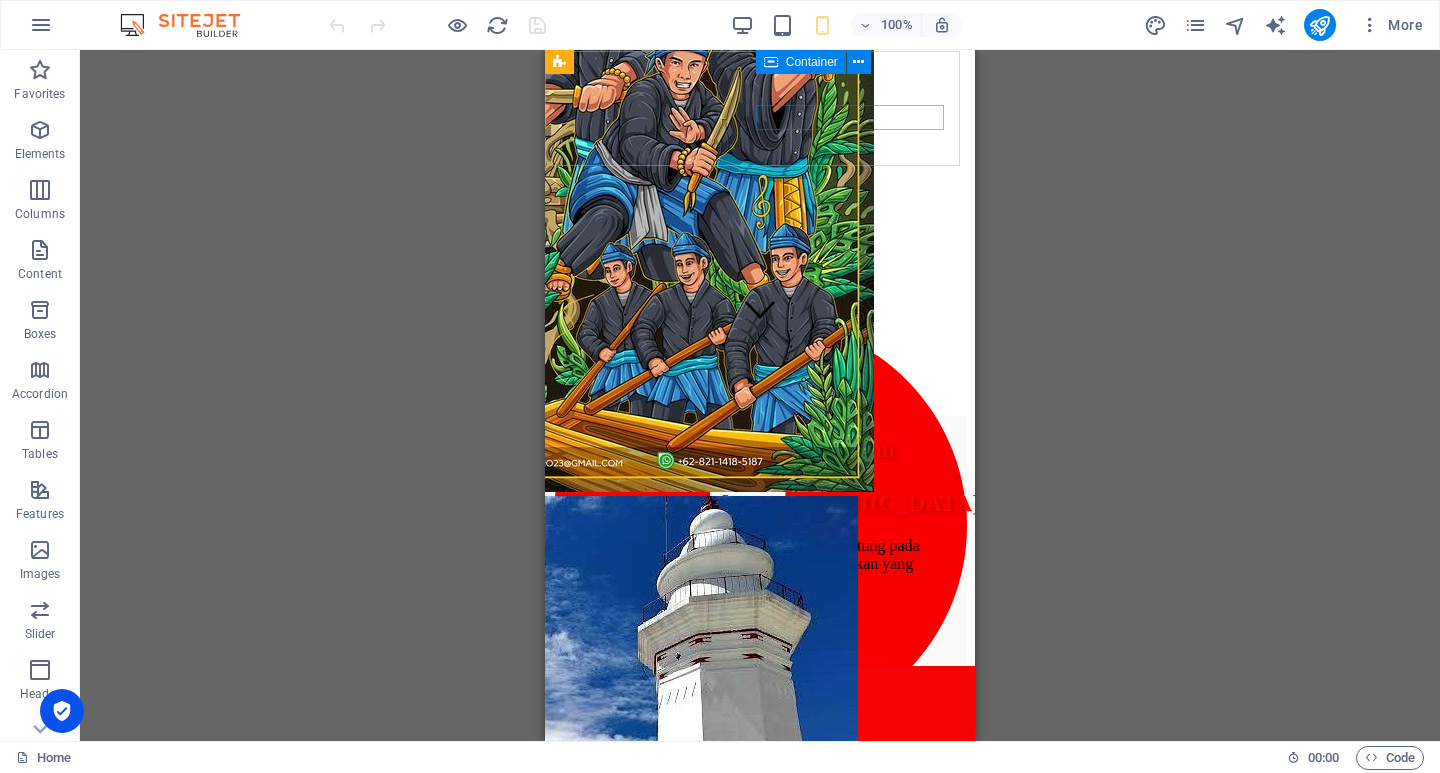 scroll, scrollTop: 0, scrollLeft: 0, axis: both 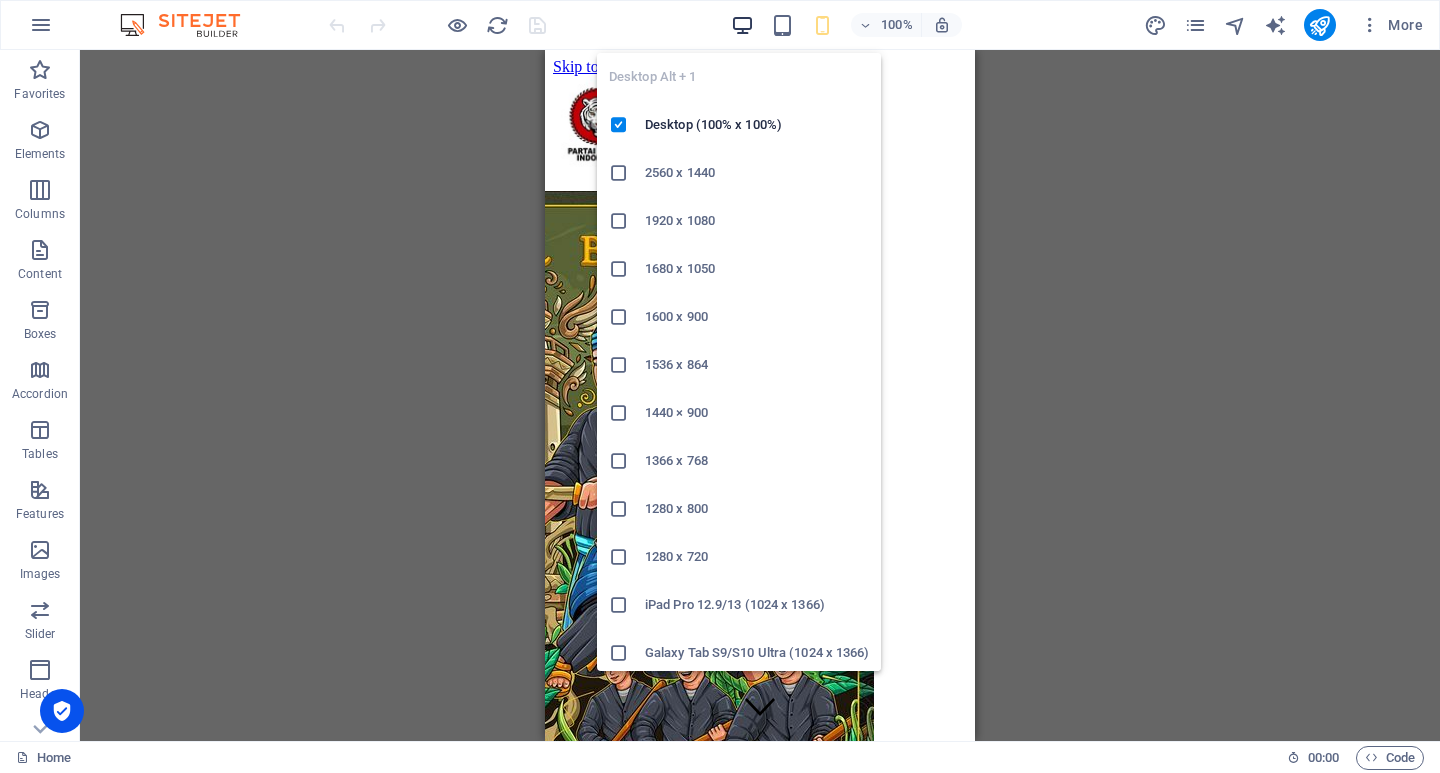 click at bounding box center (742, 25) 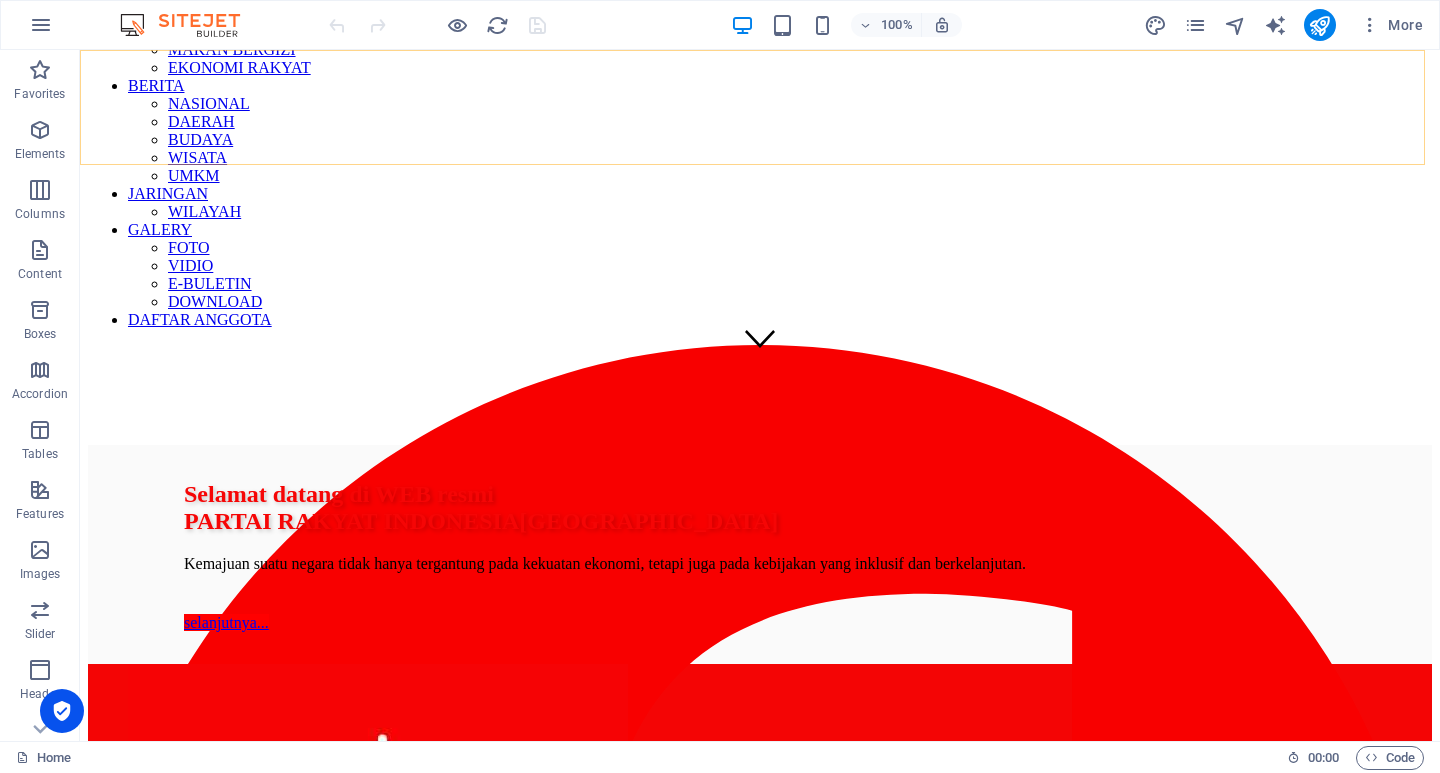 scroll, scrollTop: 268, scrollLeft: 0, axis: vertical 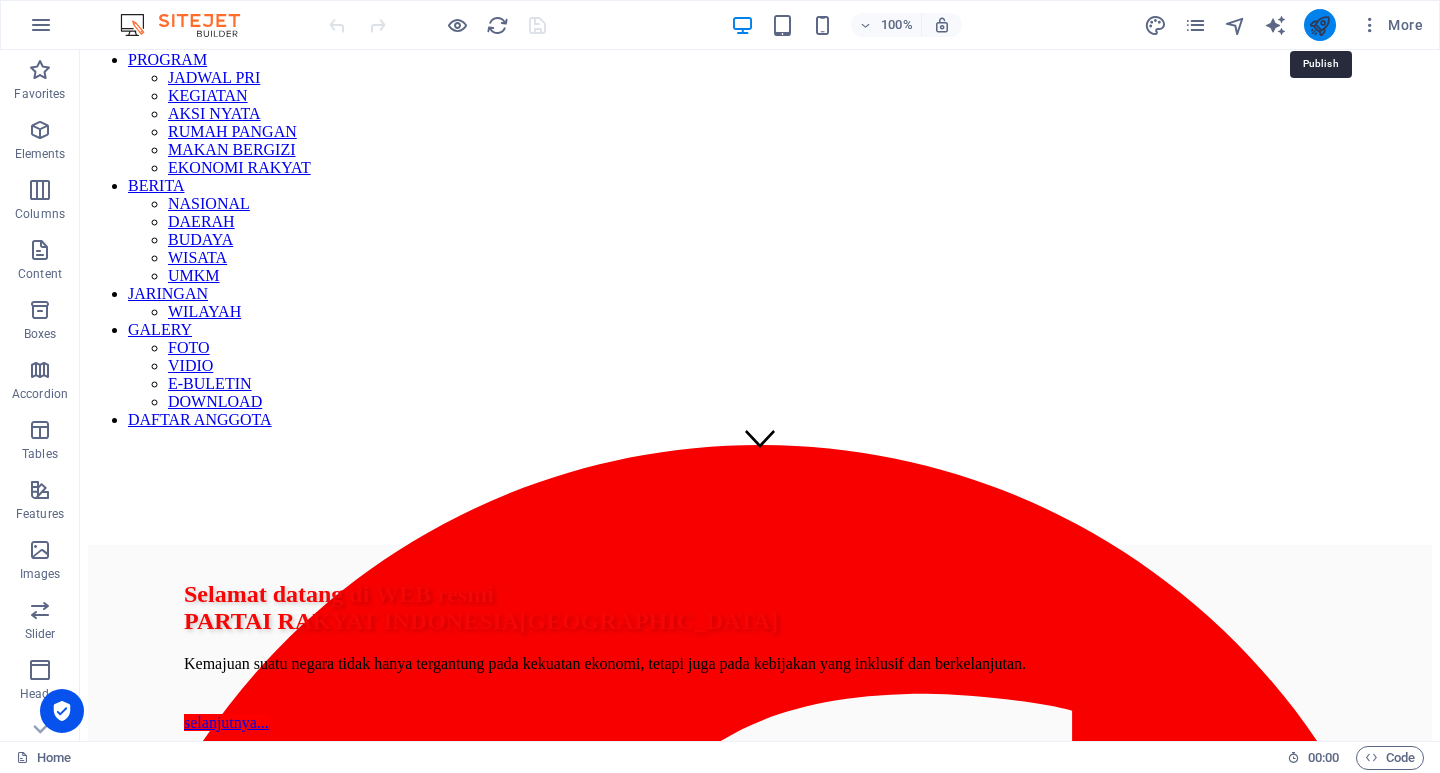 click at bounding box center (1319, 25) 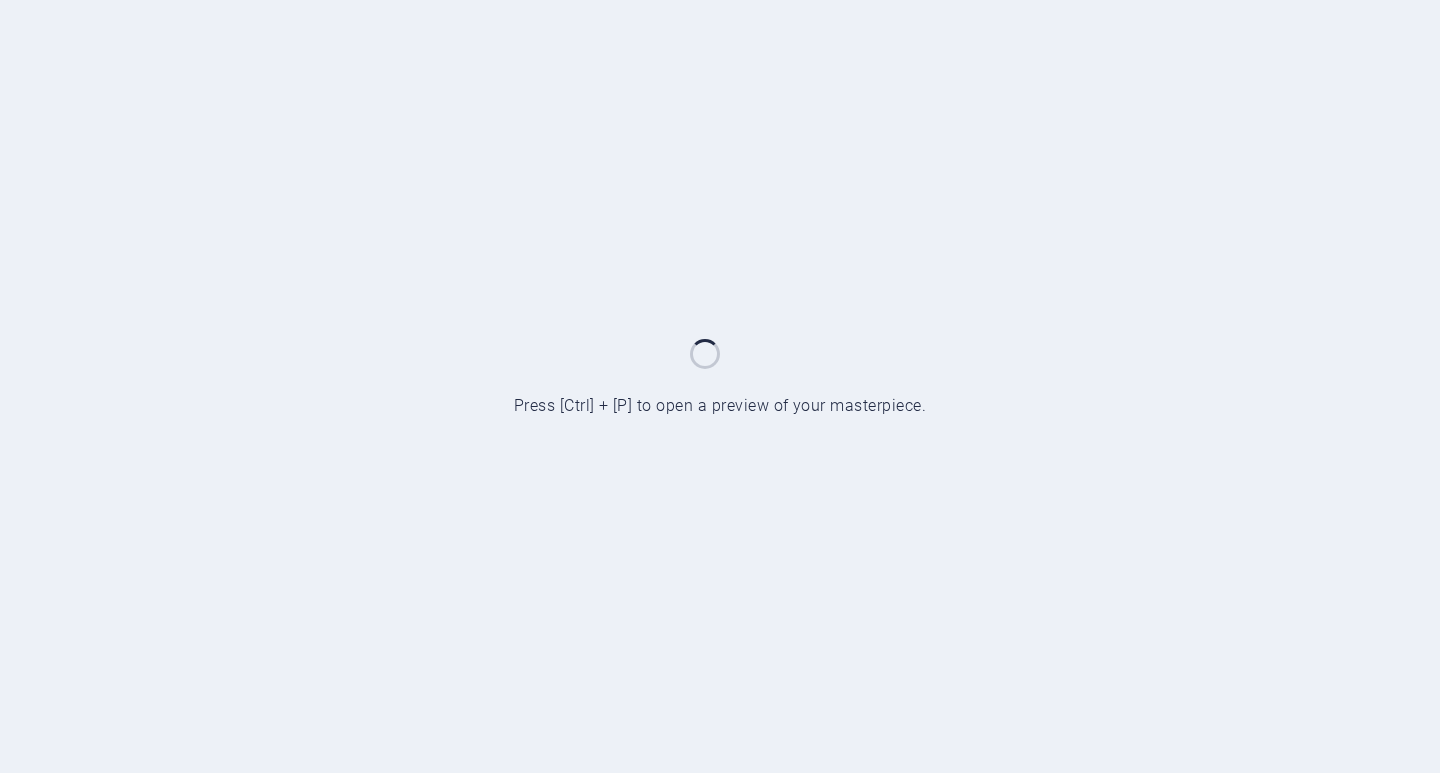 scroll, scrollTop: 0, scrollLeft: 0, axis: both 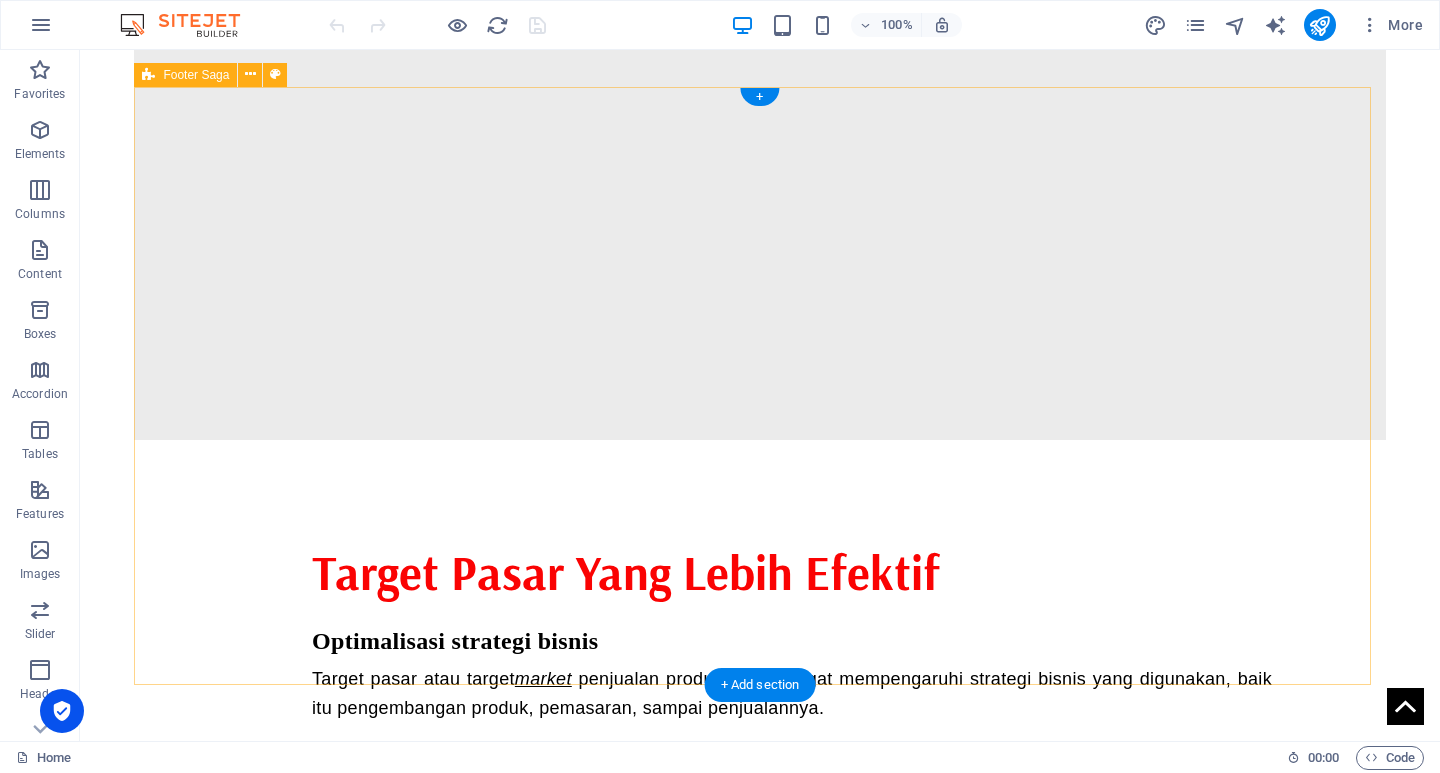 click on "" Kemajuan suatu negara tidak hanya tergantung pada kekuatan ekonomi, tetapi juga pada kebijakan yang inklusif dan berkelanjutan. " Contact [STREET_ADDRESS][PERSON_NAME][PHONE_NUMBER] Phone:  [PHONE_NUMBER] Mobile:  Email:  [DOMAIN_NAME] Navigation Home About Service Contact Legal Notice Privacy Policy Social media Facebook Twitter Instagram" at bounding box center (759, 1638) 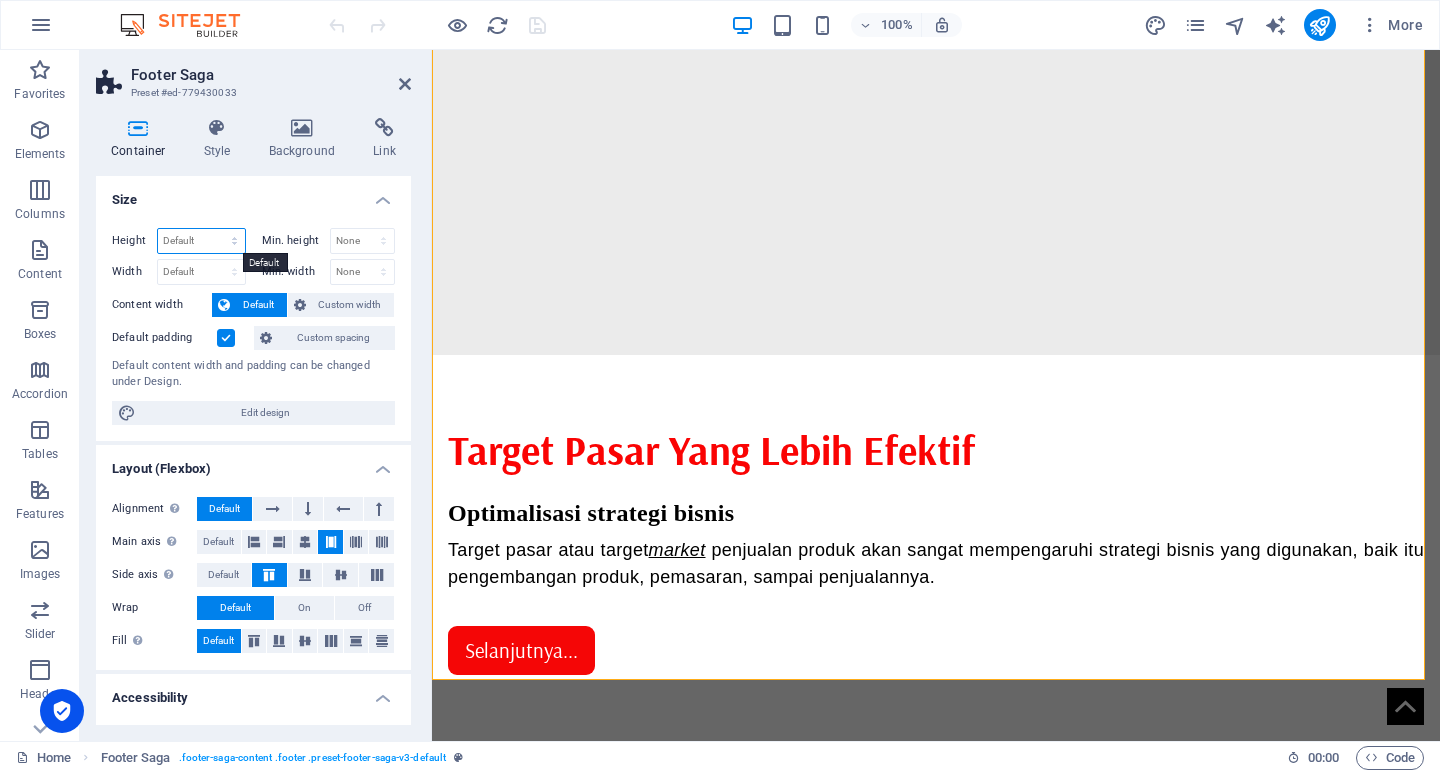 click on "Default px rem % vh vw" at bounding box center [201, 241] 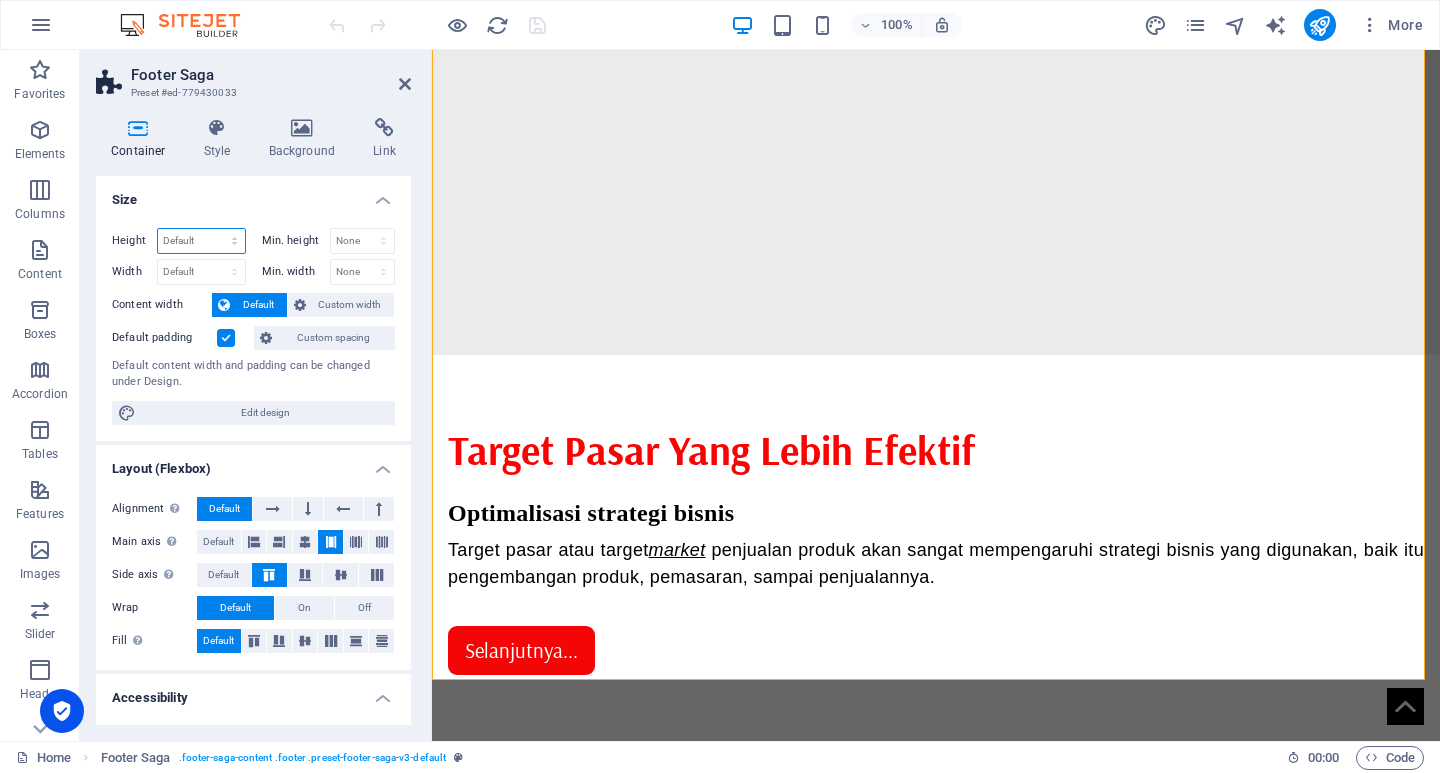 click on "Default px rem % vh vw" at bounding box center [201, 241] 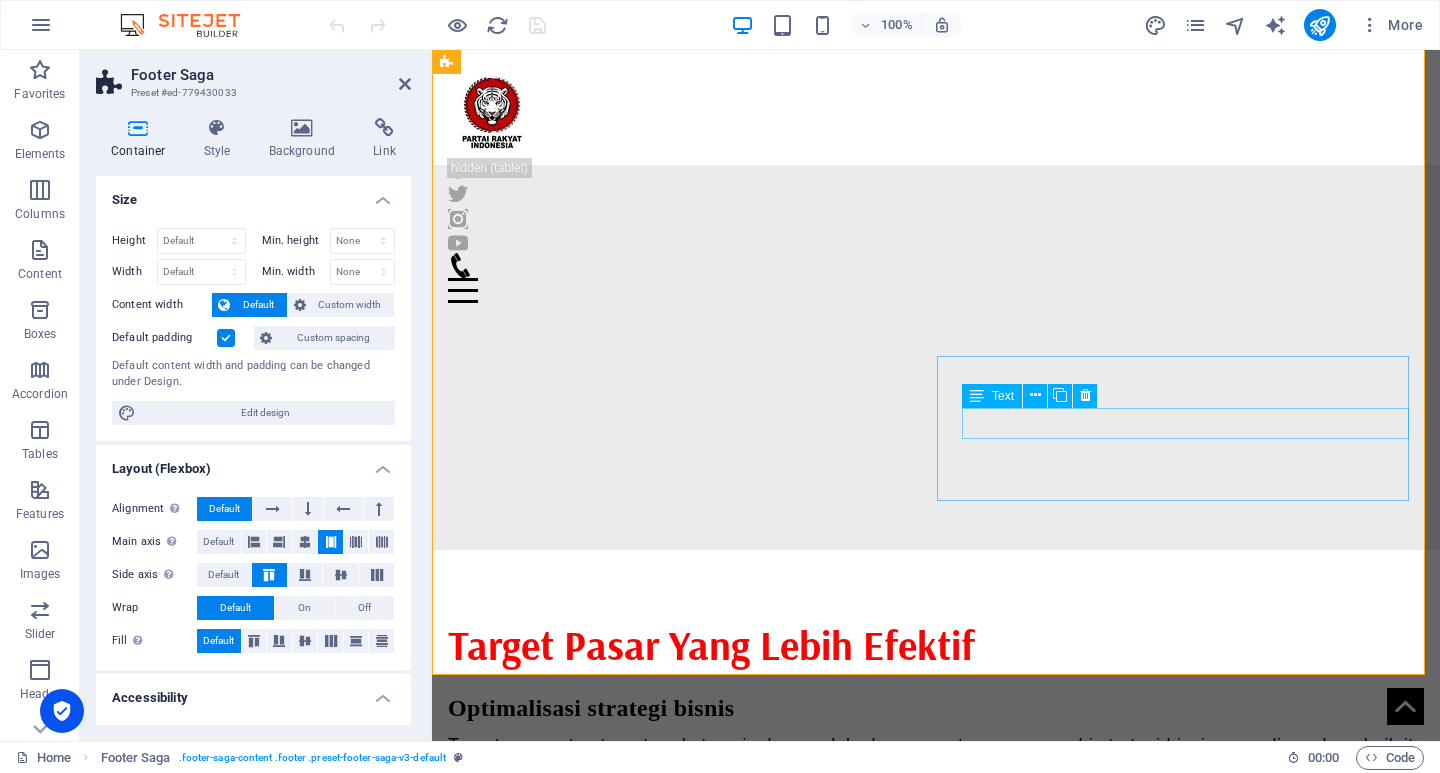 scroll, scrollTop: 1576, scrollLeft: 0, axis: vertical 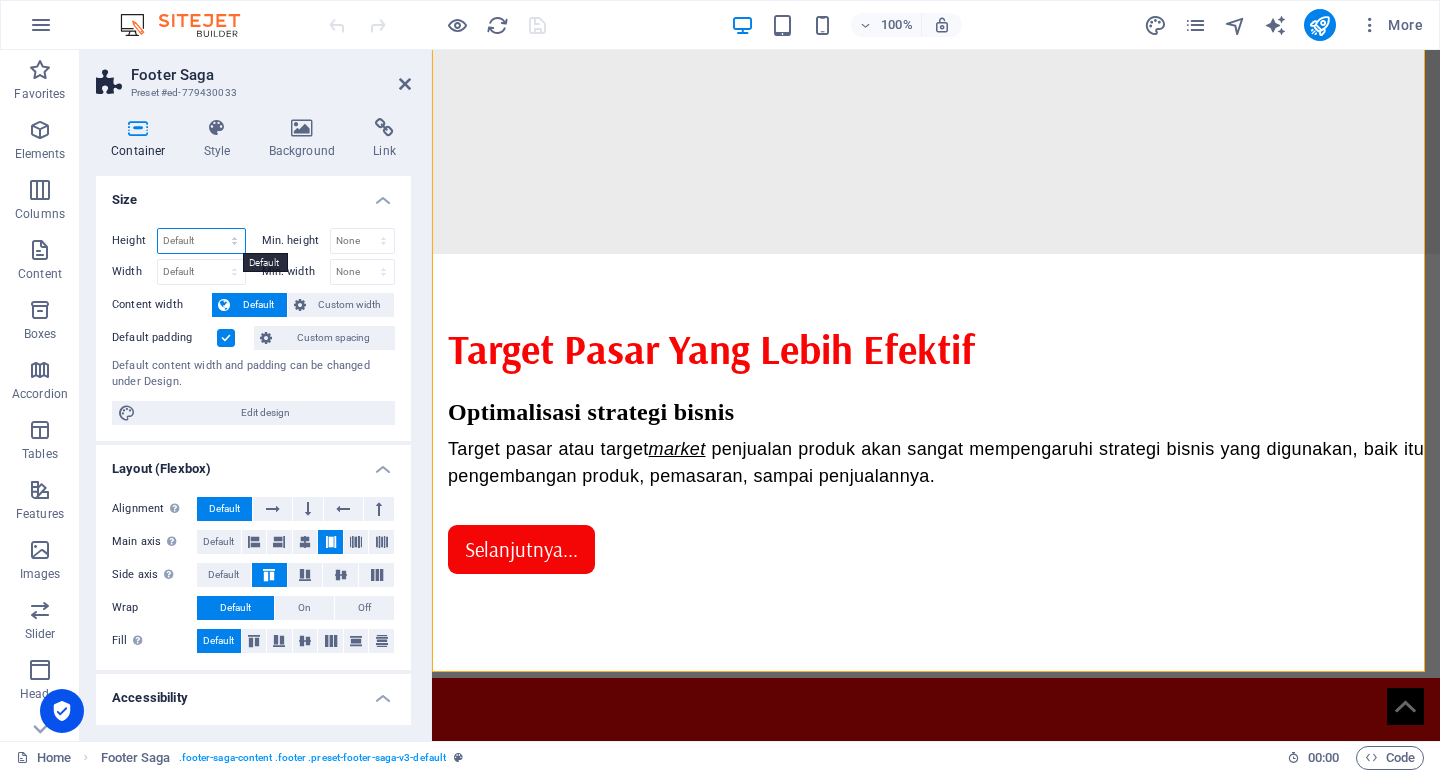 click on "Default px rem % vh vw" at bounding box center [201, 241] 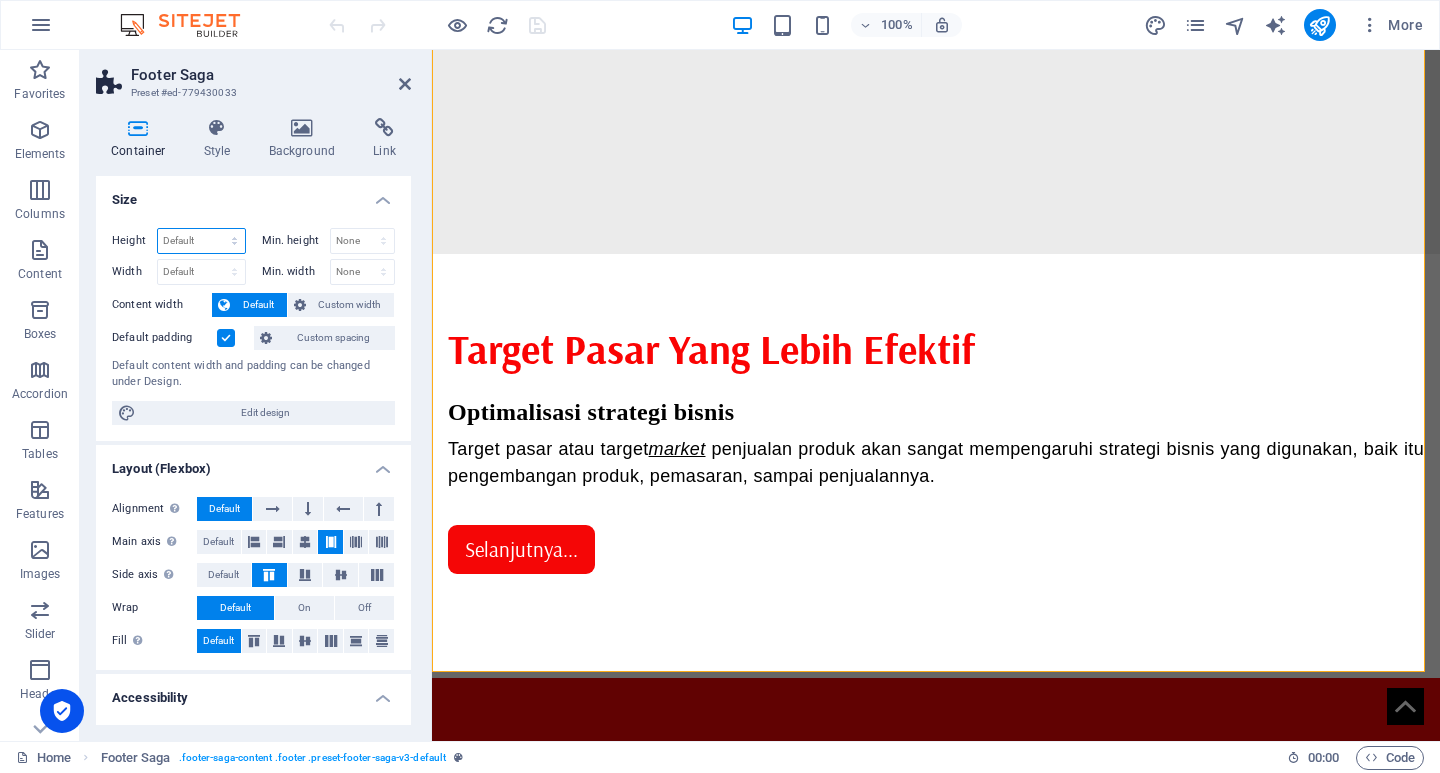 select on "%" 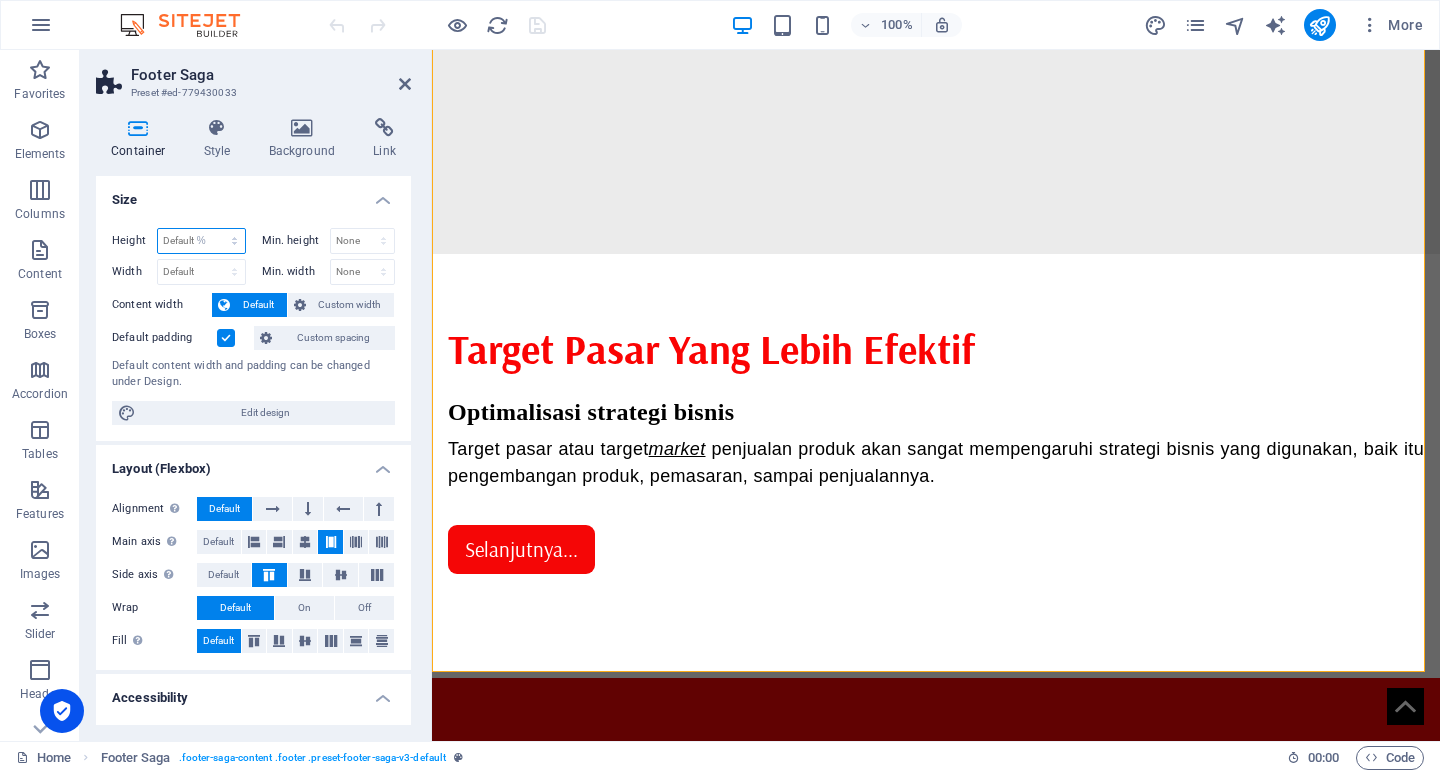 click on "Default px rem % vh vw" at bounding box center (201, 241) 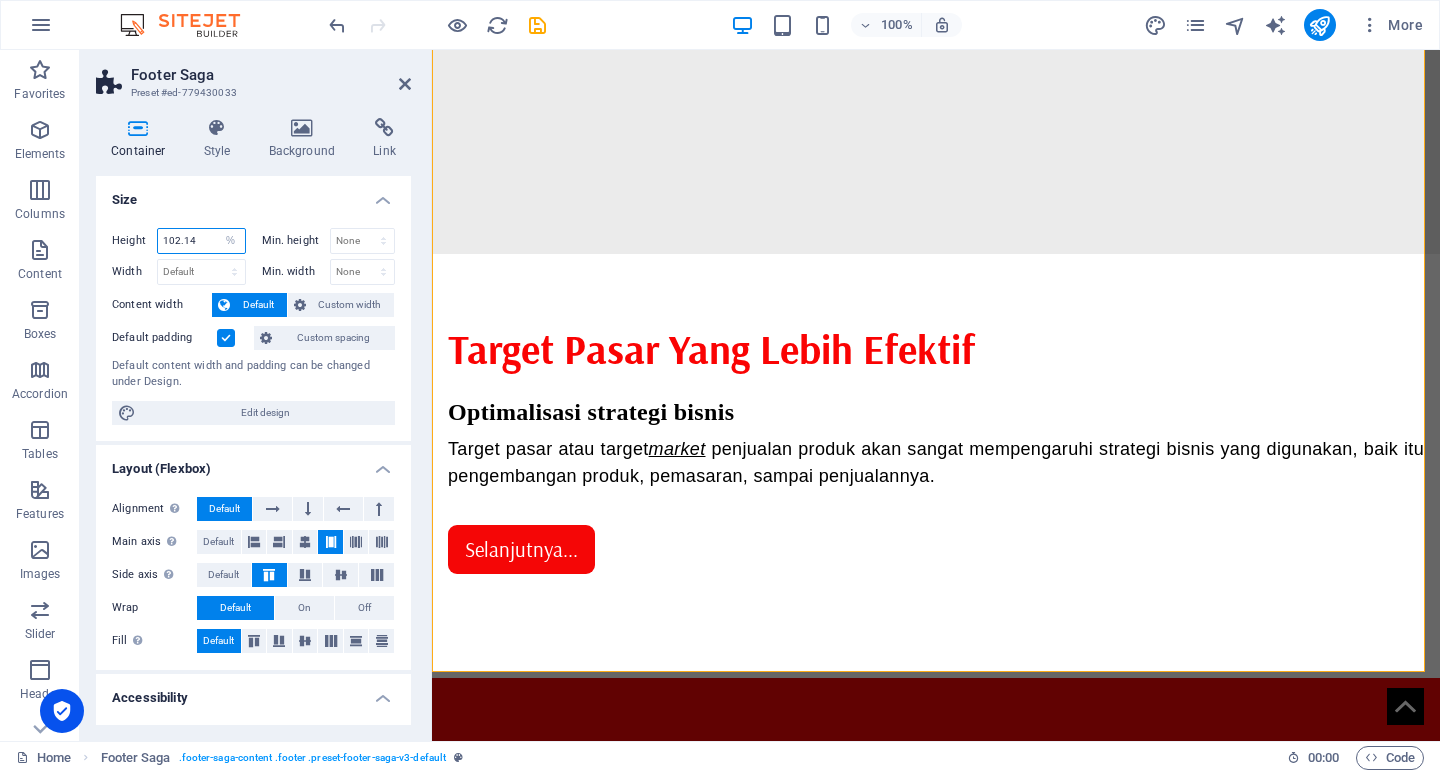 click on "102.14" at bounding box center (201, 241) 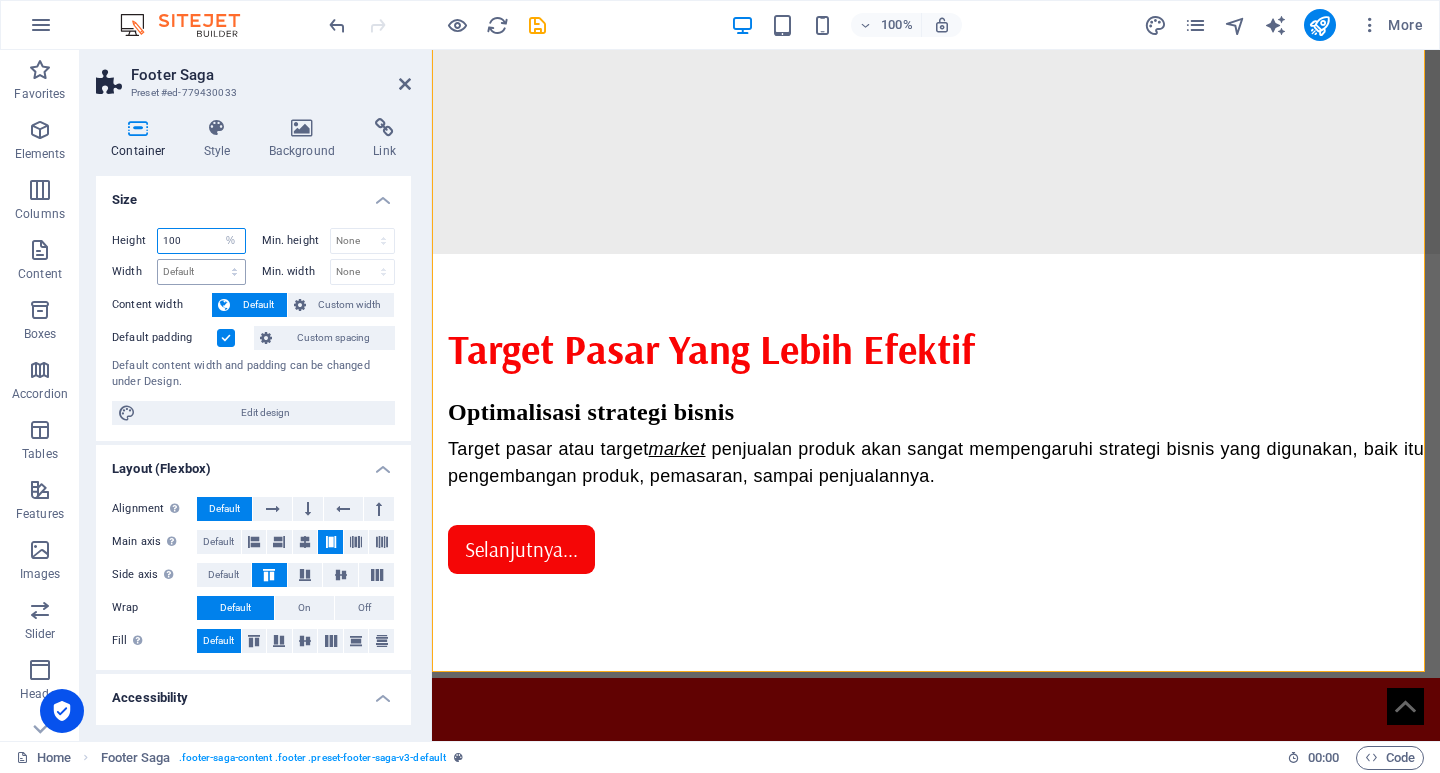 type on "100" 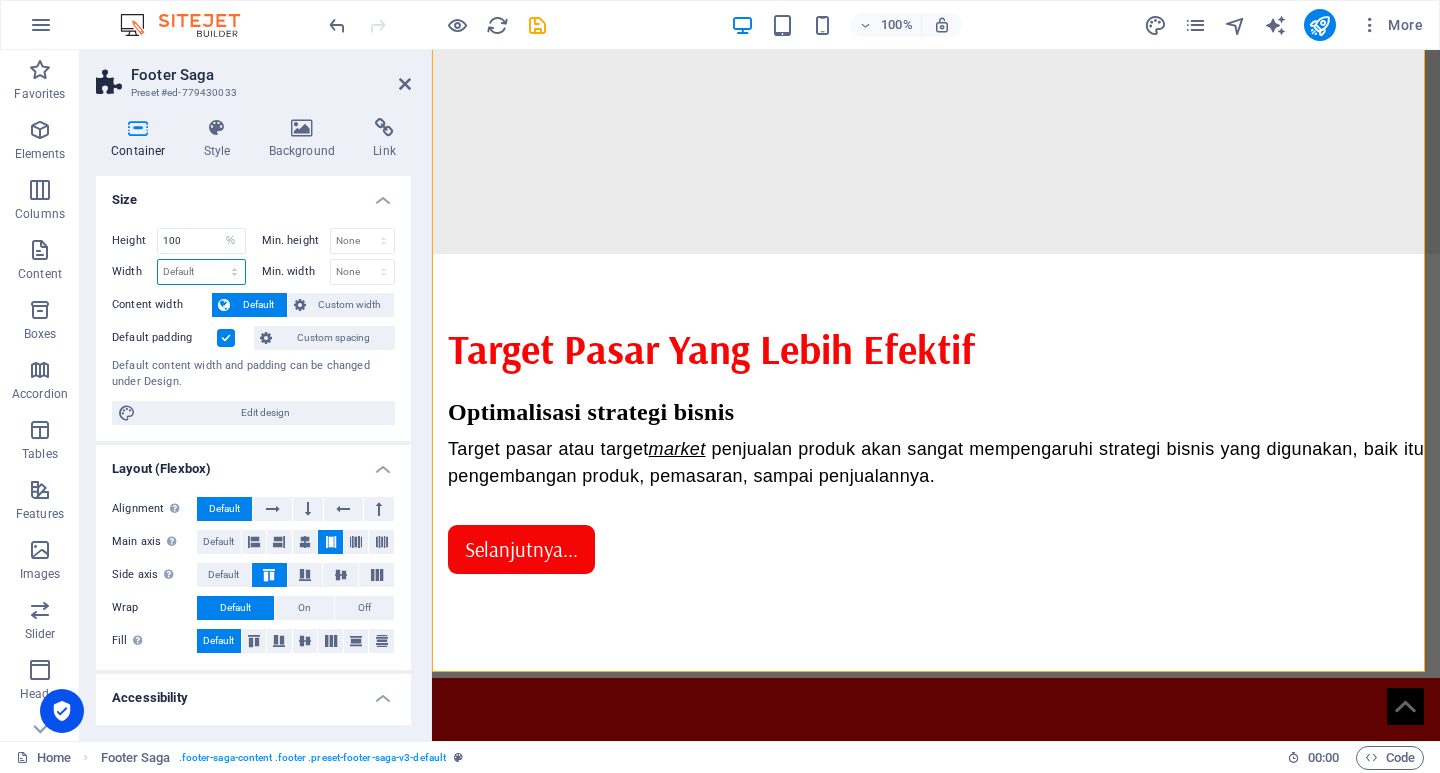 click on "Default px rem % em vh vw" at bounding box center (201, 272) 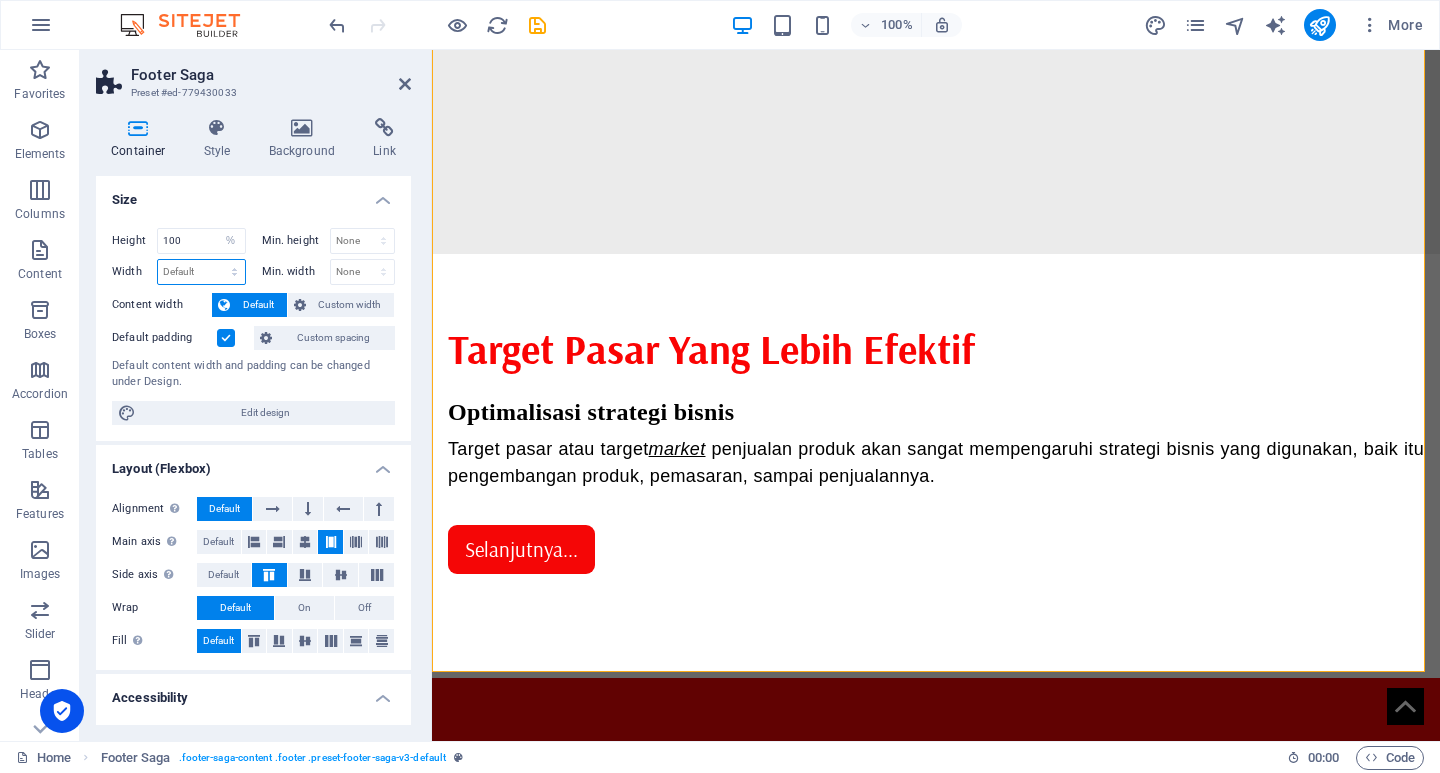select on "%" 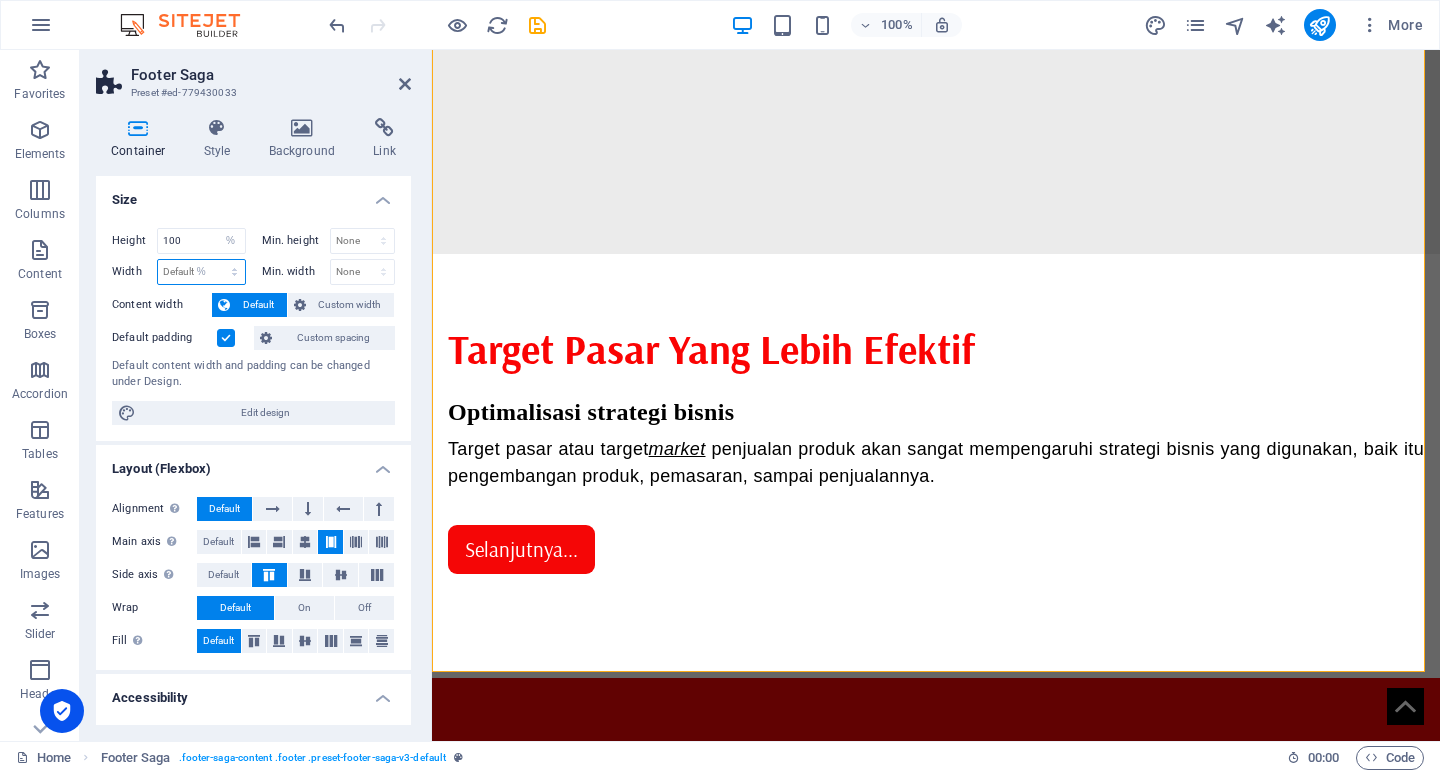 click on "Default px rem % em vh vw" at bounding box center [201, 272] 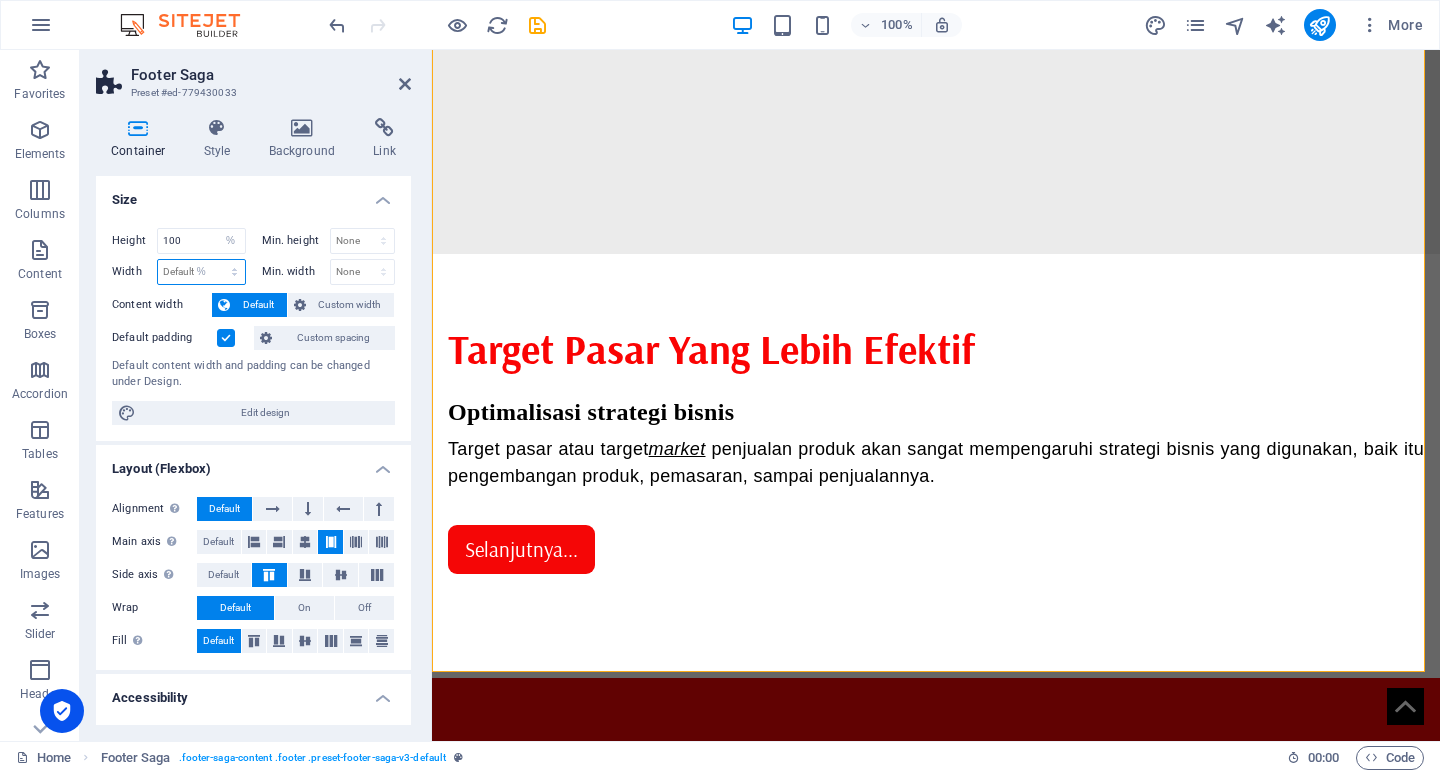 type on "100" 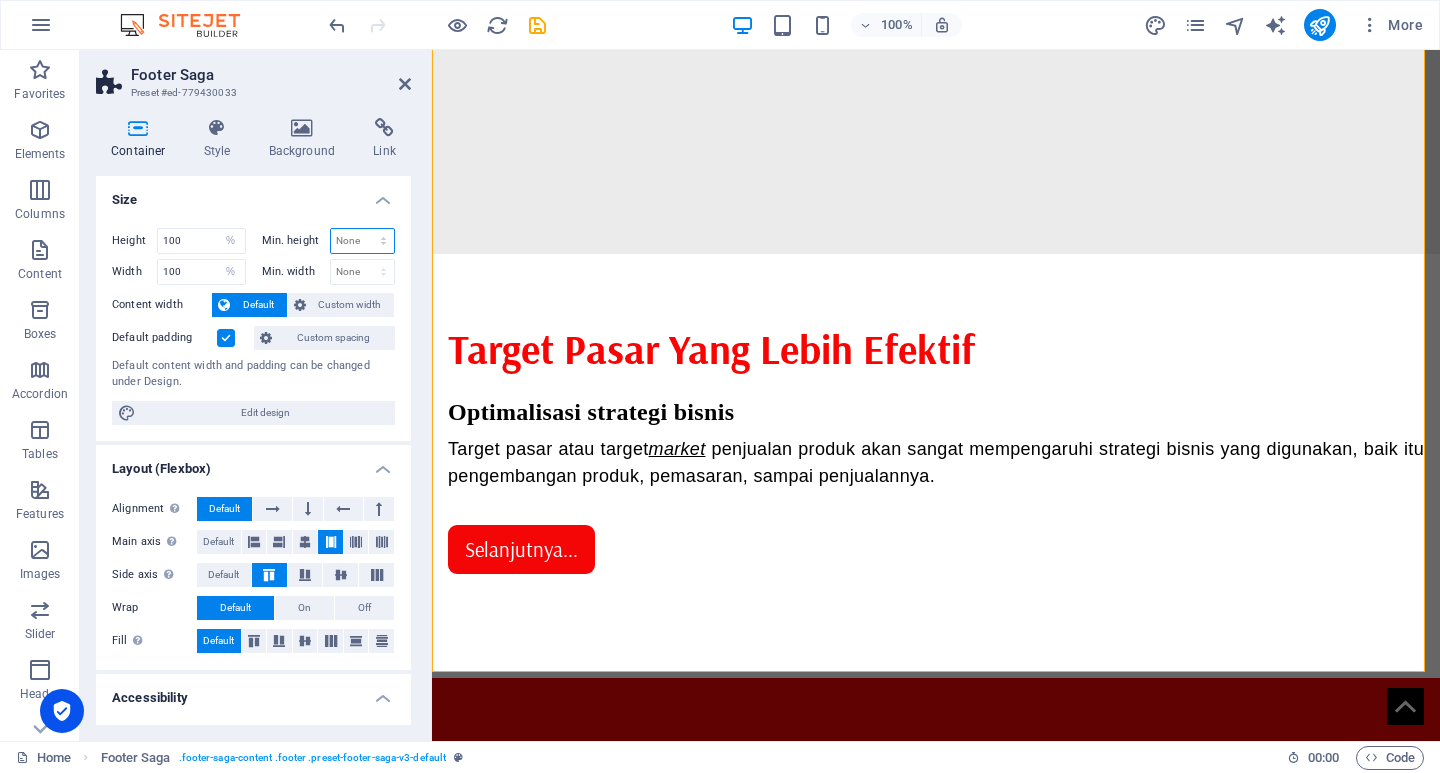 click on "None px rem % vh vw" at bounding box center (363, 241) 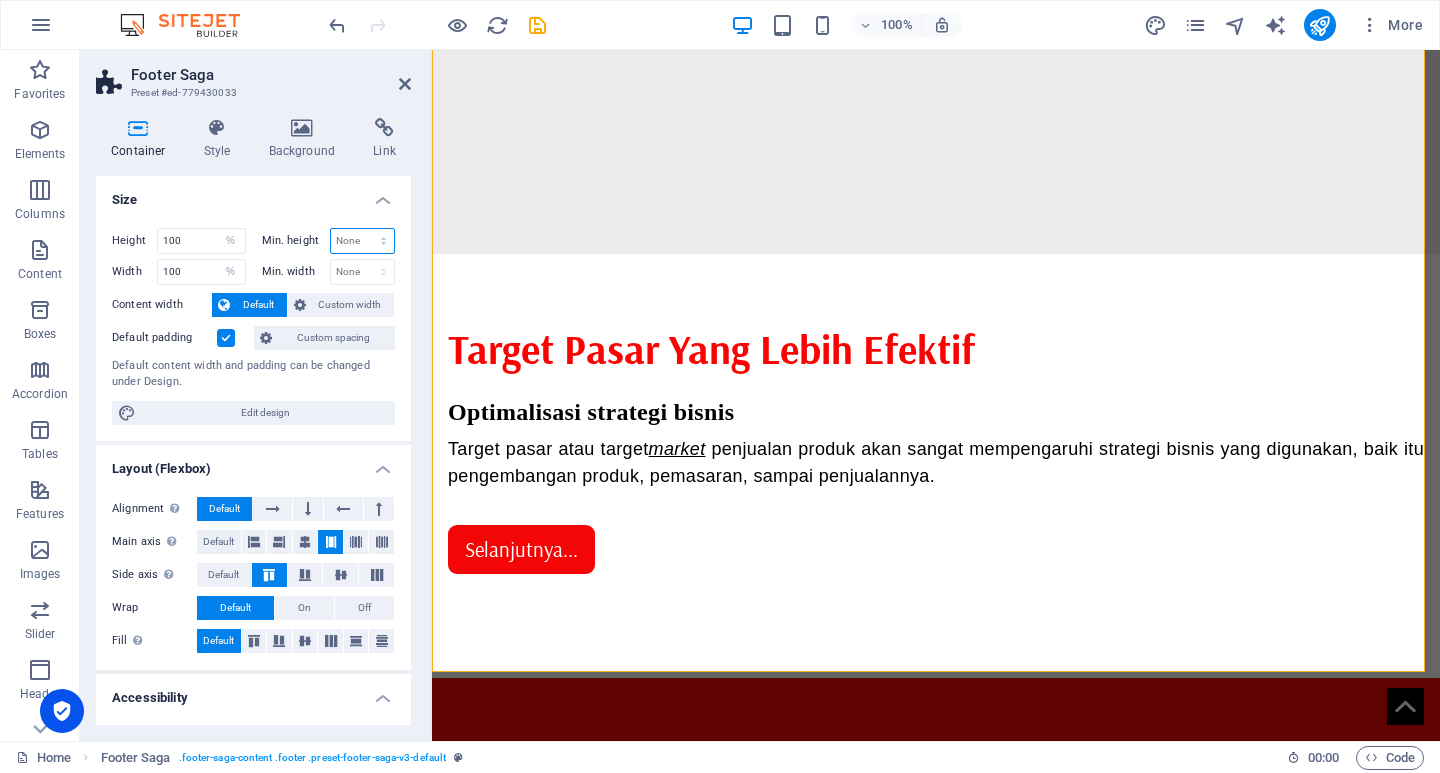select on "%" 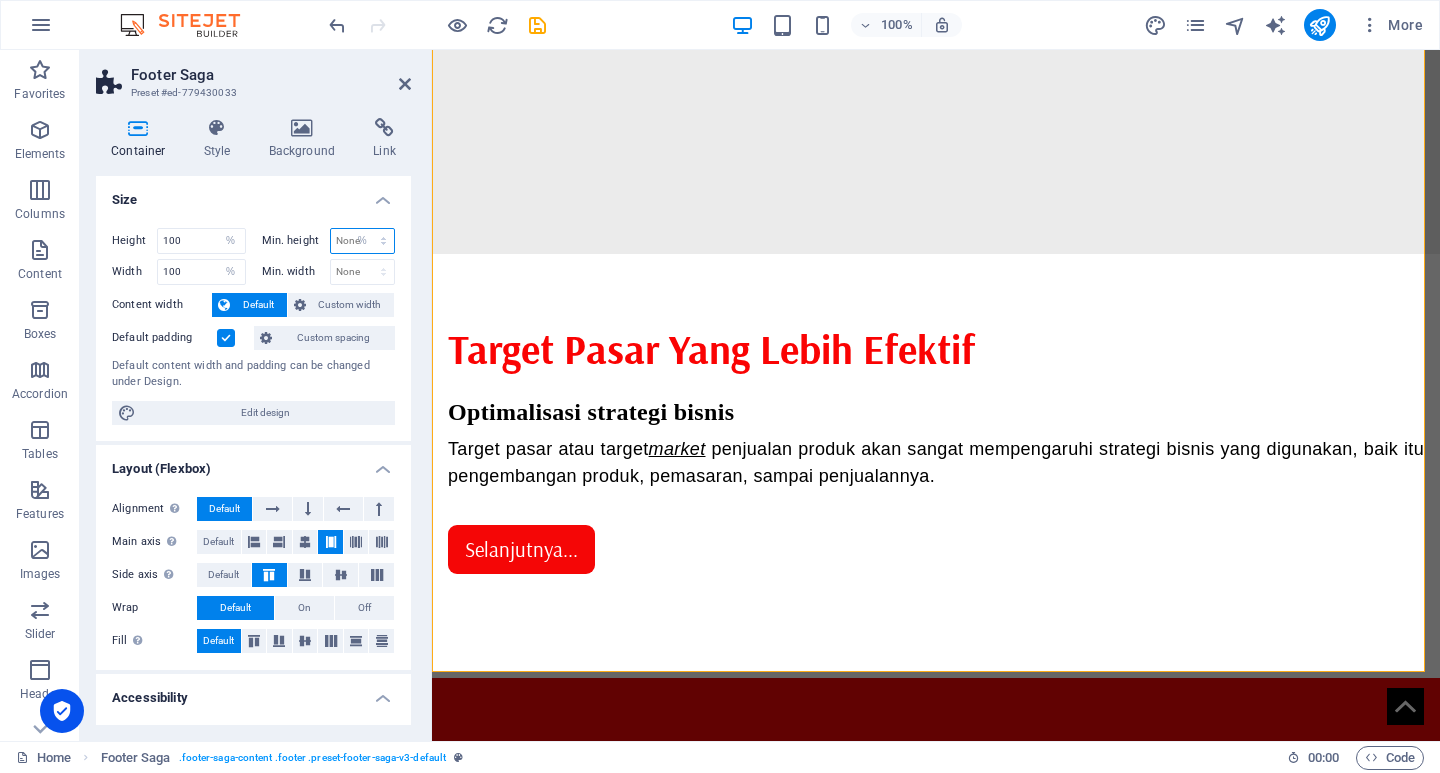 click on "None px rem % vh vw" at bounding box center [363, 241] 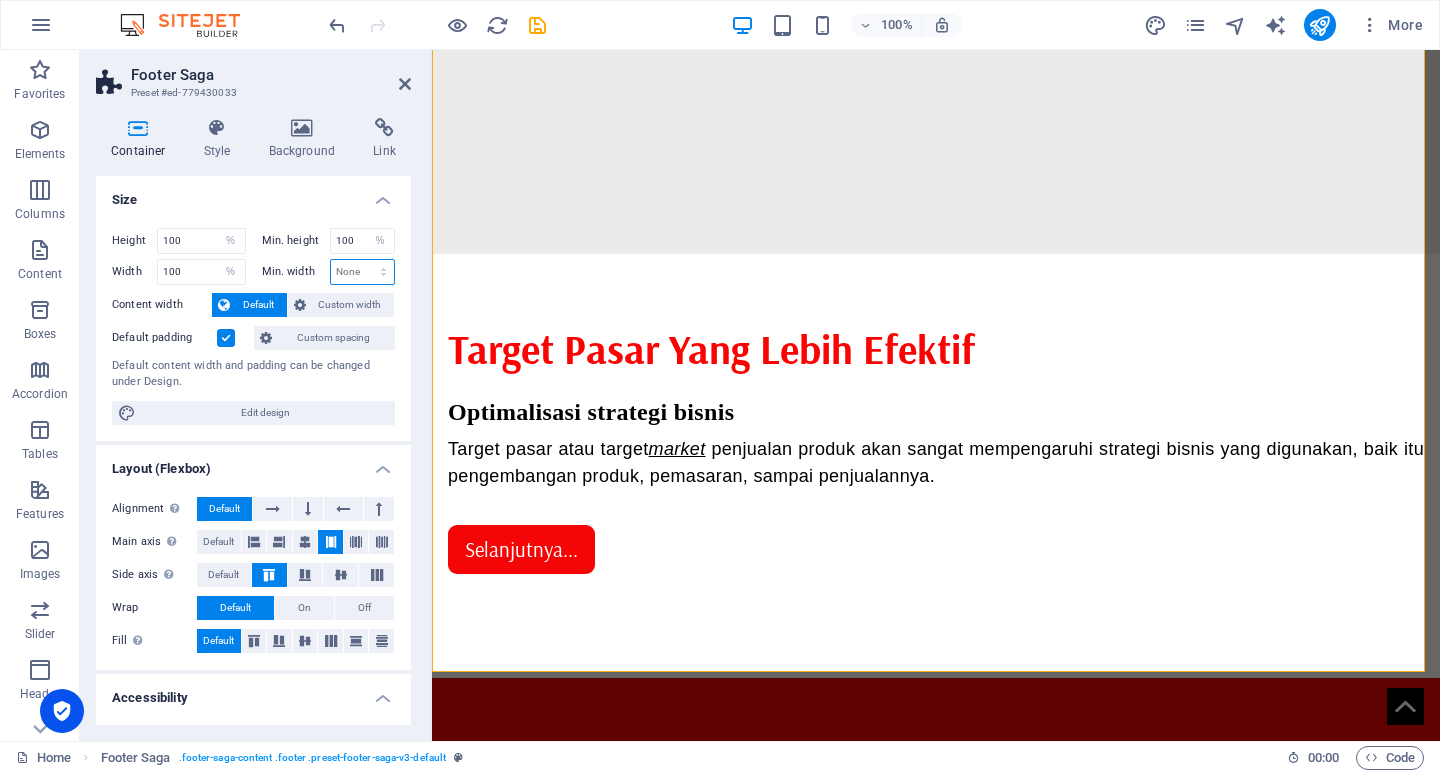 click on "None px rem % vh vw" at bounding box center (363, 272) 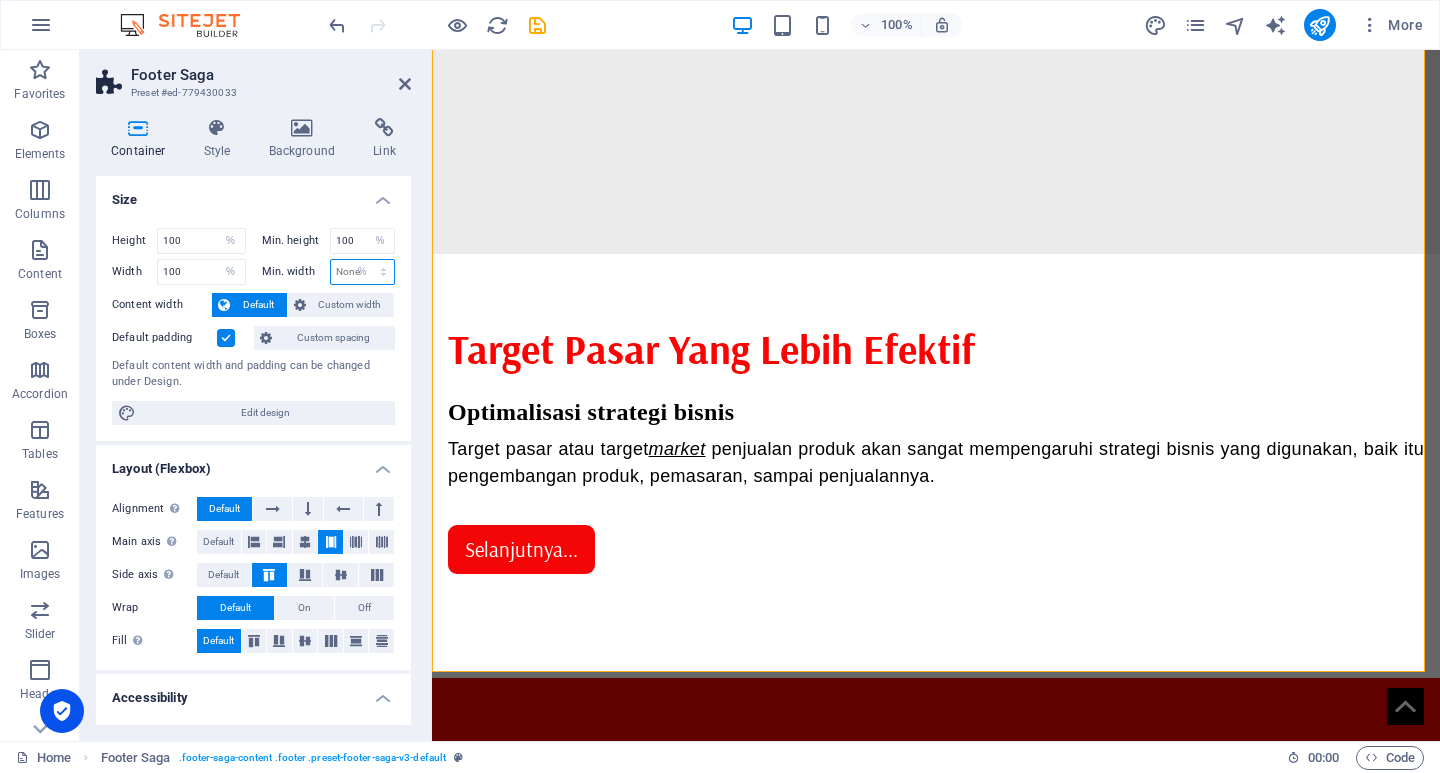 click on "None px rem % vh vw" at bounding box center (363, 272) 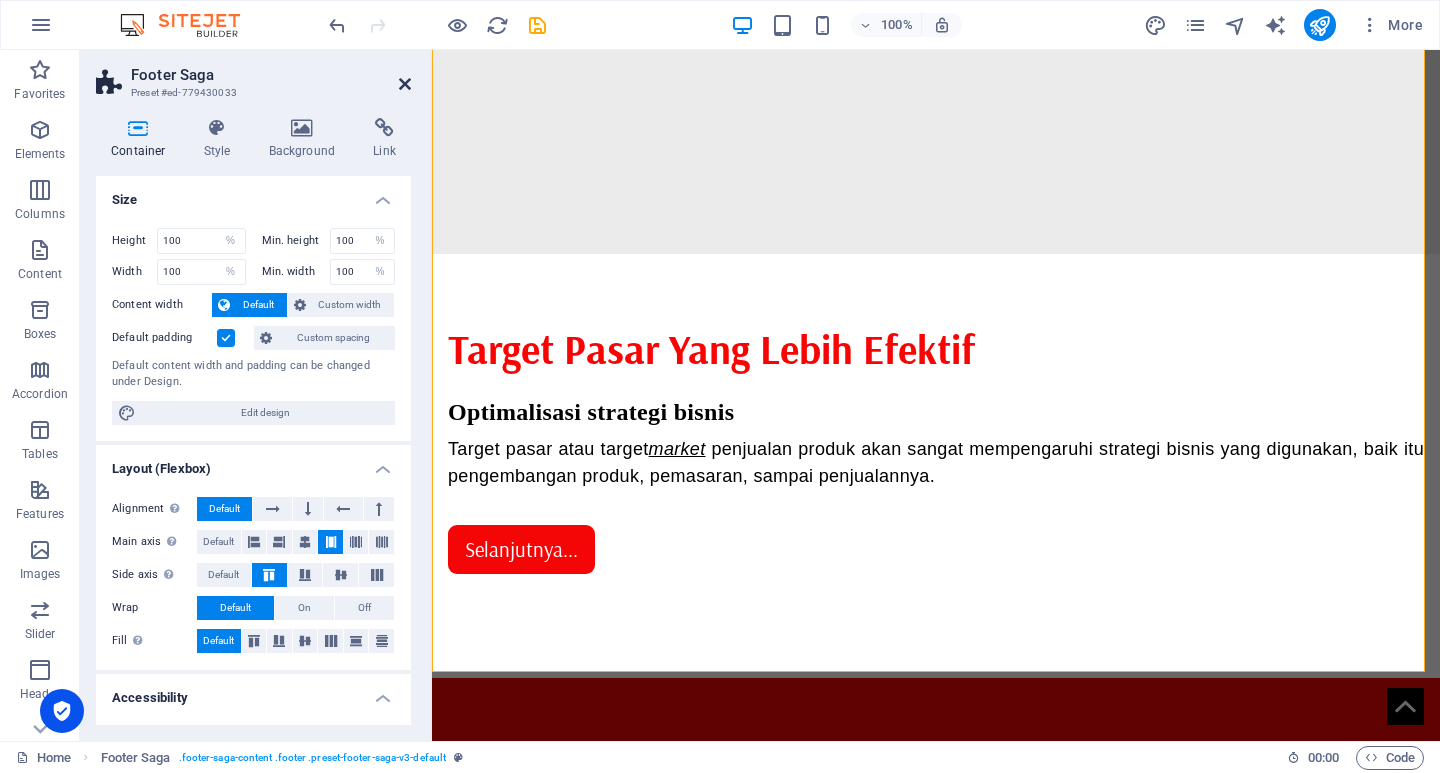 click at bounding box center (405, 84) 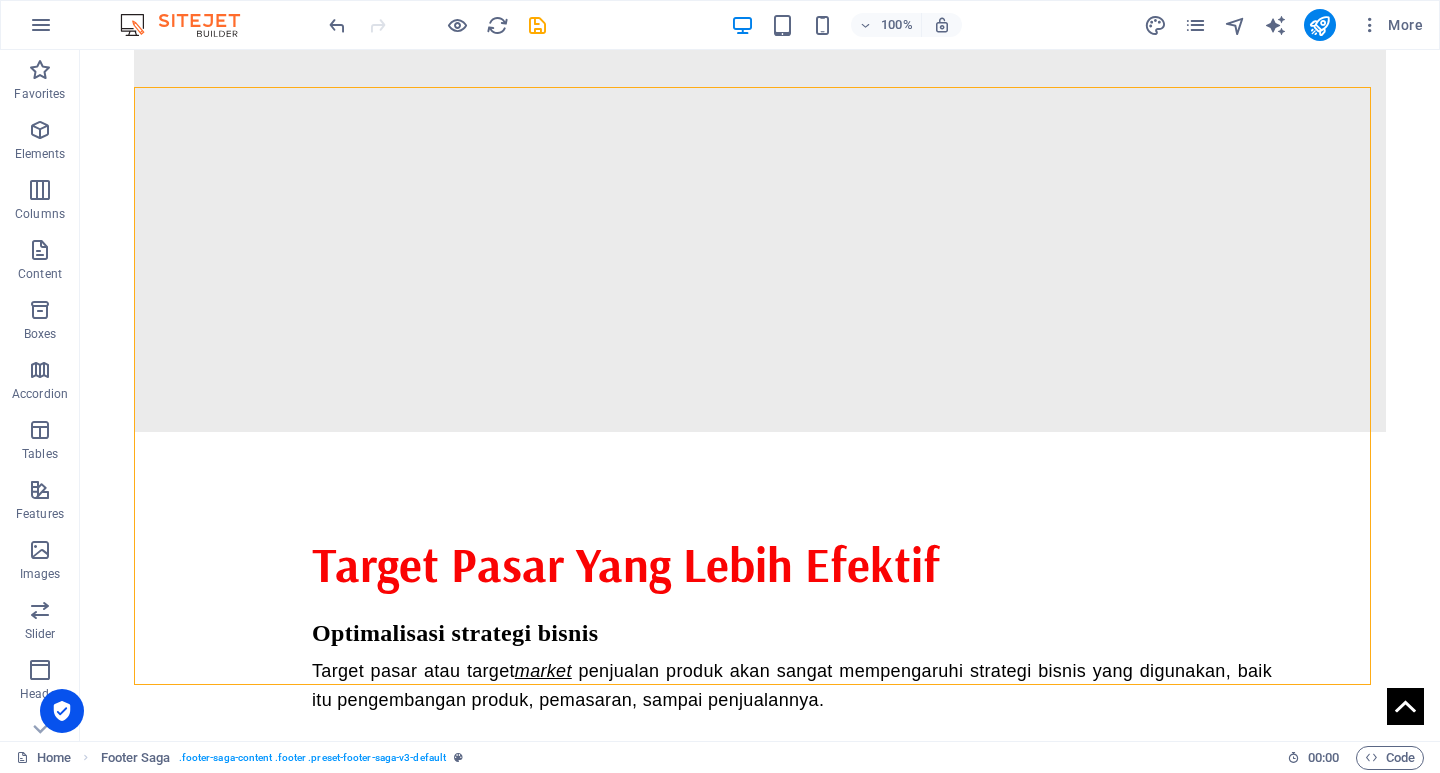 scroll, scrollTop: 1568, scrollLeft: 0, axis: vertical 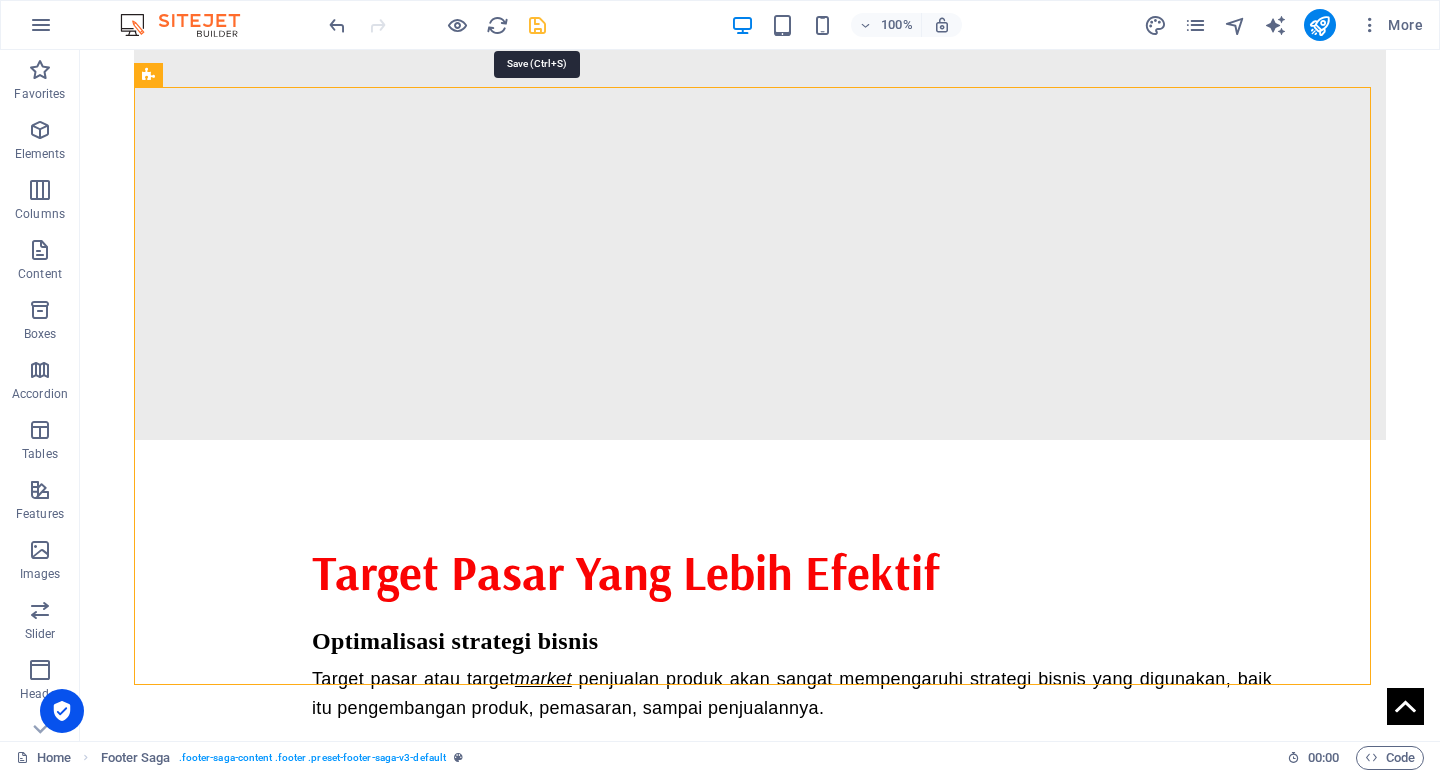 click at bounding box center (537, 25) 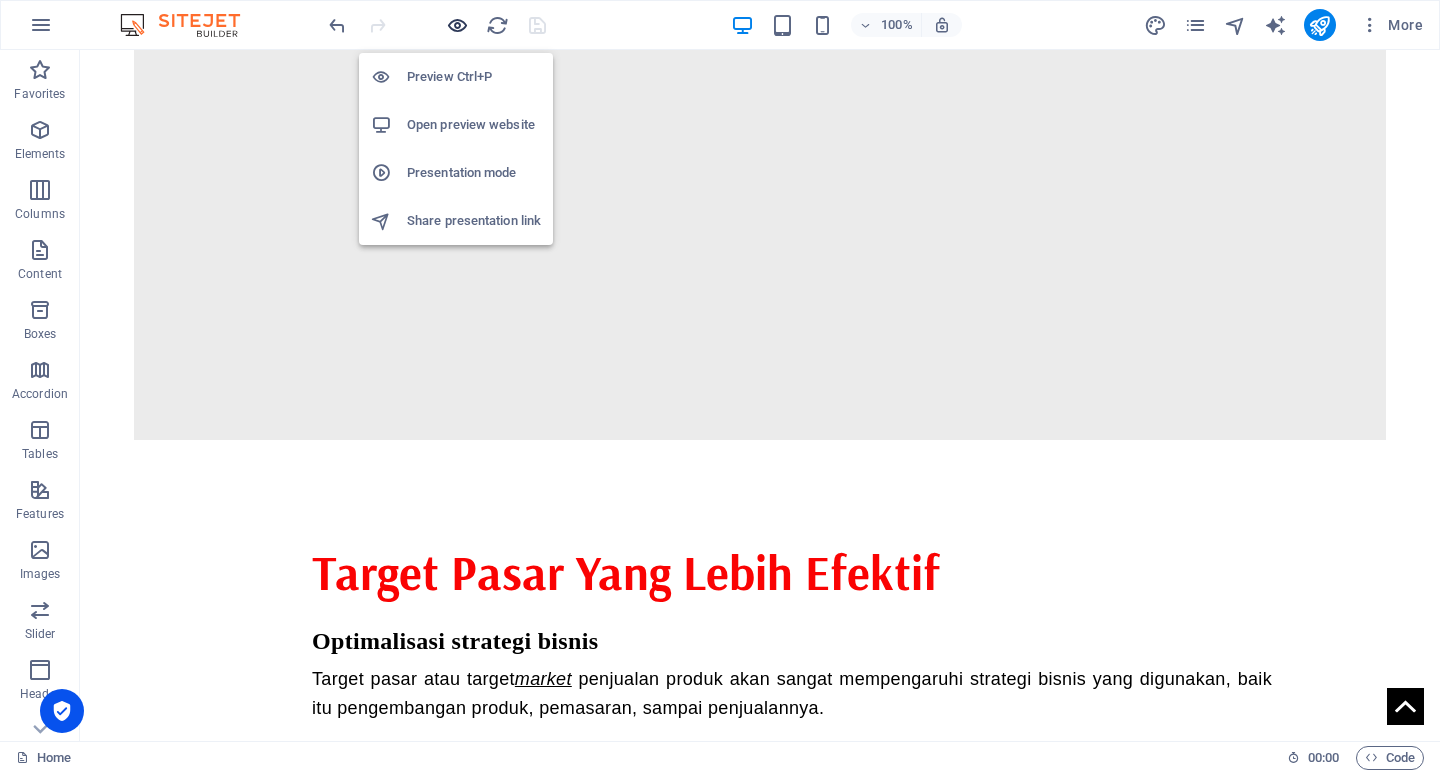 click at bounding box center (457, 25) 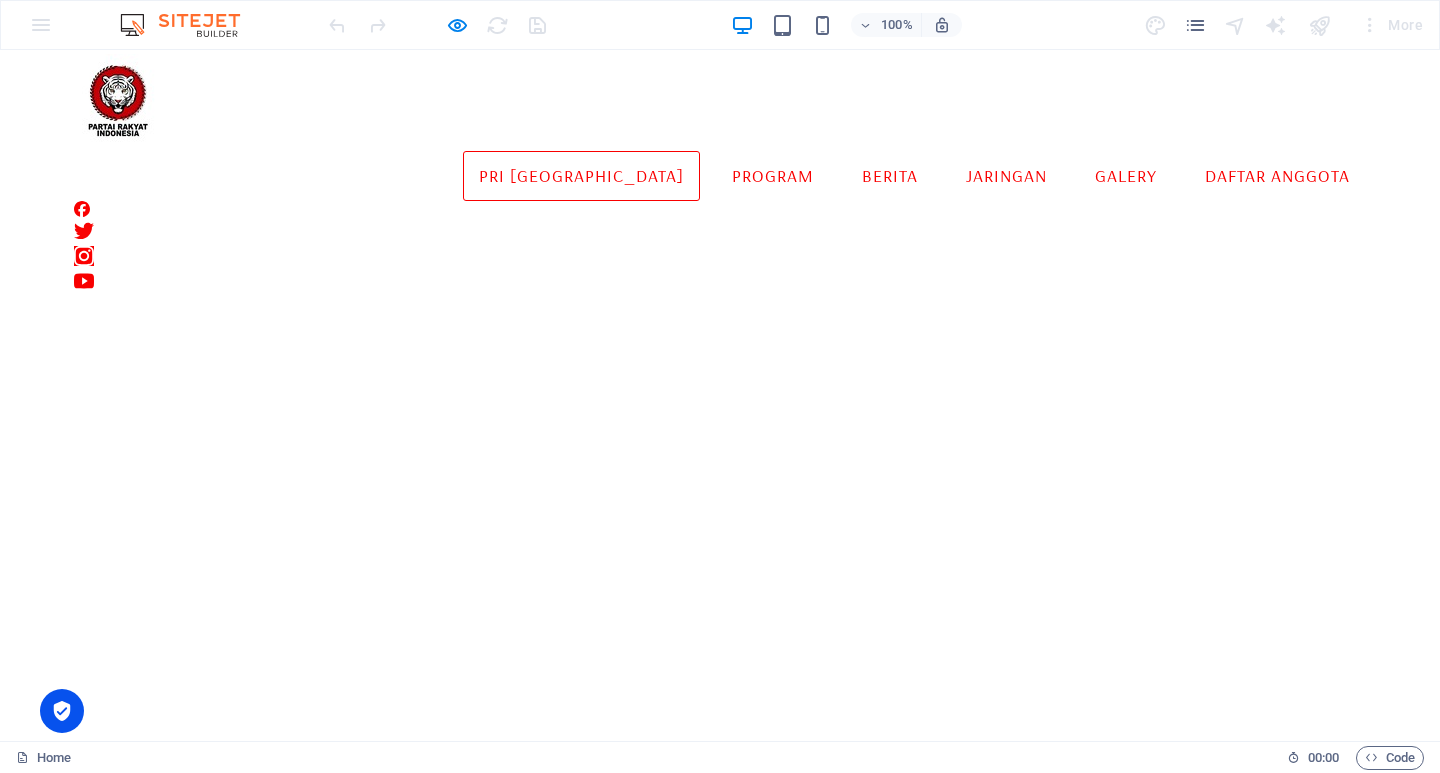 scroll, scrollTop: 0, scrollLeft: 0, axis: both 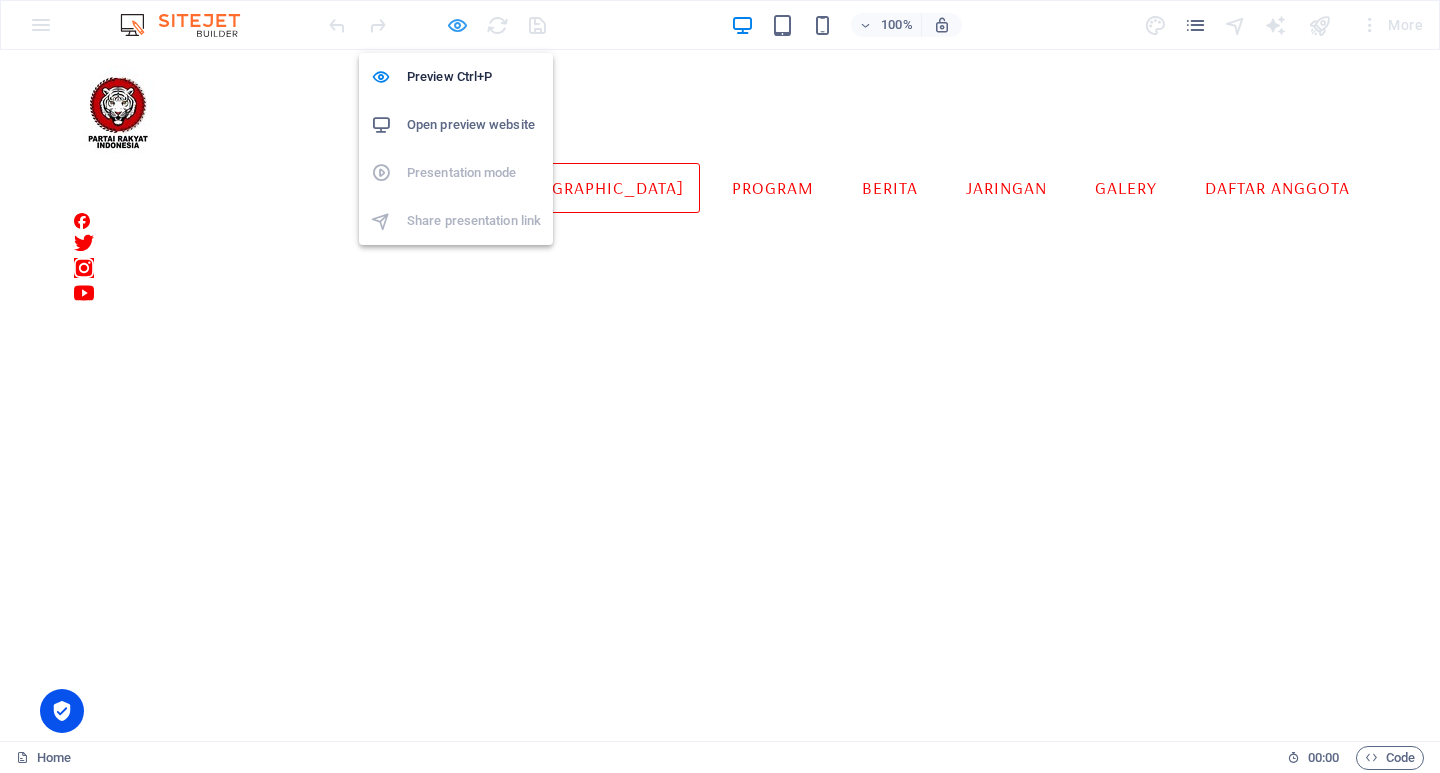 click at bounding box center (457, 25) 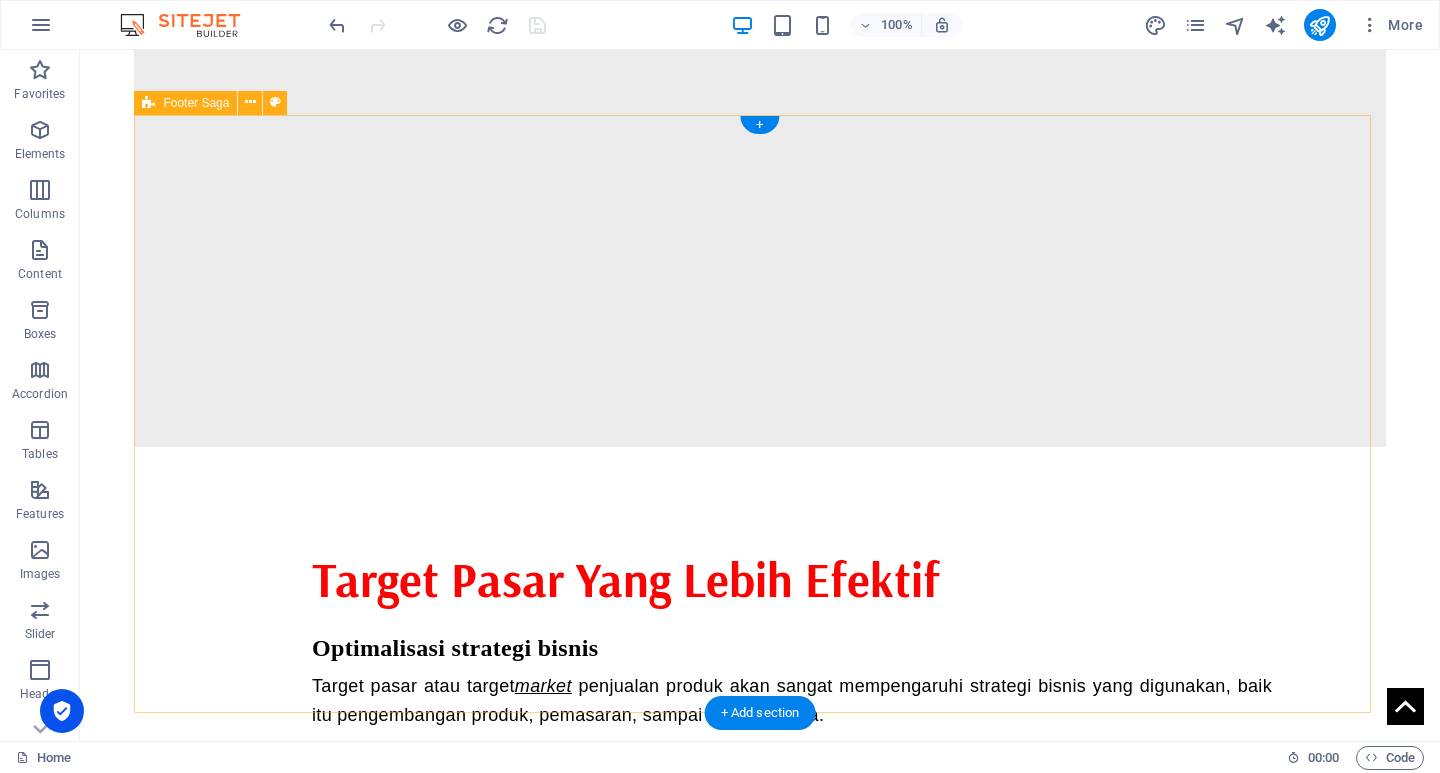 scroll, scrollTop: 1568, scrollLeft: 0, axis: vertical 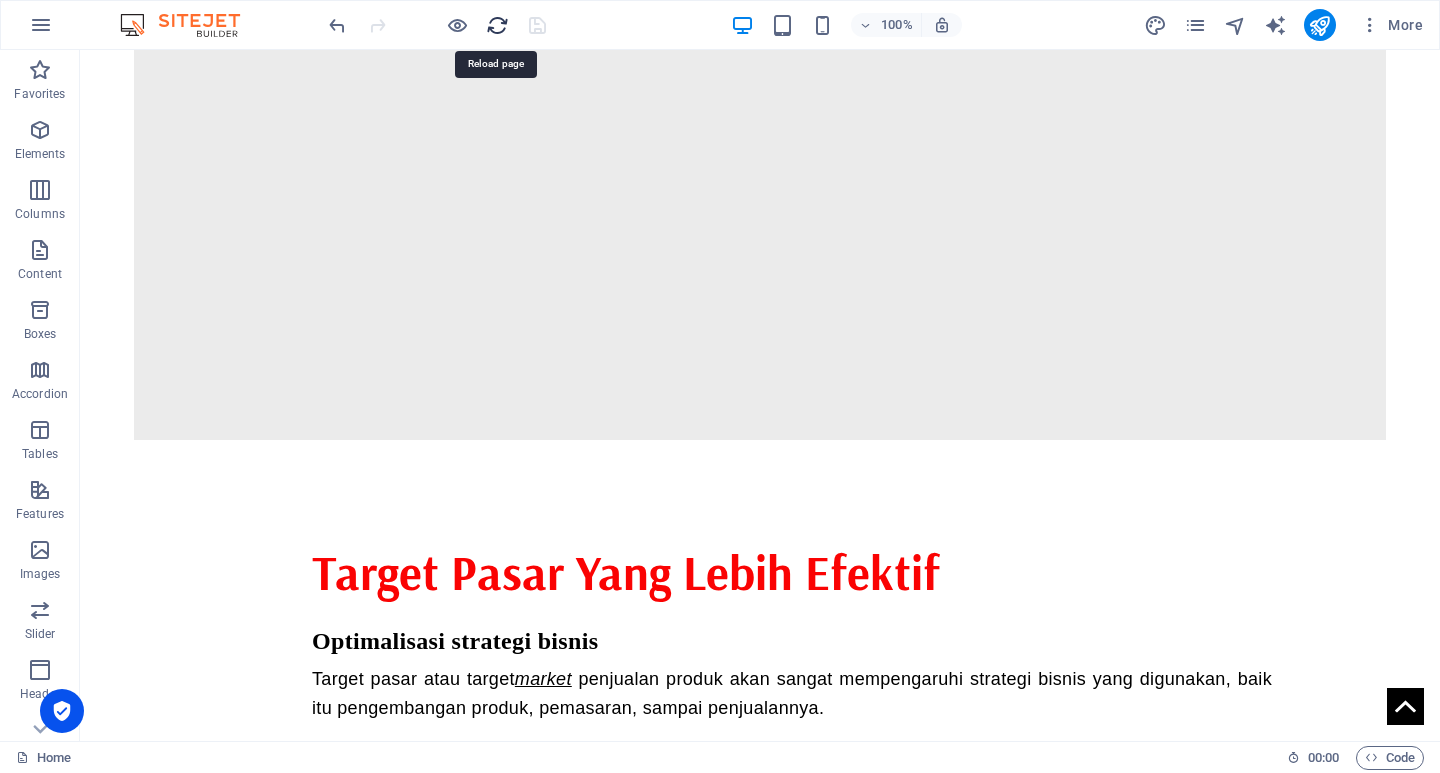click at bounding box center (497, 25) 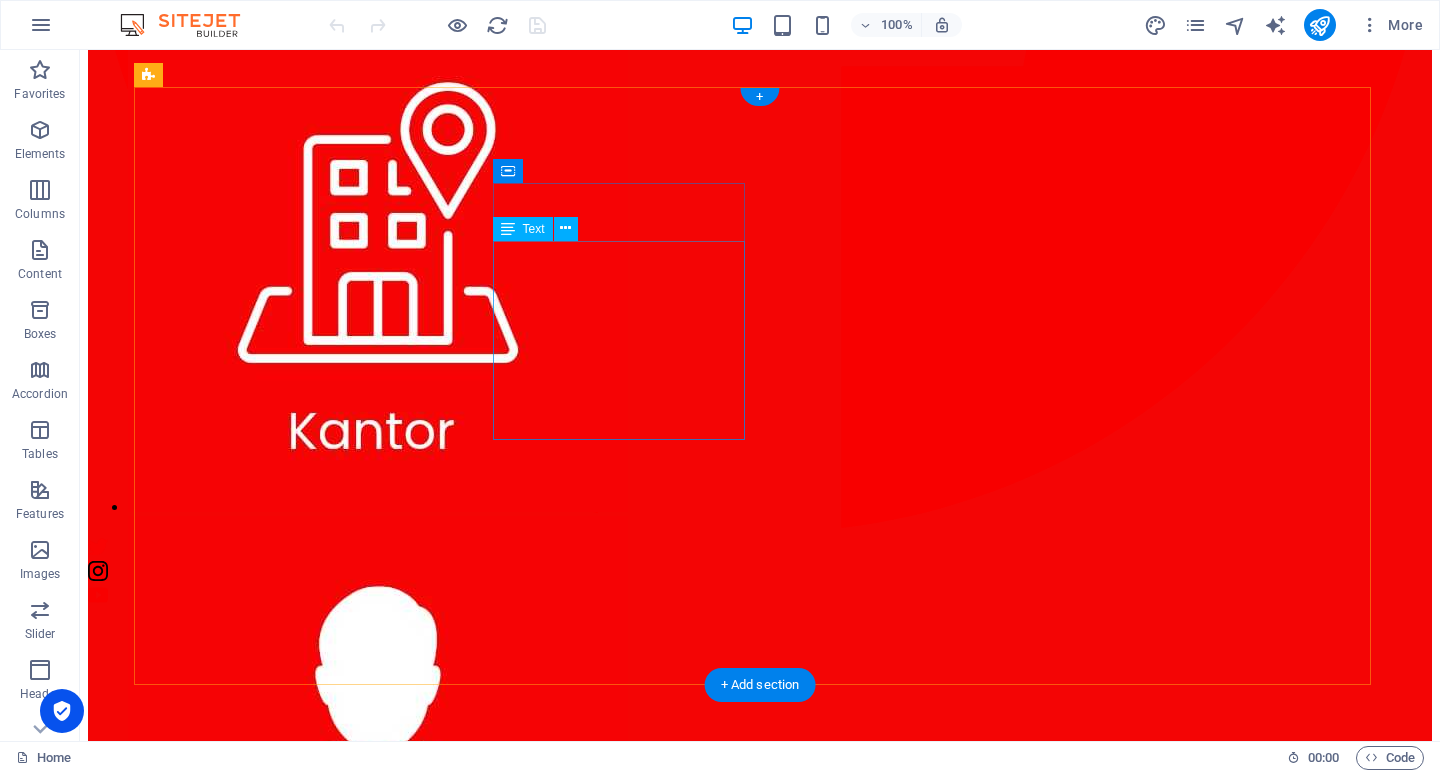 scroll, scrollTop: 1568, scrollLeft: 0, axis: vertical 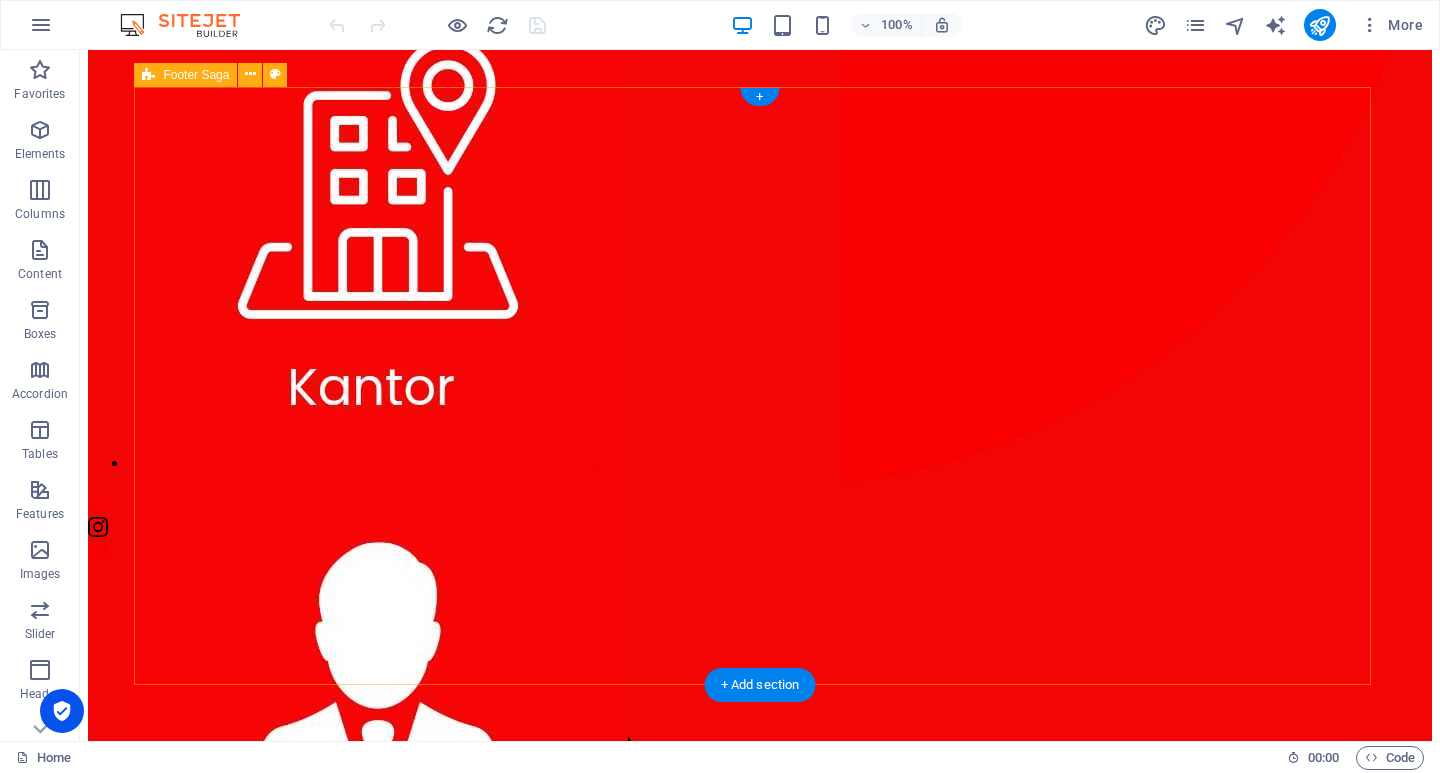 click on "" Kemajuan suatu negara tidak hanya tergantung pada kekuatan ekonomi, tetapi juga pada kebijakan yang inklusif dan berkelanjutan. " Contact [STREET_ADDRESS][PERSON_NAME][PHONE_NUMBER] Phone:  [PHONE_NUMBER] Mobile:  Email:  [DOMAIN_NAME] Navigation Home About Service Contact Legal Notice Privacy Policy Social media Facebook Twitter Instagram" at bounding box center (760, 5325) 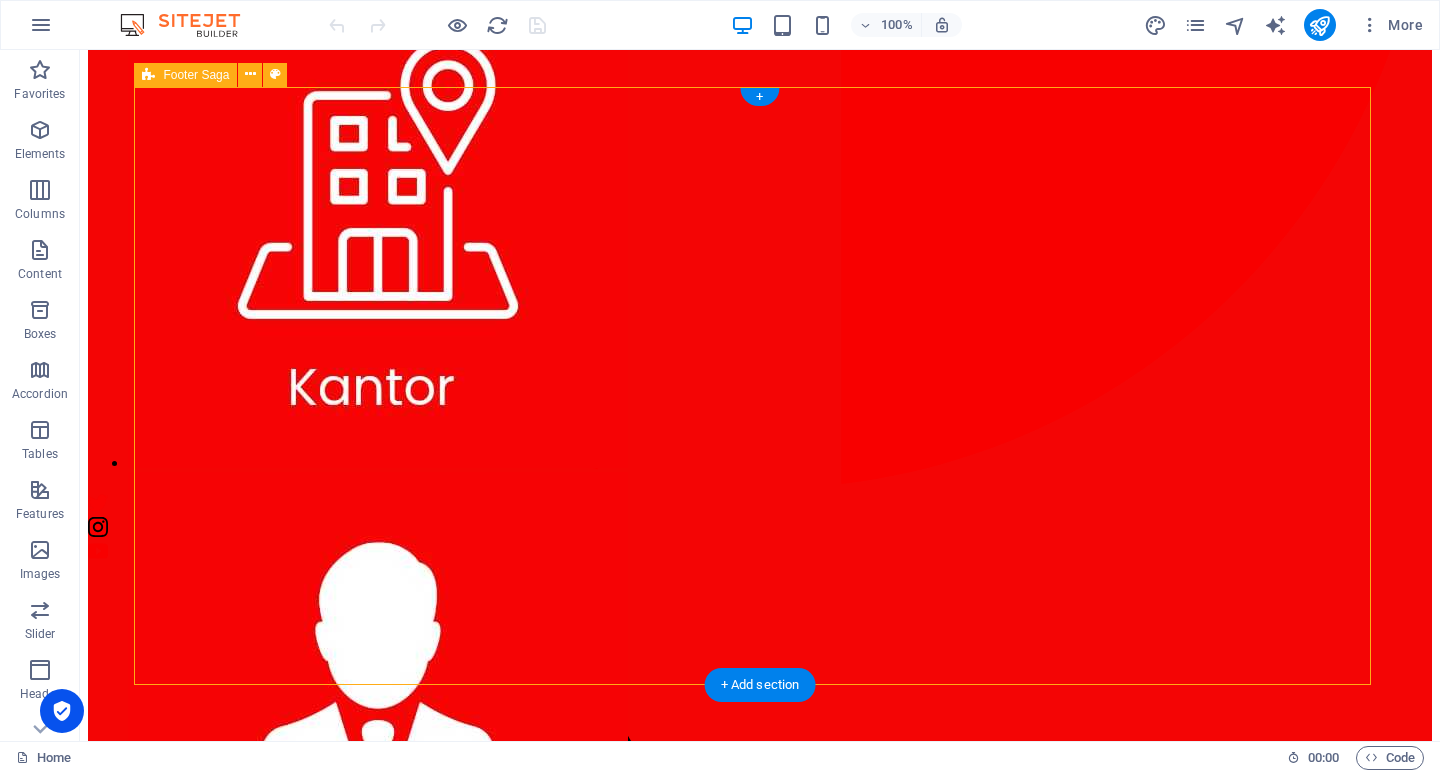 drag, startPoint x: 1230, startPoint y: 492, endPoint x: 306, endPoint y: 467, distance: 924.33813 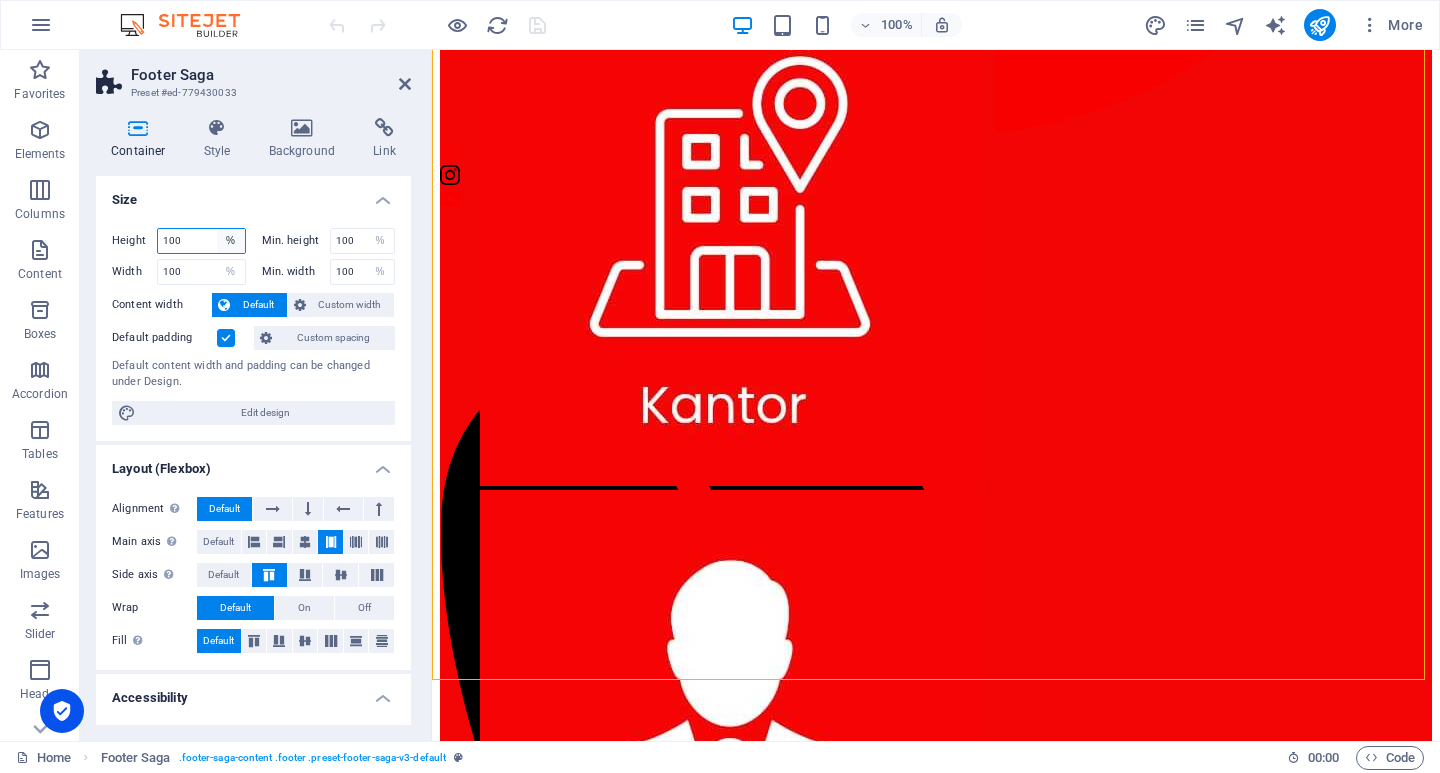 click on "Default px rem % vh vw" at bounding box center [231, 241] 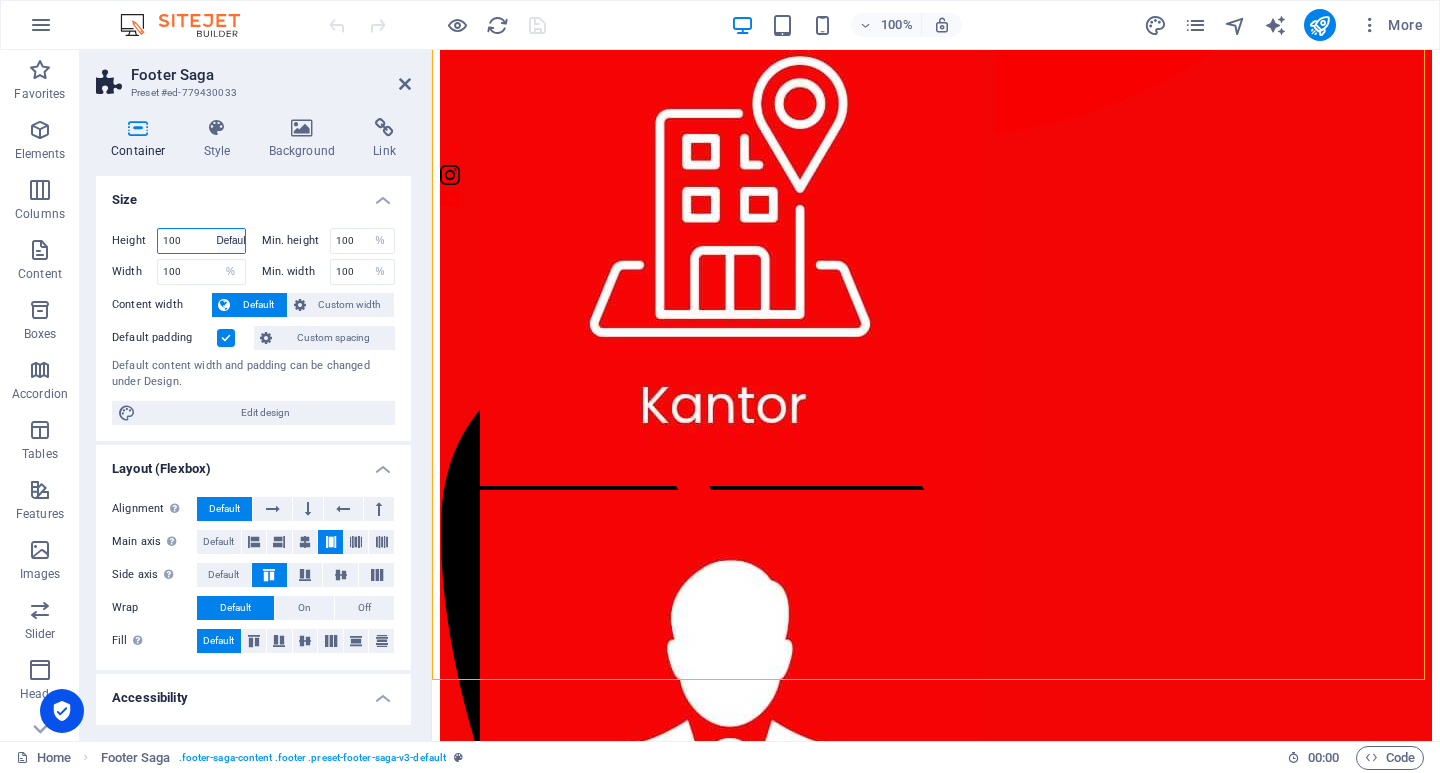 click on "Default px rem % vh vw" at bounding box center (231, 241) 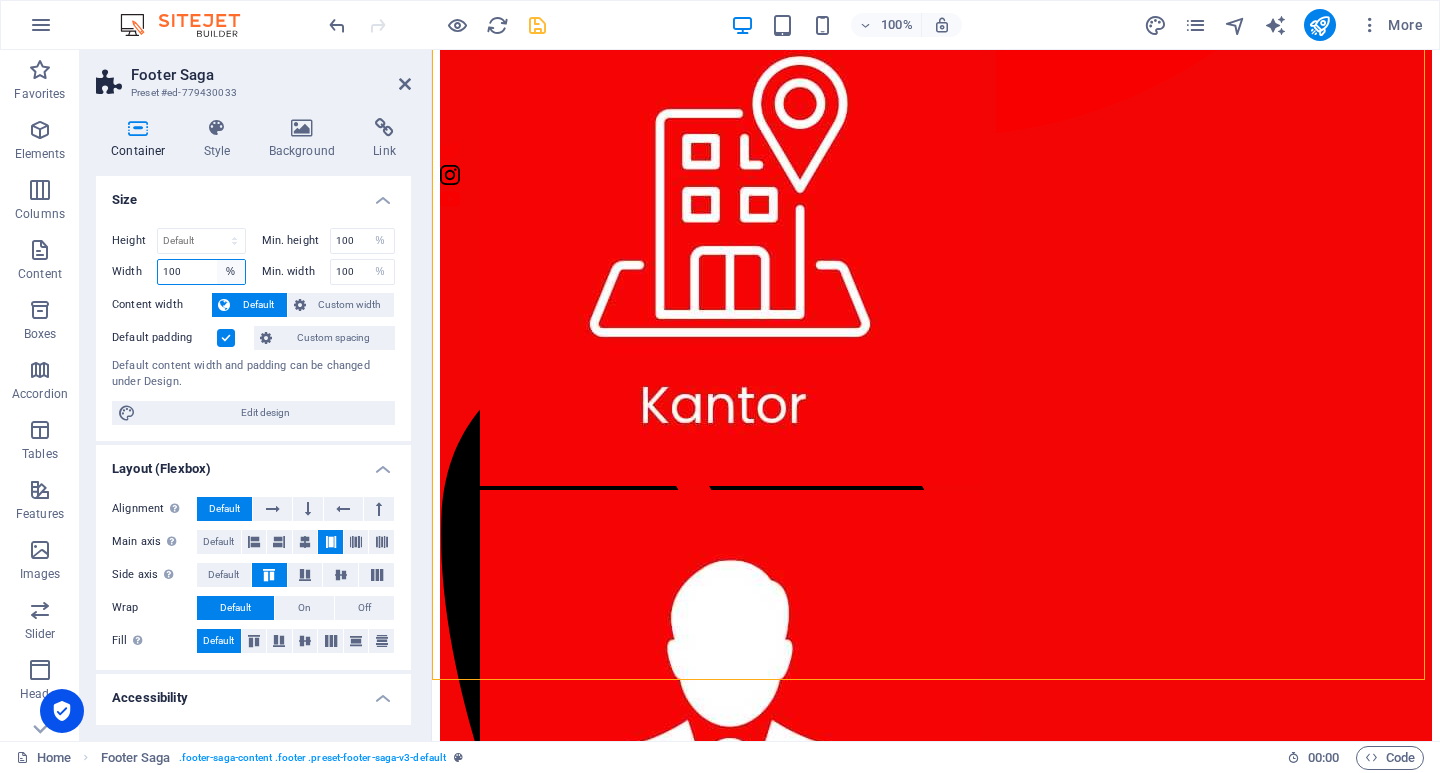 click on "Default px rem % em vh vw" at bounding box center (231, 272) 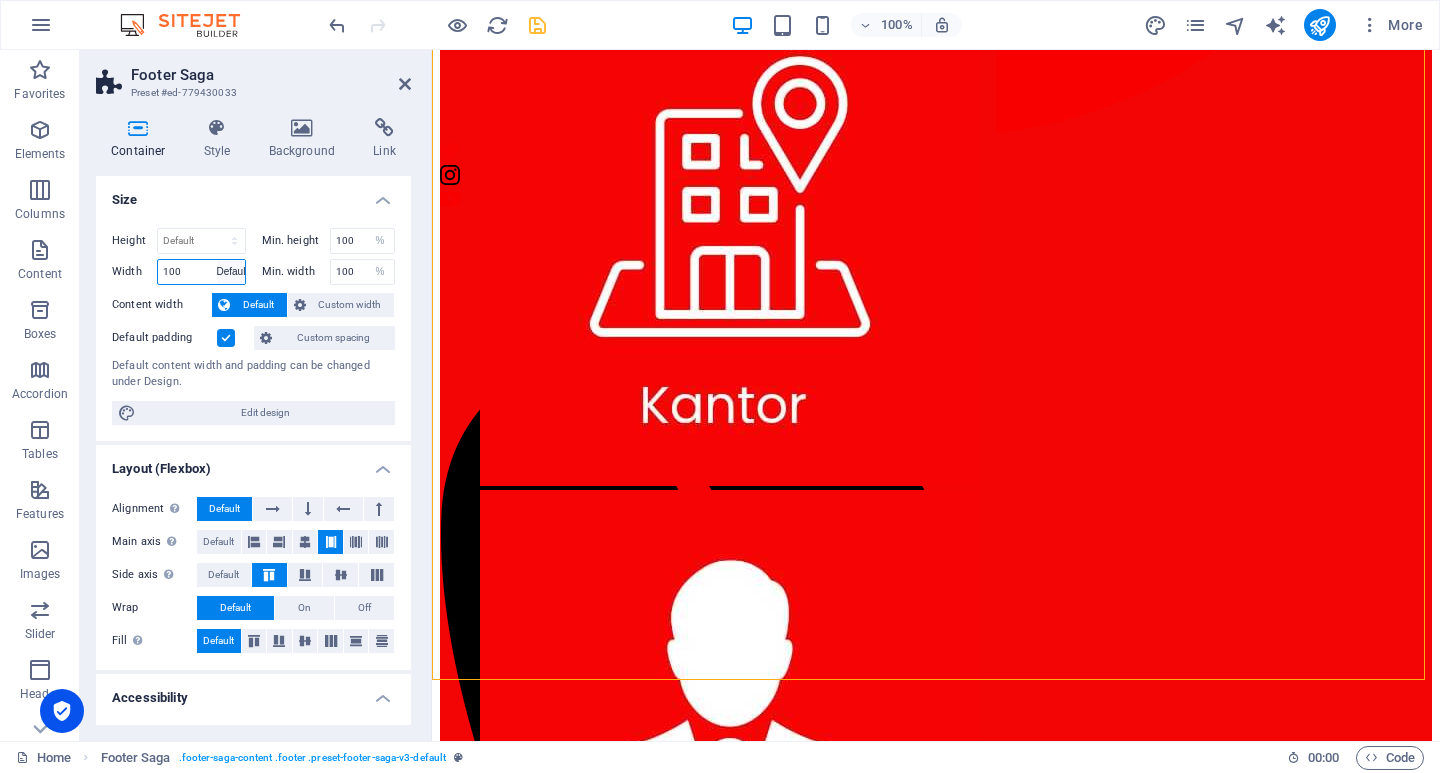 click on "Default px rem % em vh vw" at bounding box center (231, 272) 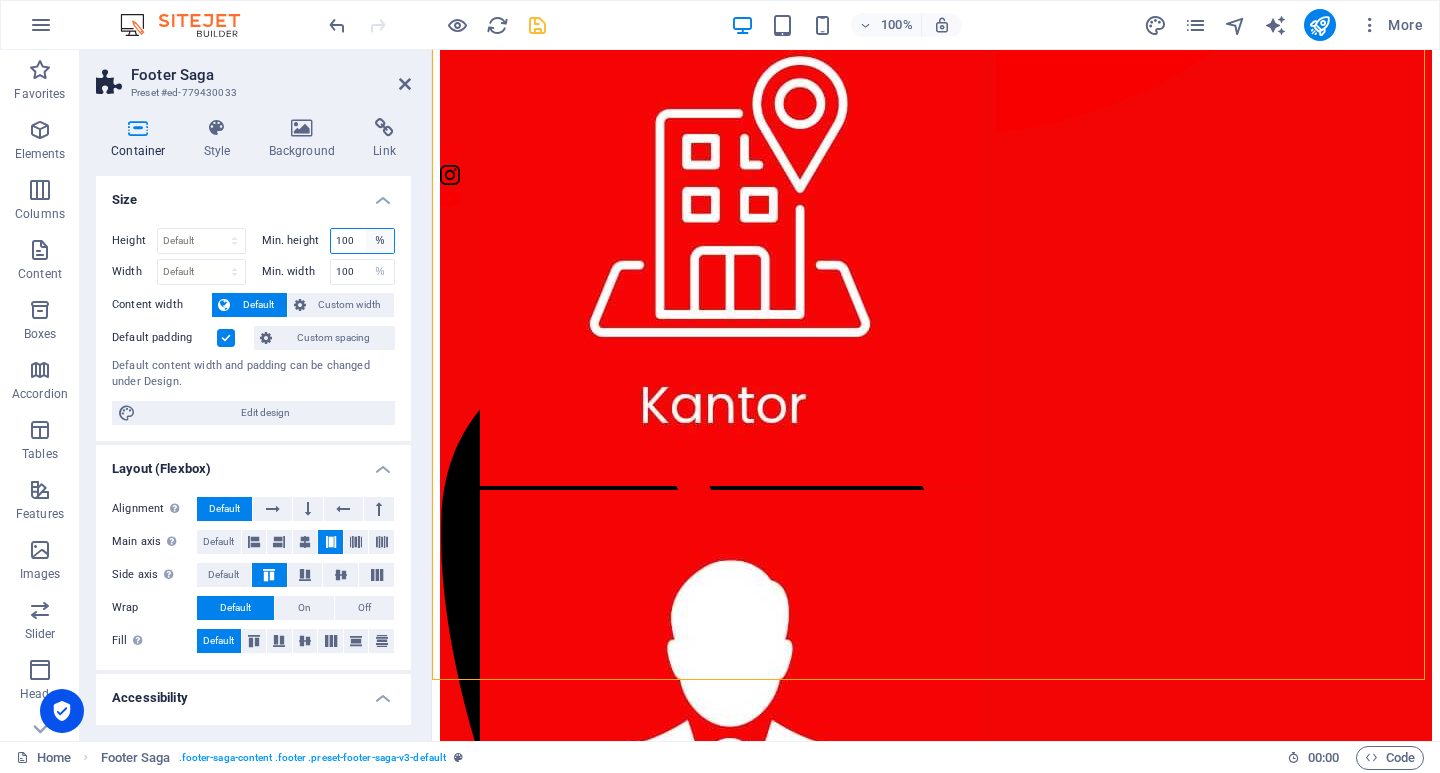 click on "None px rem % vh vw" at bounding box center [380, 241] 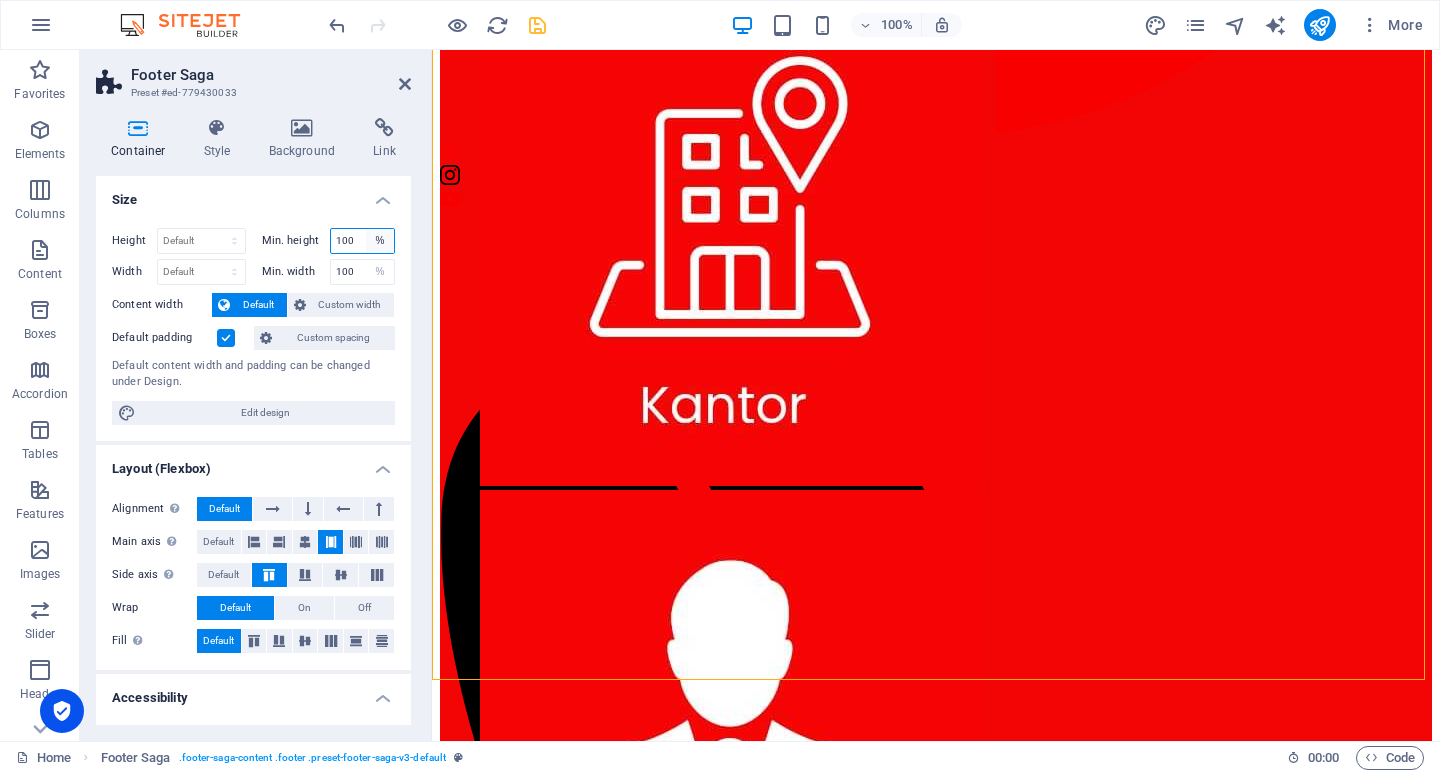 select on "7k38vjcna4c" 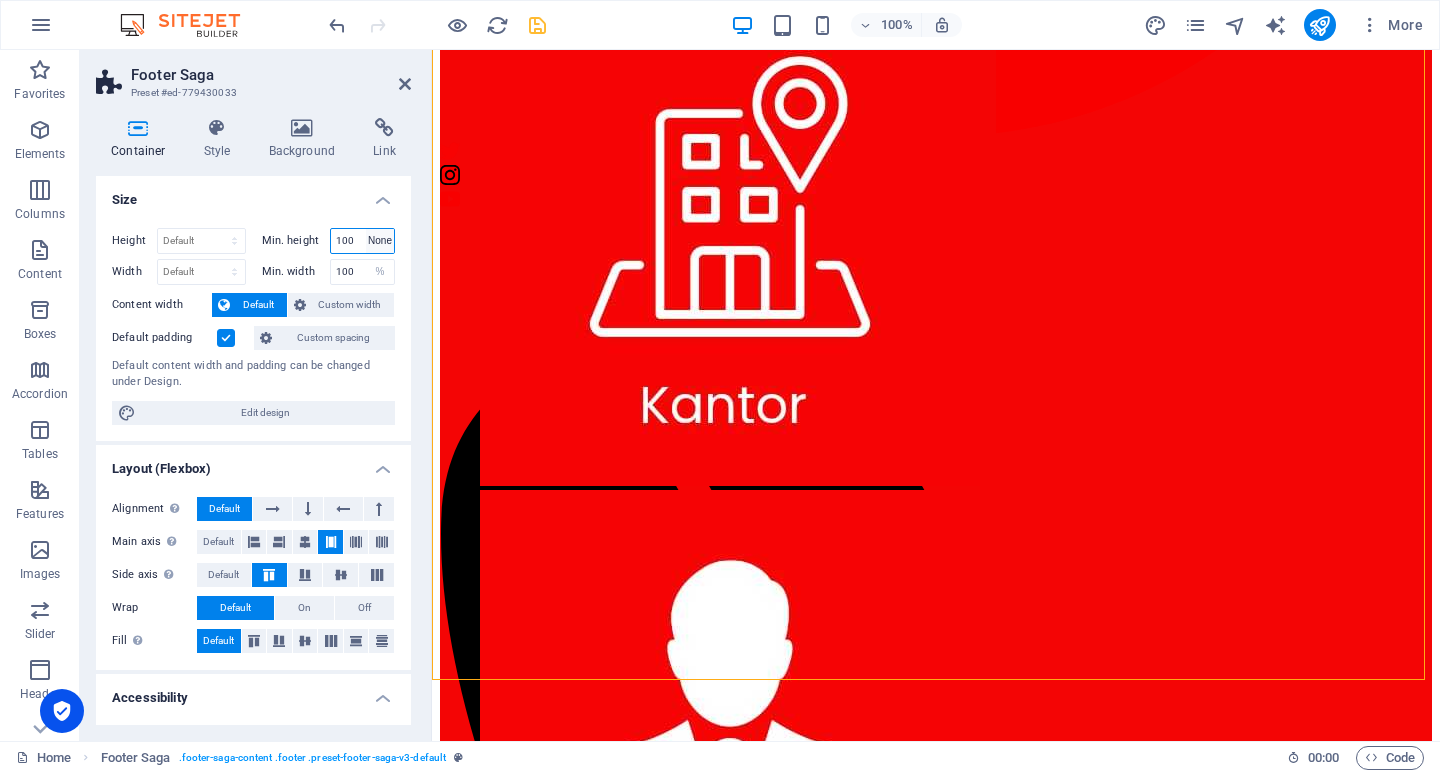 click on "None px rem % vh vw" at bounding box center [380, 241] 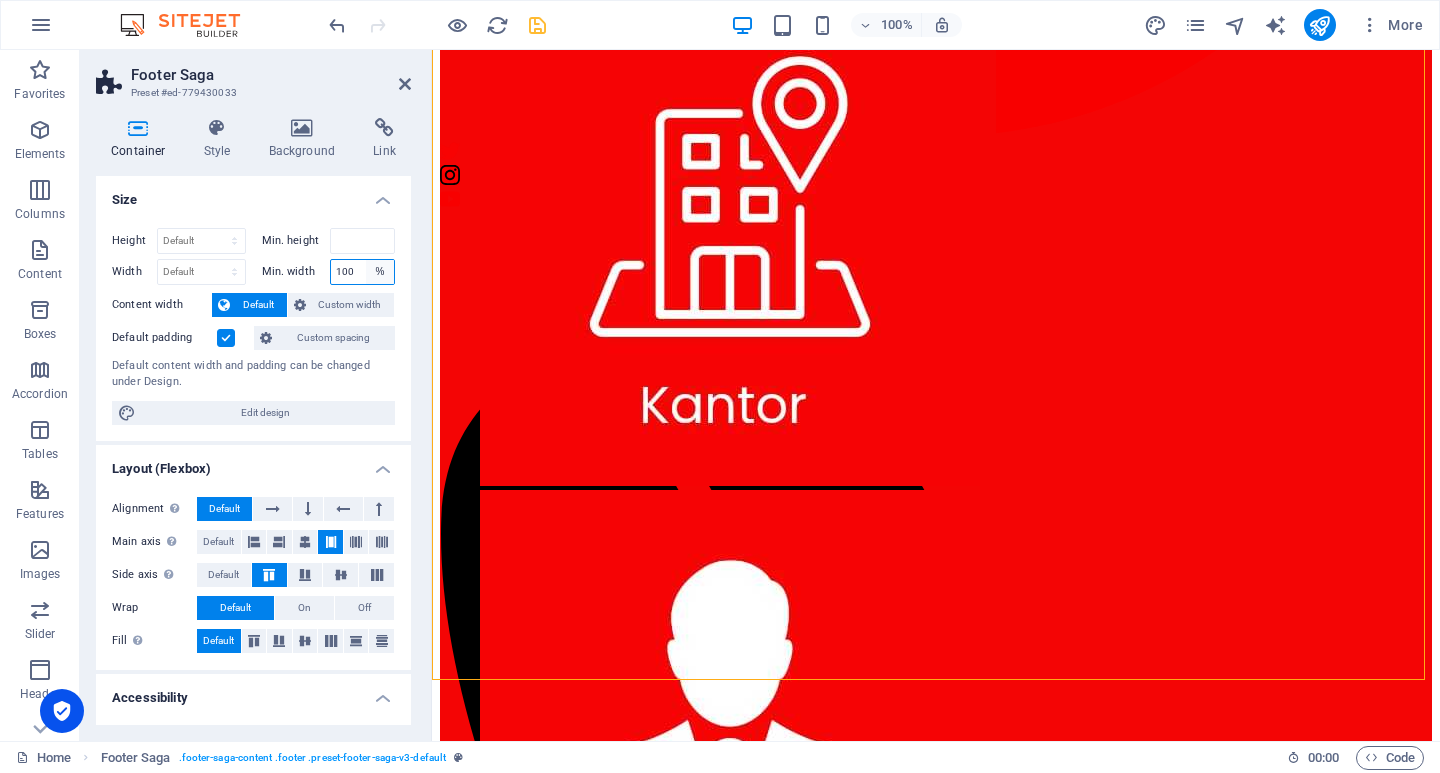 click on "None px rem % vh vw" at bounding box center (380, 272) 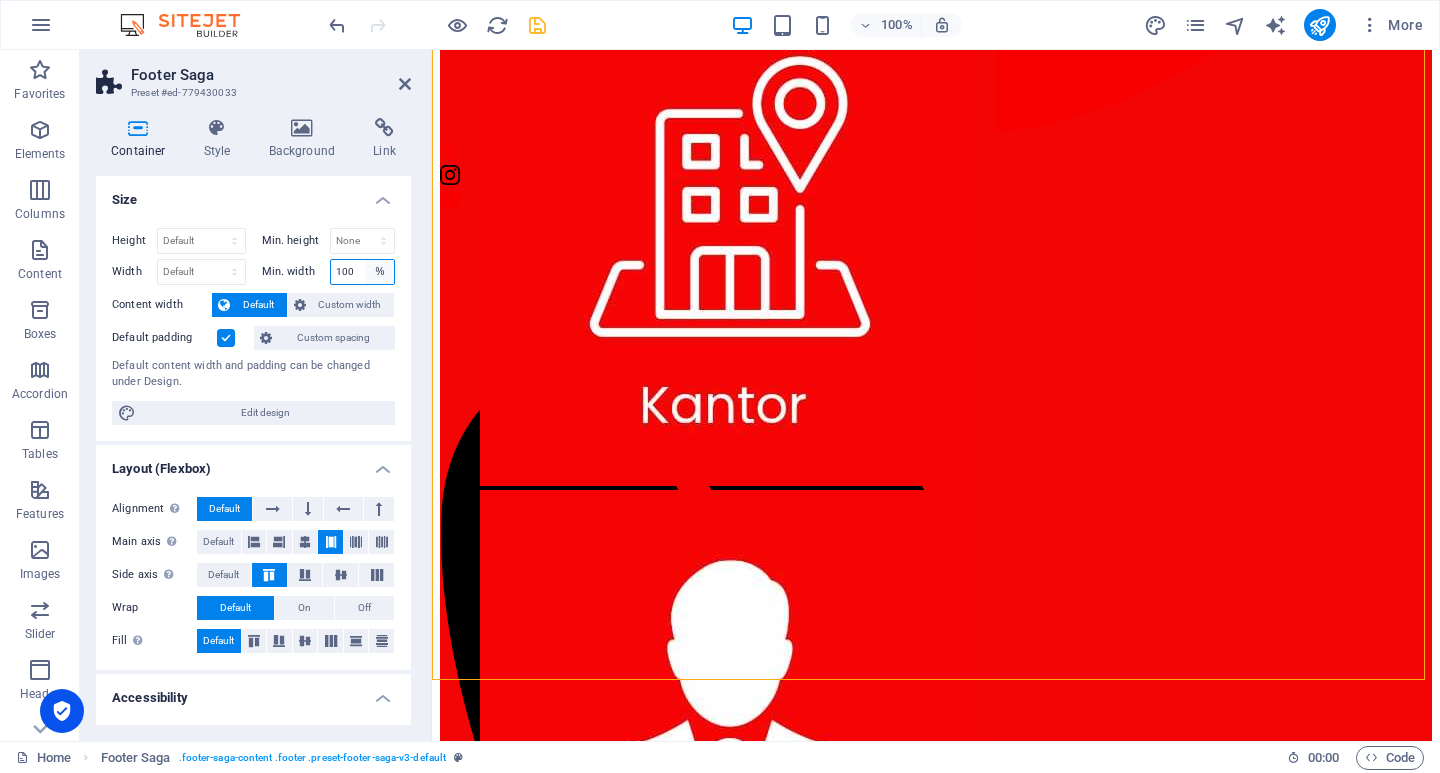click on "None px rem % vh vw" at bounding box center (380, 272) 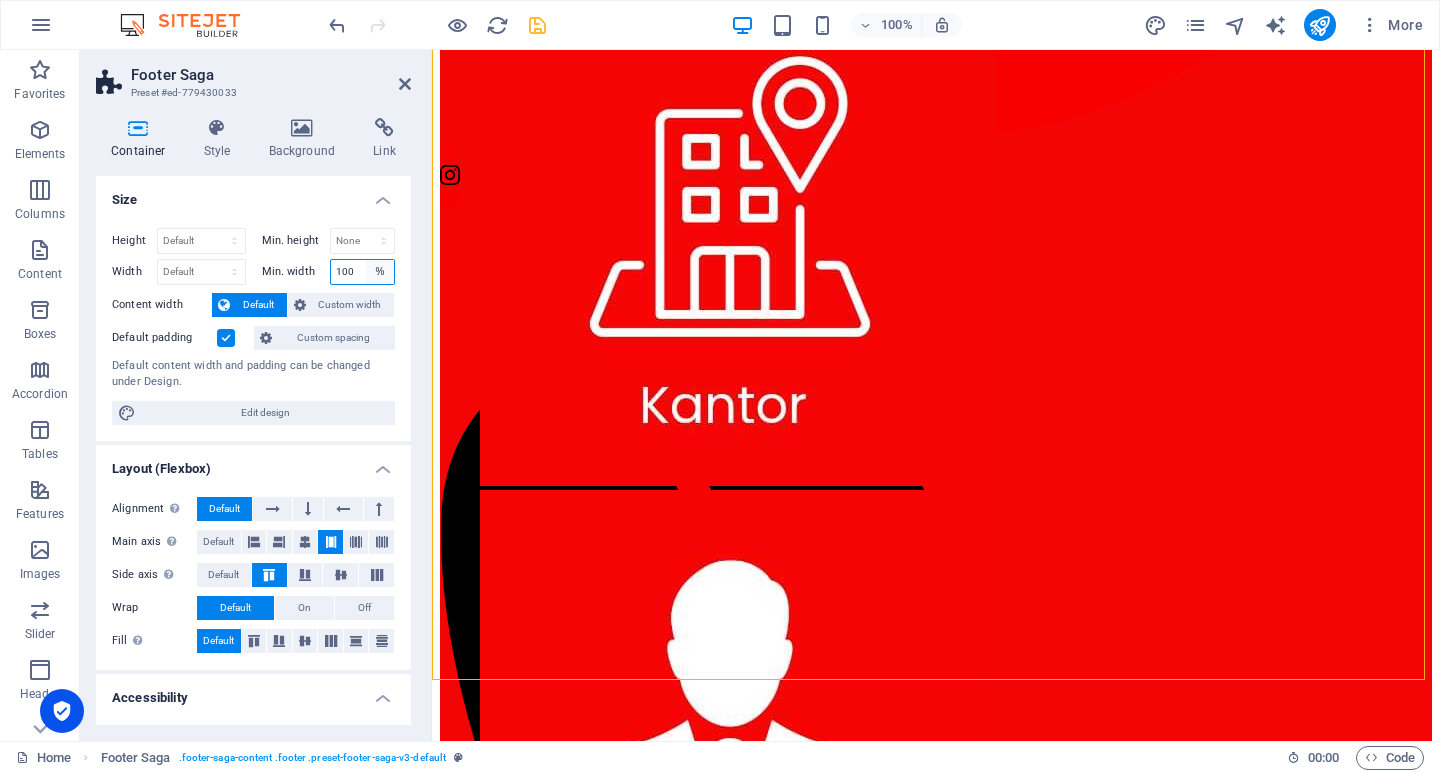 click on "None px rem % vh vw" at bounding box center [380, 272] 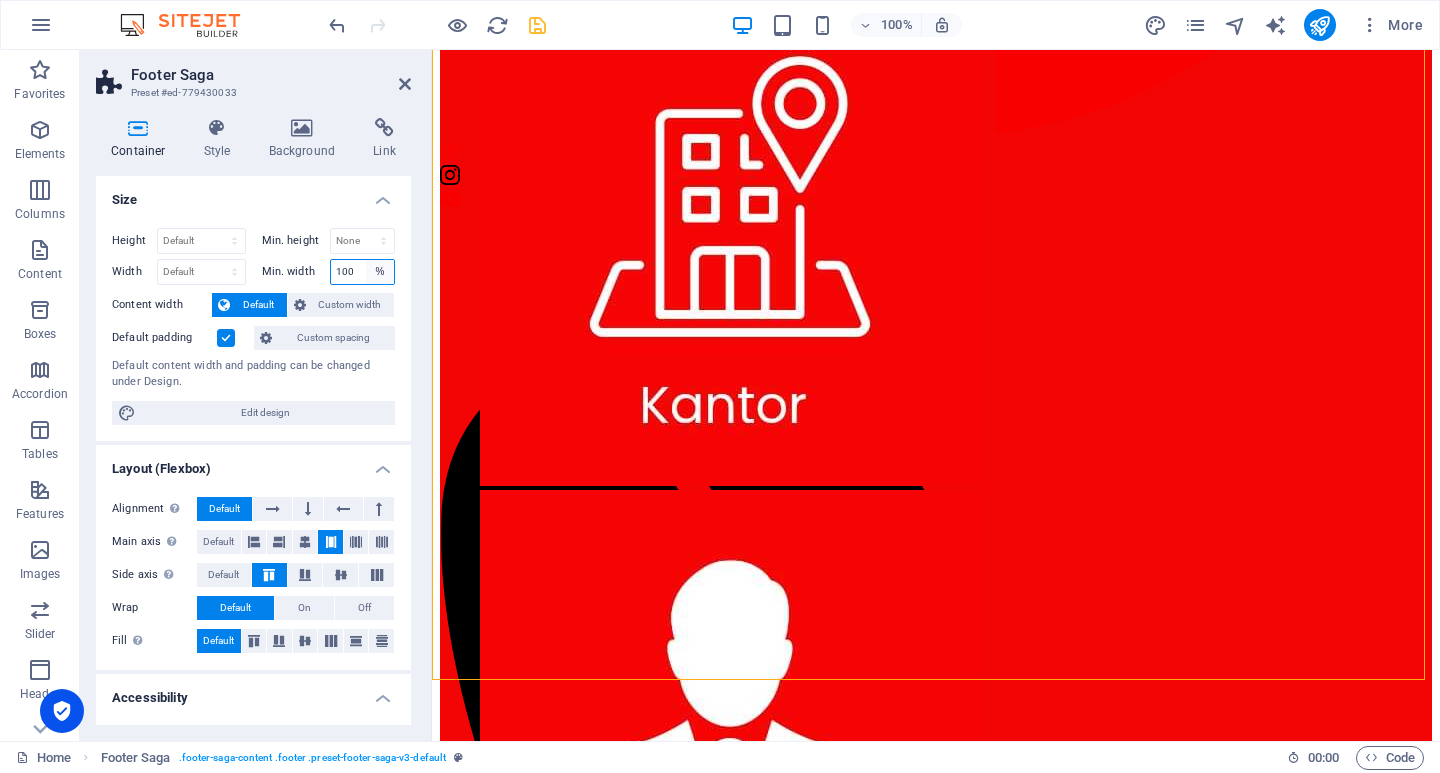 click on "None px rem % vh vw" at bounding box center [380, 272] 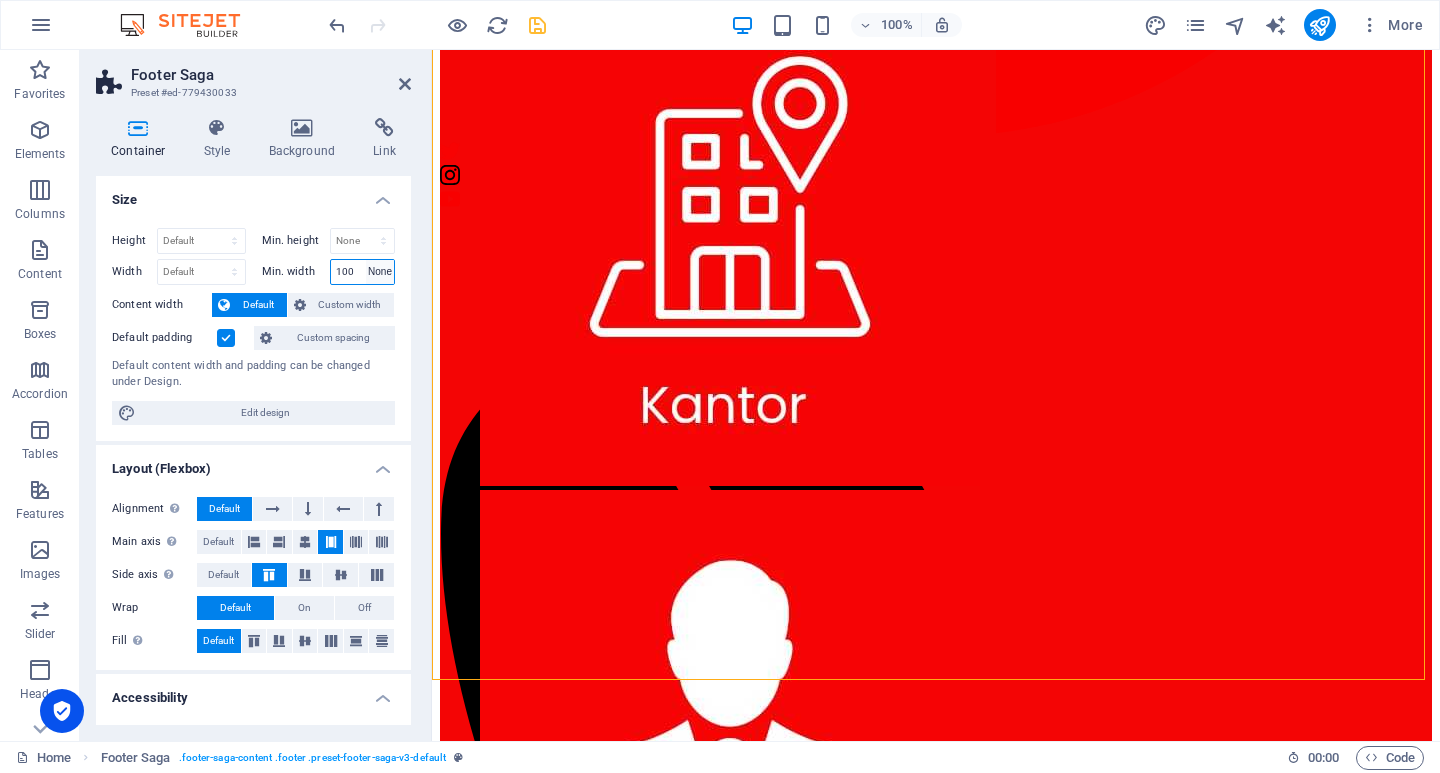 click on "None px rem % vh vw" at bounding box center [380, 272] 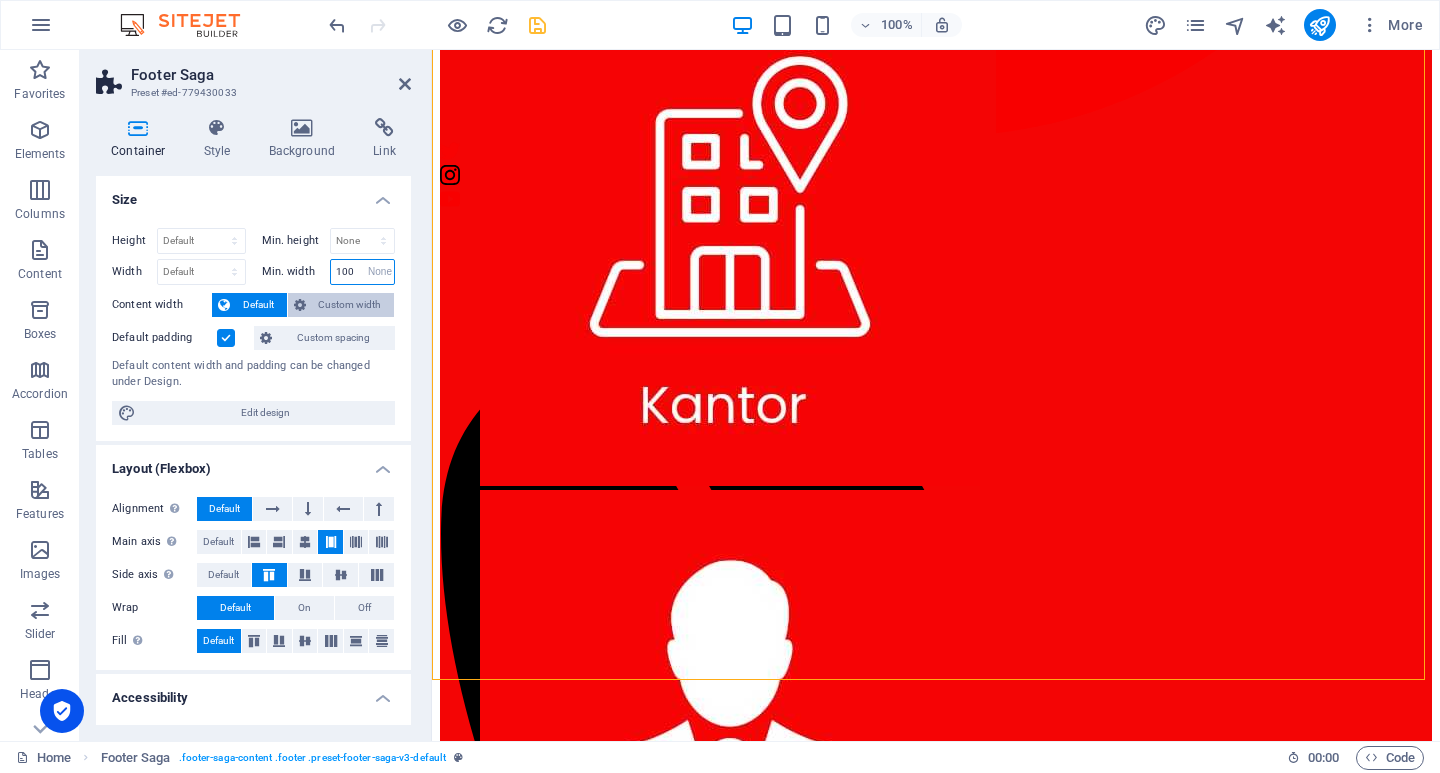 type 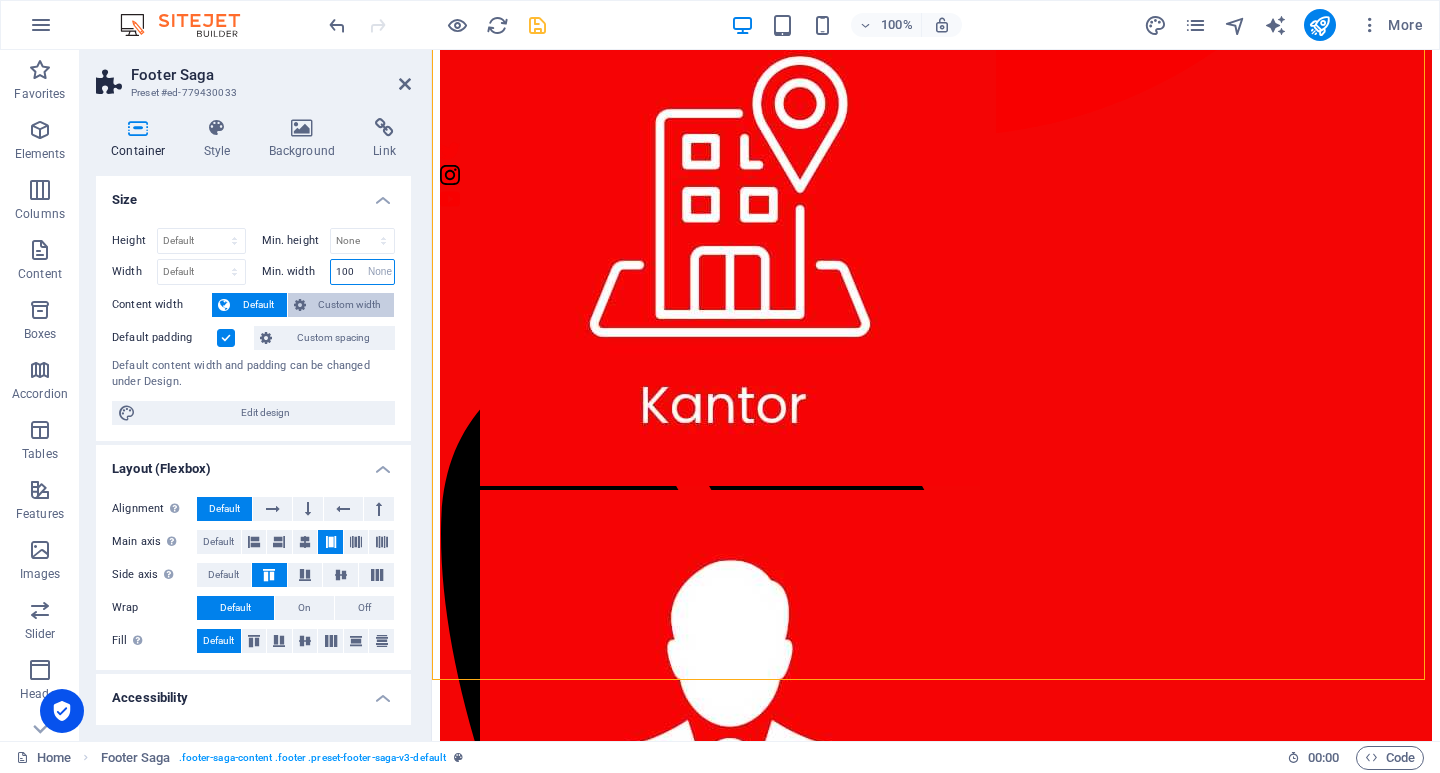 select on "DISABLED_OPTION_VALUE" 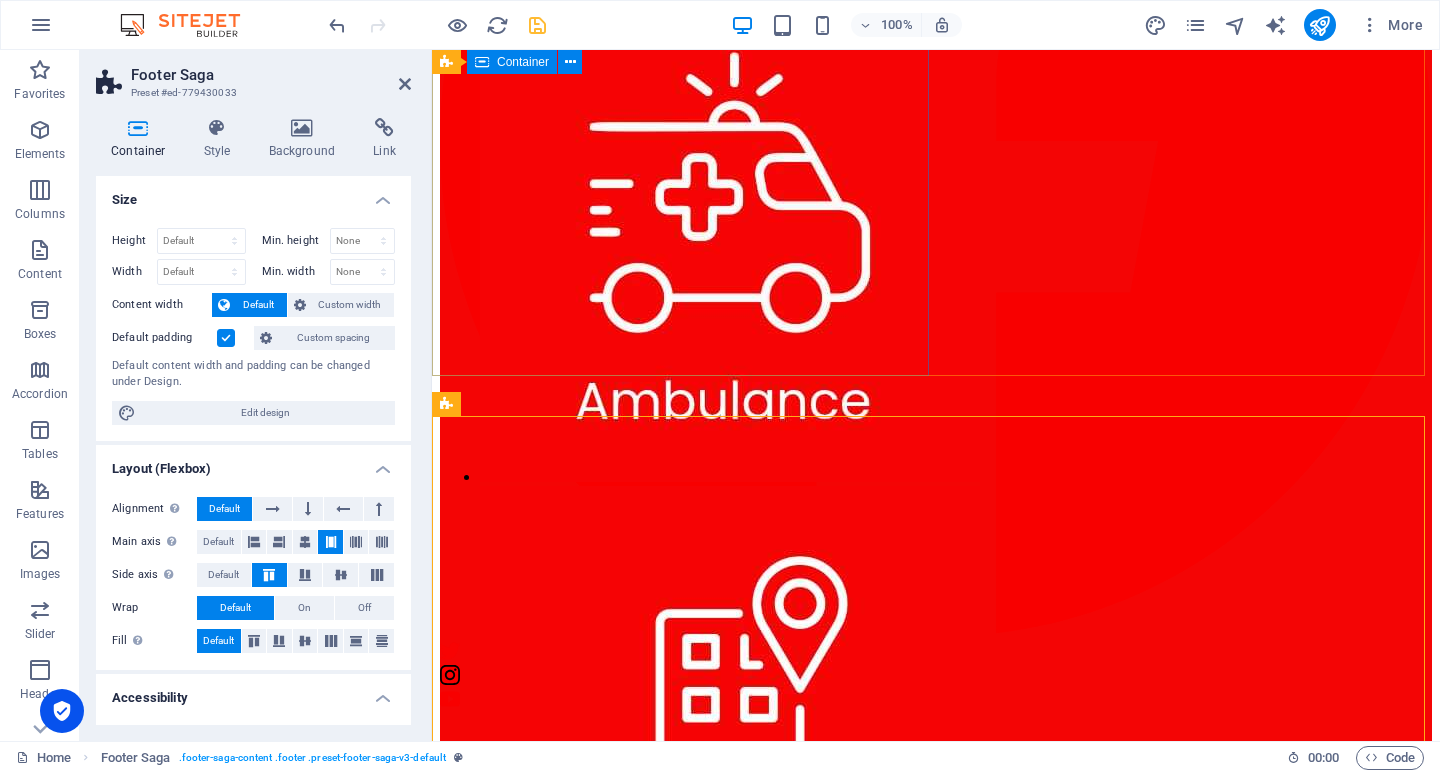 scroll, scrollTop: 1468, scrollLeft: 0, axis: vertical 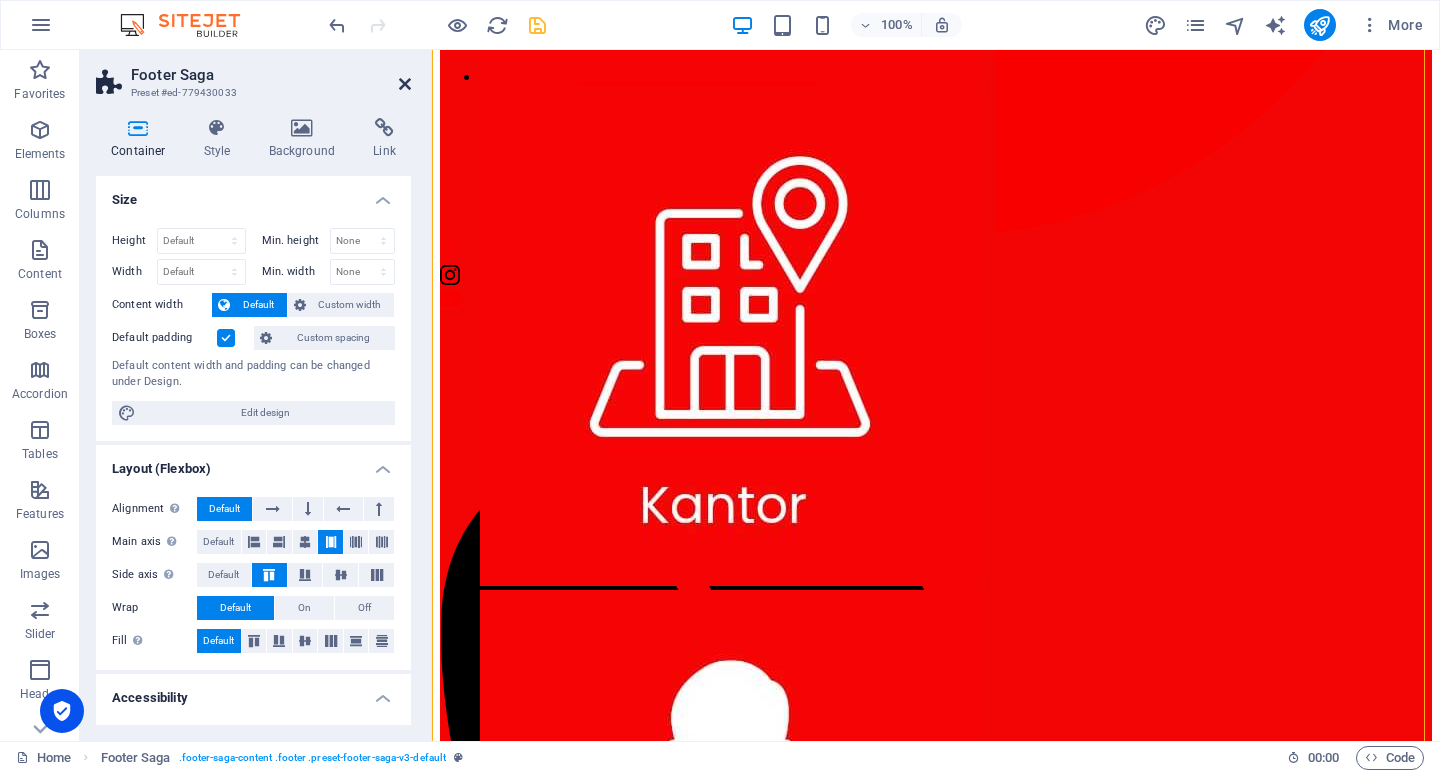 click at bounding box center [405, 84] 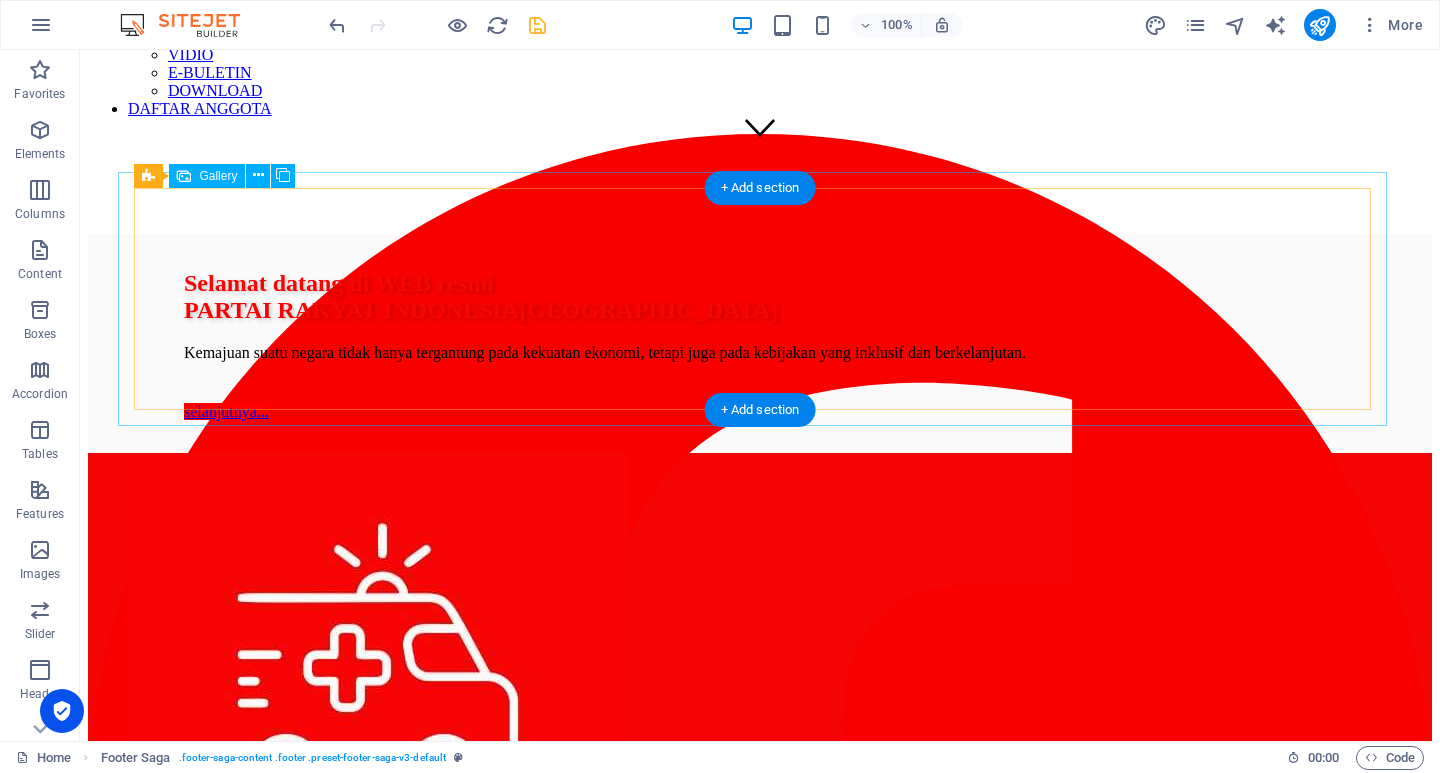 scroll, scrollTop: 600, scrollLeft: 0, axis: vertical 